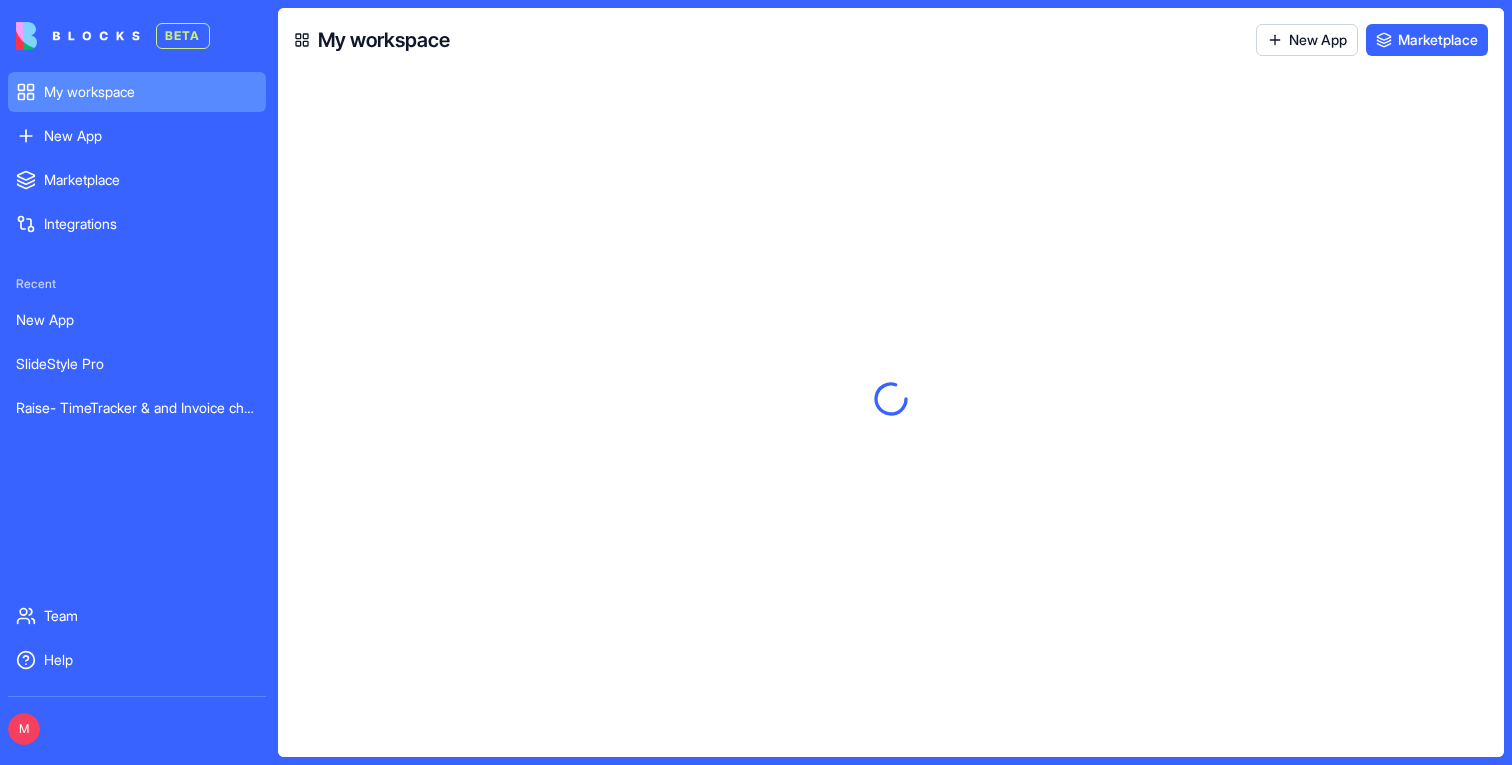 scroll, scrollTop: 0, scrollLeft: 0, axis: both 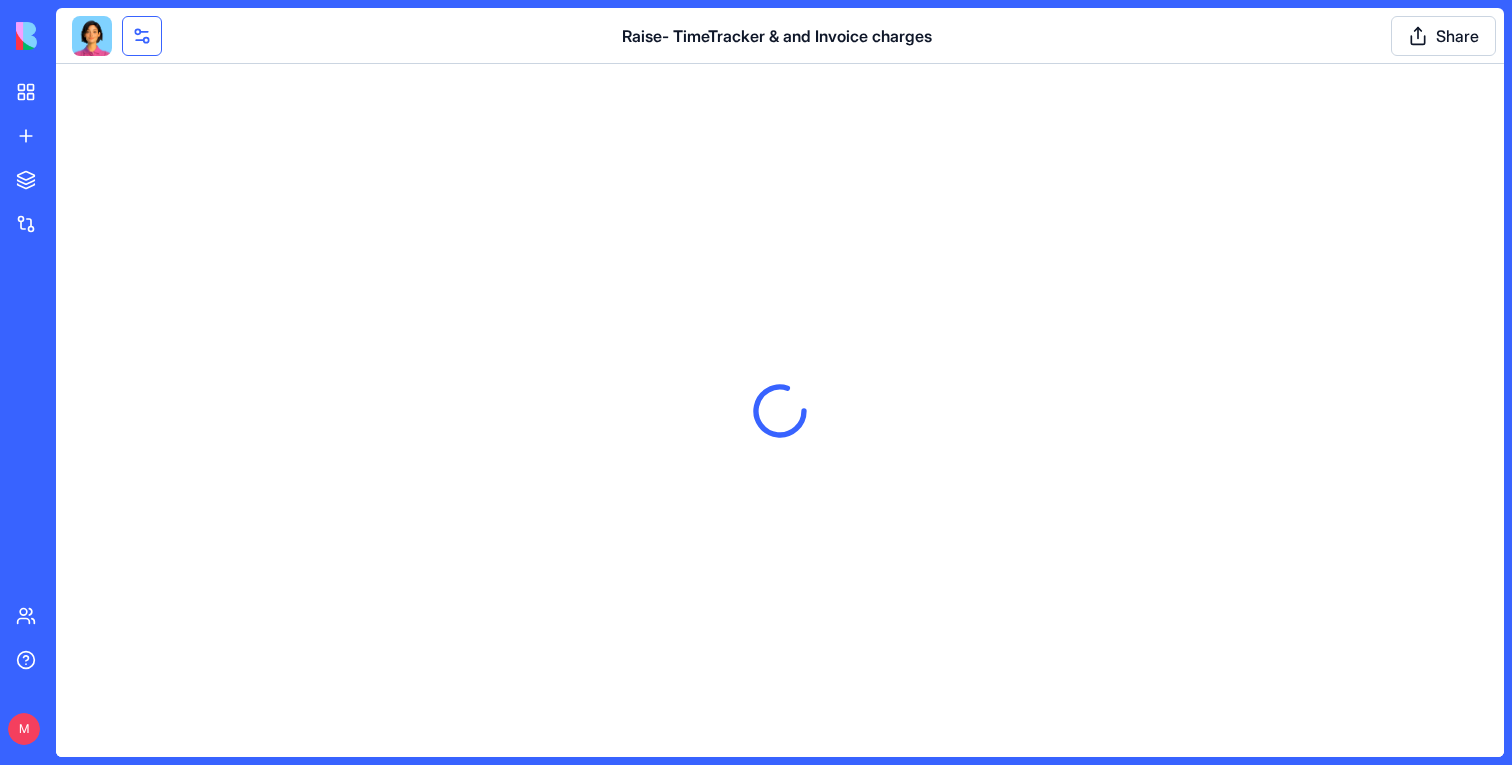 click at bounding box center [142, 36] 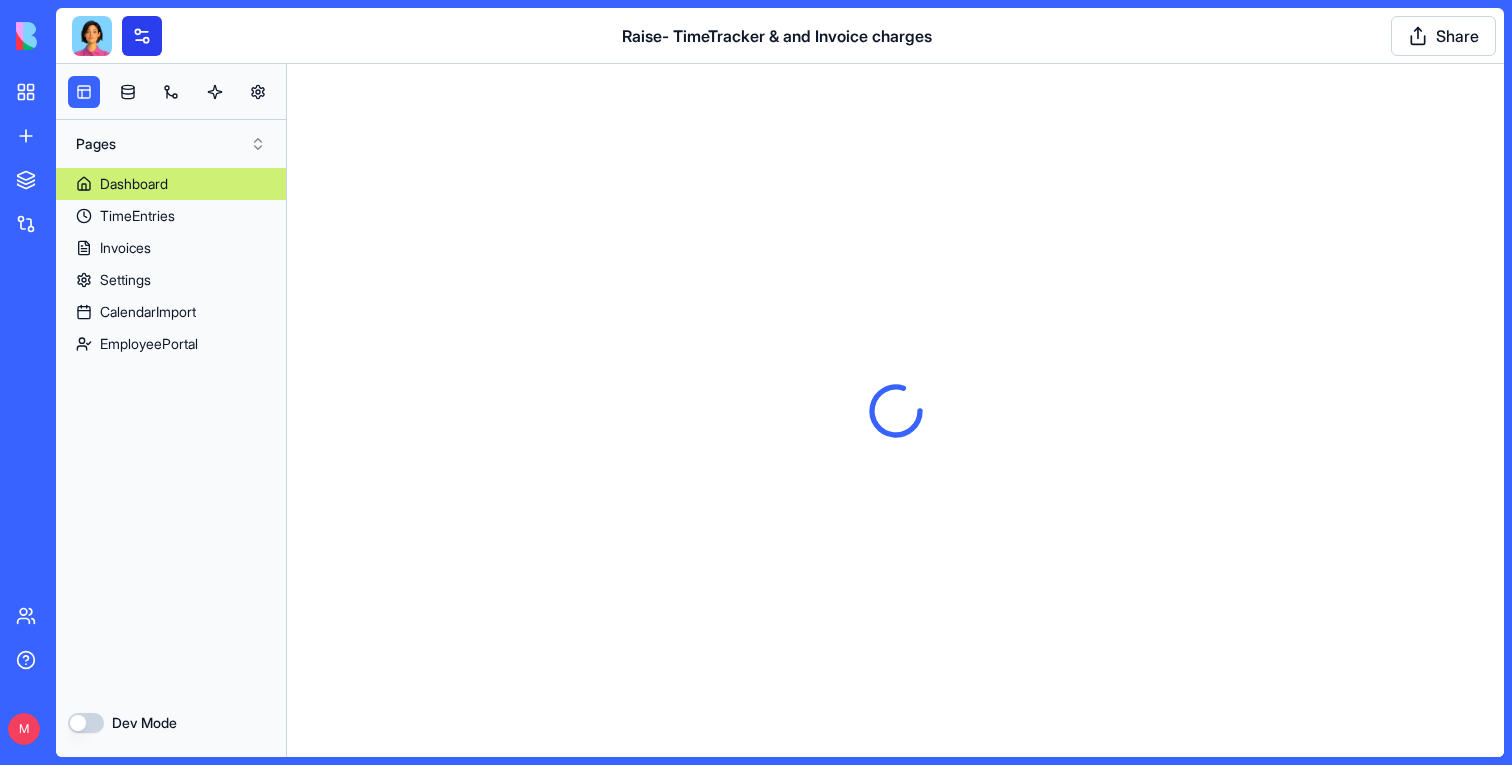 click at bounding box center (142, 36) 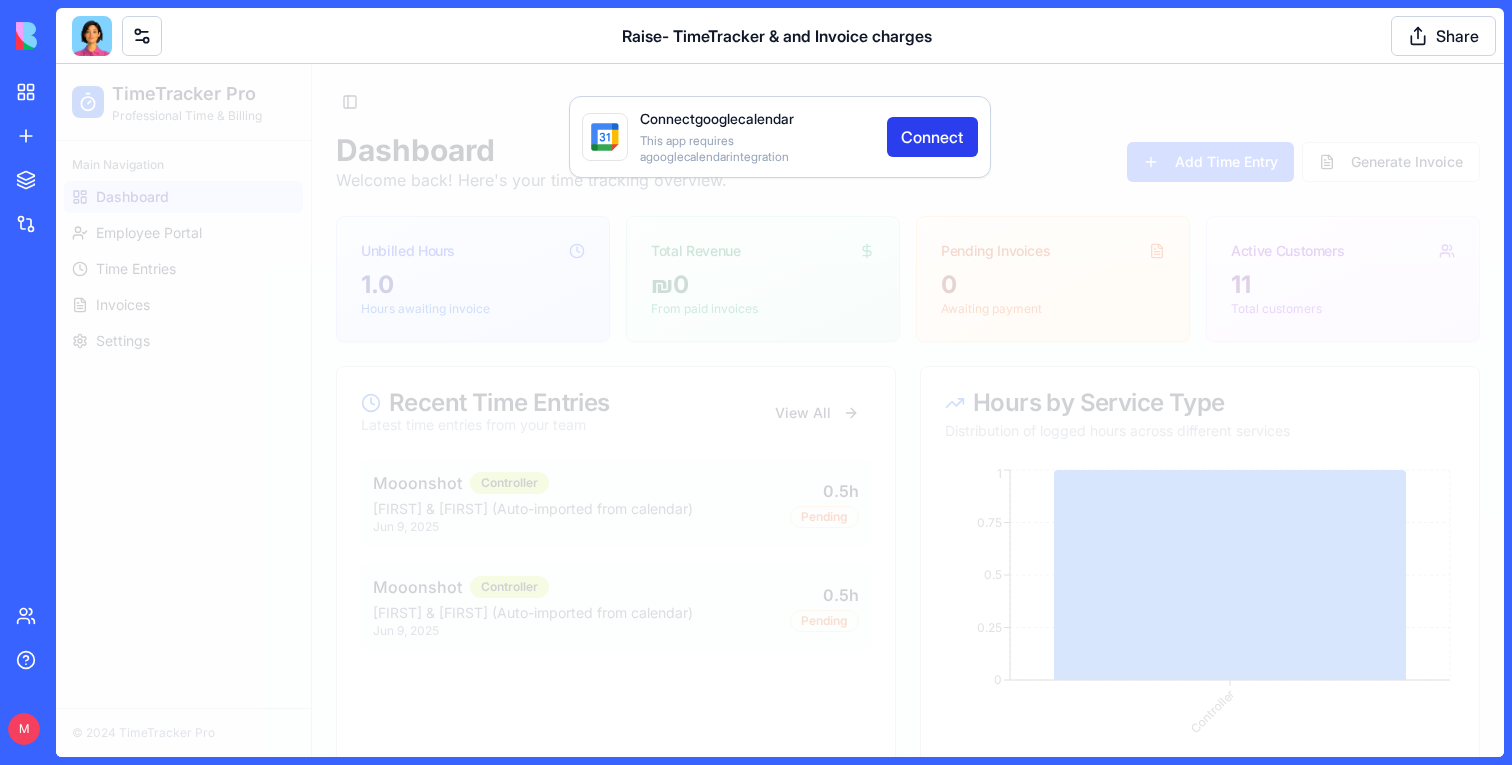 type 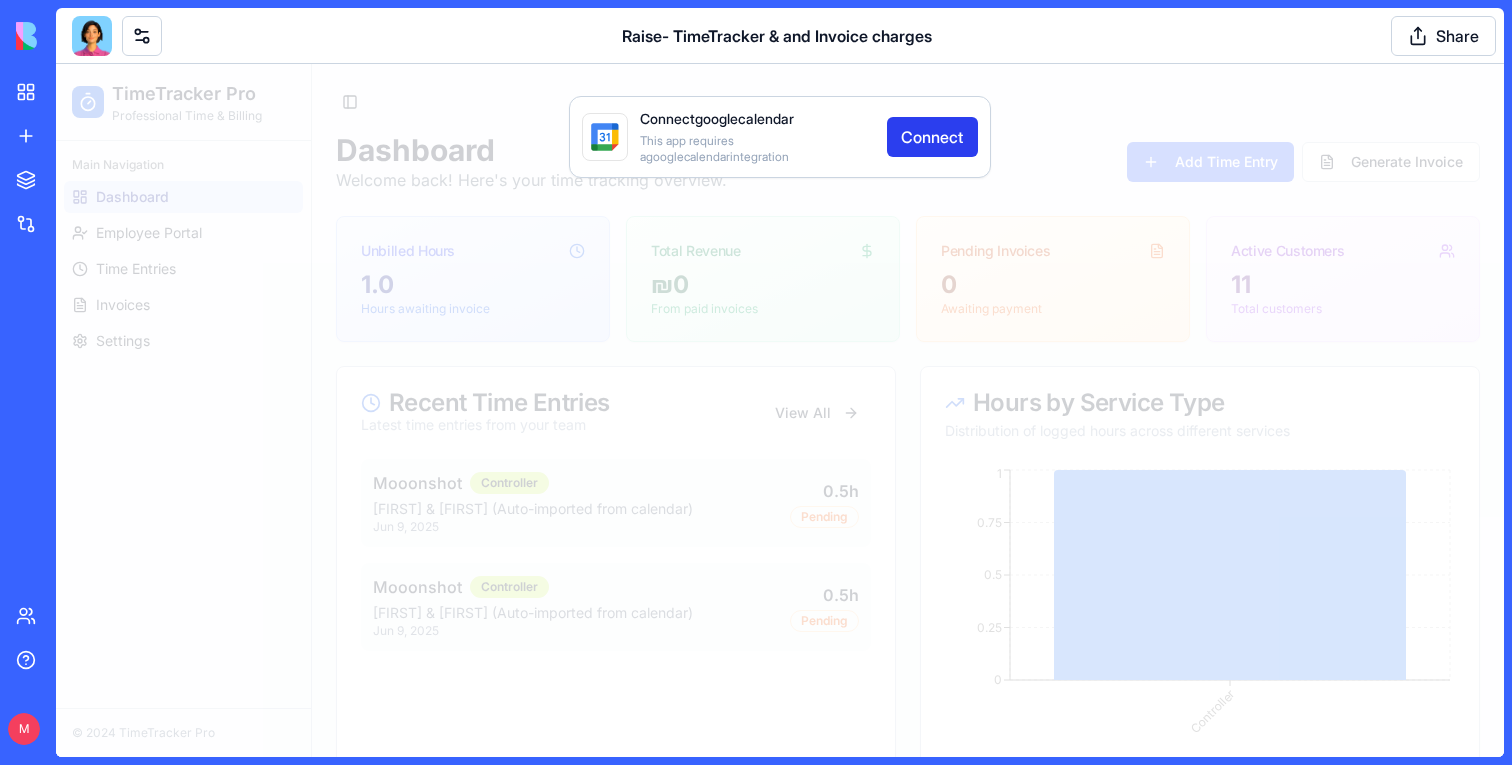 click on "Connect" at bounding box center [932, 137] 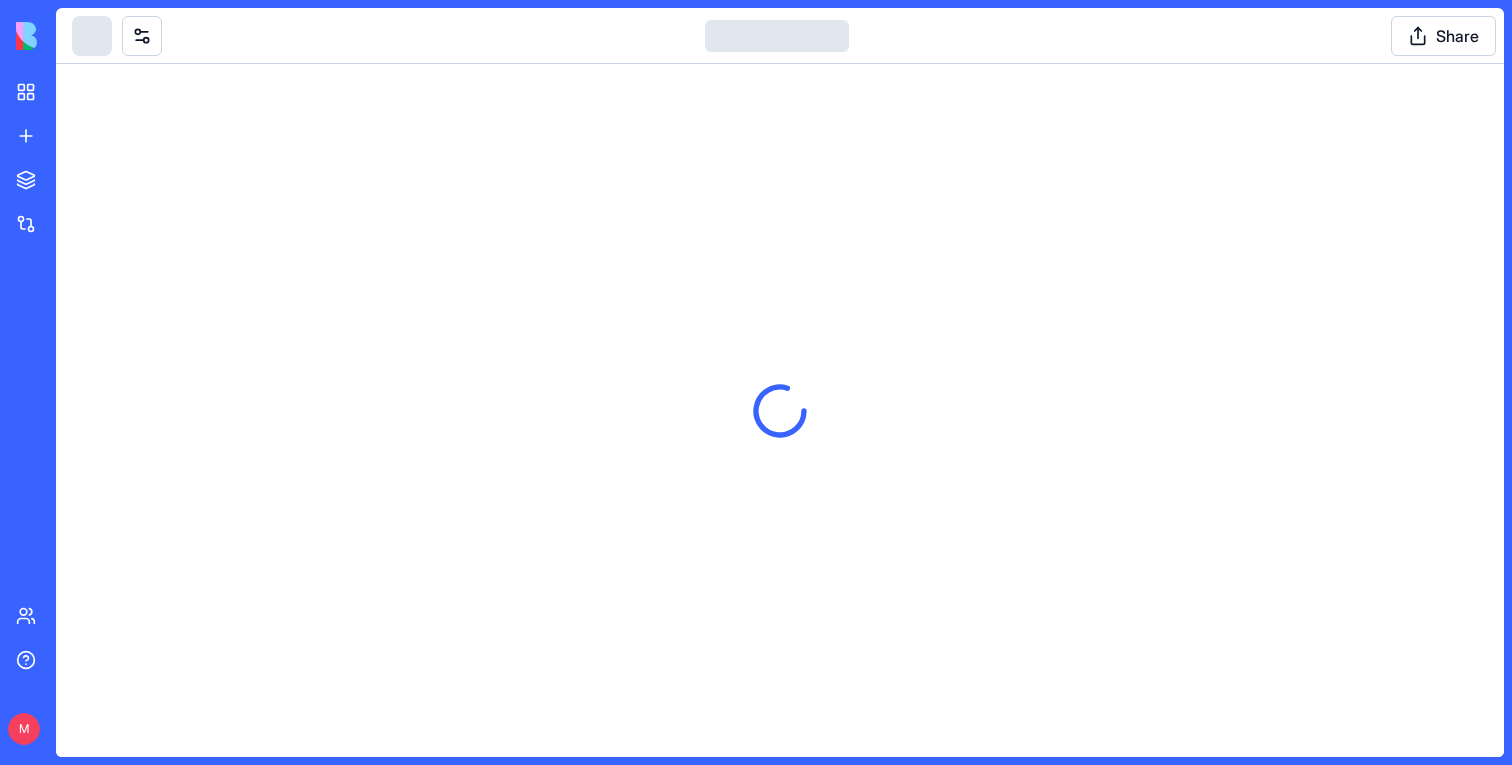 scroll, scrollTop: 0, scrollLeft: 0, axis: both 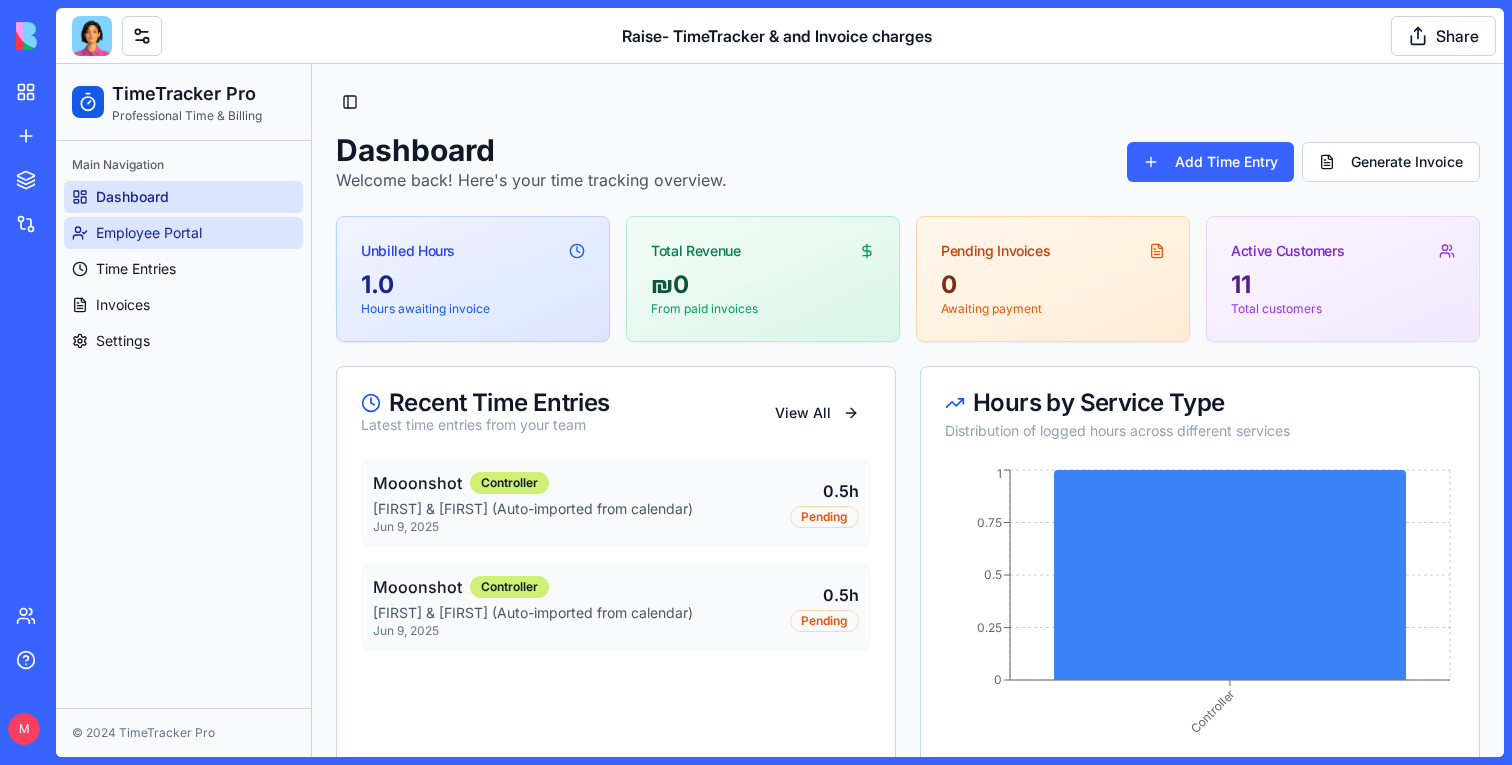 click on "Employee Portal" at bounding box center (183, 233) 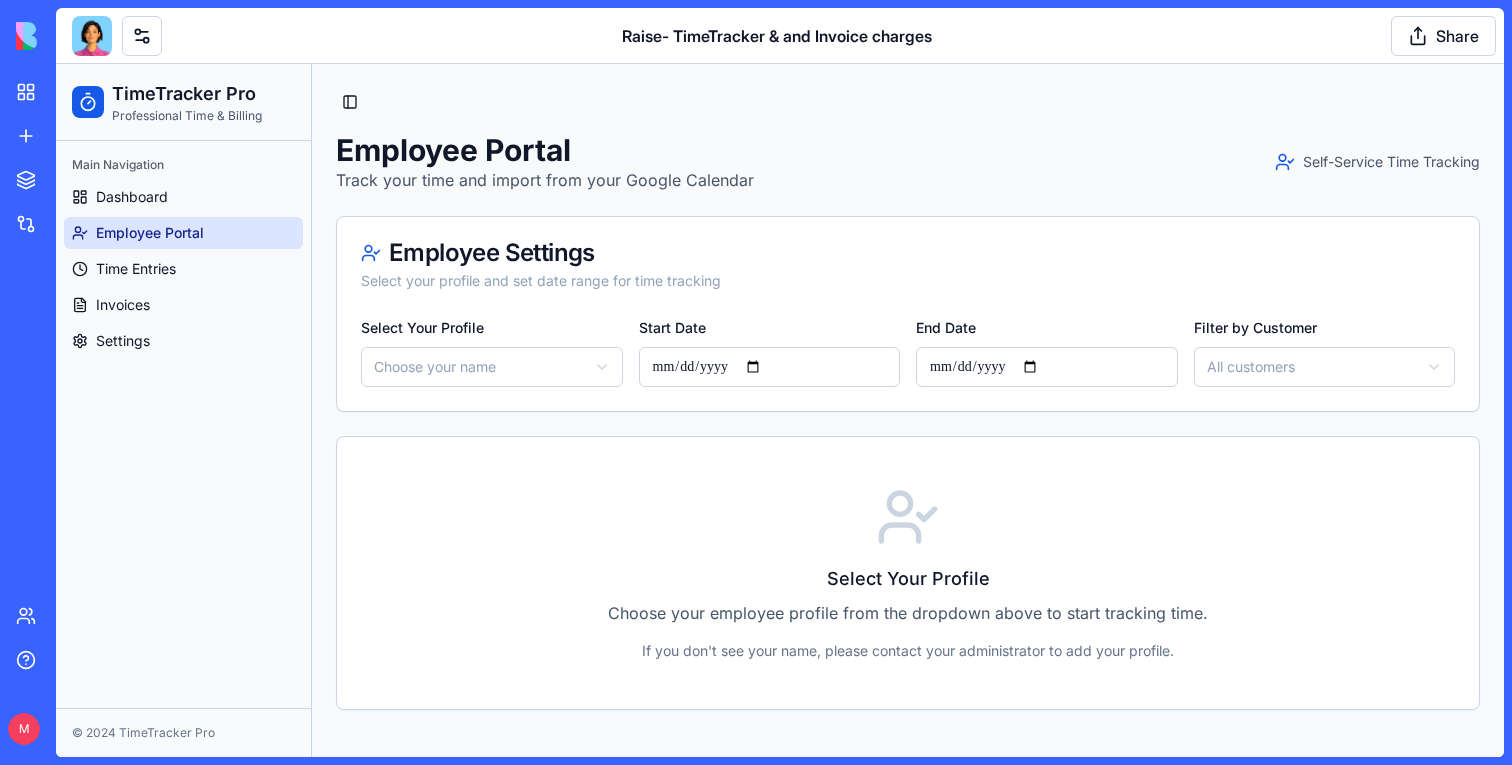 click on "Dashboard Employee Portal Time Entries Invoices Settings" at bounding box center [183, 269] 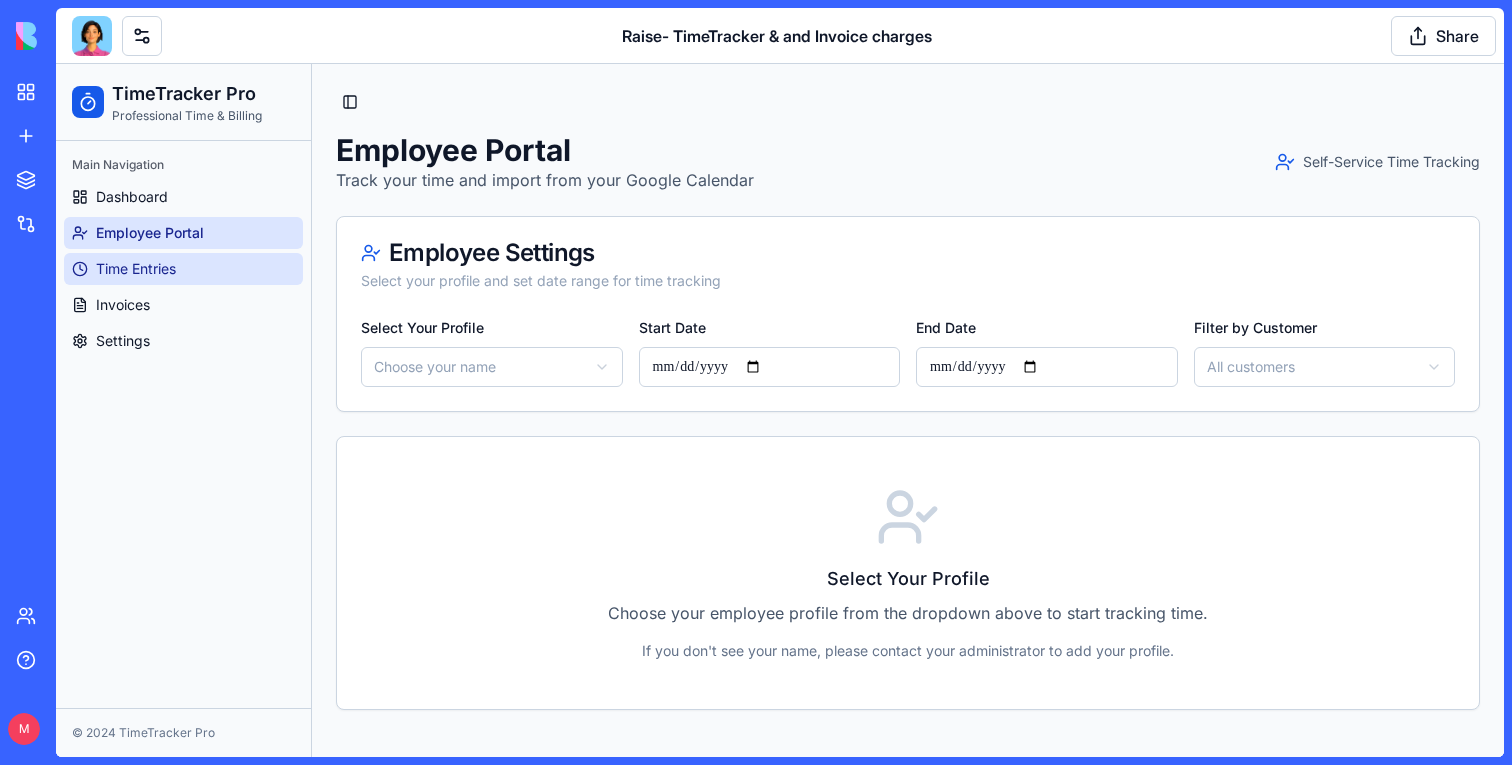 click on "Time Entries" at bounding box center (136, 269) 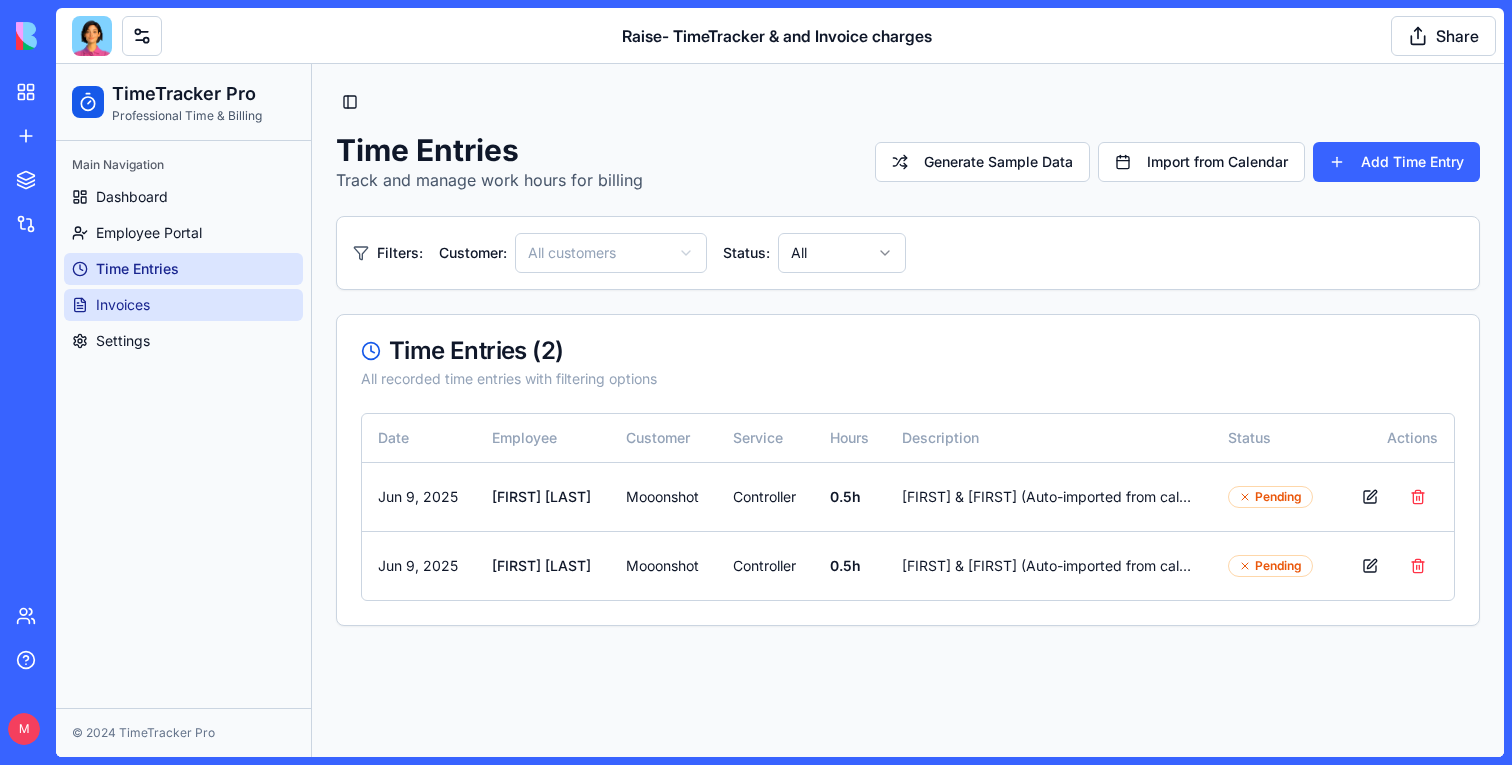 click on "Invoices" at bounding box center [123, 305] 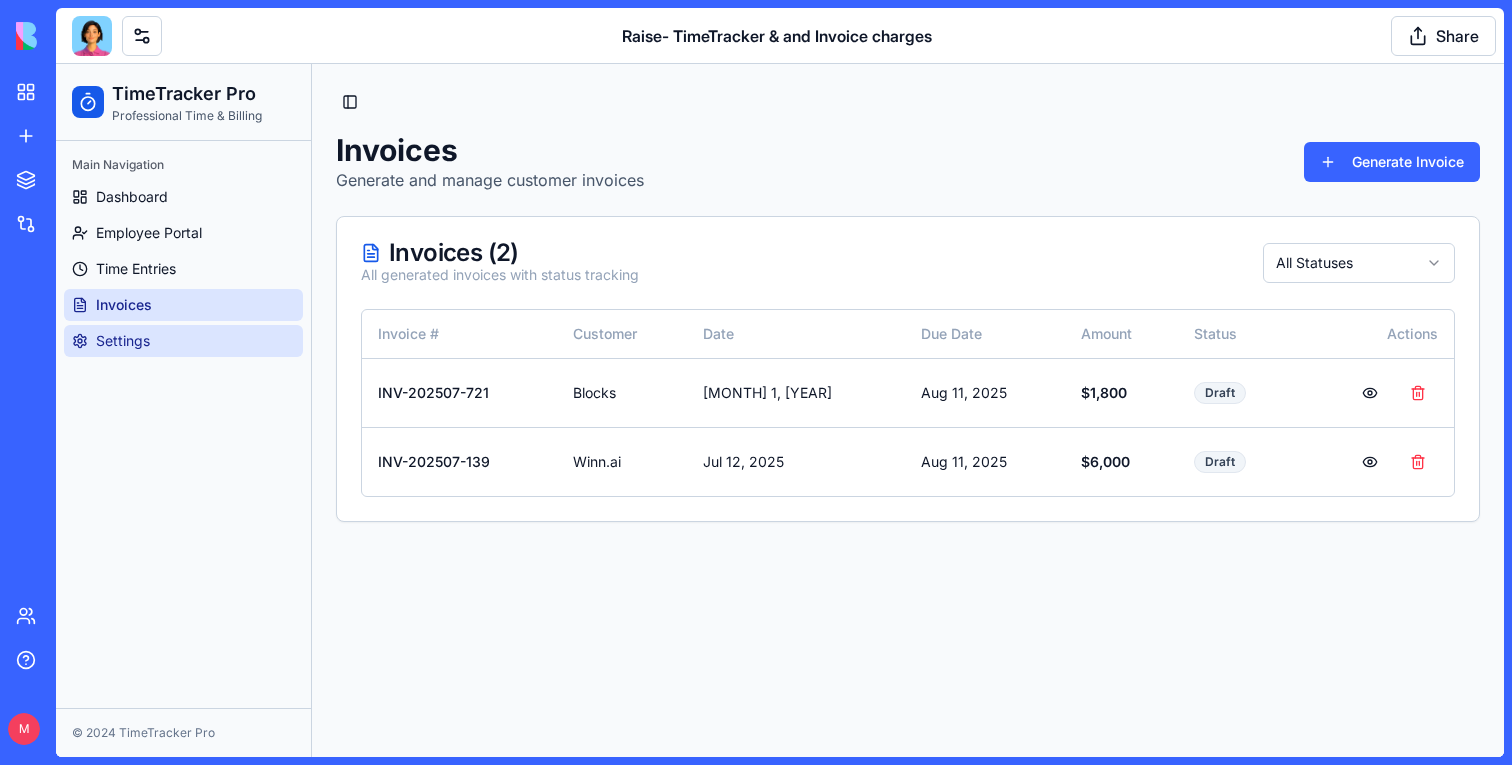 click on "Settings" at bounding box center (183, 341) 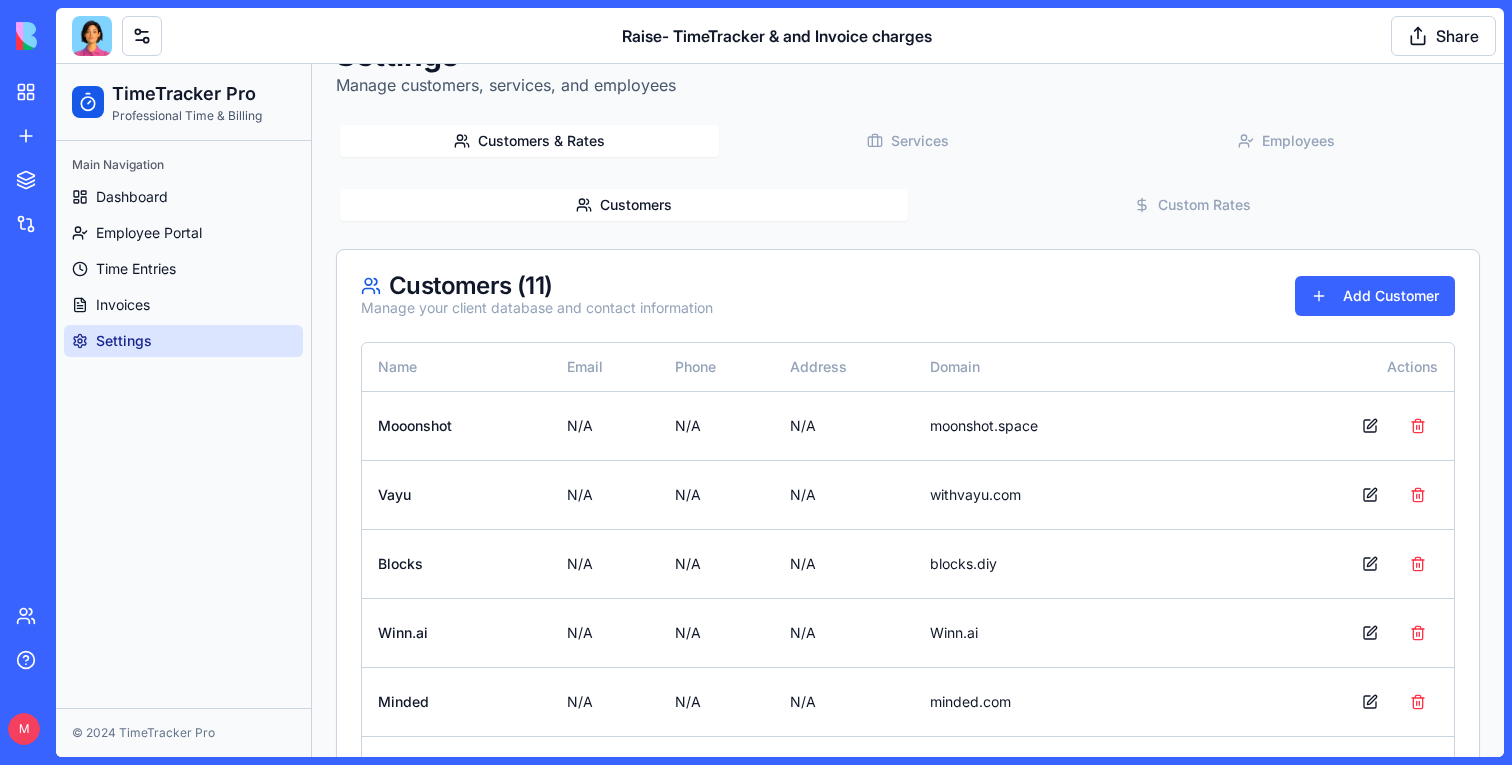 scroll, scrollTop: 0, scrollLeft: 0, axis: both 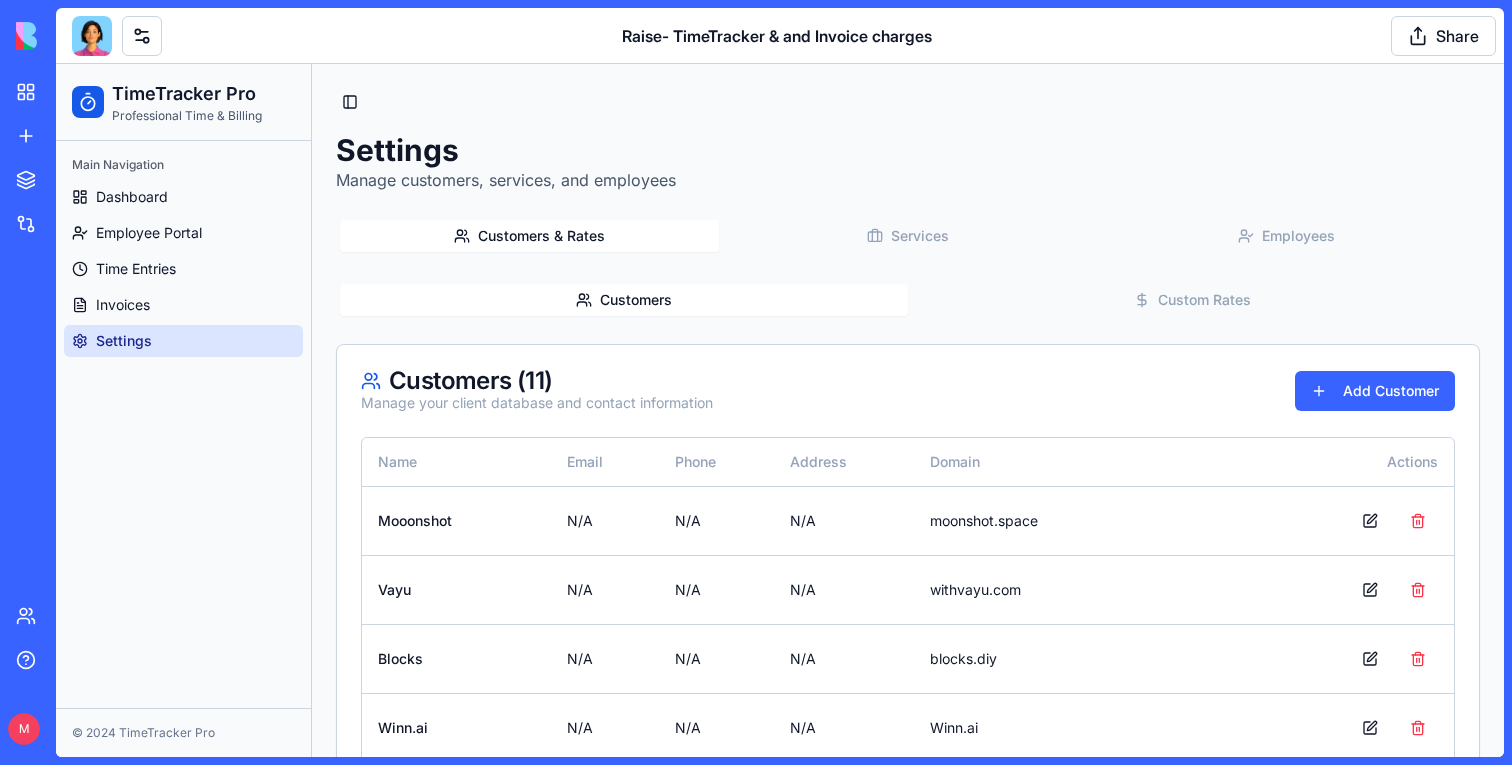 click on "Custom Rates" at bounding box center [1192, 300] 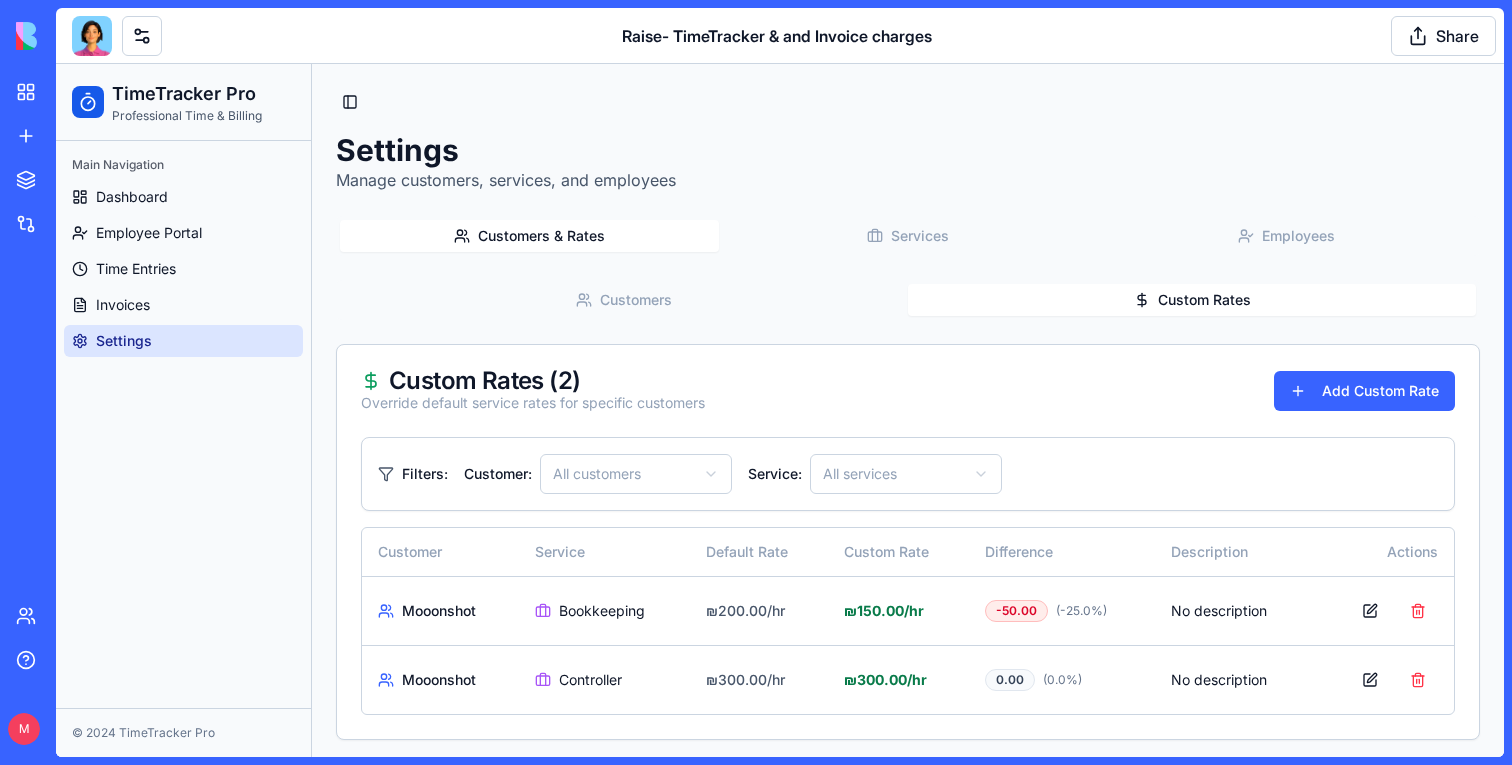 click at bounding box center [92, 36] 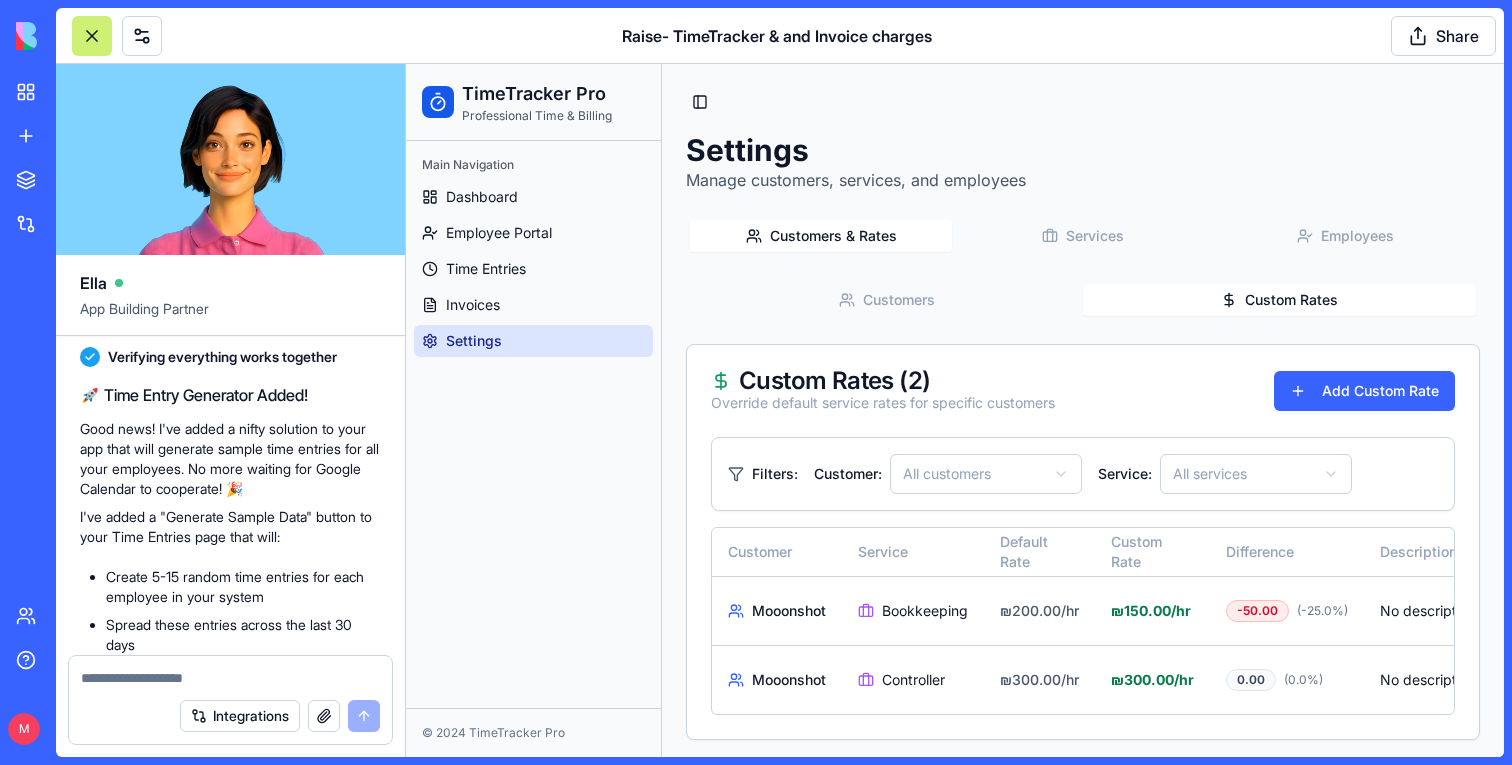scroll, scrollTop: 8296, scrollLeft: 0, axis: vertical 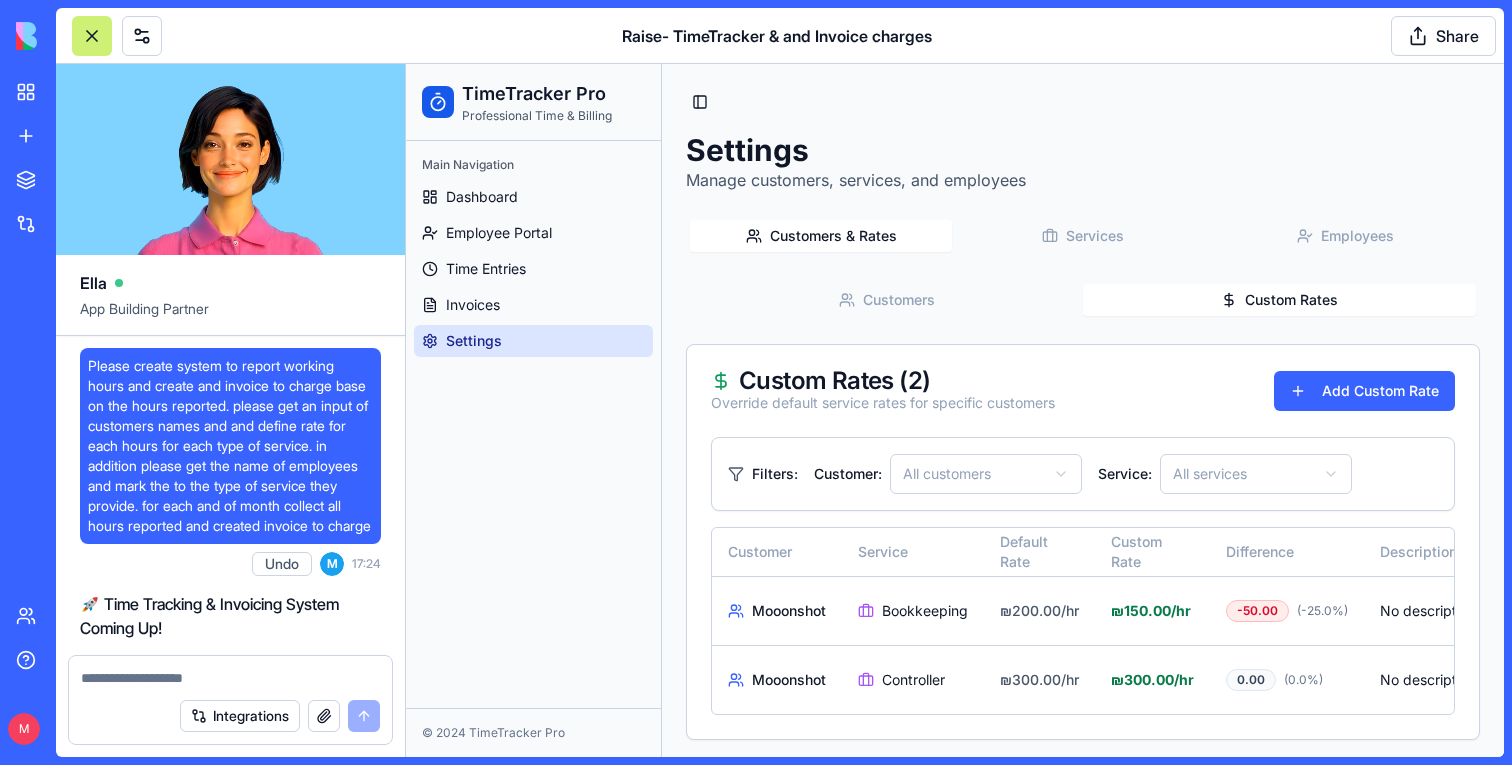 click on "Dashboard Employee Portal Time Entries Invoices Settings" at bounding box center [533, 269] 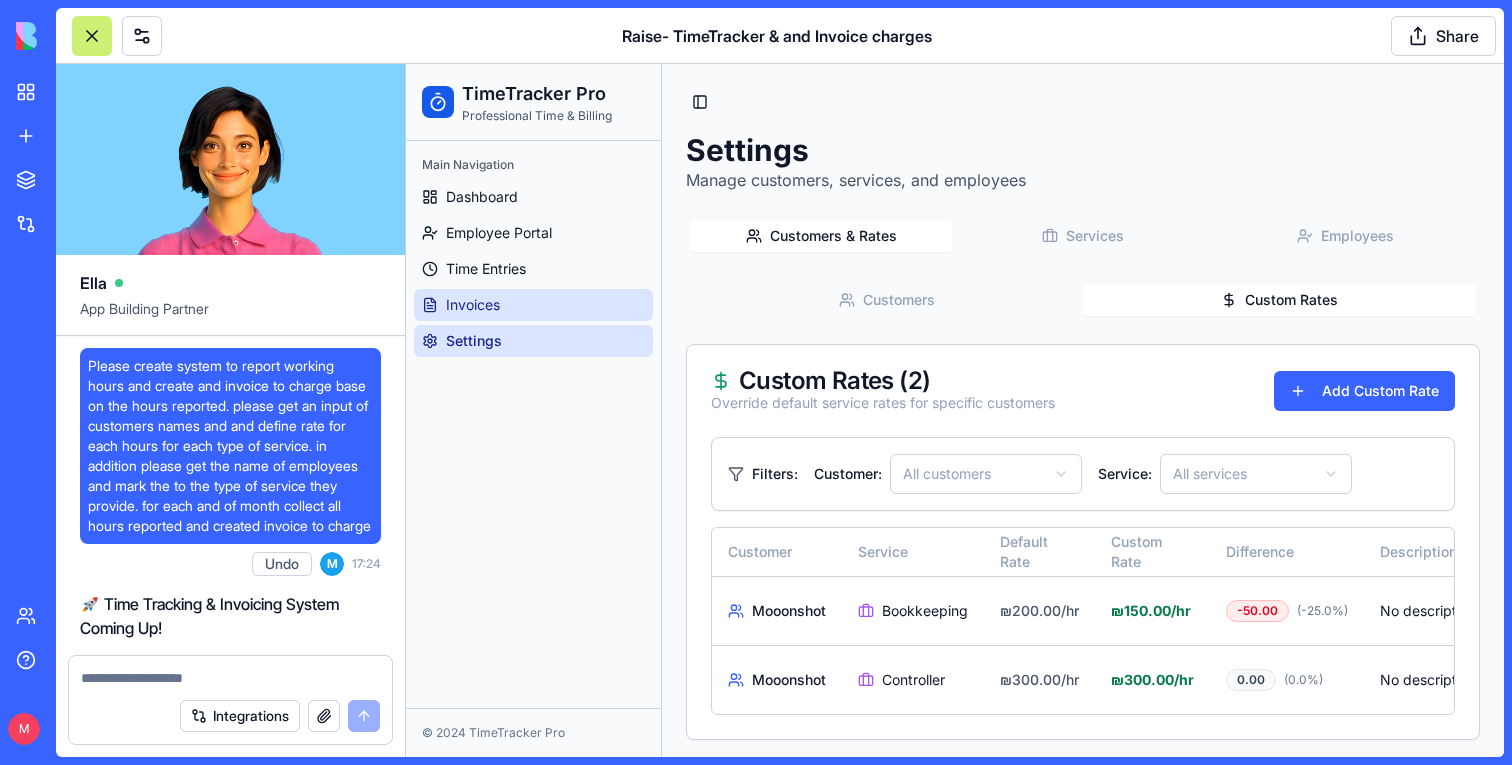 click on "Invoices" at bounding box center [533, 305] 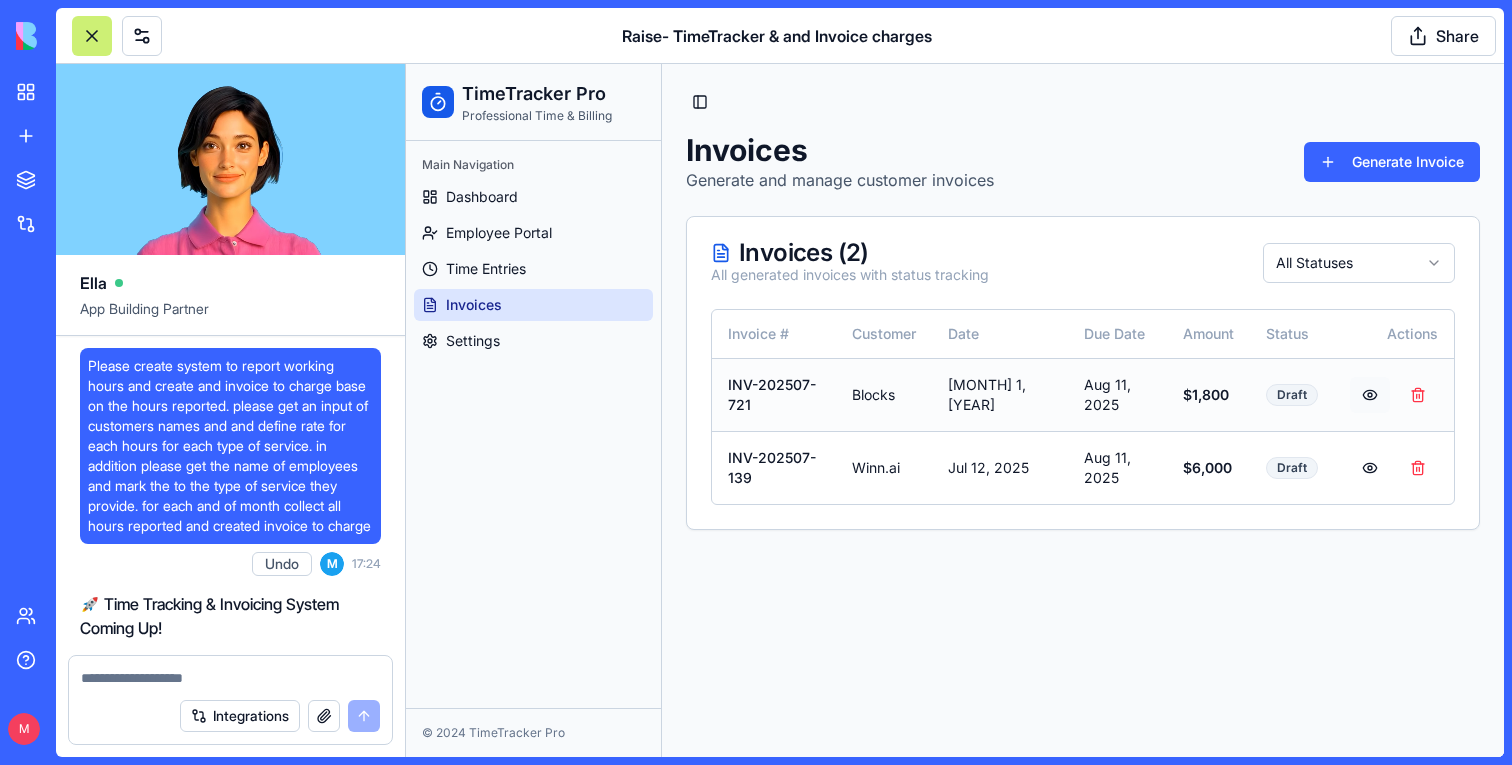 click at bounding box center [1370, 395] 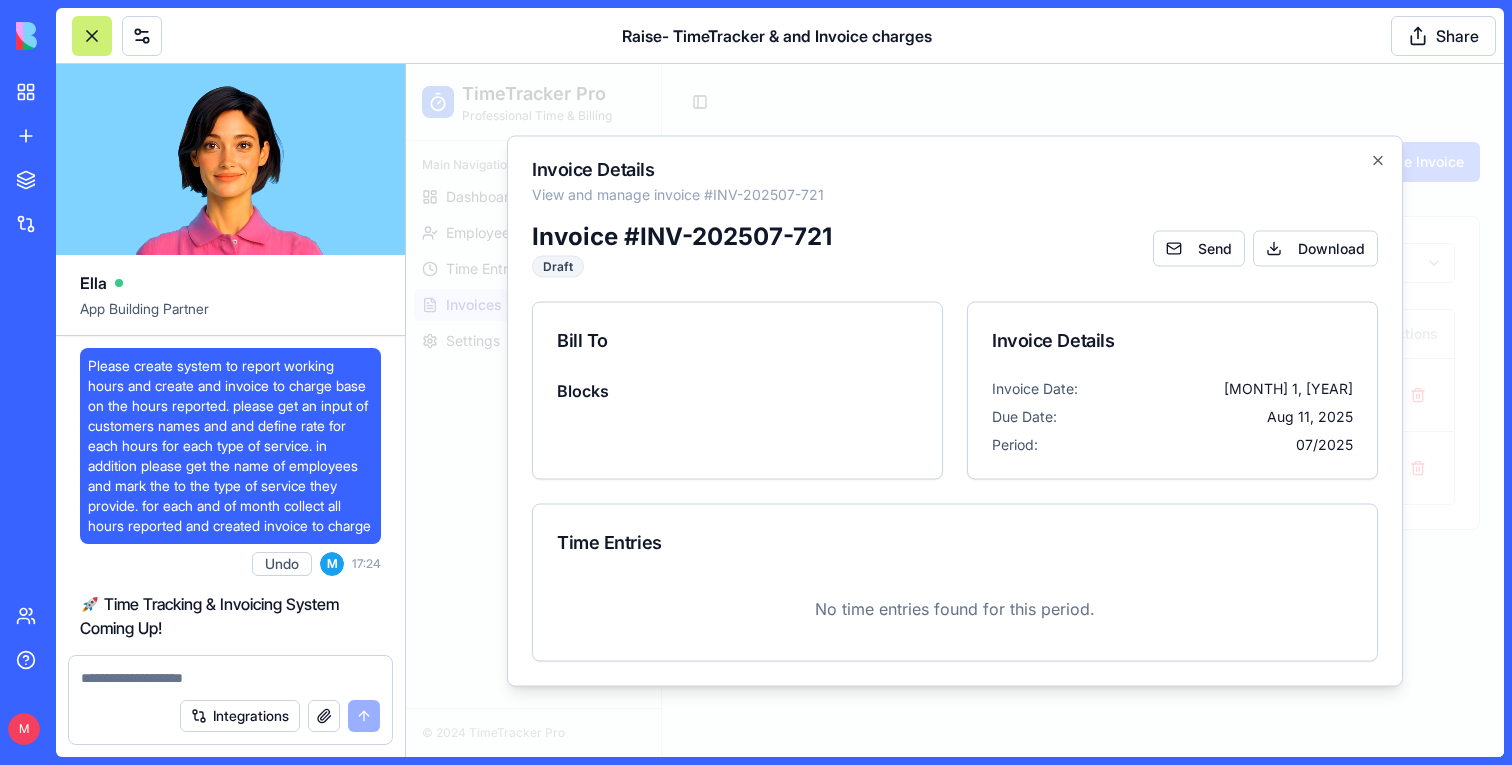 click on "Raise- TimeTracker & and Invoice charges Share" at bounding box center [780, 36] 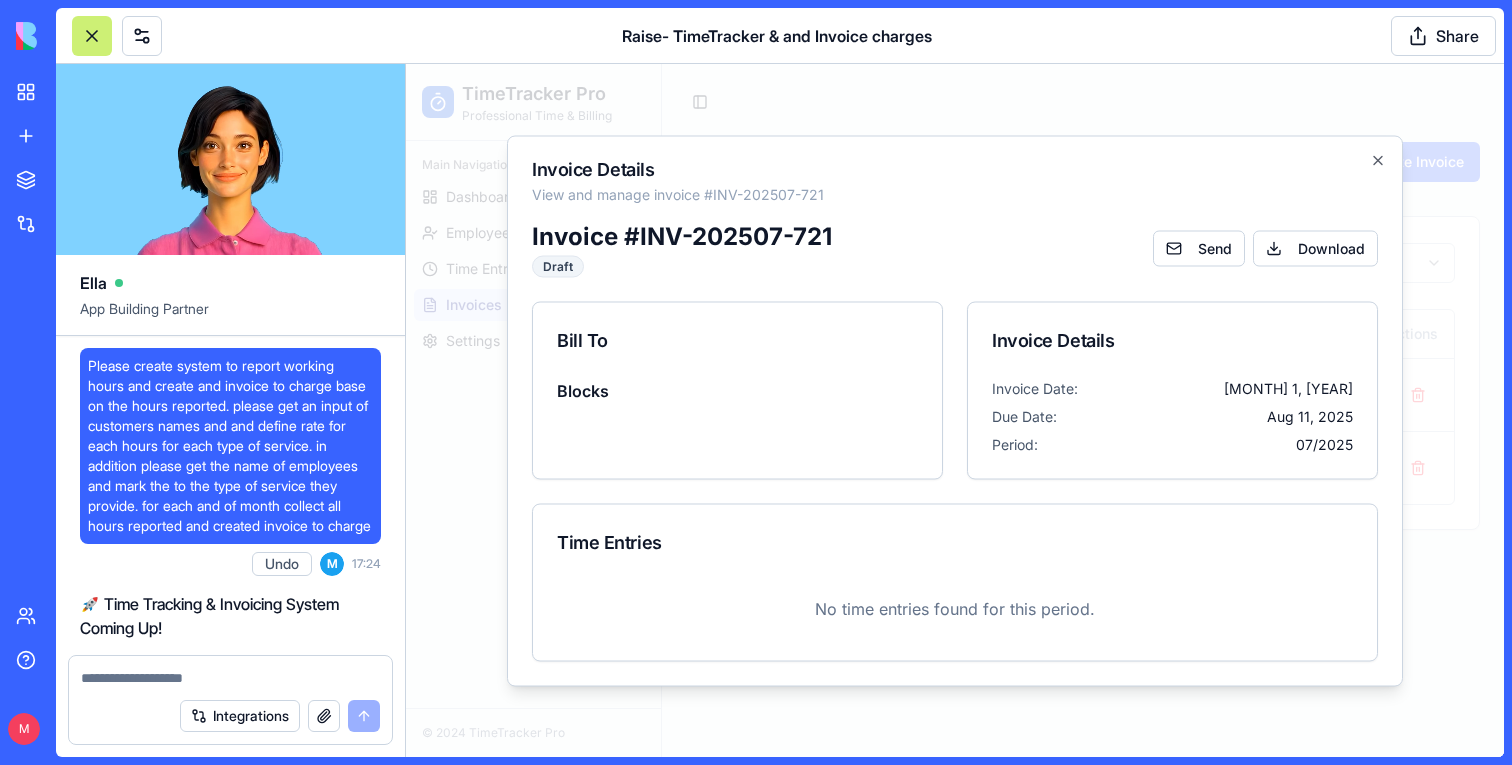 click on "Raise- TimeTracker & and Invoice charges Share" at bounding box center [780, 36] 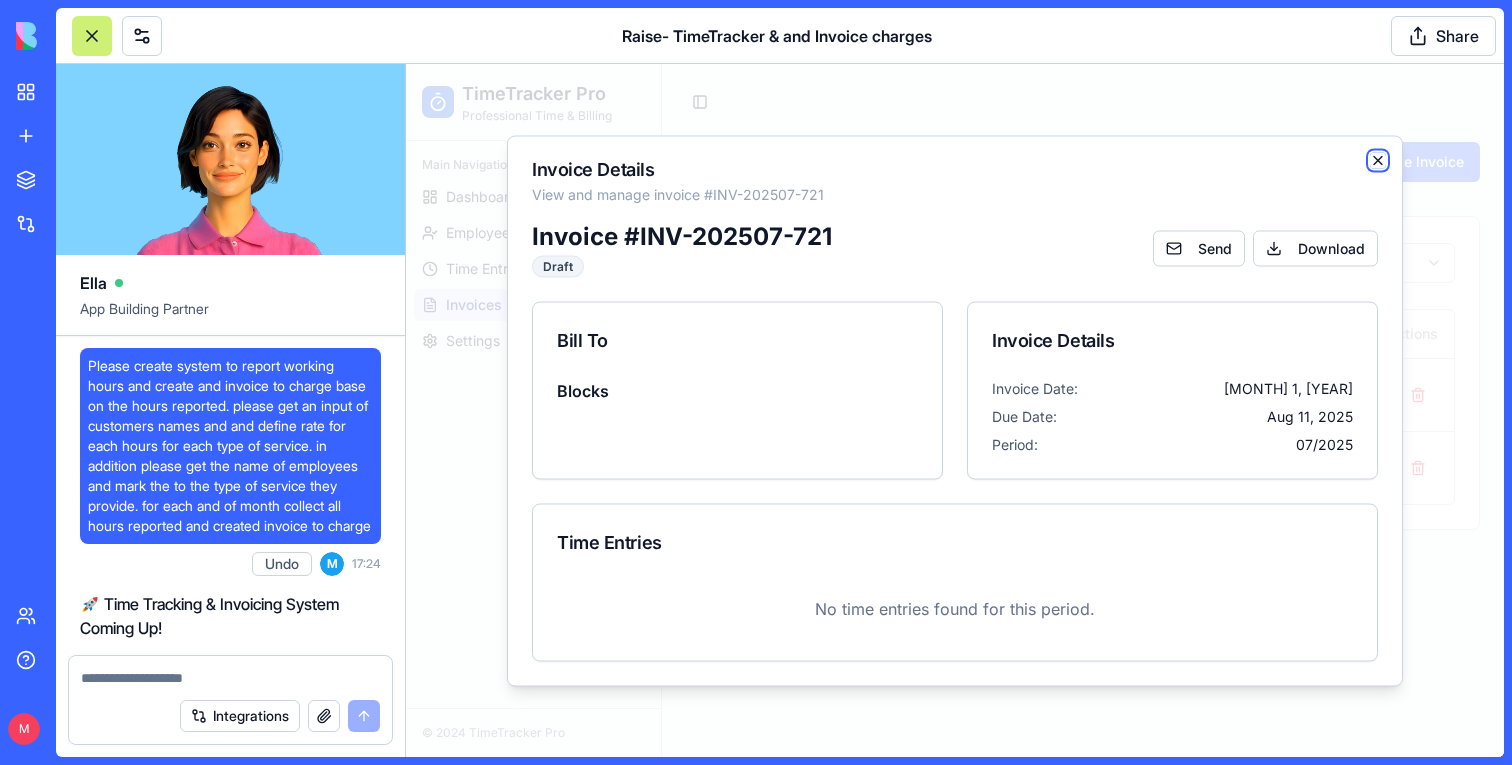 click 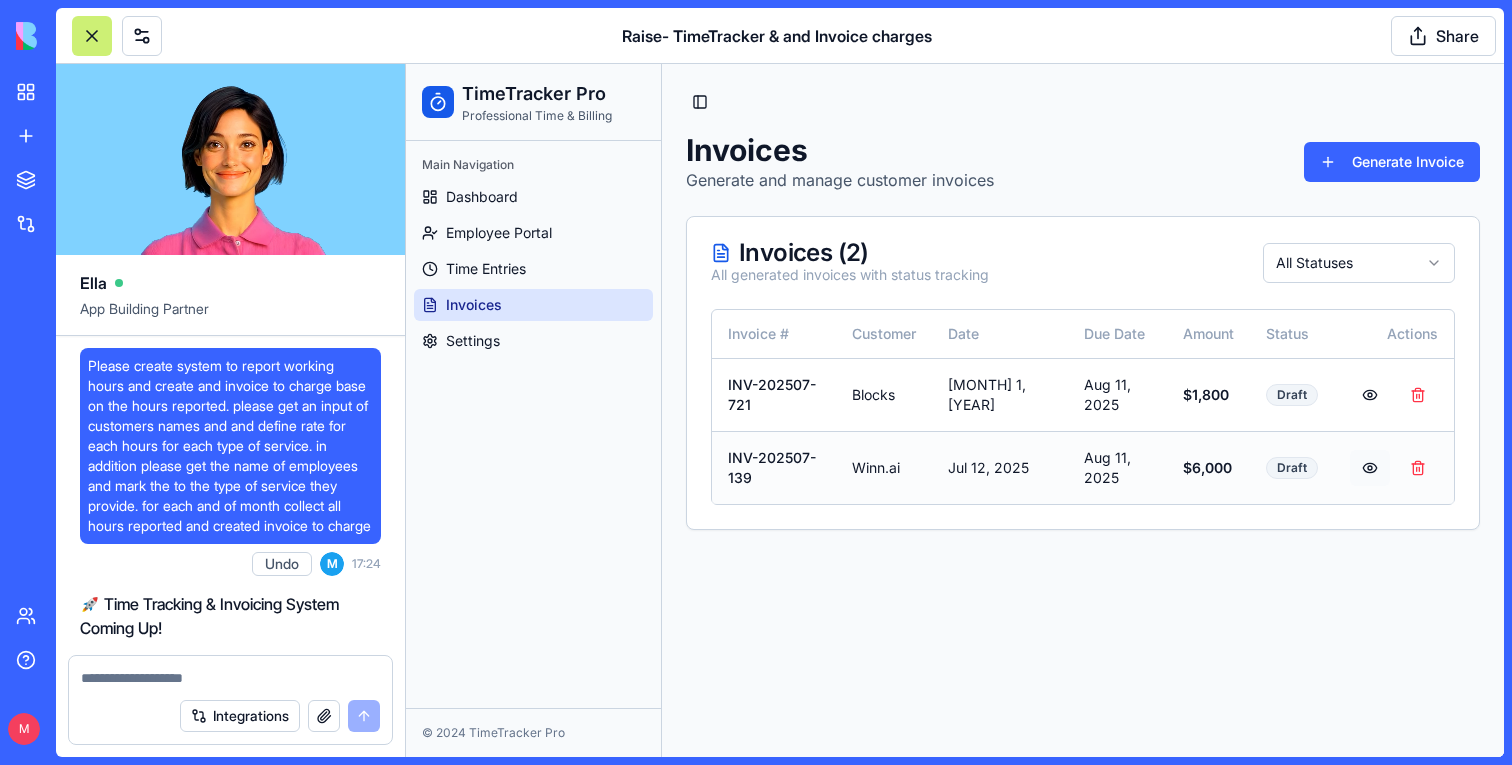 click at bounding box center [1370, 468] 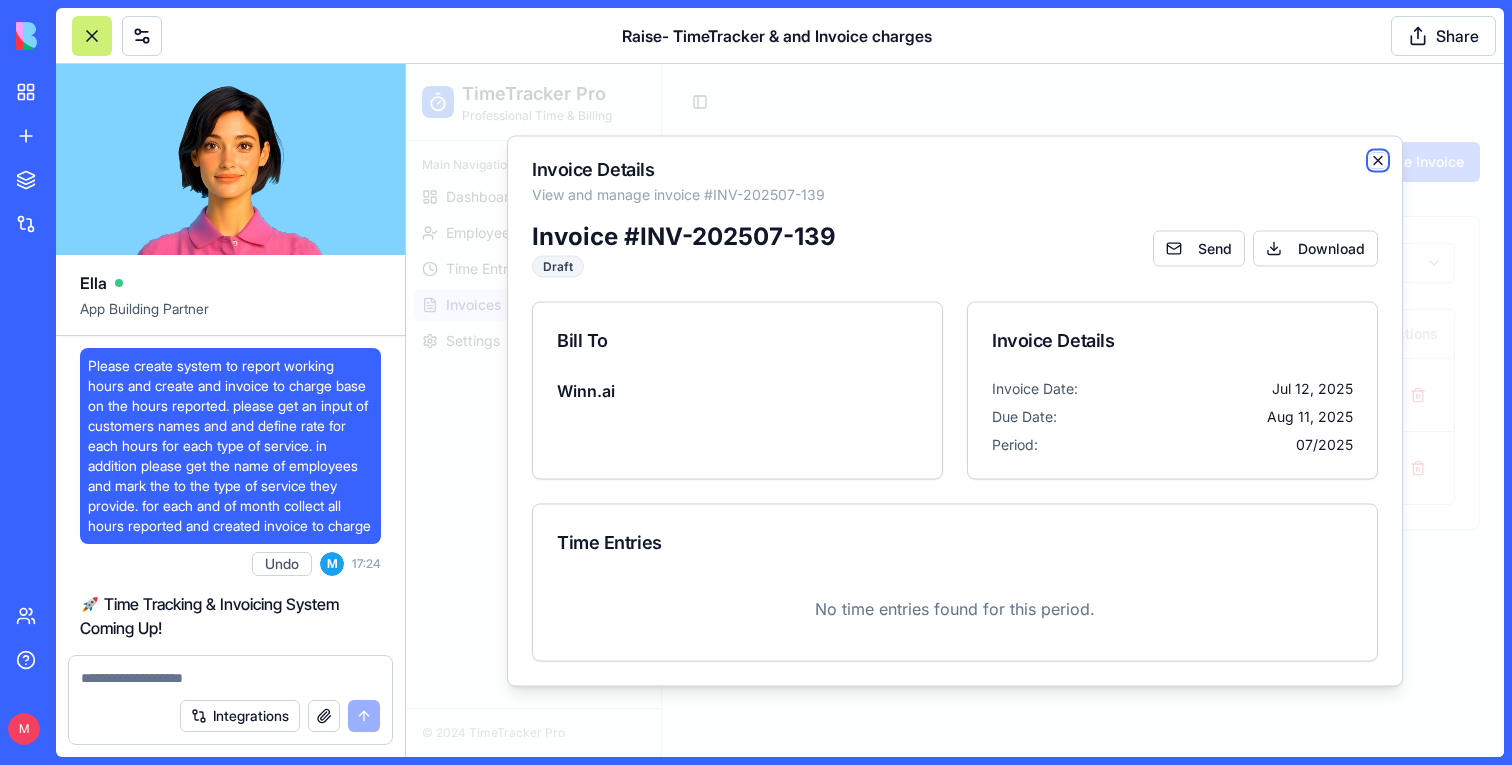 click 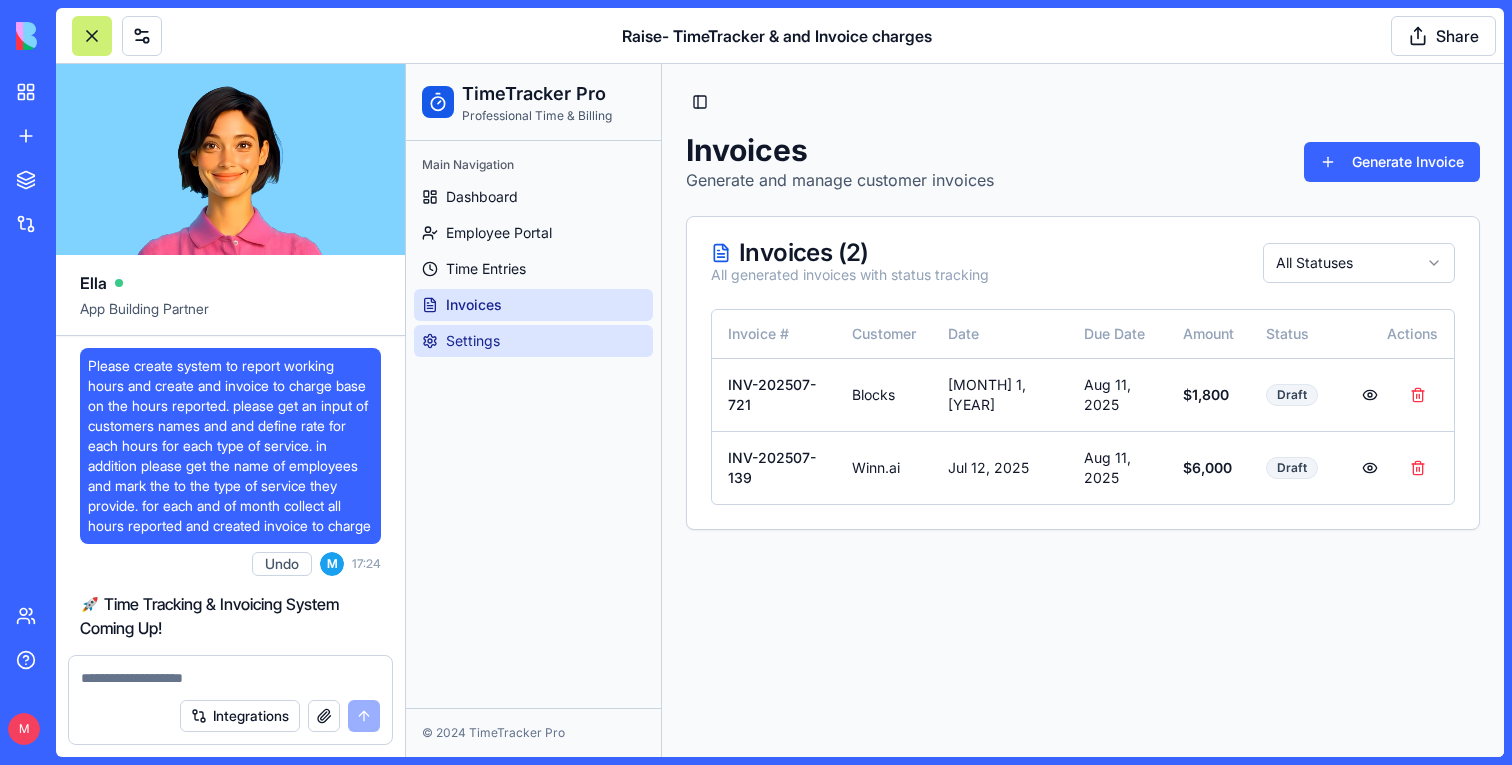click on "Settings" at bounding box center (473, 341) 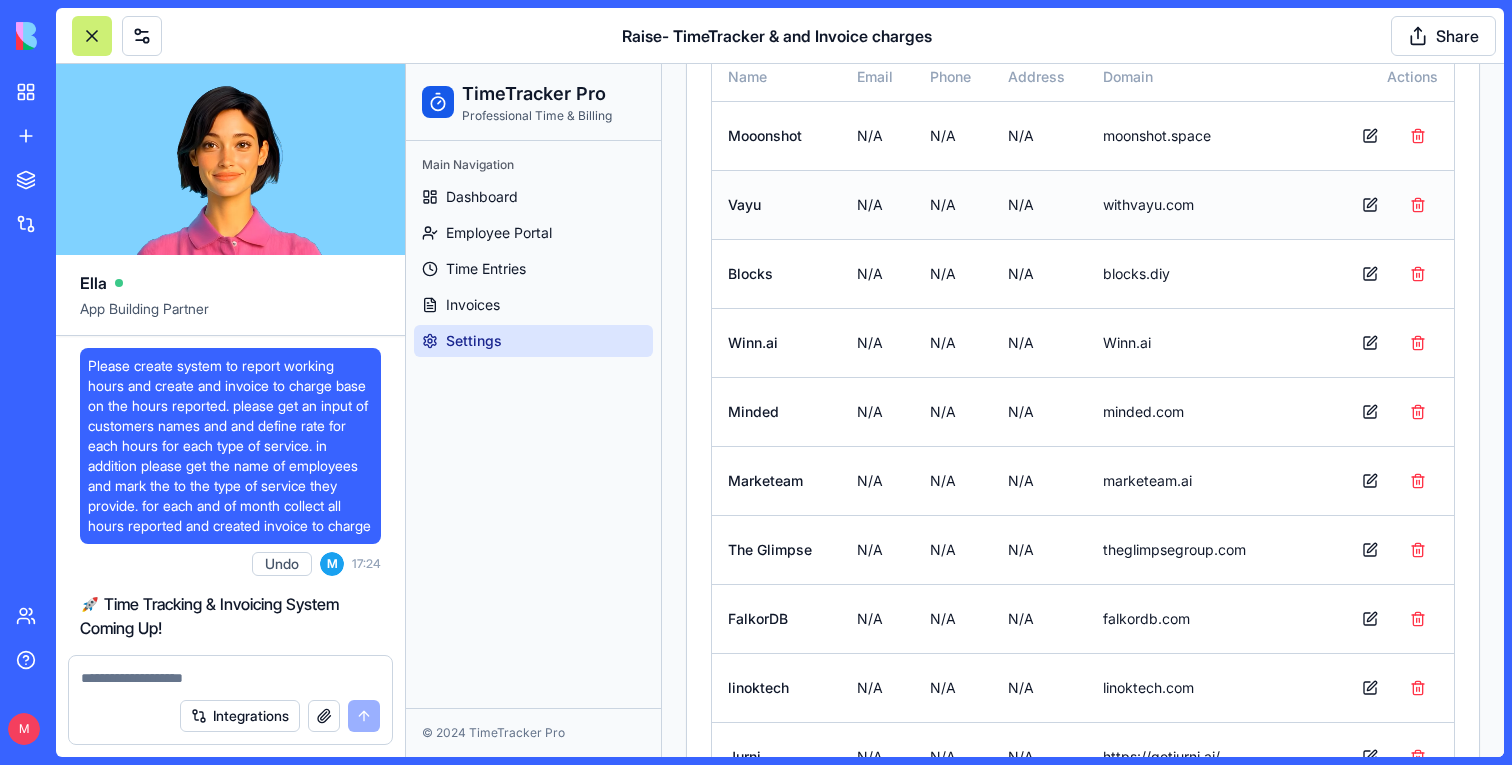 scroll, scrollTop: 364, scrollLeft: 0, axis: vertical 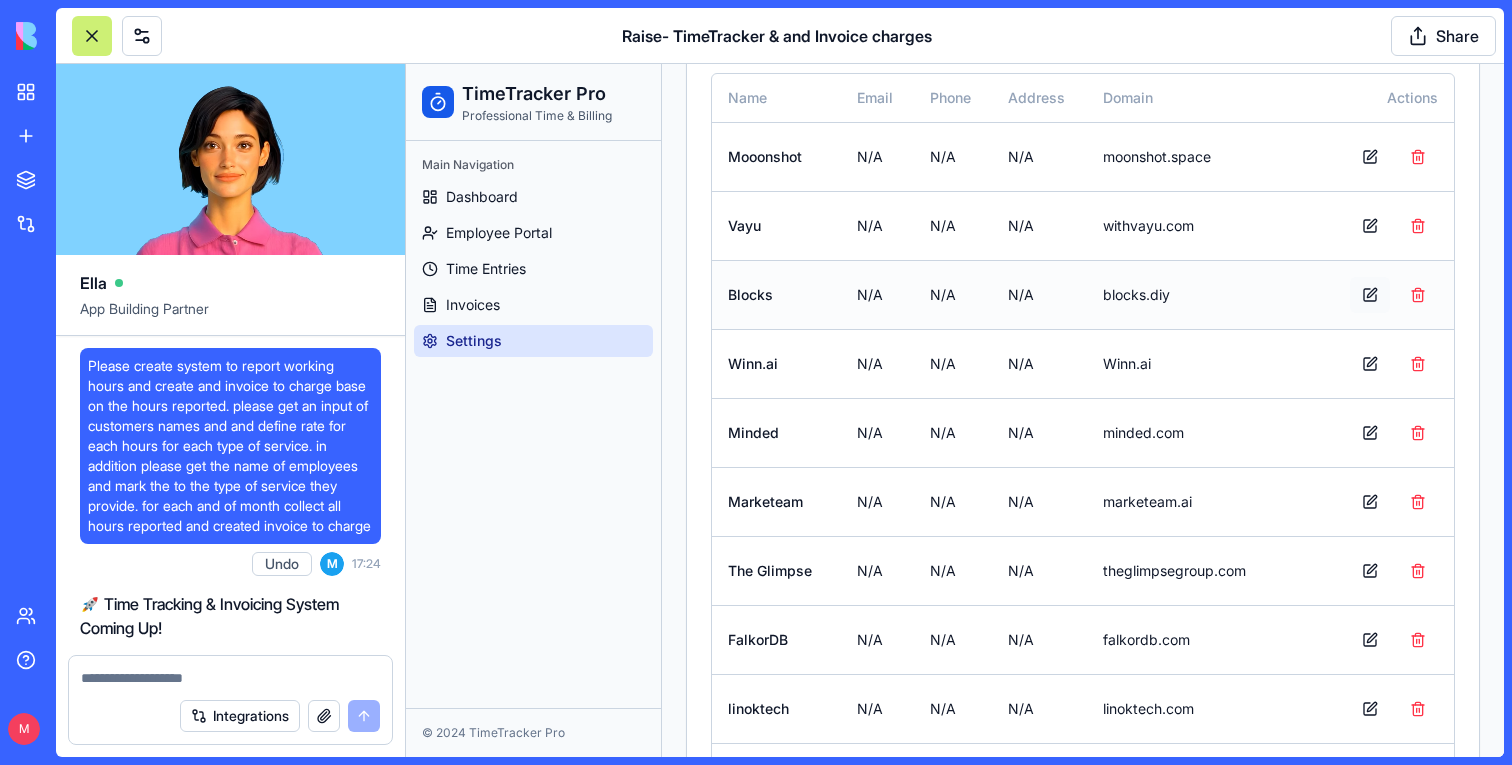 click at bounding box center [1370, 295] 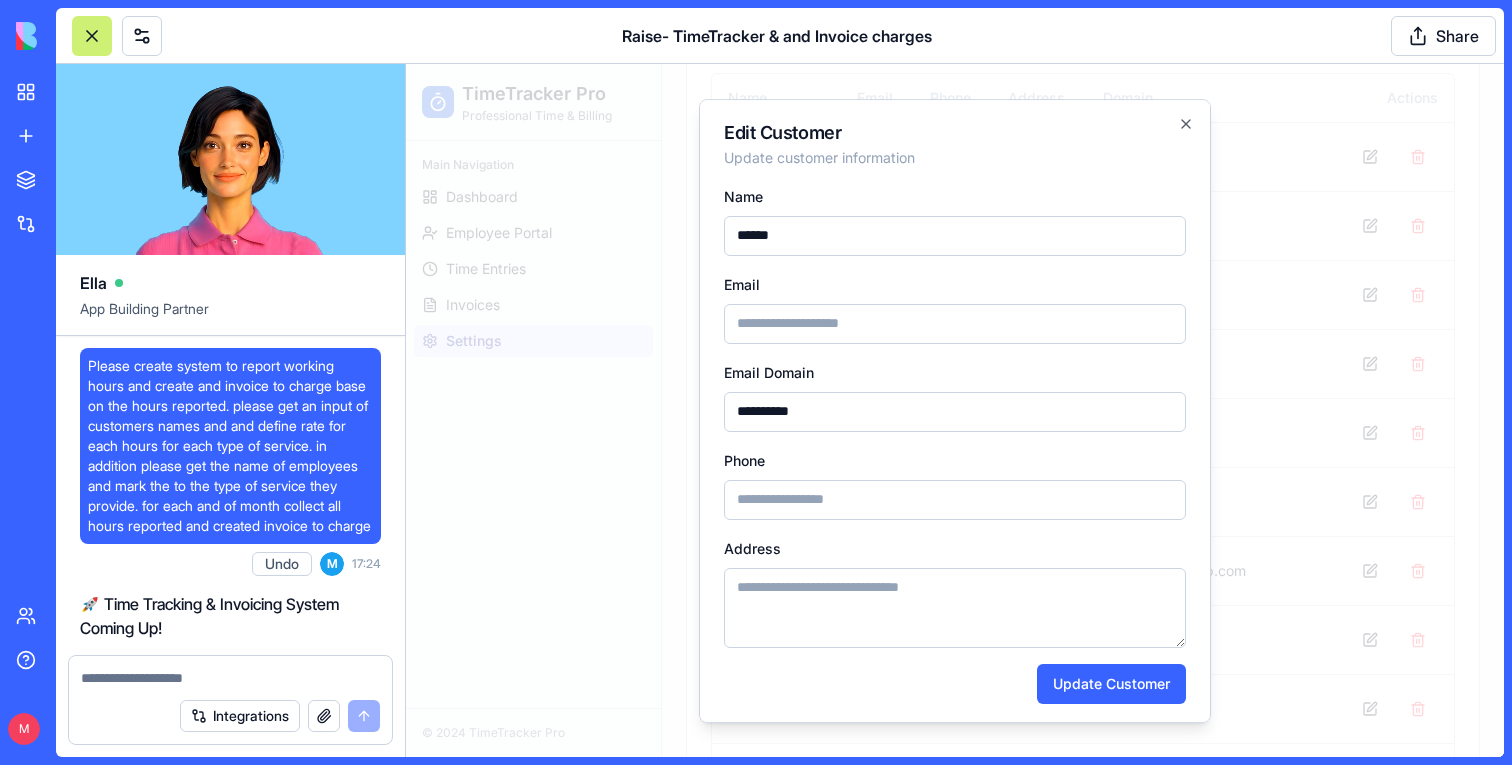 click at bounding box center [955, 410] 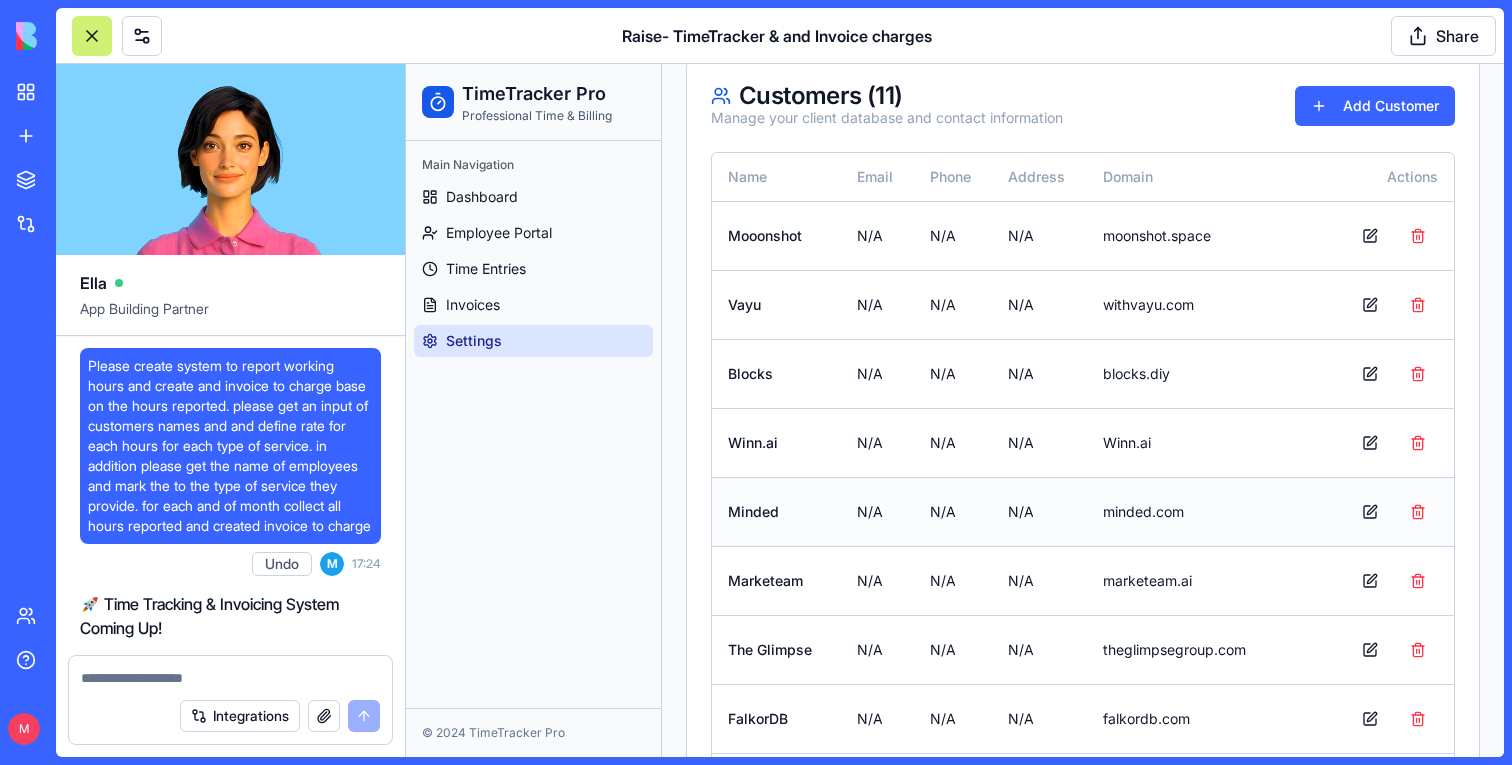 scroll, scrollTop: 278, scrollLeft: 0, axis: vertical 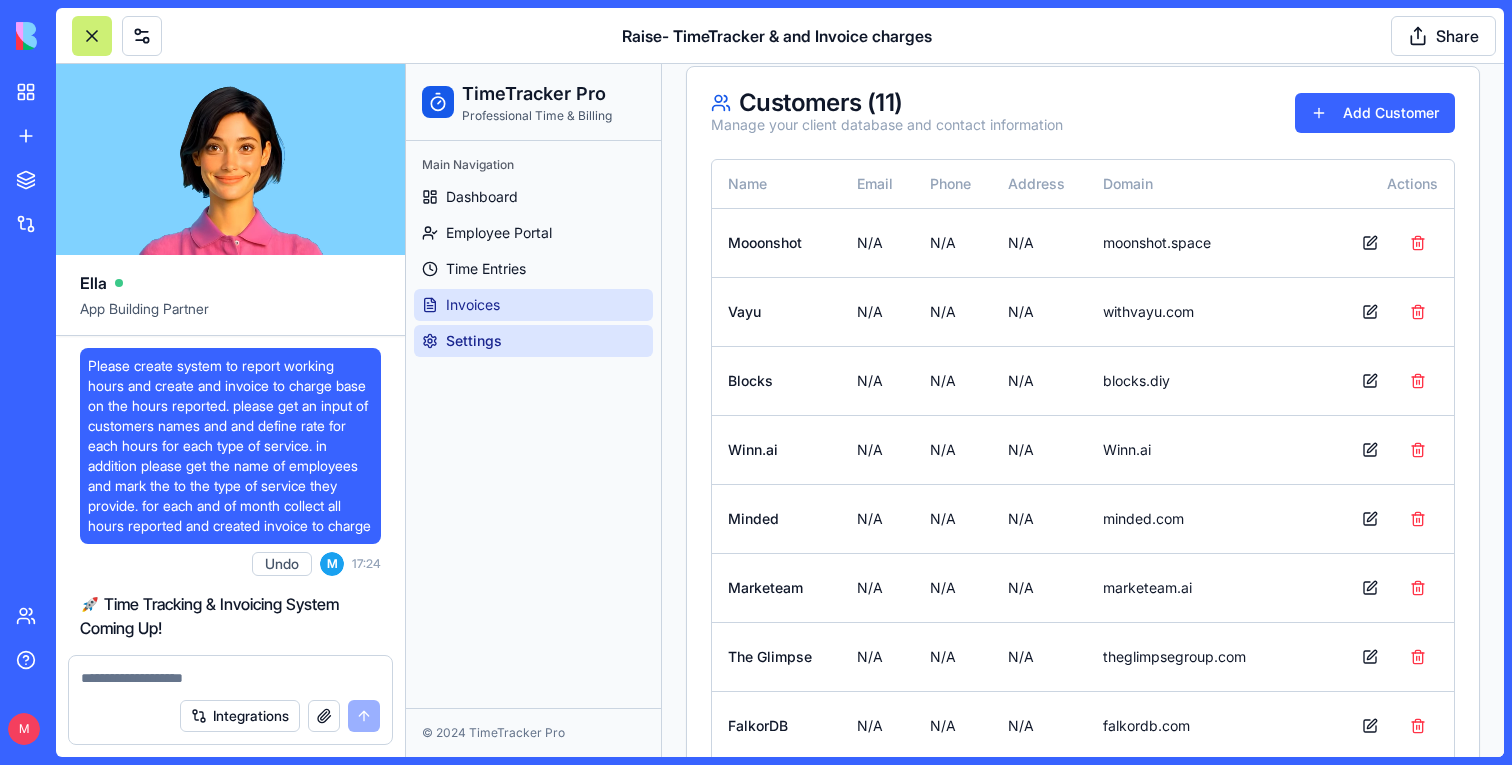 click on "Invoices" at bounding box center [533, 305] 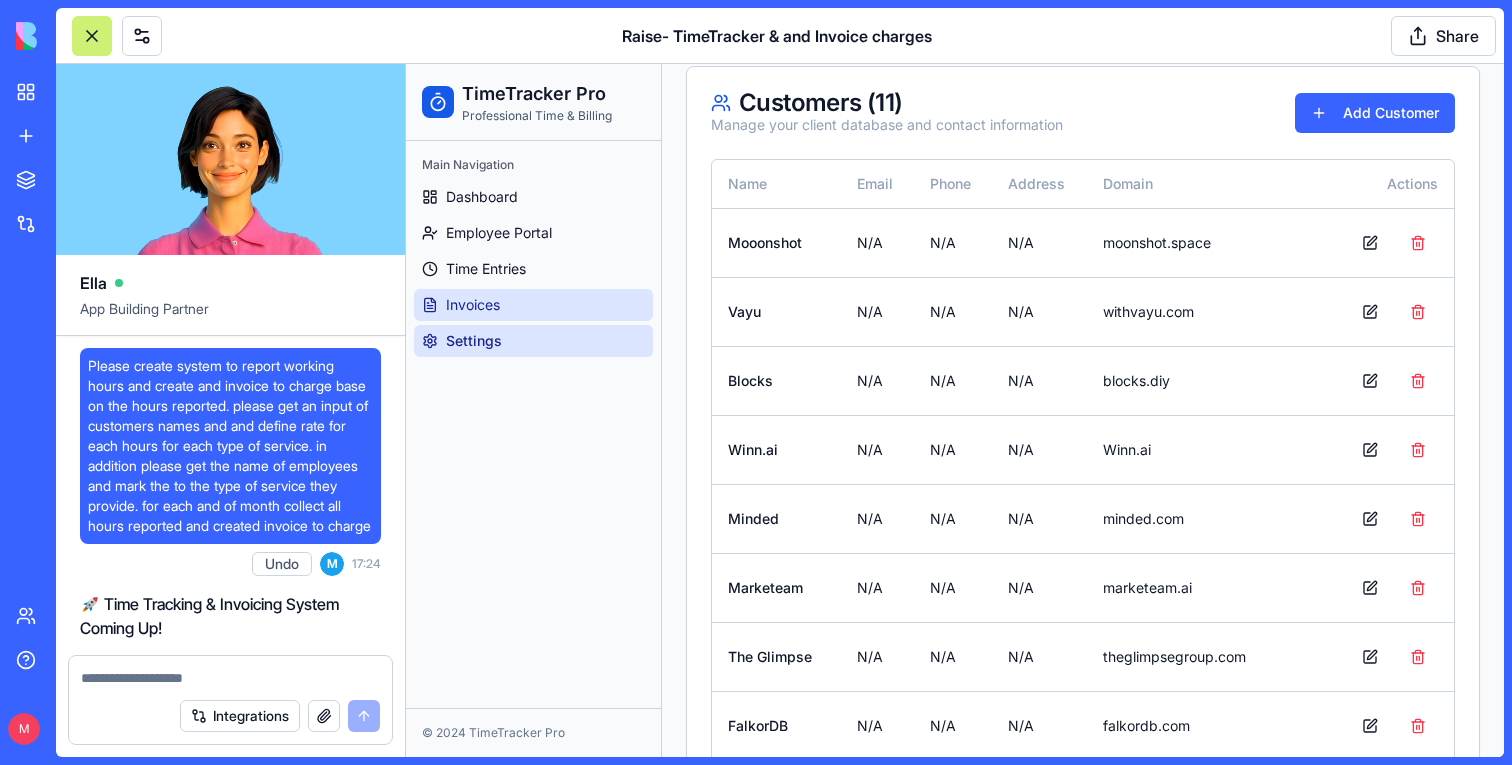 scroll, scrollTop: 0, scrollLeft: 0, axis: both 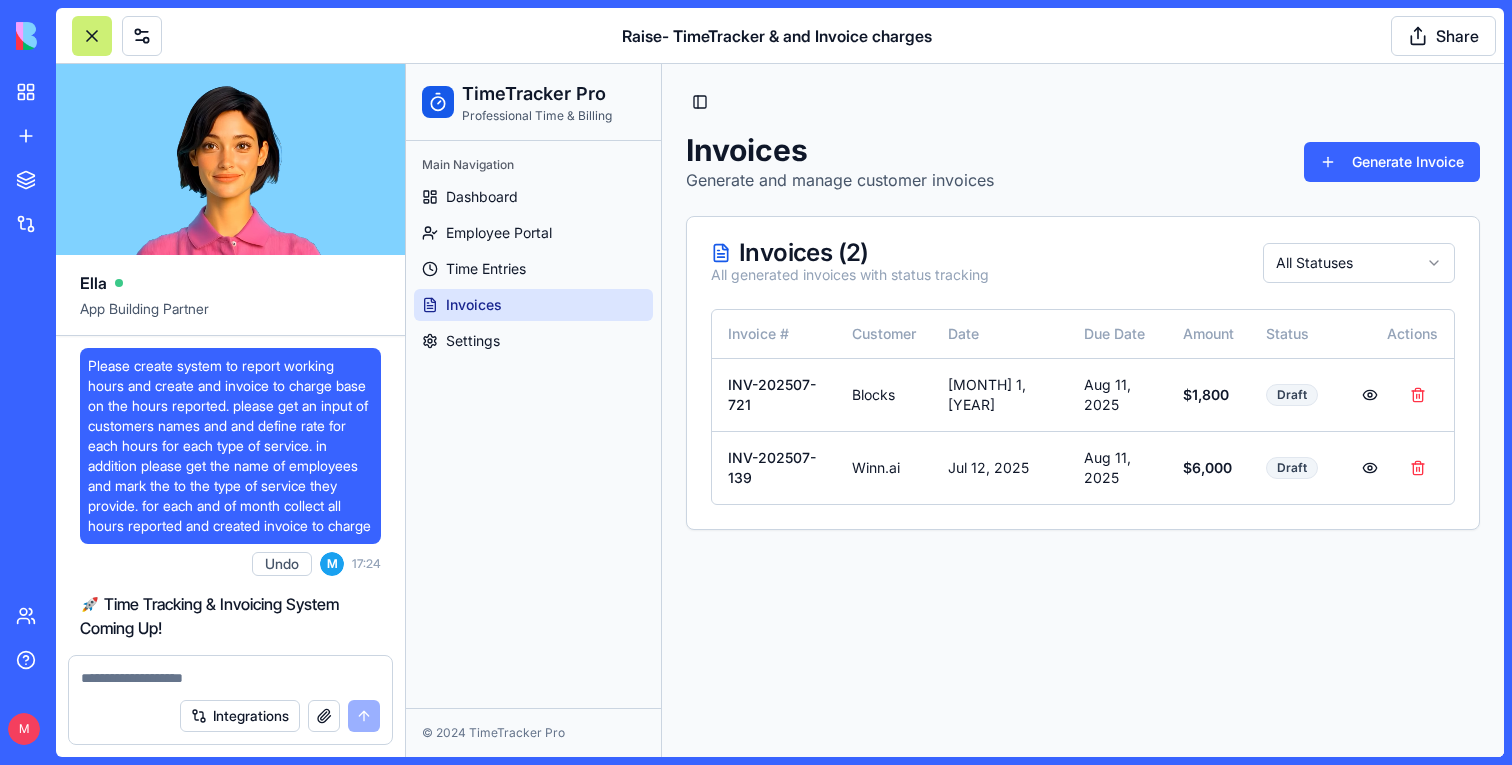 click on "Invoices" at bounding box center (533, 305) 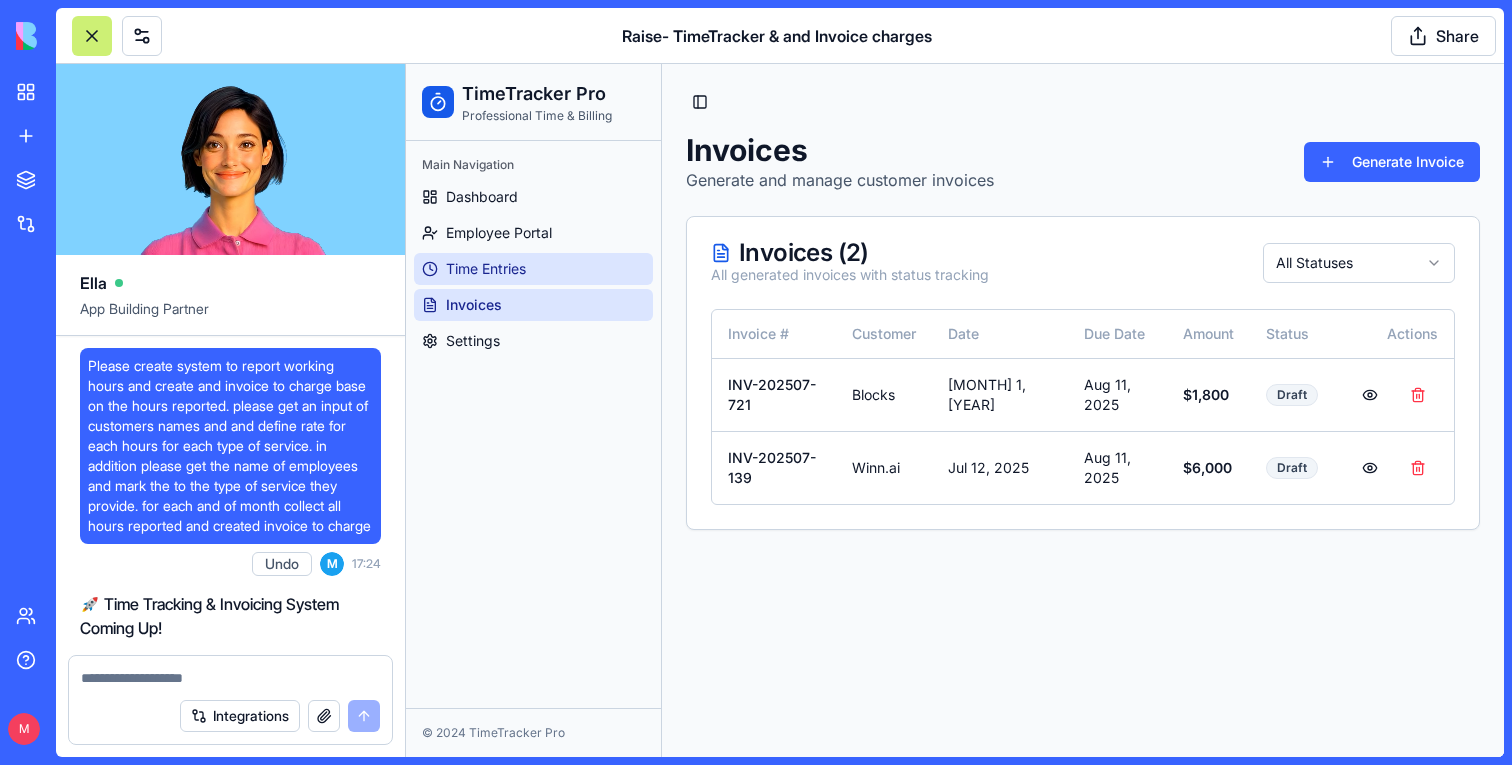 click on "Time Entries" at bounding box center [486, 269] 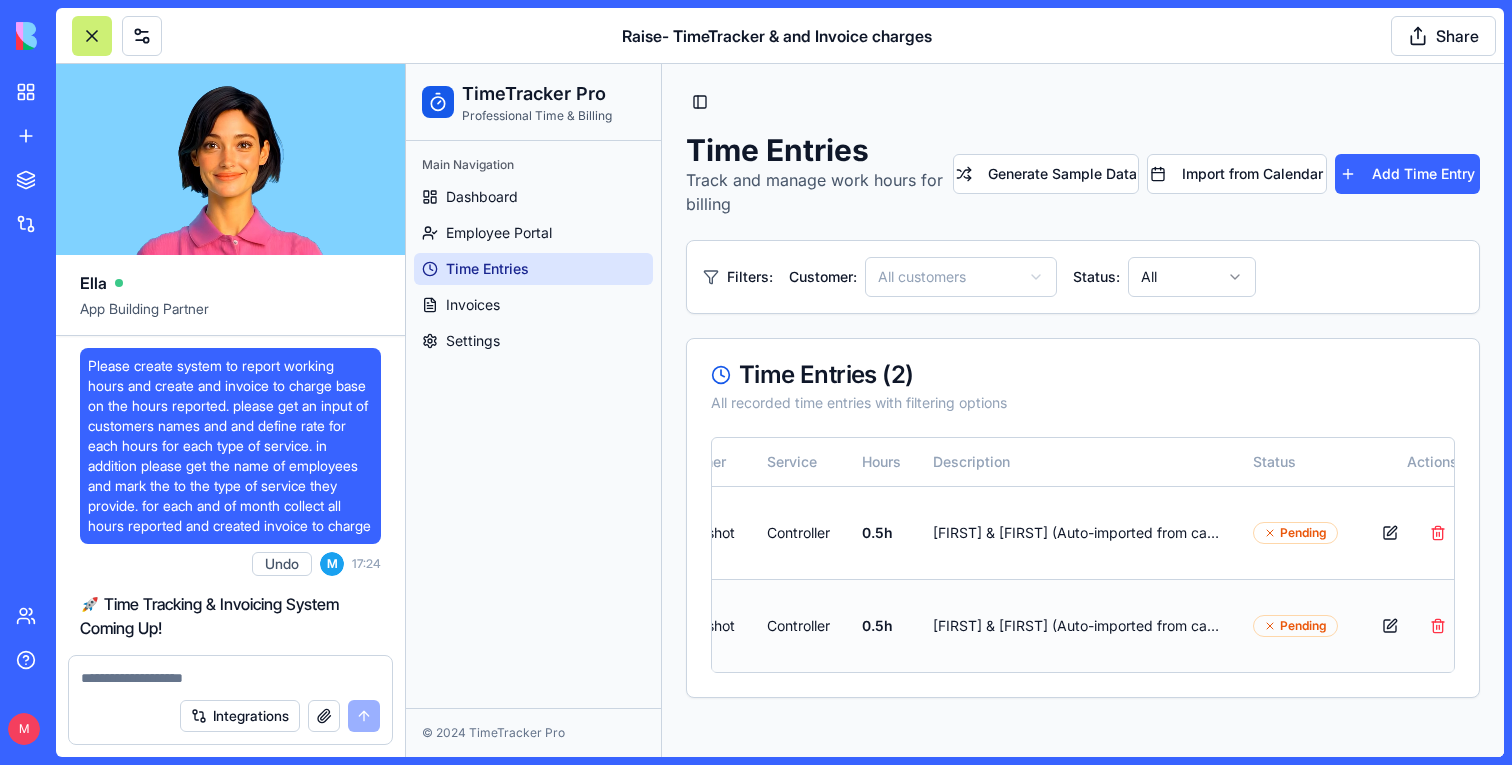 scroll, scrollTop: 0, scrollLeft: 255, axis: horizontal 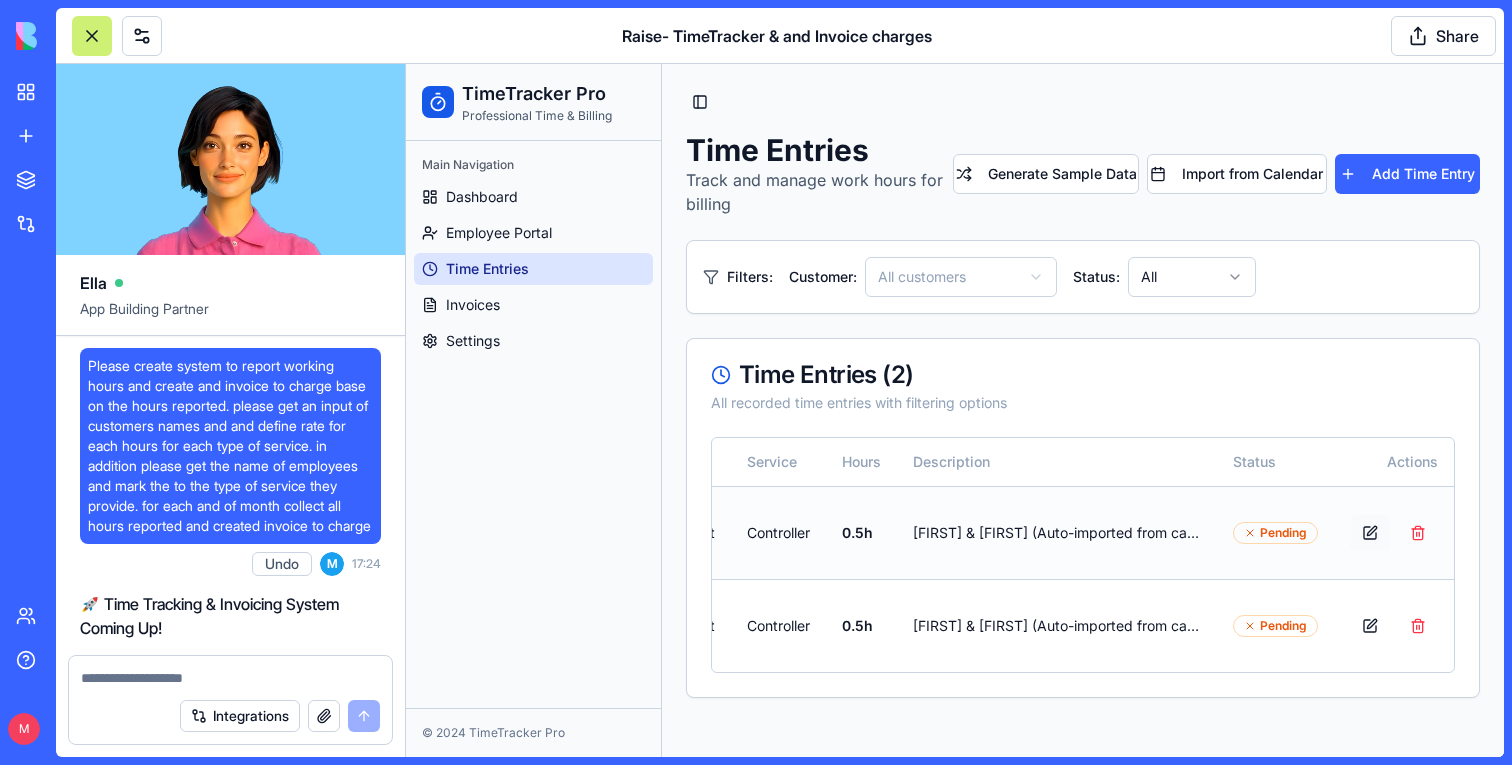 click at bounding box center [1370, 533] 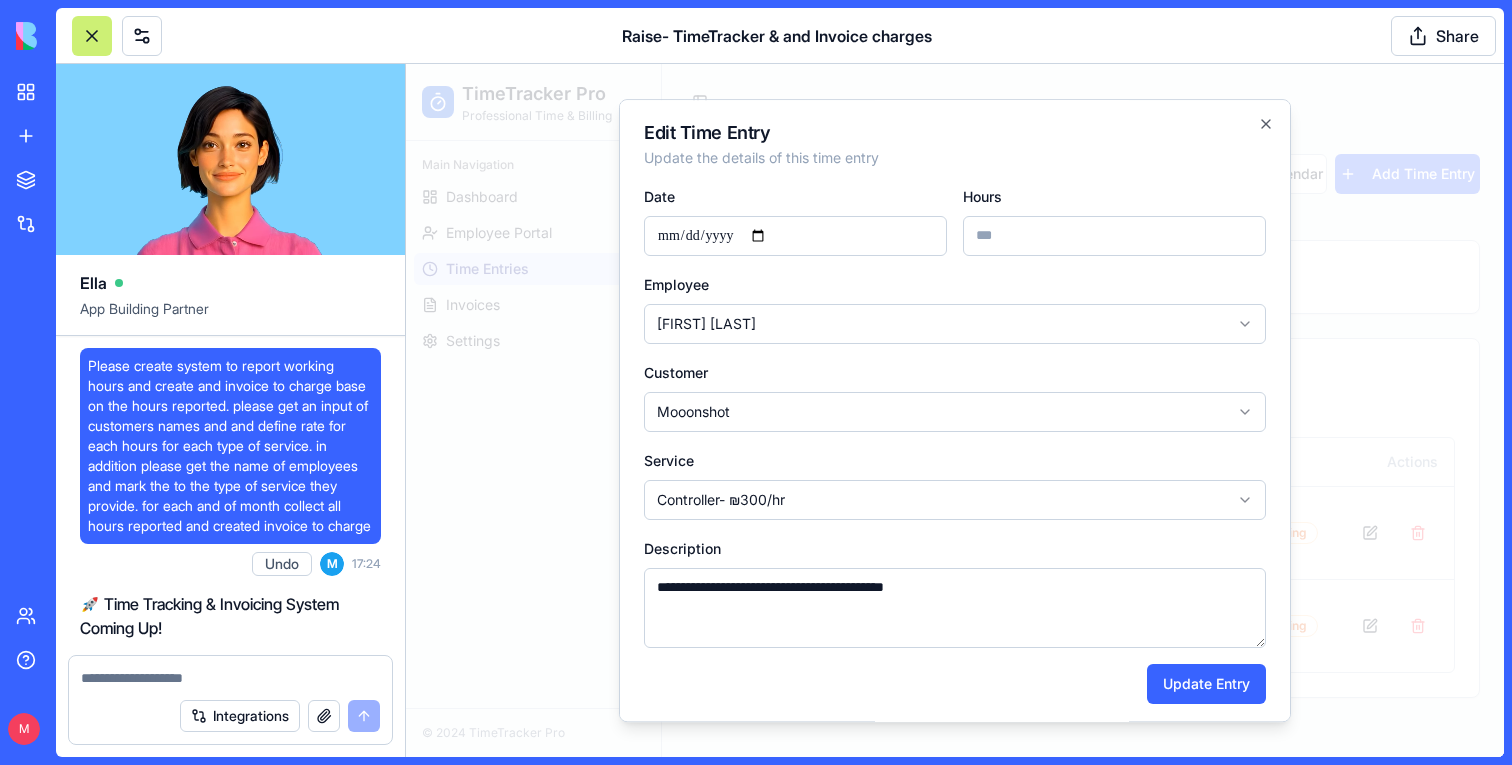 click at bounding box center [955, 410] 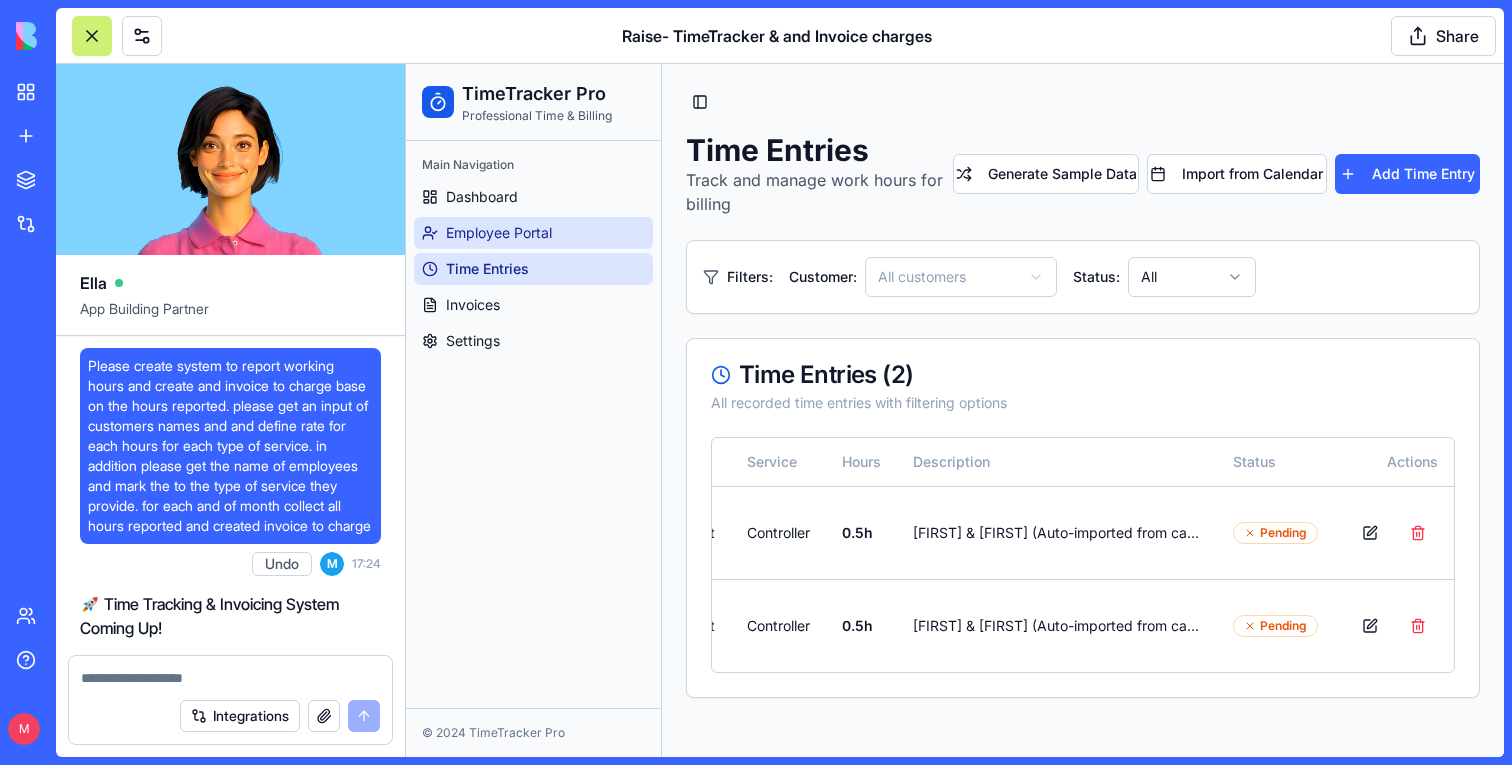 click on "Employee Portal" at bounding box center (499, 233) 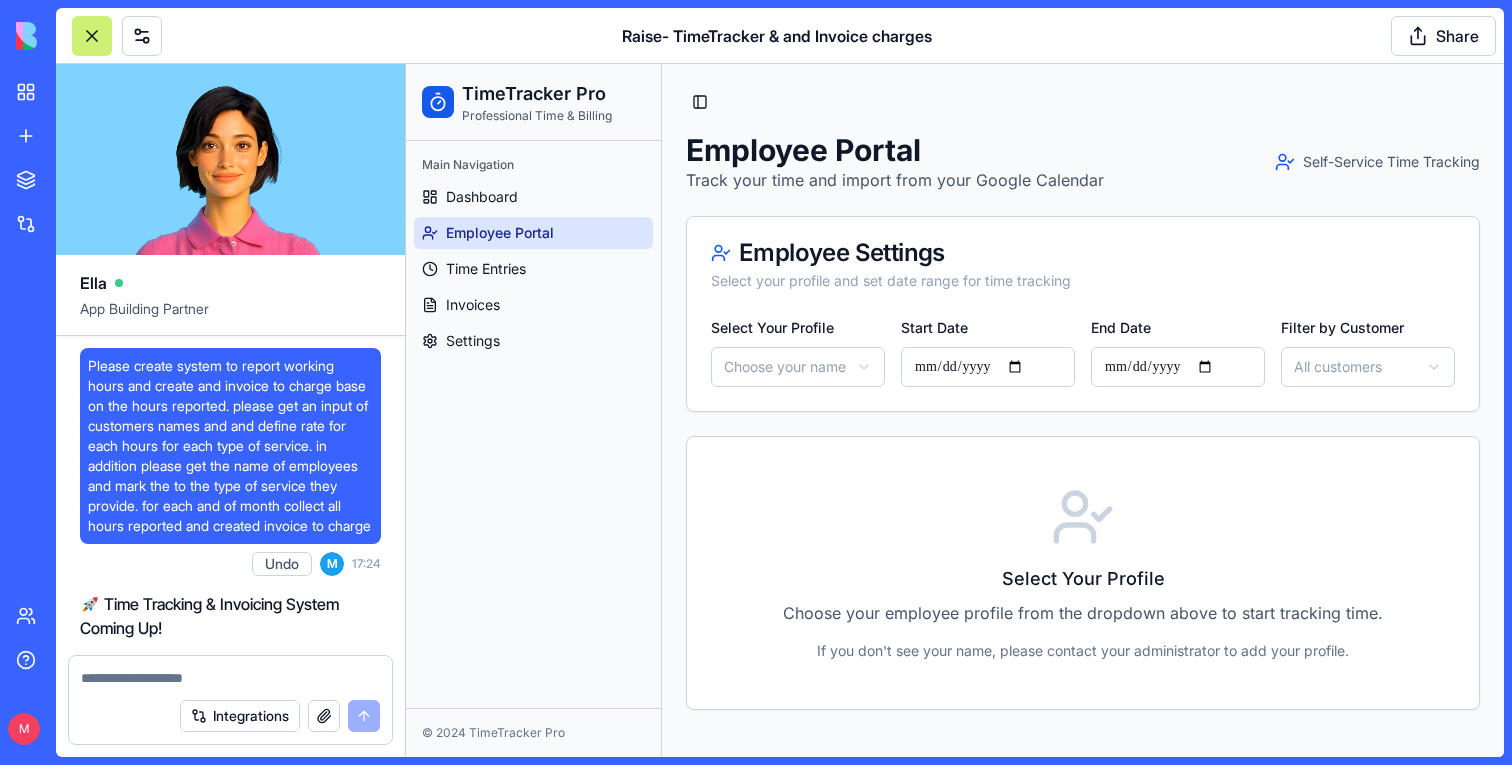 click on "Employee Portal" at bounding box center (500, 233) 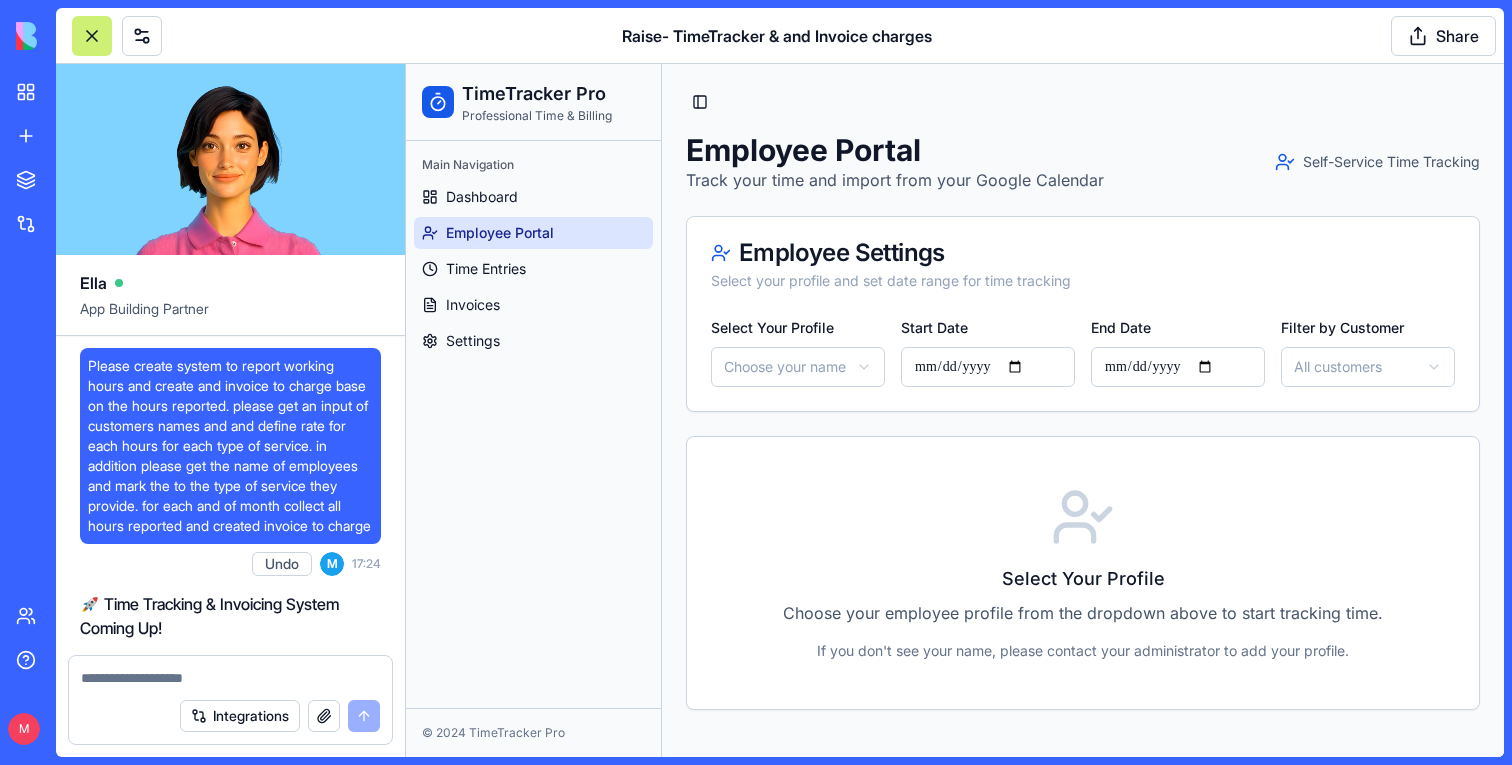 click on "**********" at bounding box center [955, 410] 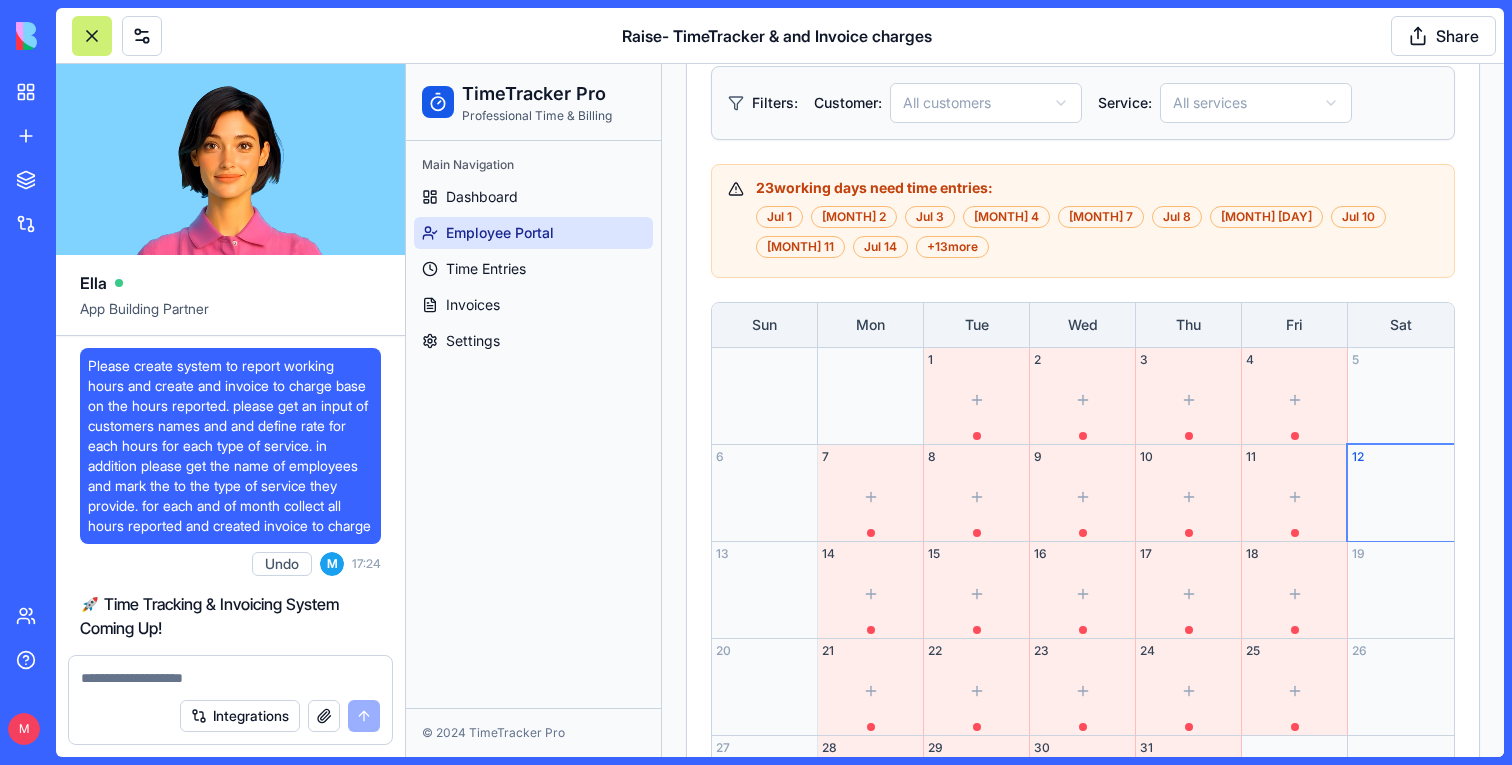 scroll, scrollTop: 1036, scrollLeft: 0, axis: vertical 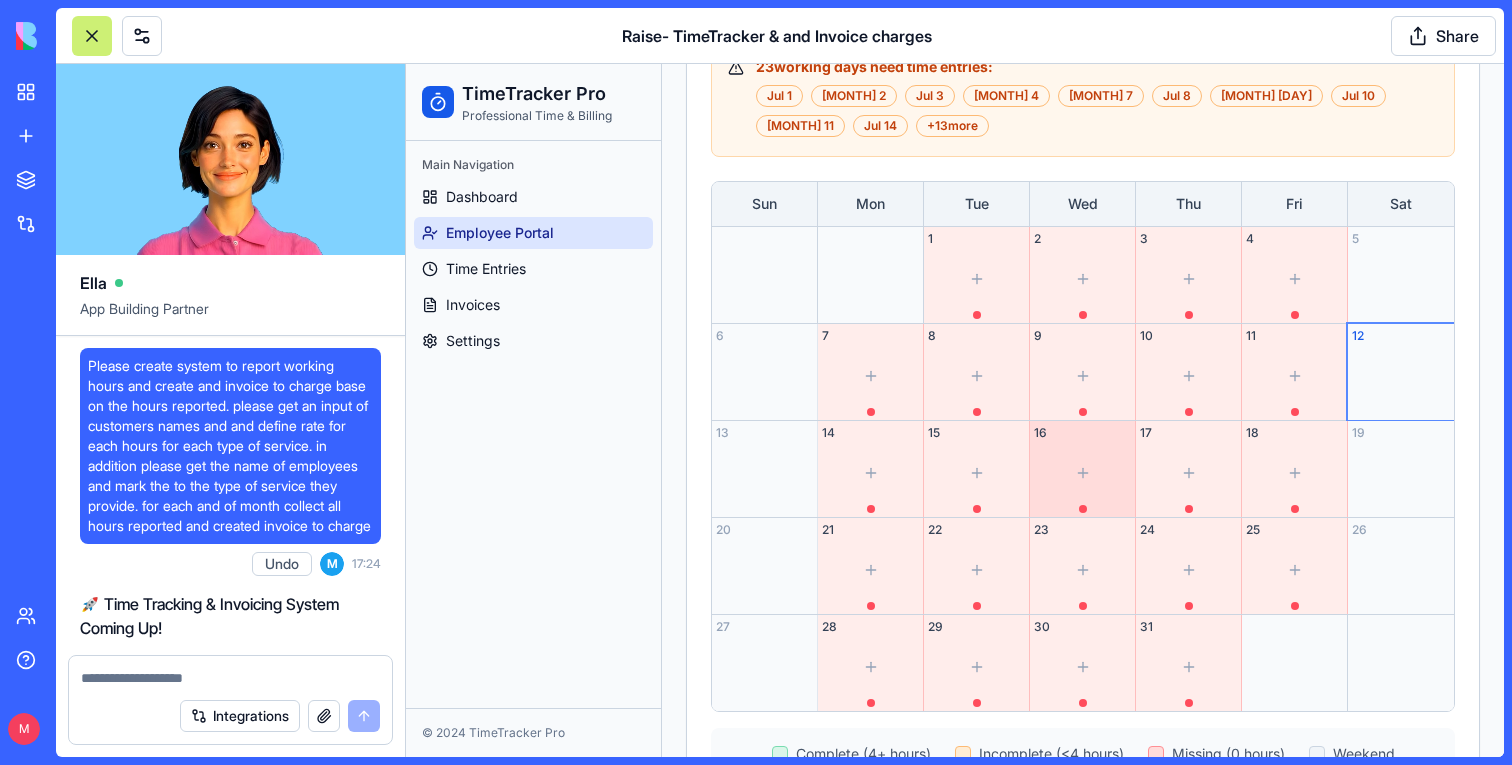 click at bounding box center [1082, 473] 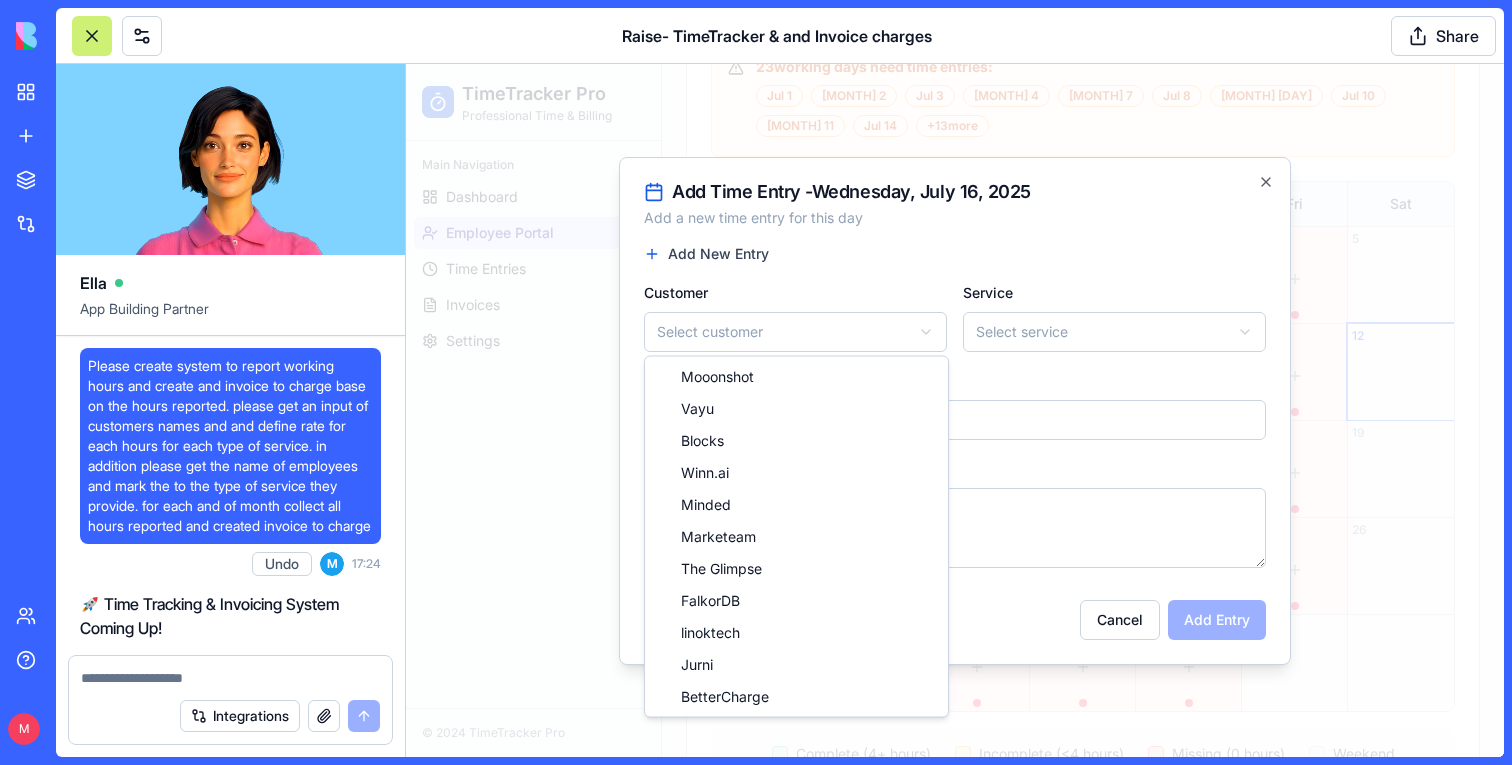 click on "Select Your Profile [FIRST] [LAST]   ([EMAIL]) [FIRST] [LAST]   ([EMAIL])" at bounding box center (955, -72) 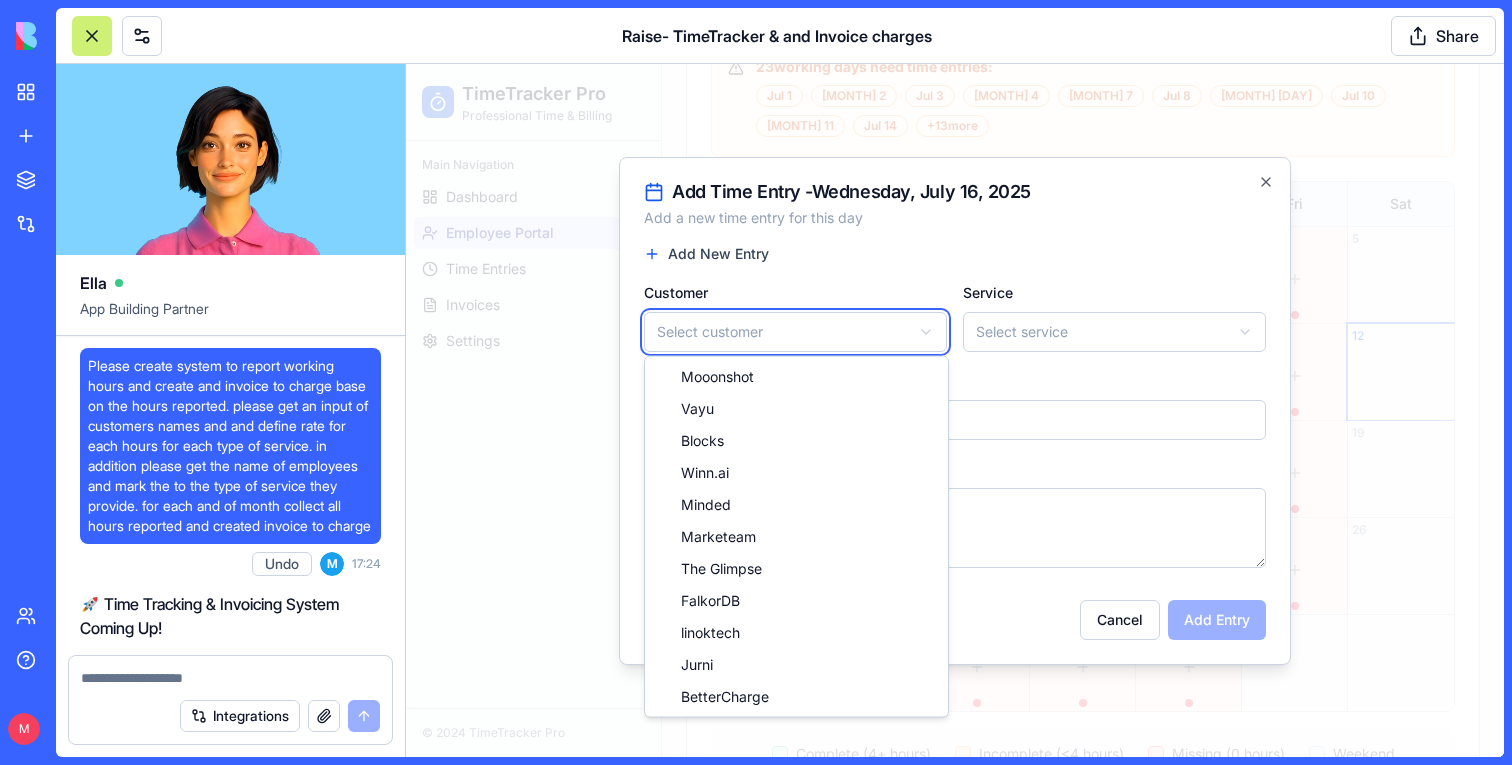 click on "Select Your Profile [FIRST] [LAST]   ([EMAIL]) [FIRST] [LAST]   ([EMAIL])" at bounding box center (955, -72) 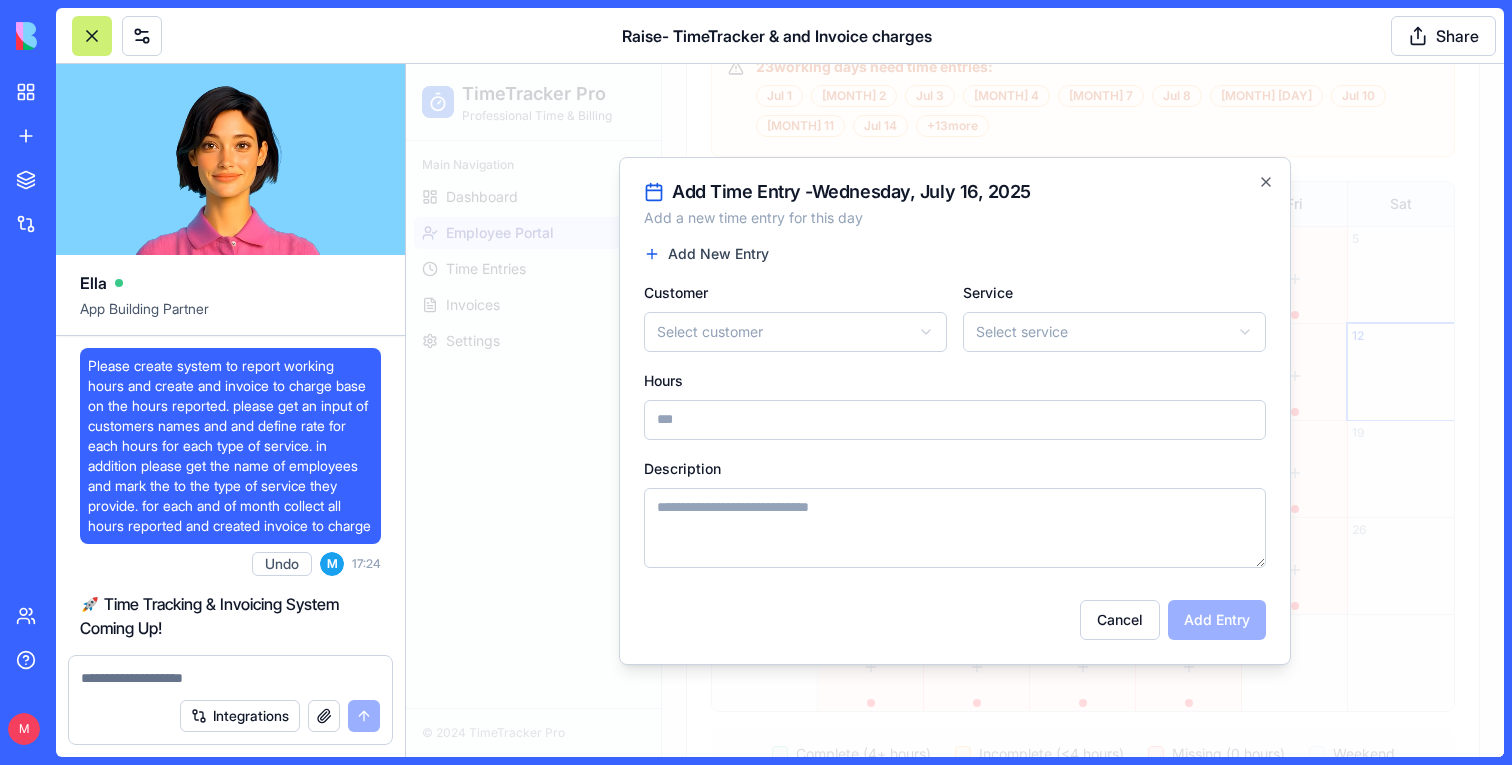 click on "Select Your Profile [FIRST] [LAST]   ([EMAIL]) [FIRST] [LAST]   ([EMAIL])" at bounding box center (955, -72) 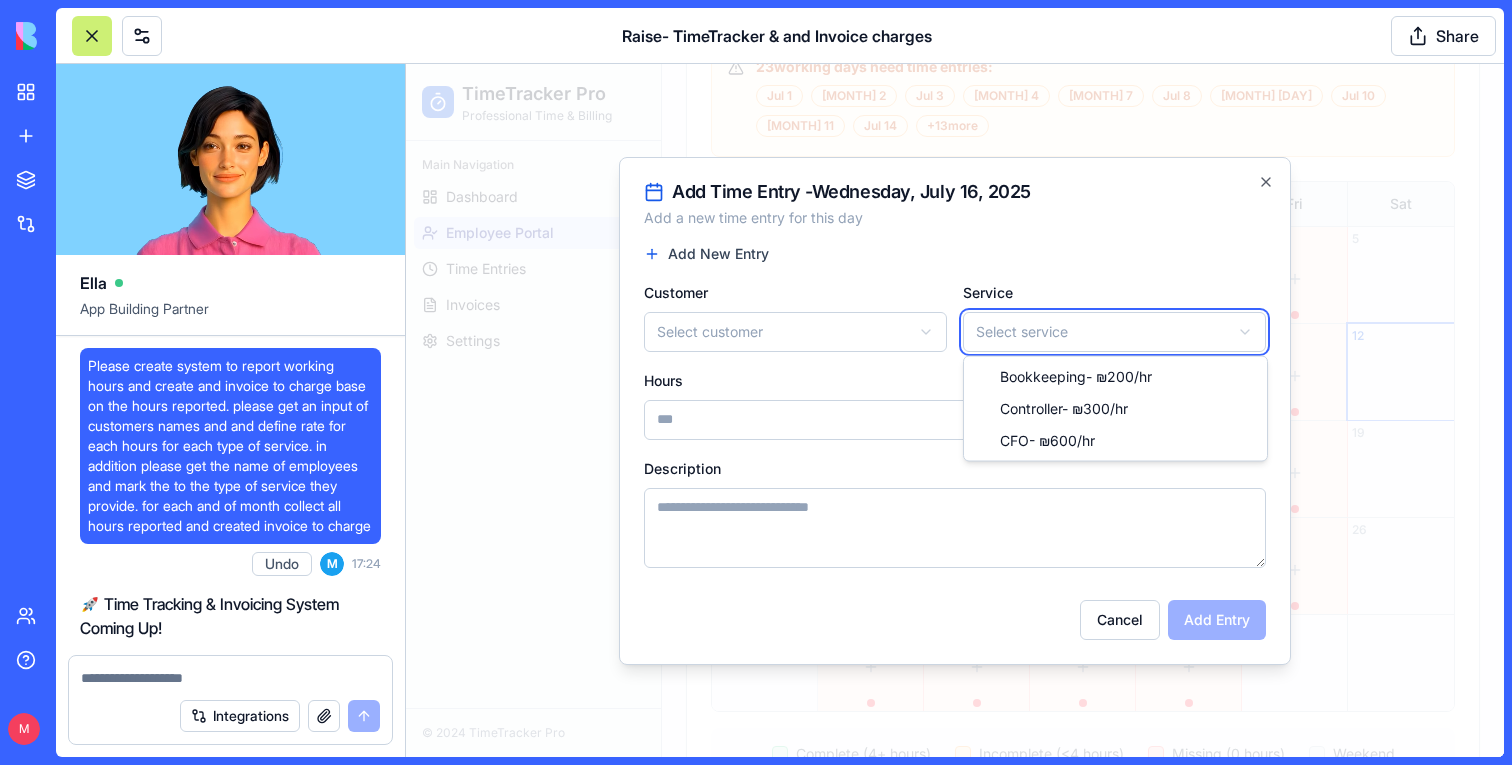 click on "Select Your Profile [FIRST] [LAST]   ([EMAIL]) [FIRST] [LAST]   ([EMAIL])" at bounding box center (955, -72) 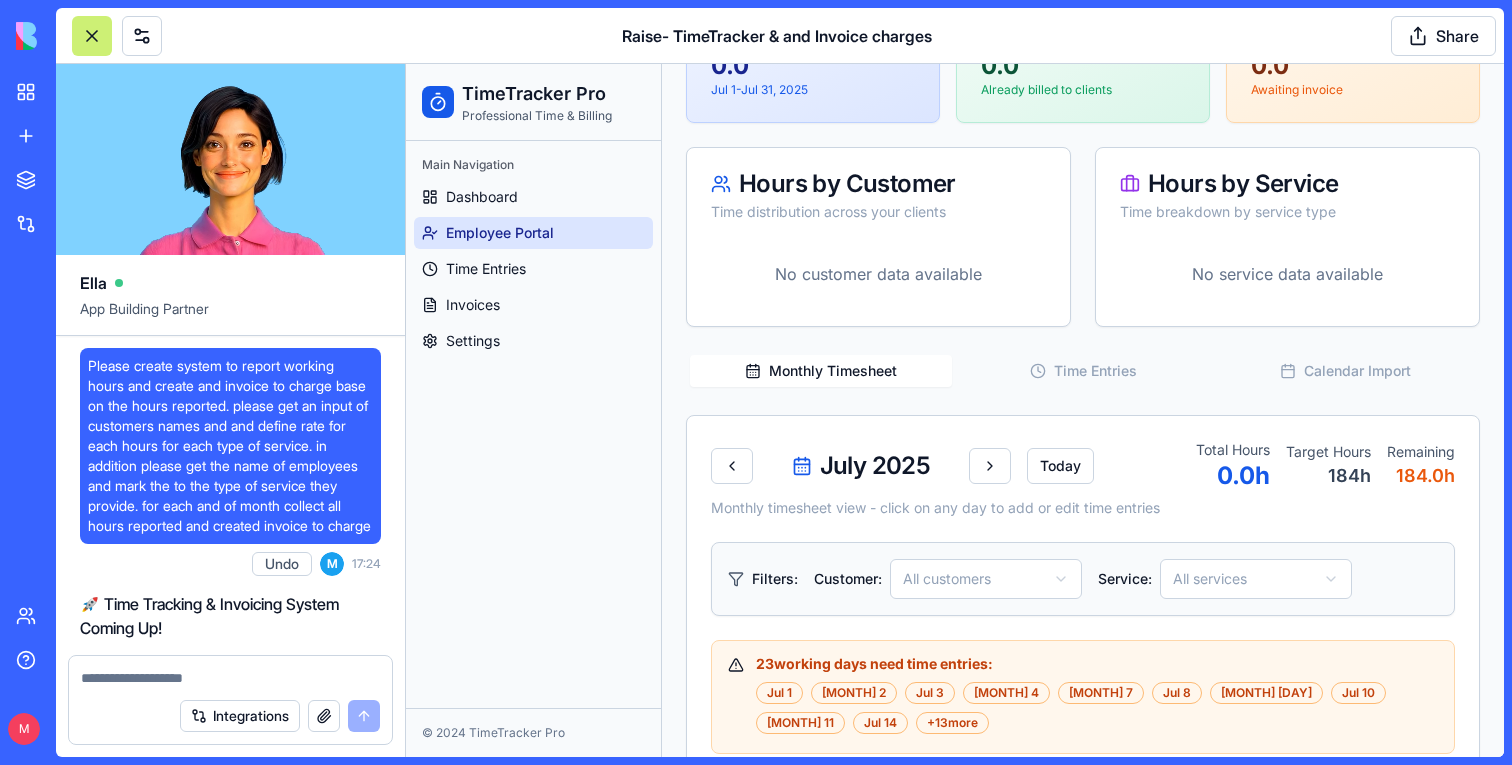 scroll, scrollTop: 0, scrollLeft: 0, axis: both 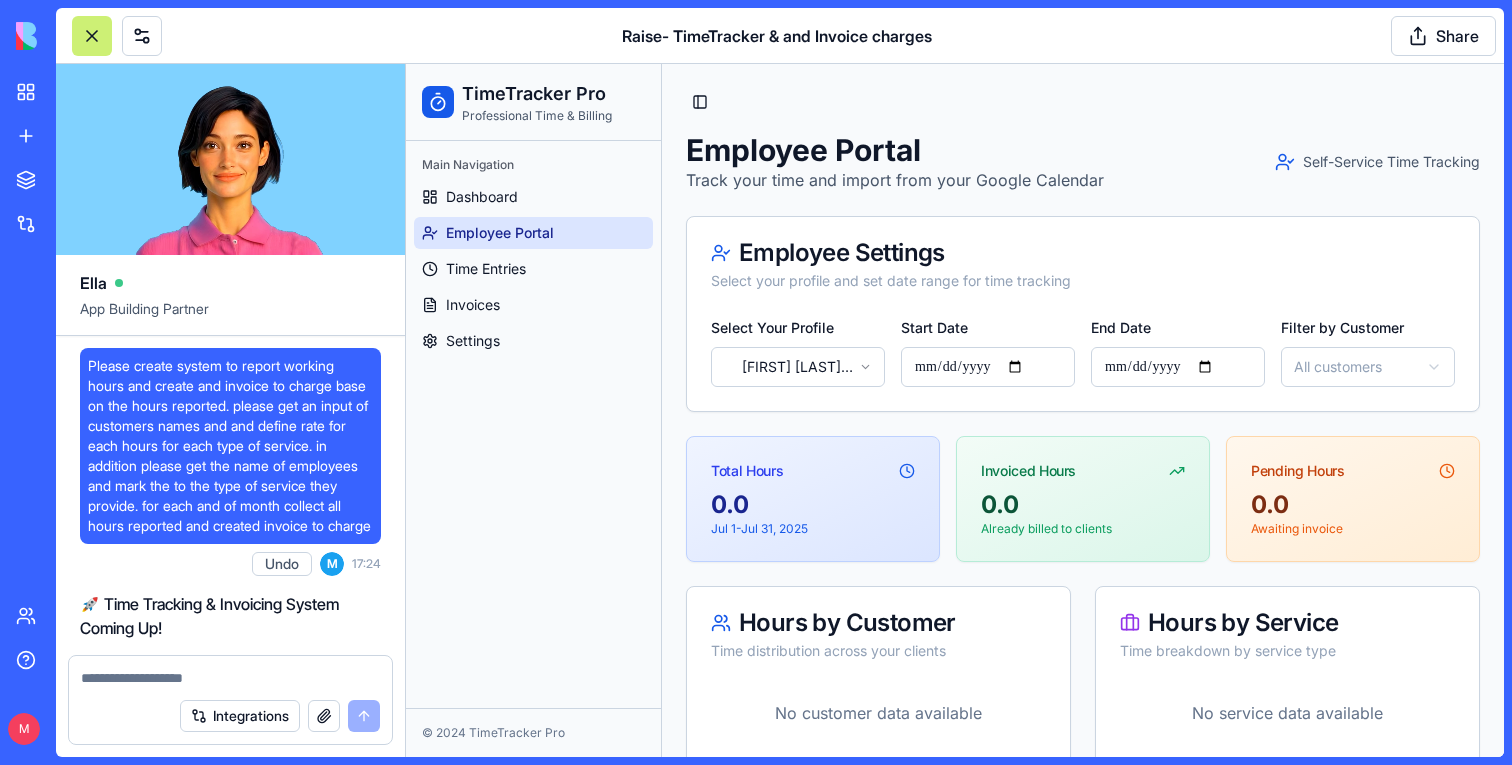 click at bounding box center [92, 36] 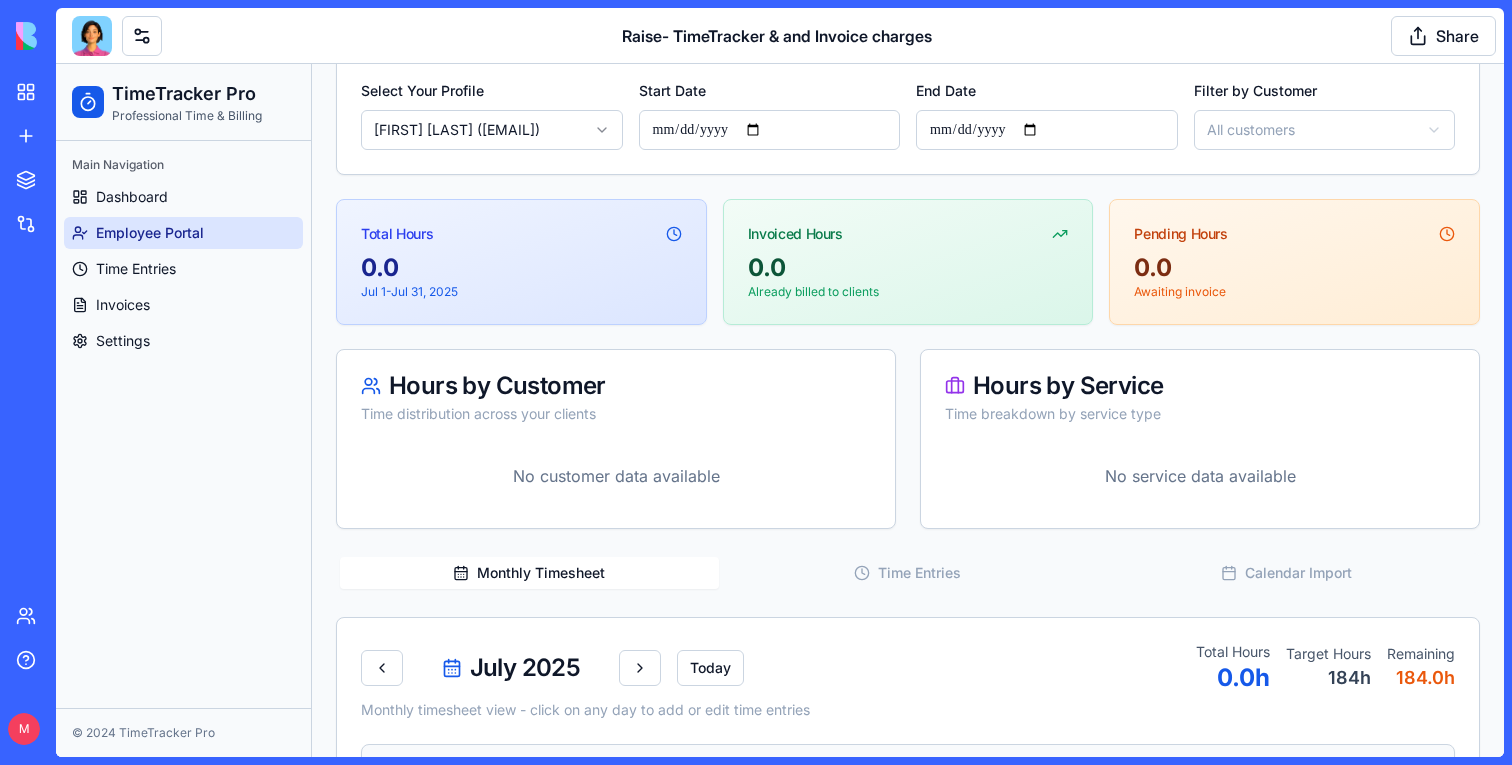 scroll, scrollTop: 294, scrollLeft: 0, axis: vertical 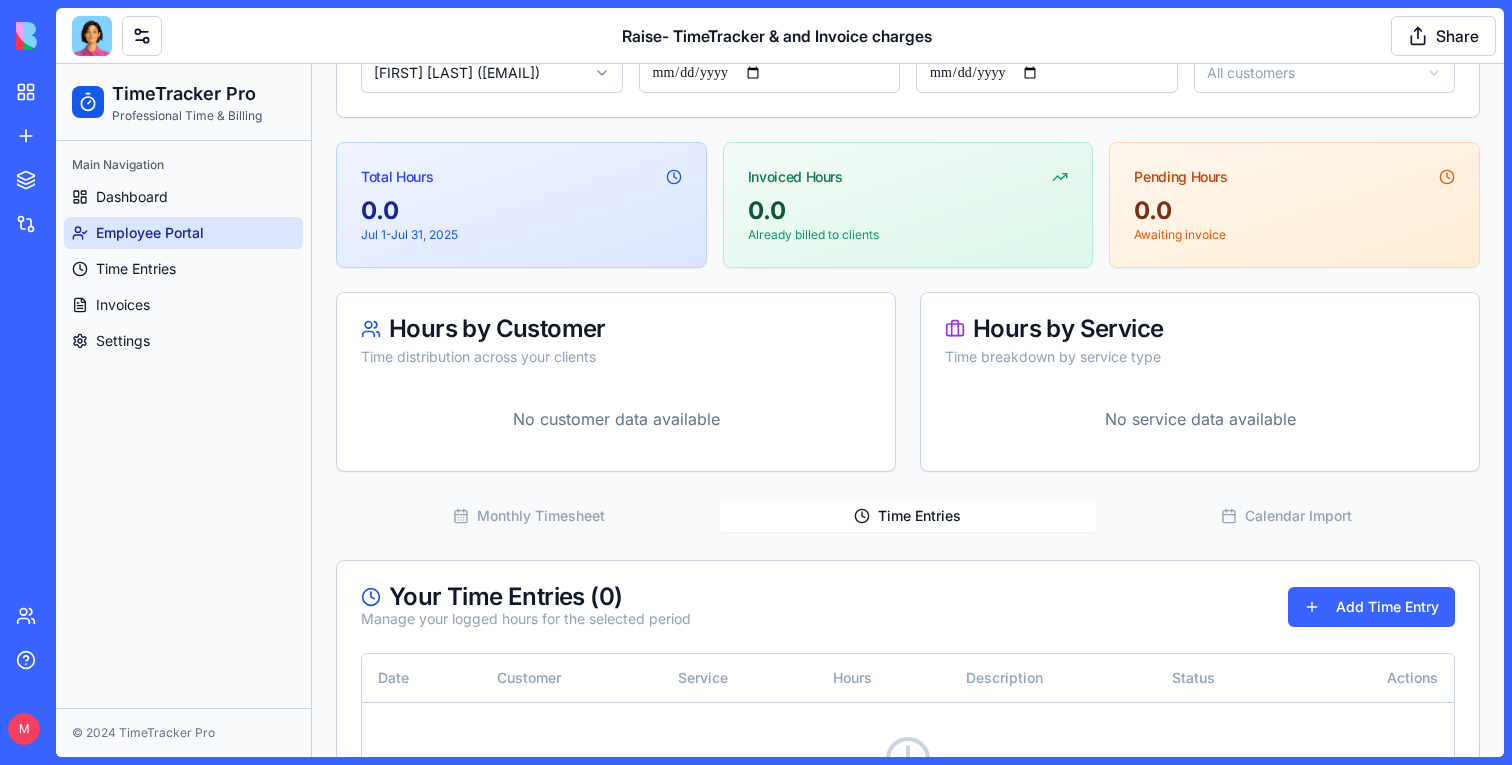 click 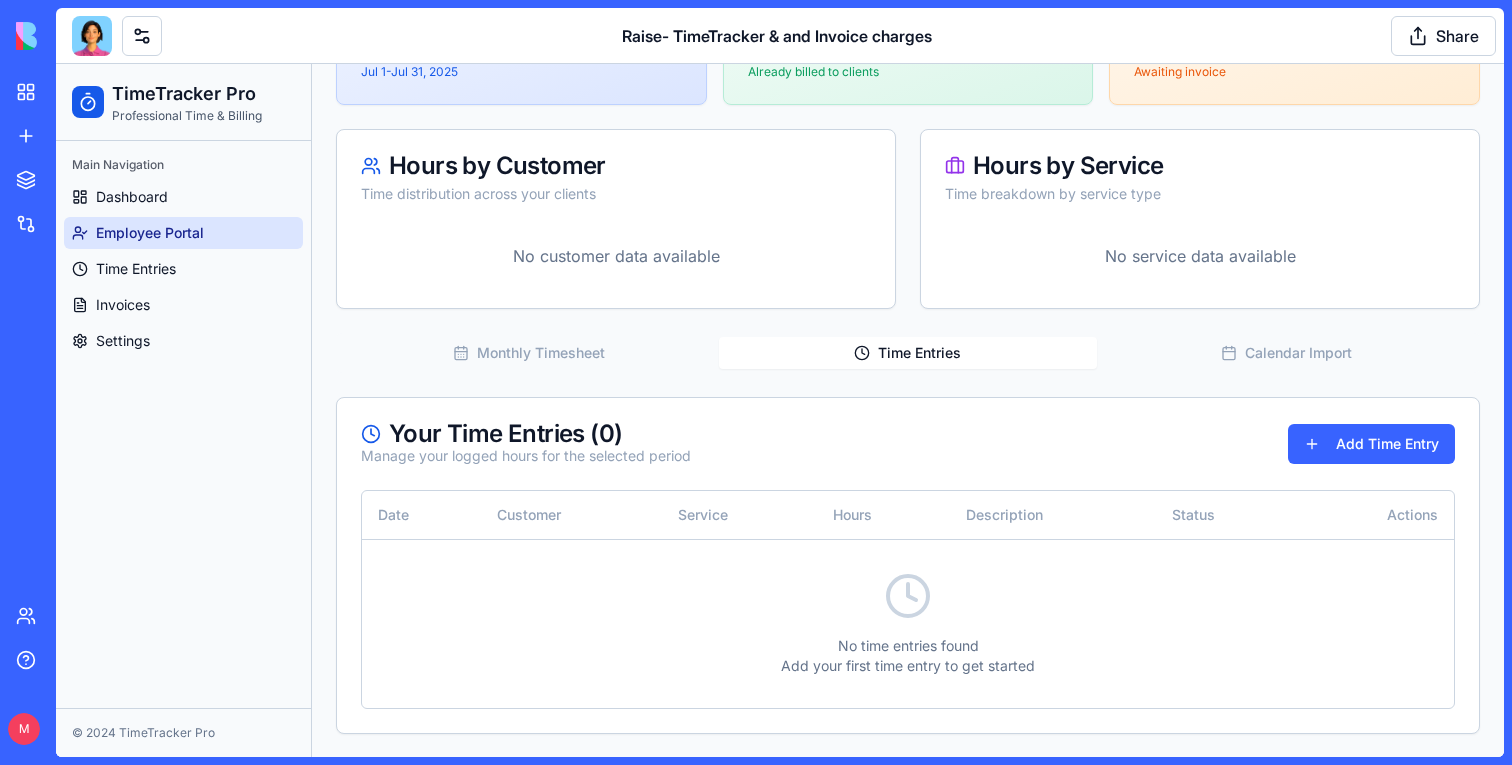 click on "**********" at bounding box center (908, 204) 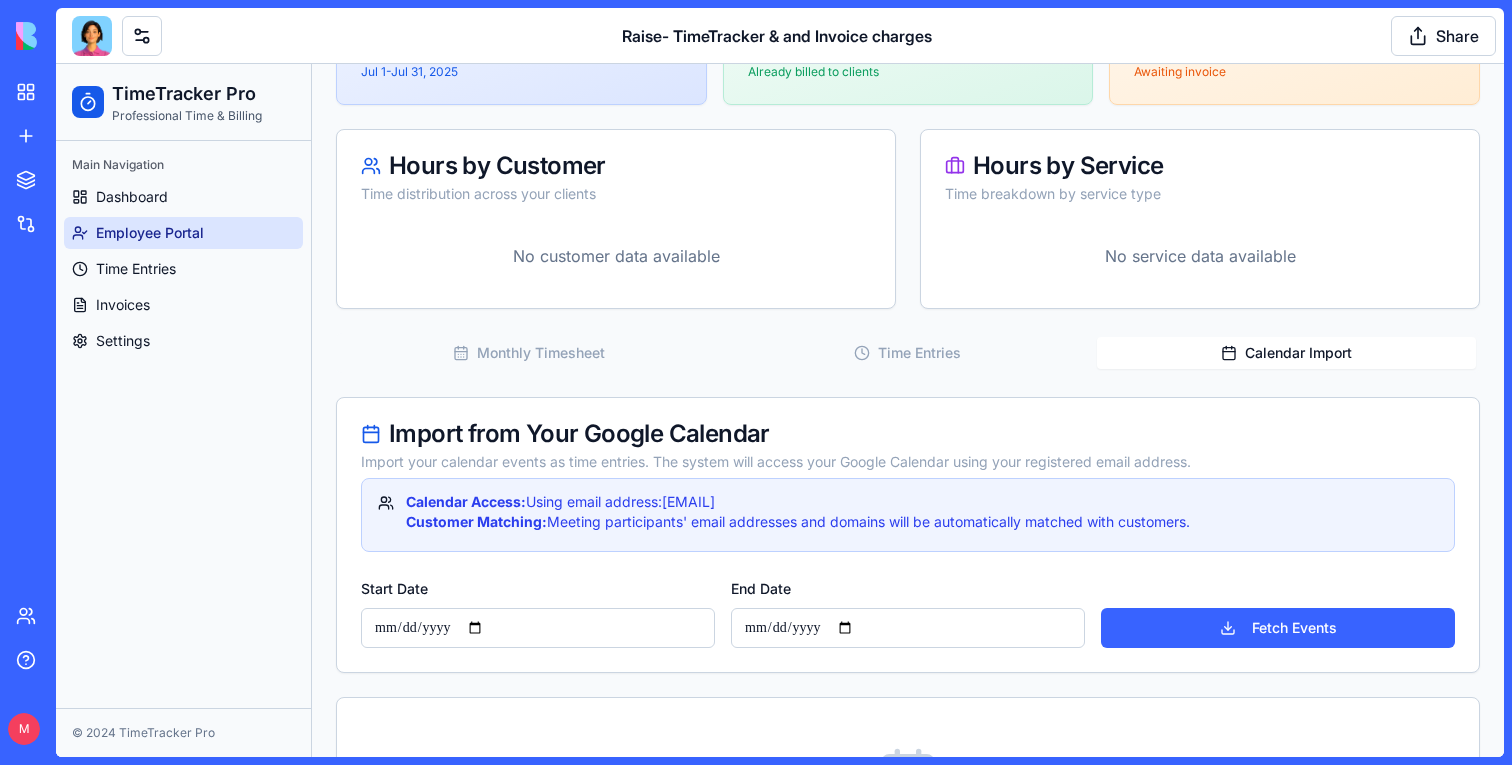 click on "Calendar Import" at bounding box center [1286, 353] 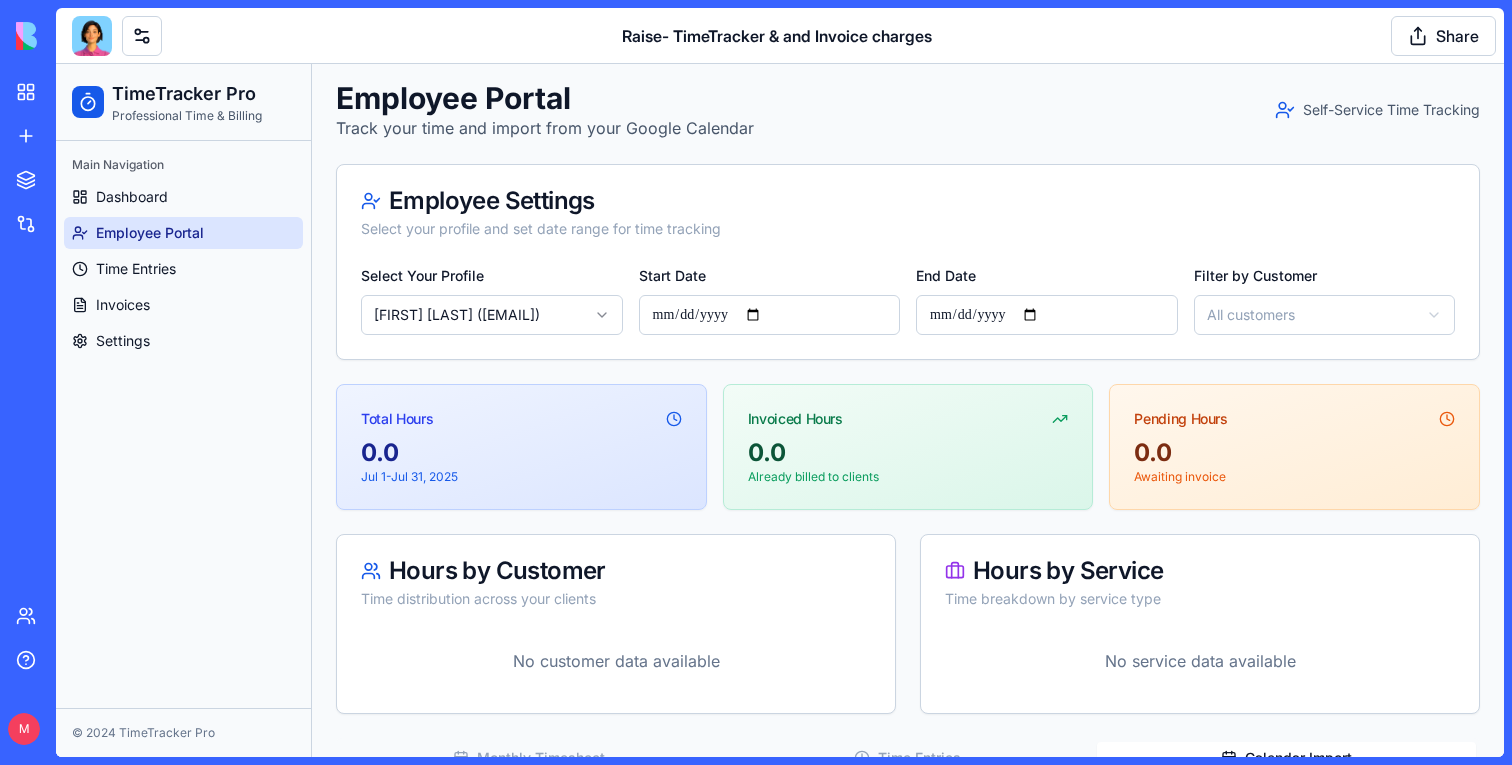scroll, scrollTop: 0, scrollLeft: 0, axis: both 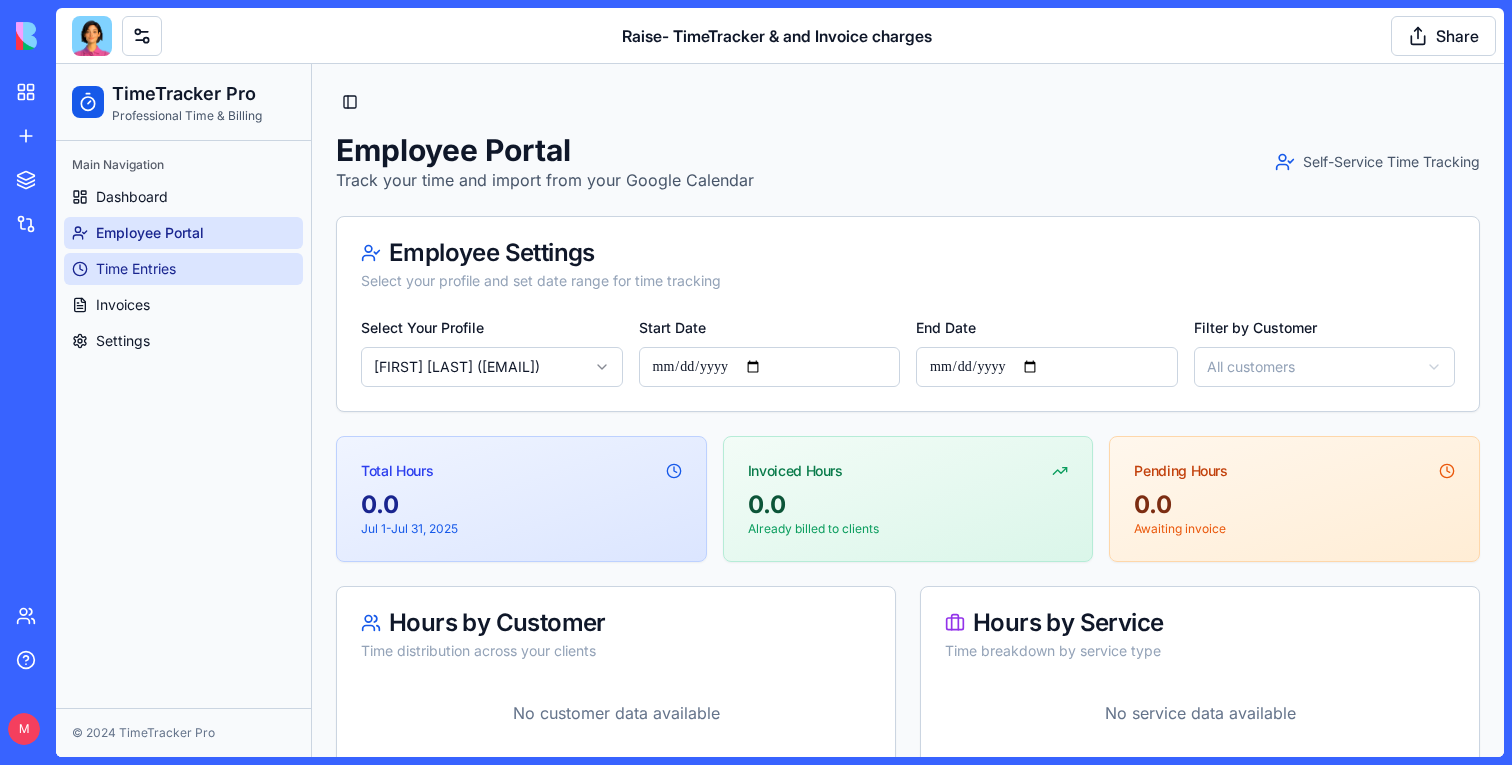click on "Time Entries" at bounding box center [183, 269] 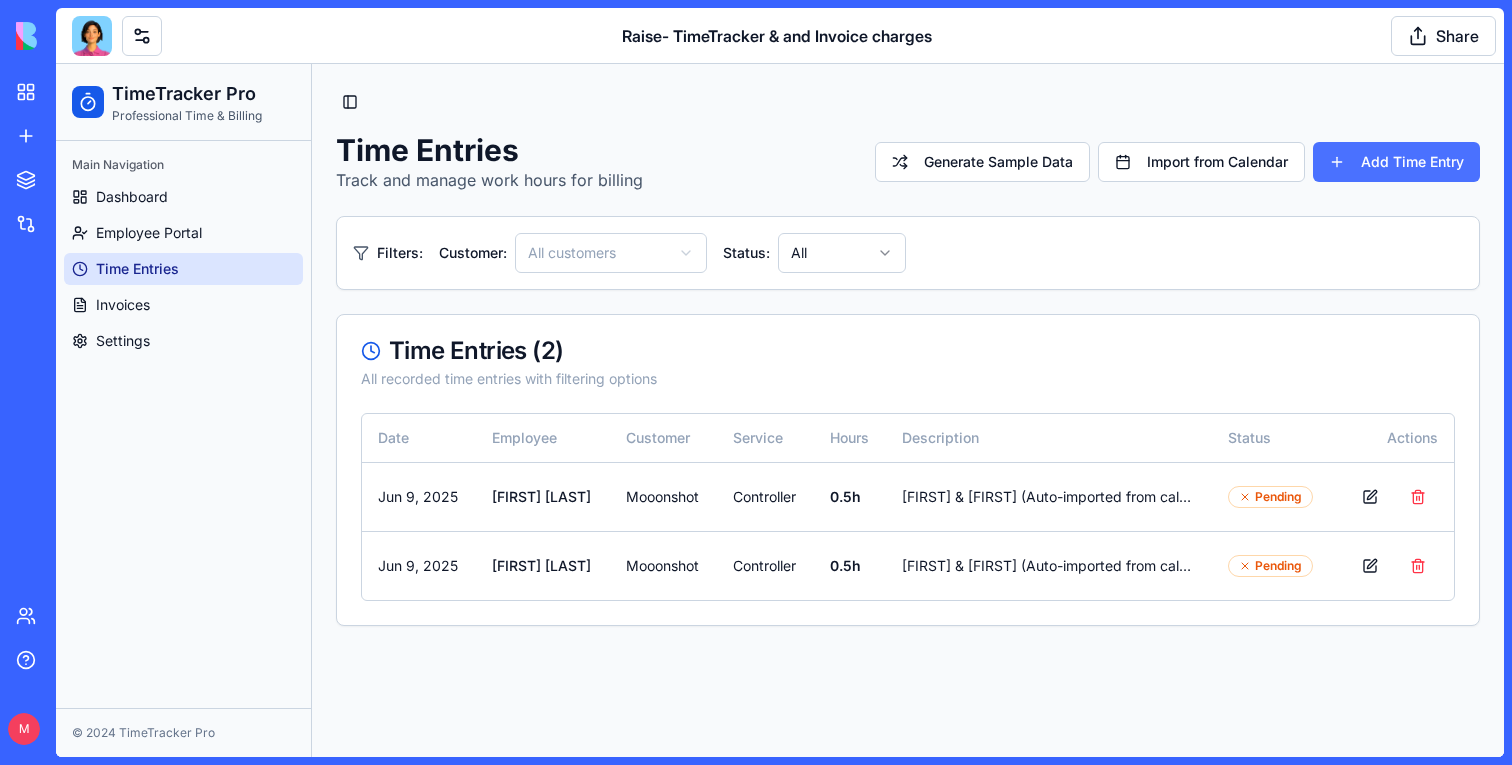 click on "Add Time Entry" at bounding box center [1396, 162] 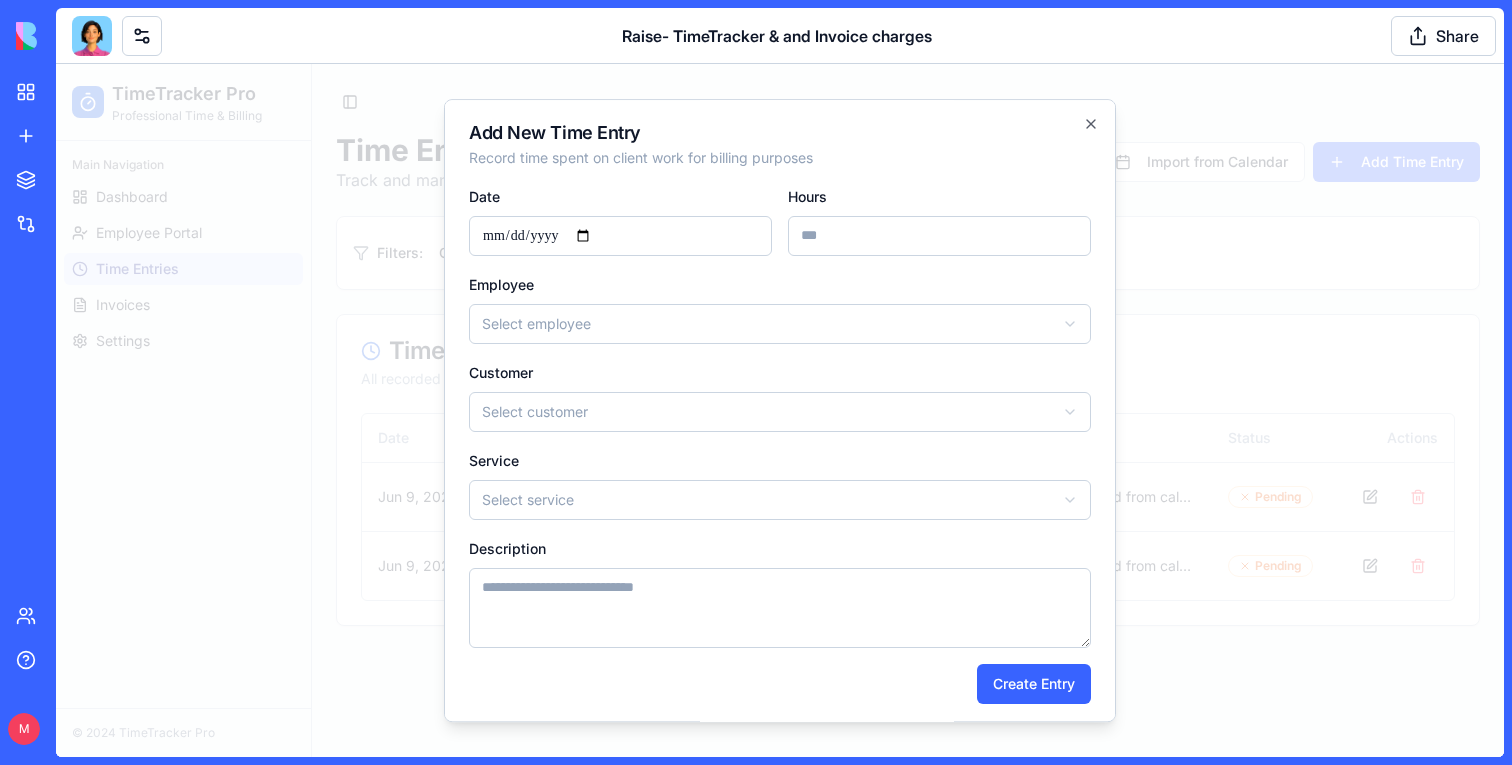 scroll, scrollTop: 6, scrollLeft: 0, axis: vertical 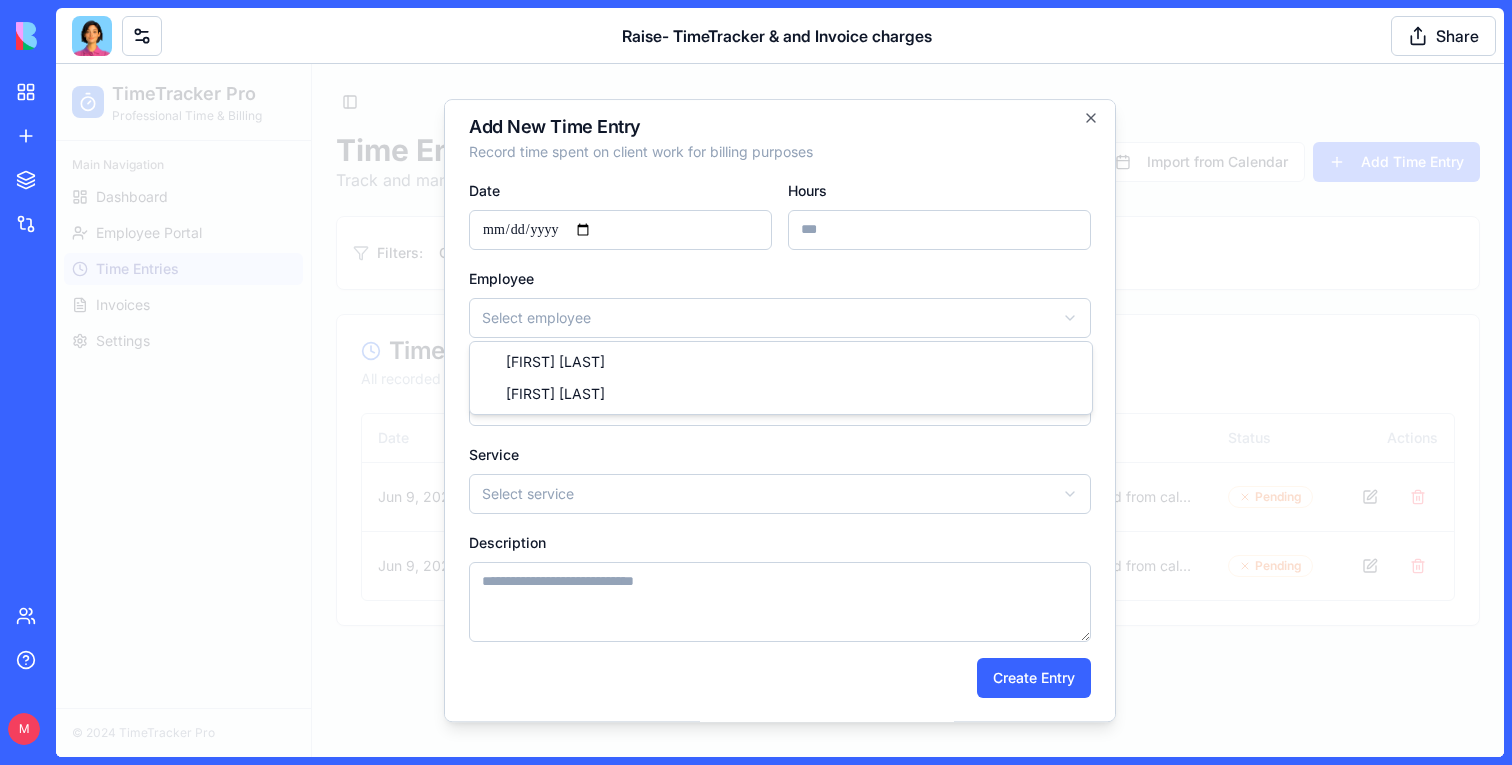 click on "**********" at bounding box center [780, 410] 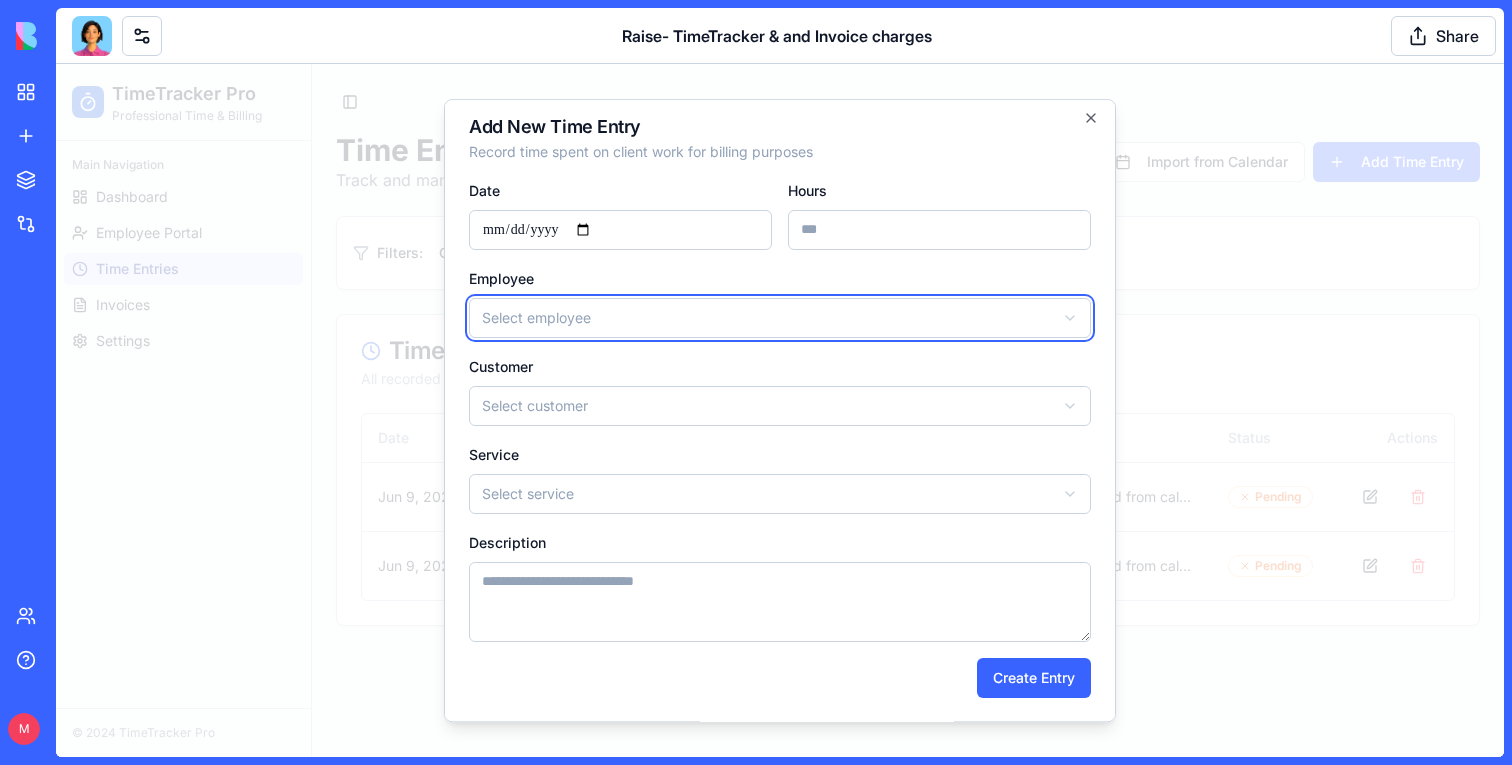 click on "**********" at bounding box center (780, 410) 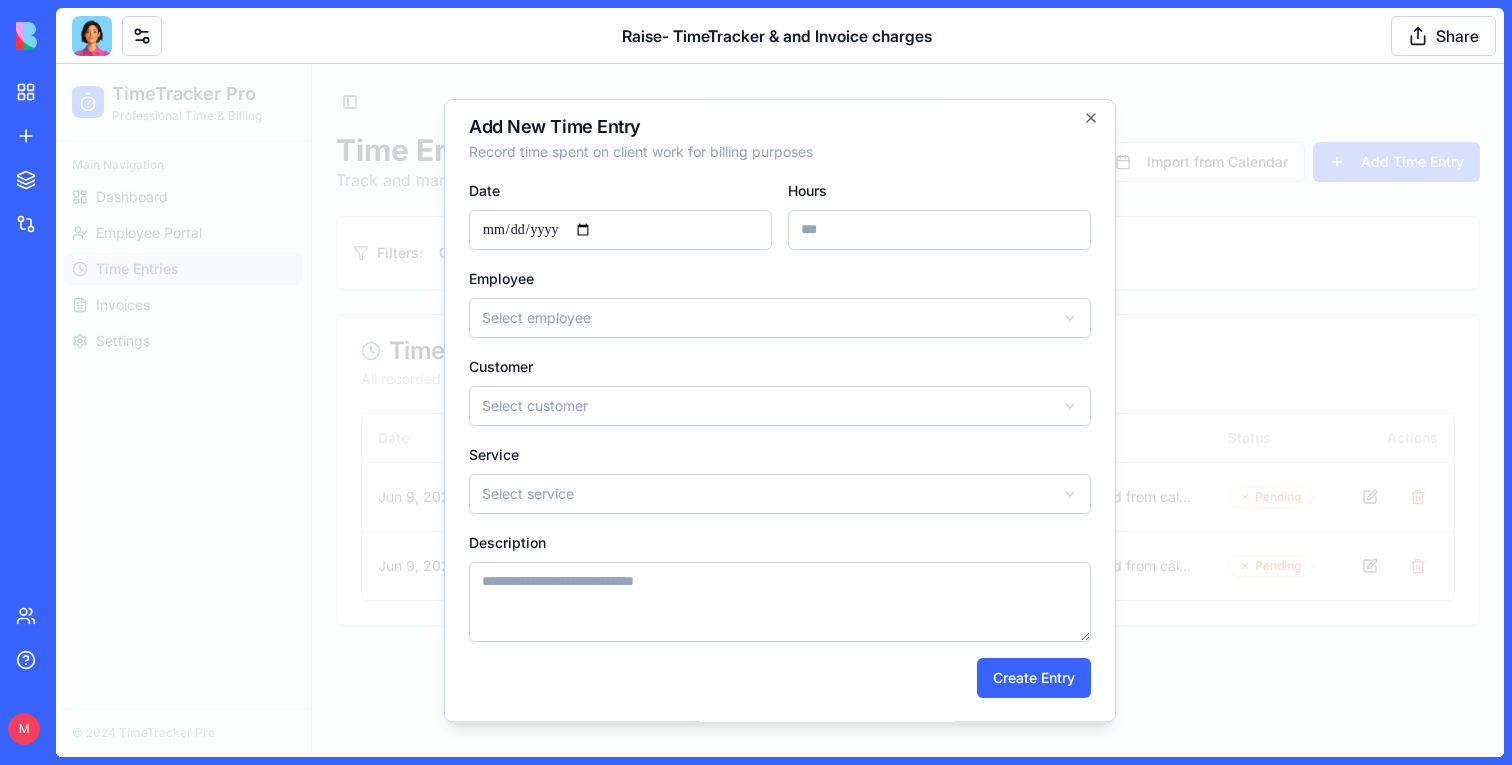 click on "**********" at bounding box center [780, 478] 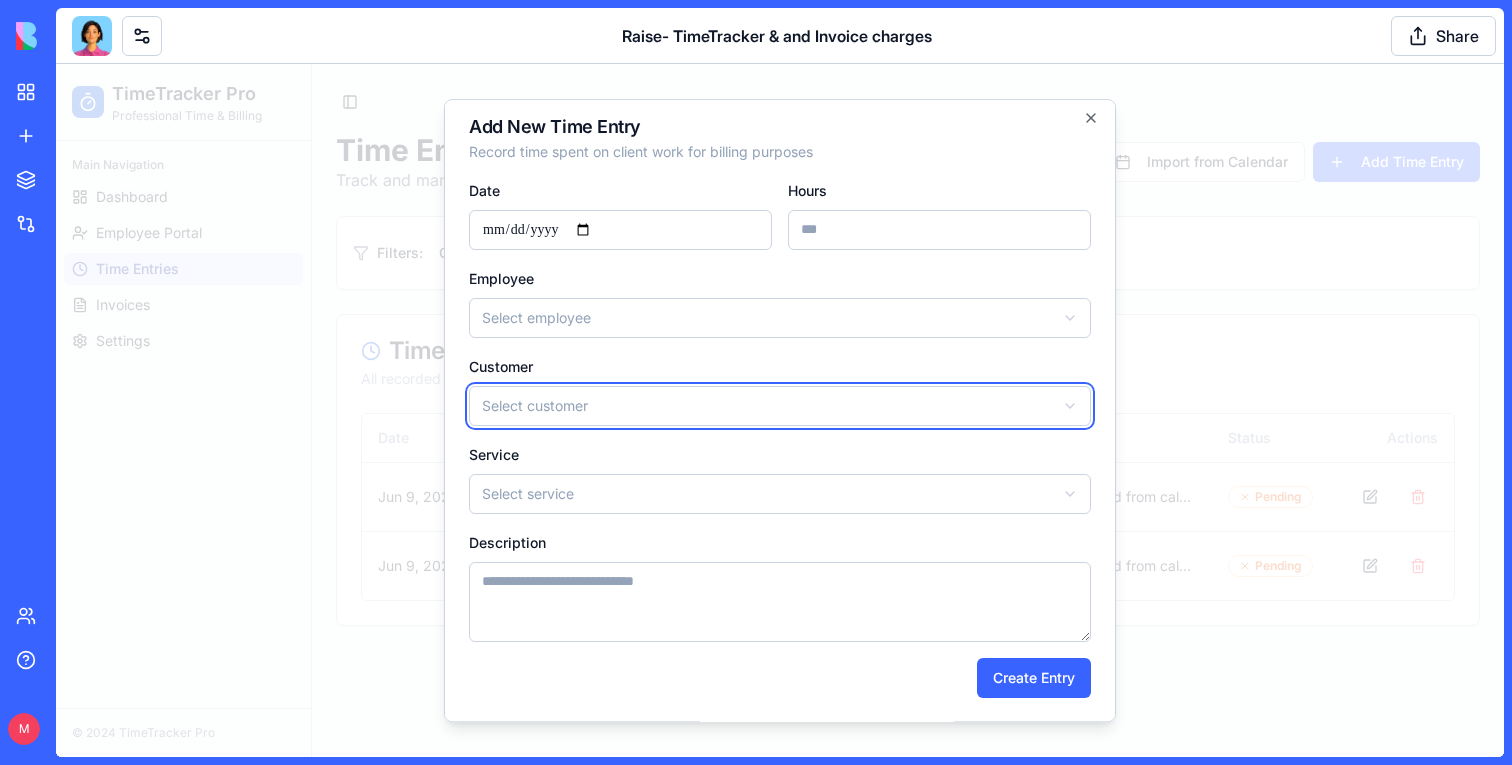 click on "**********" at bounding box center [780, 410] 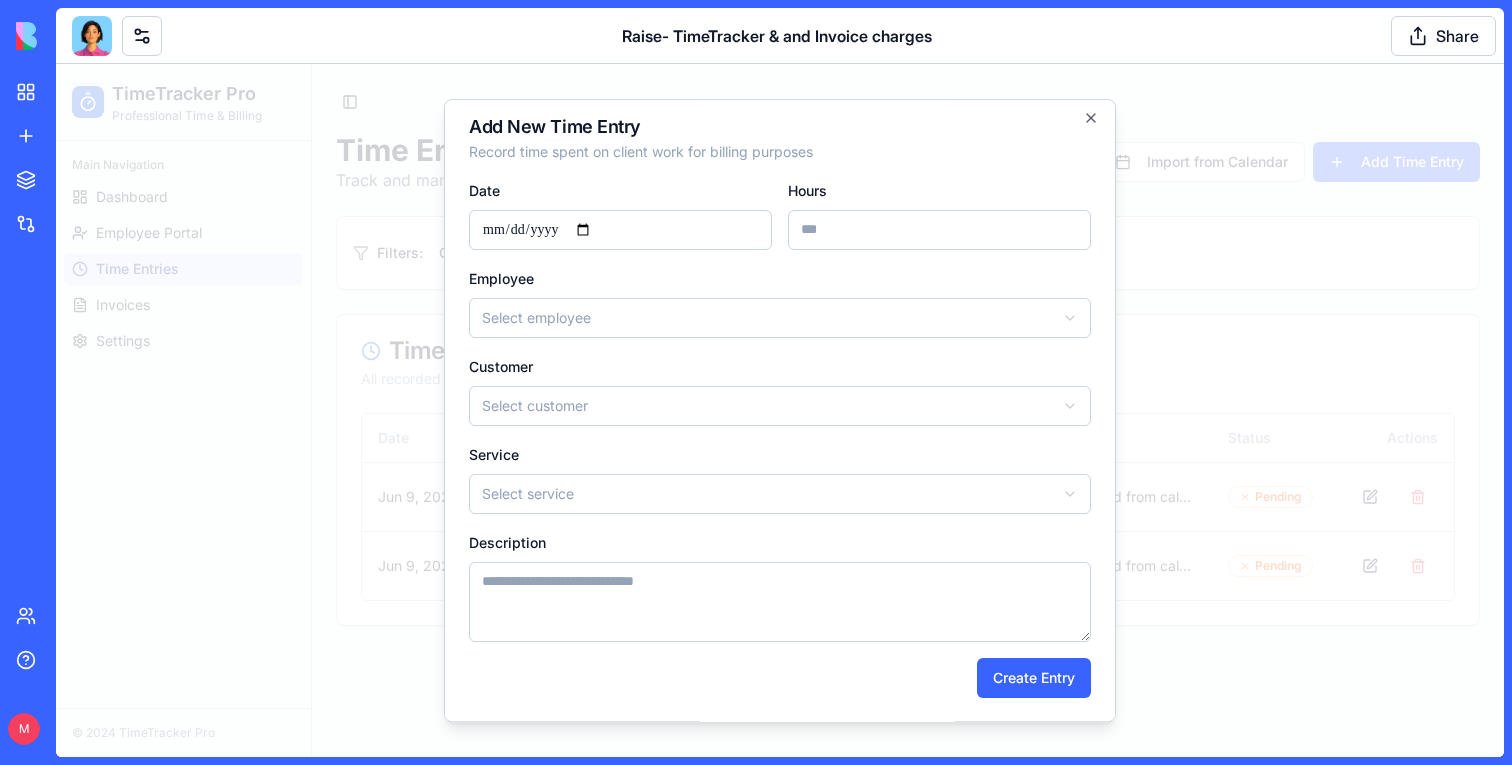 click on "**********" at bounding box center [780, 410] 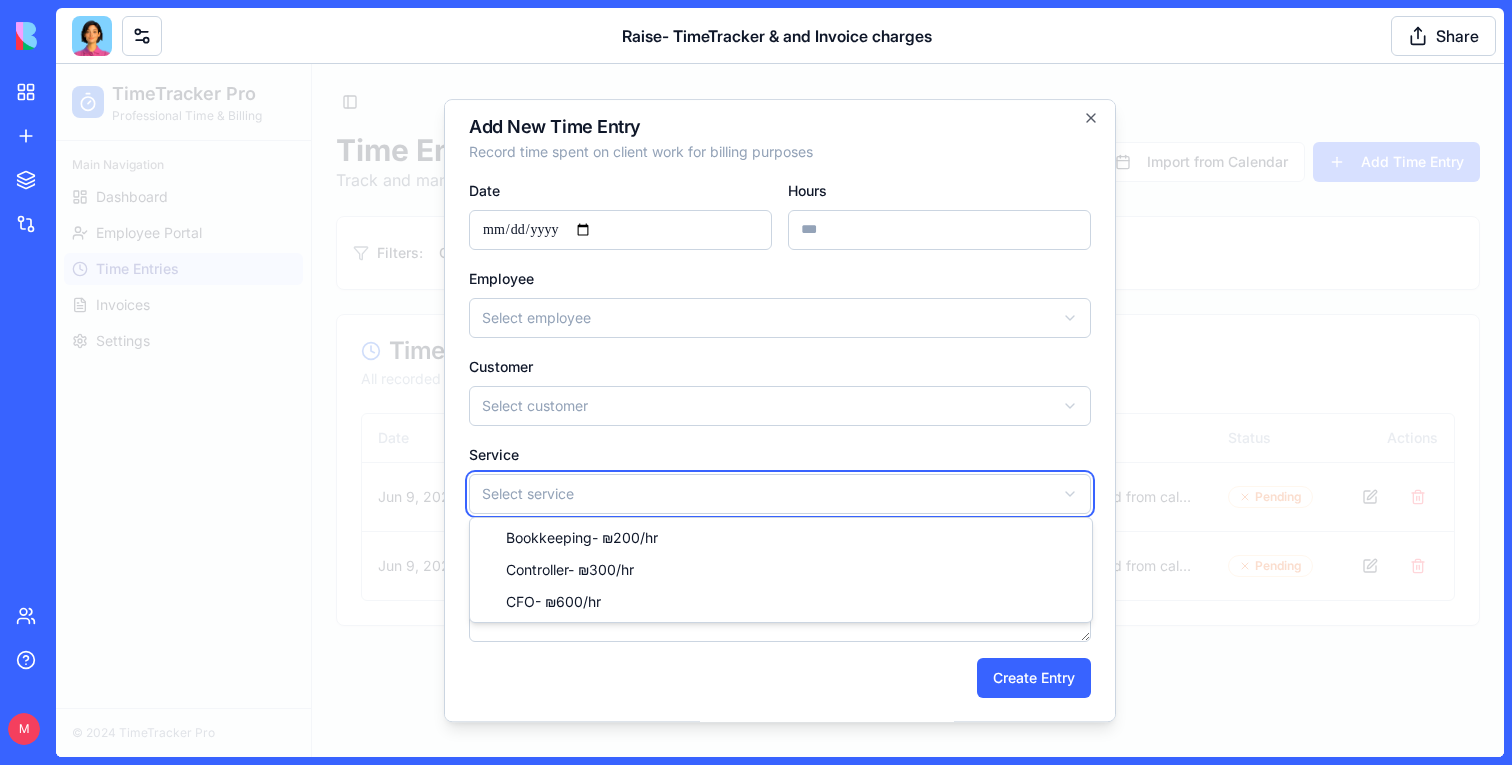 click on "**********" at bounding box center (780, 410) 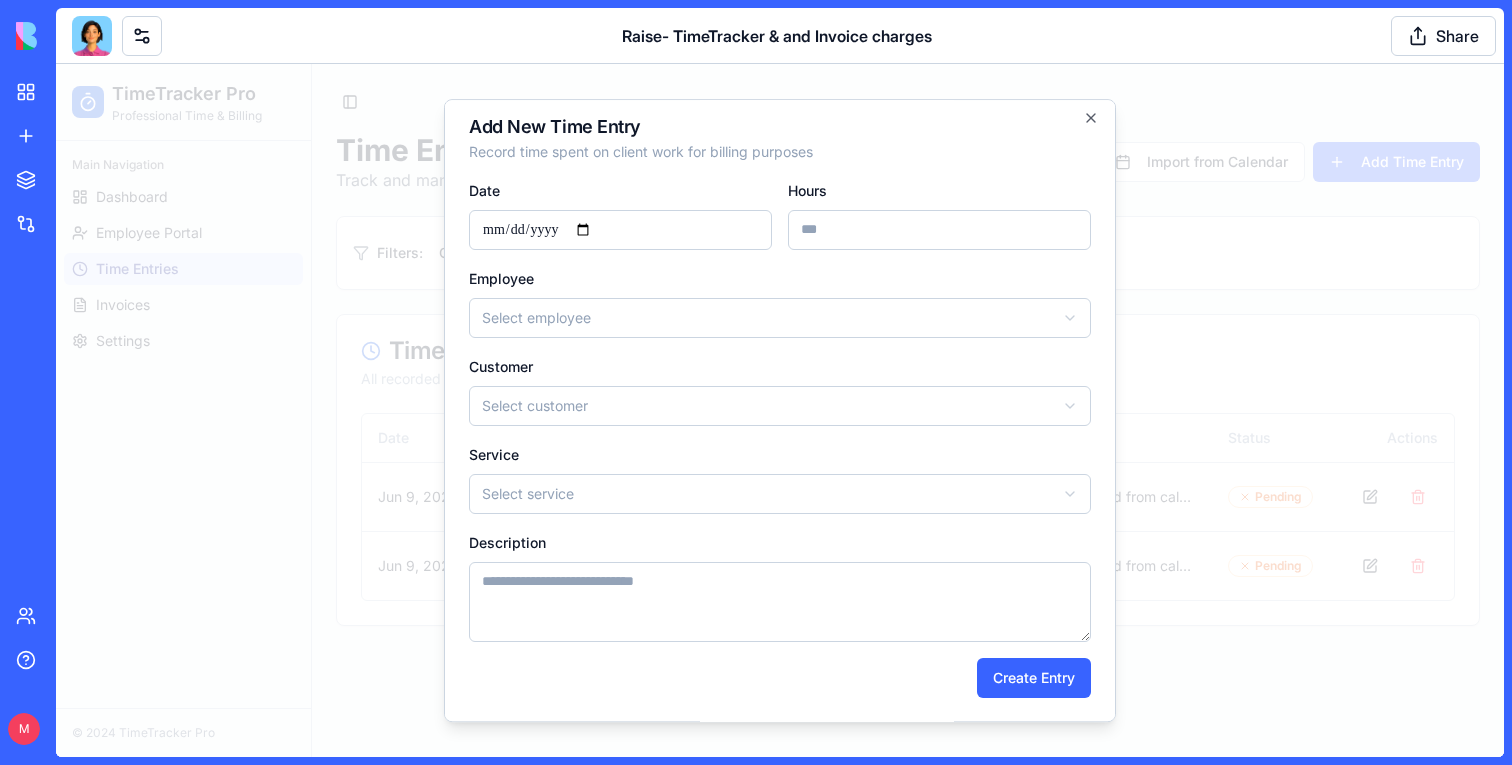click on "Hours" at bounding box center [939, 230] 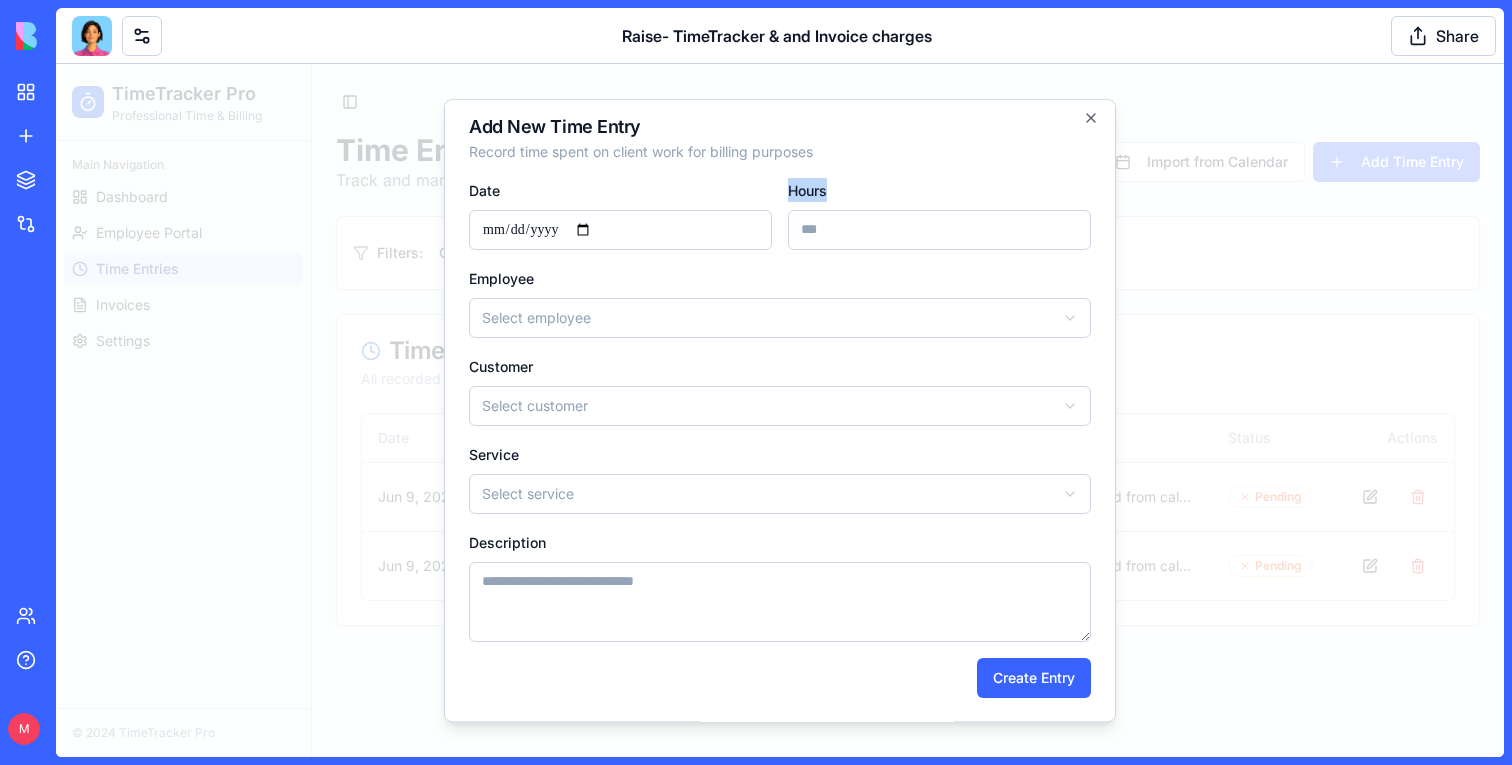 click on "Hours" at bounding box center (939, 214) 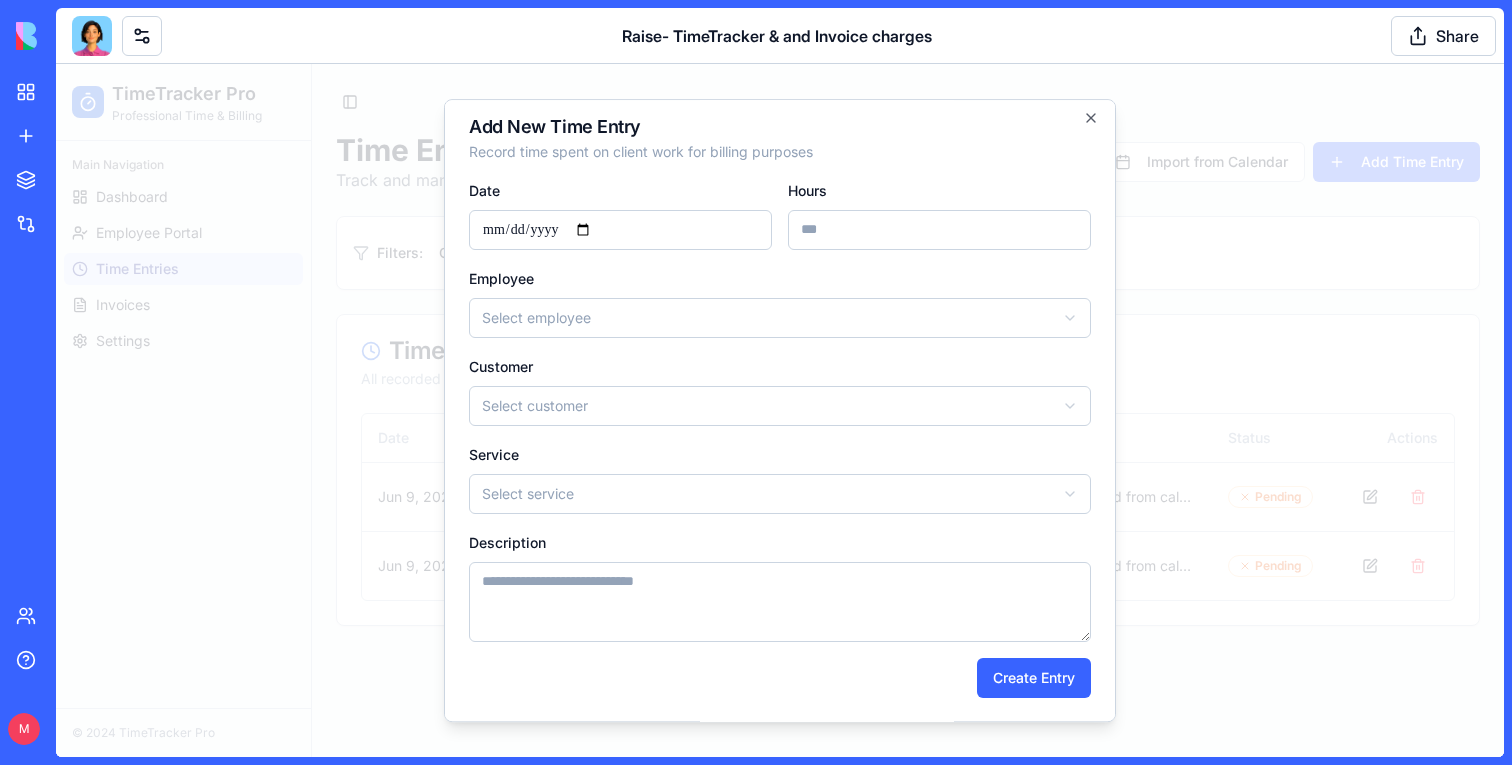 click on "**********" at bounding box center (780, 411) 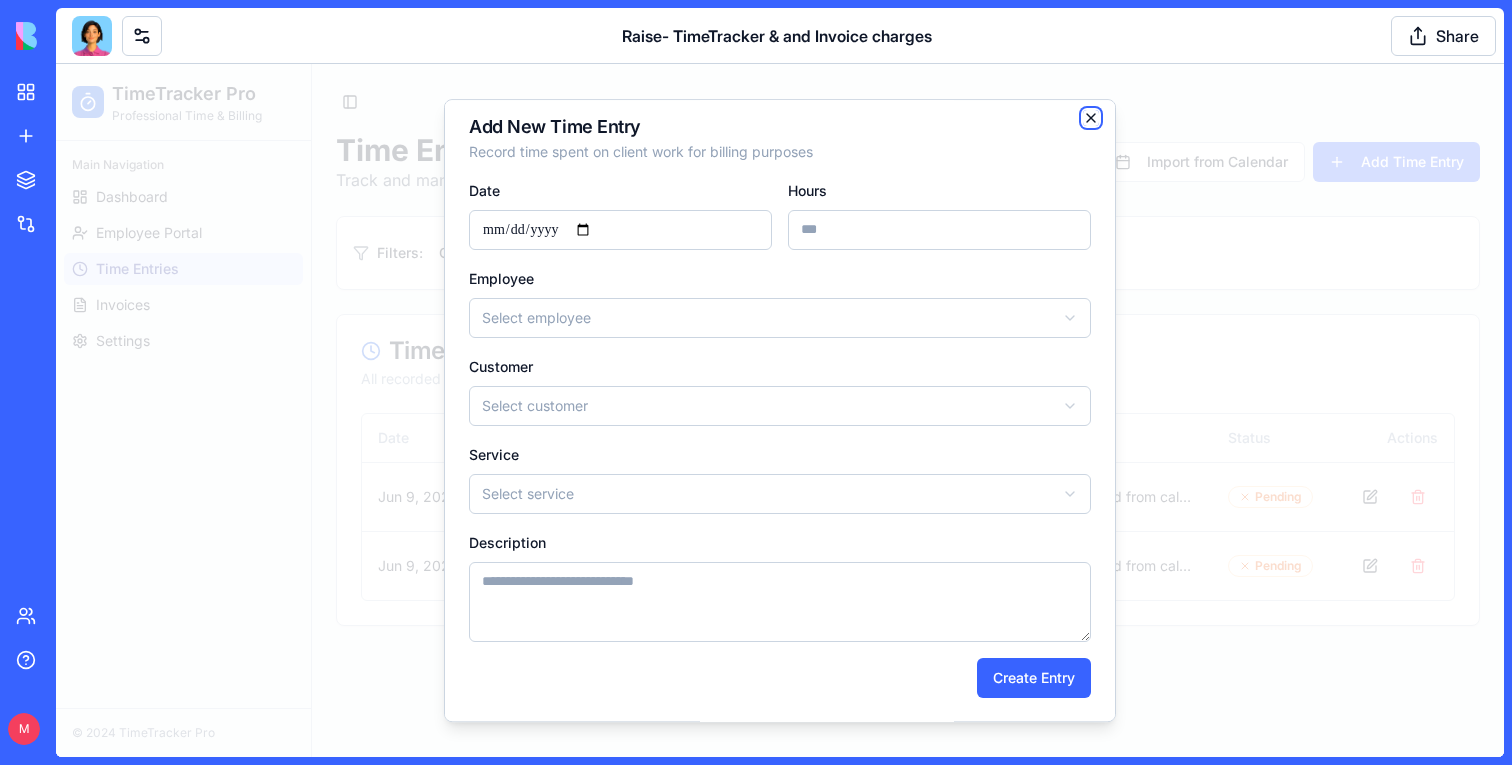 click 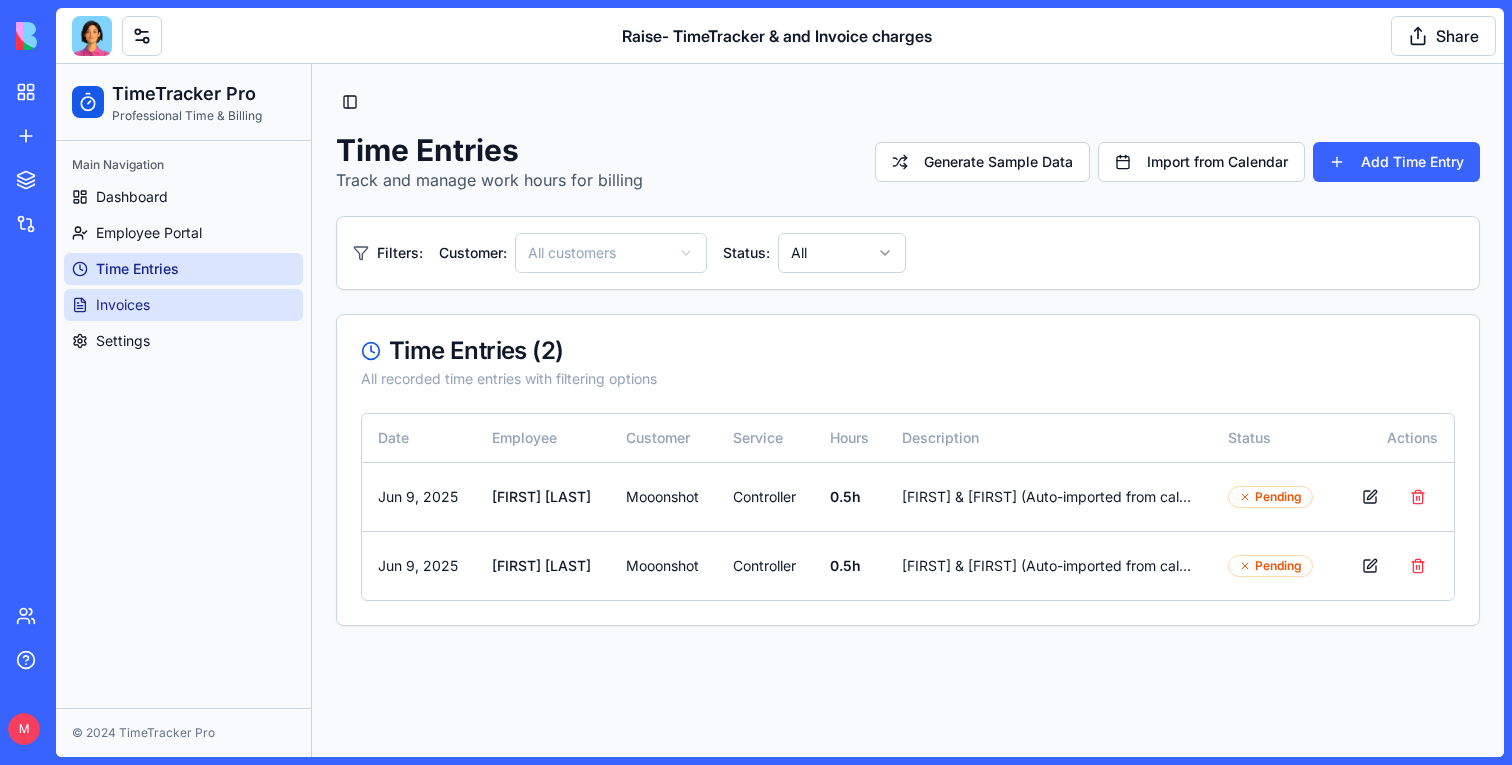 click on "Invoices" at bounding box center [183, 305] 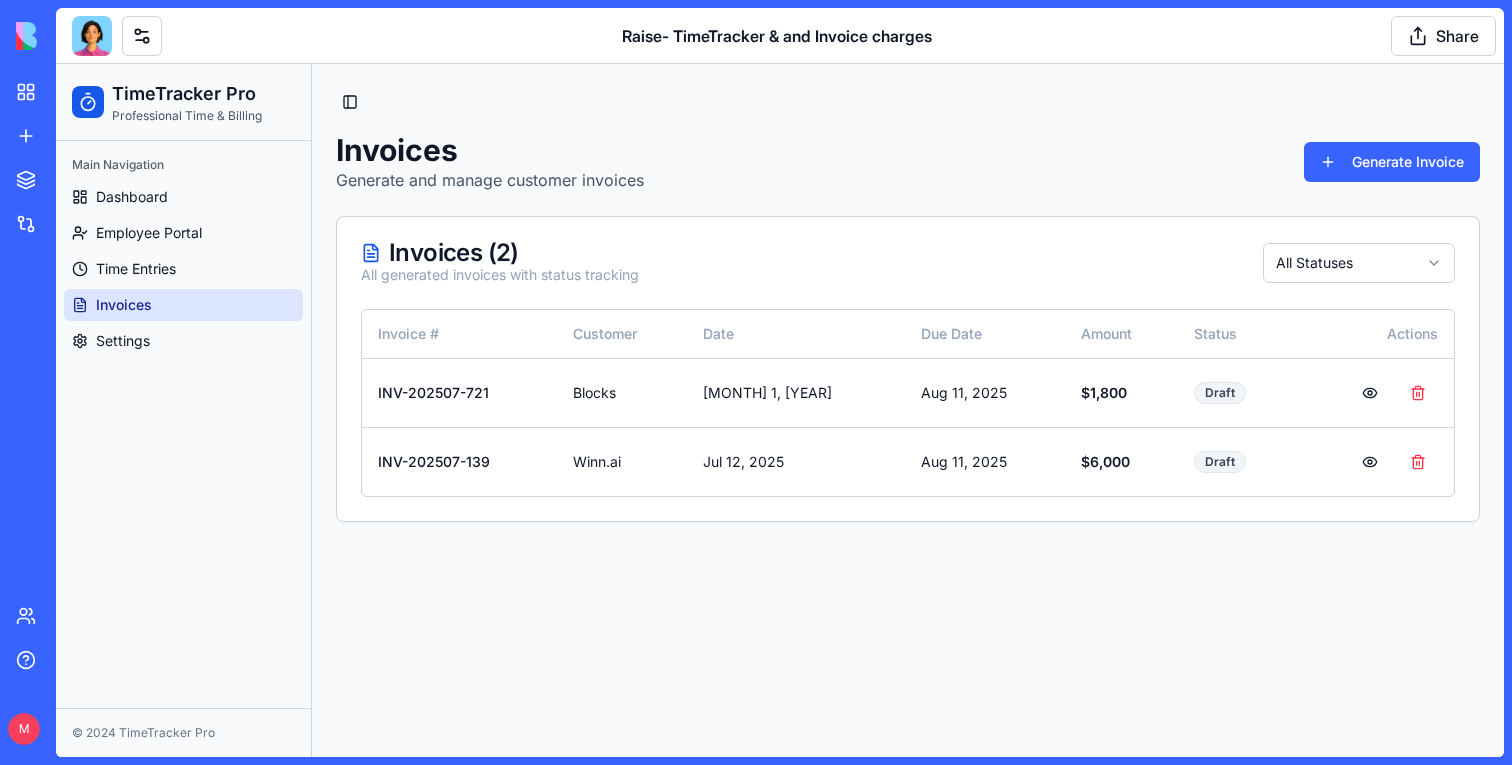 click on "Main Navigation Dashboard Employee Portal Time Entries Invoices Settings" at bounding box center [183, 424] 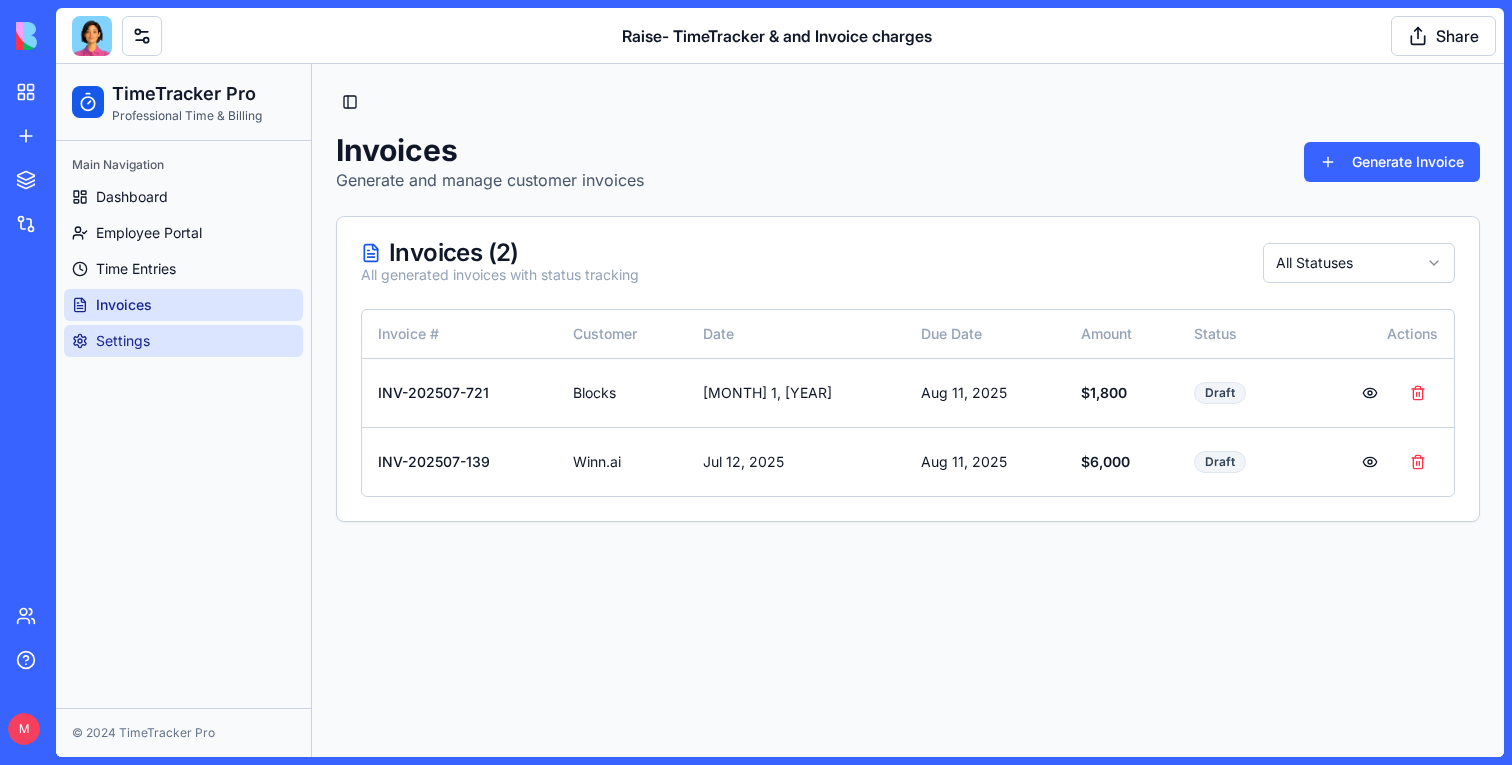 click on "Settings" at bounding box center (183, 341) 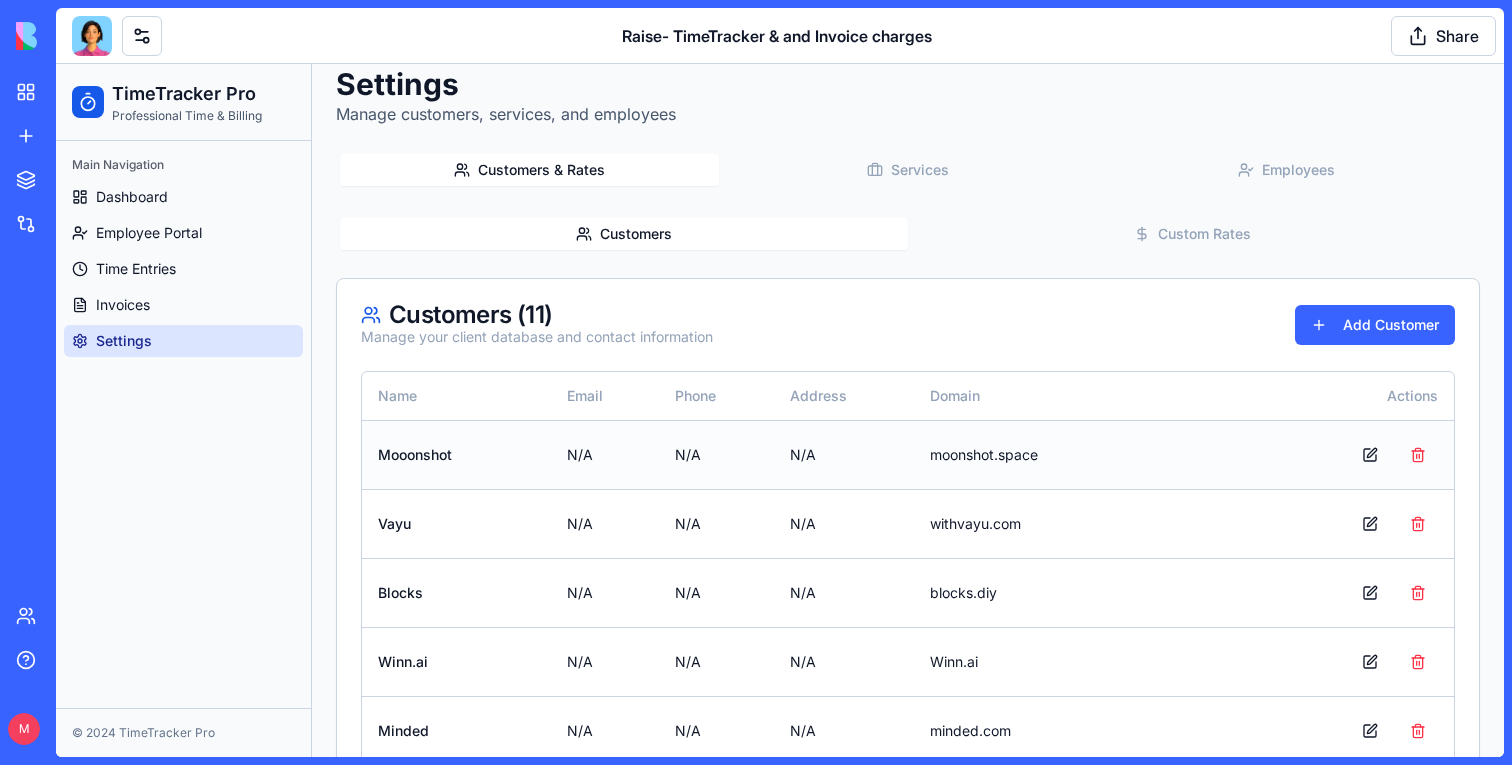 scroll, scrollTop: 0, scrollLeft: 0, axis: both 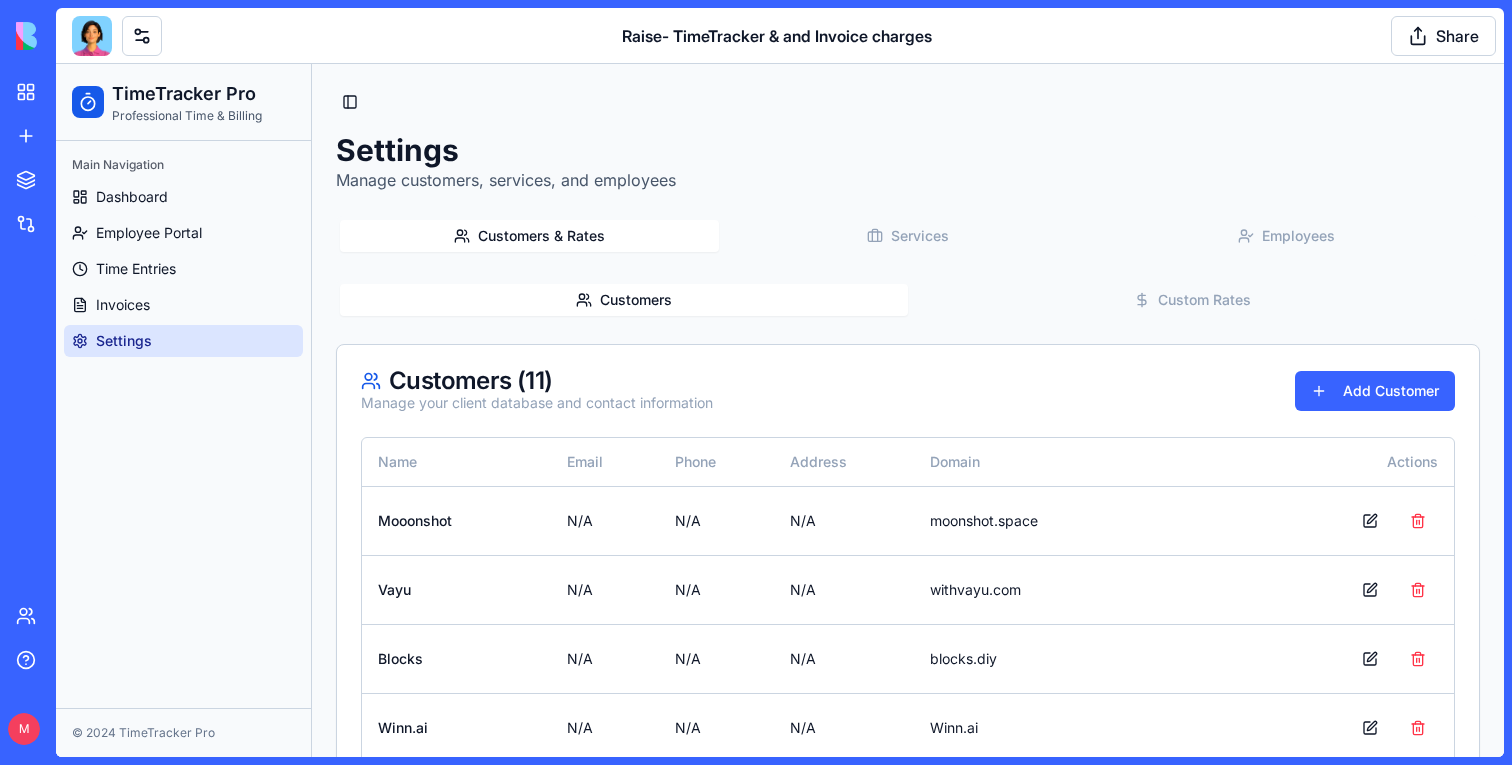 click on "Customers & Rates" at bounding box center [529, 236] 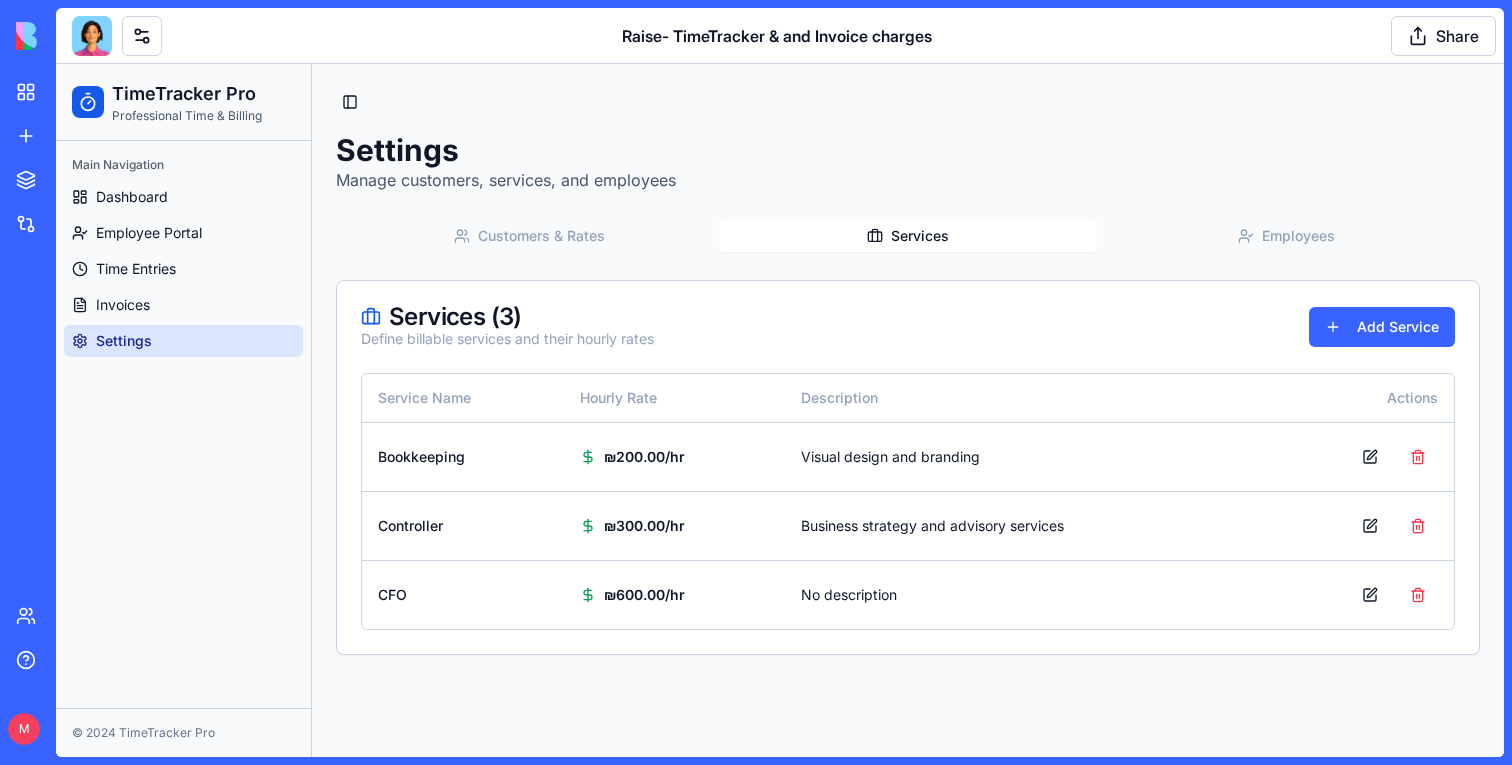 click on "Services" at bounding box center [908, 236] 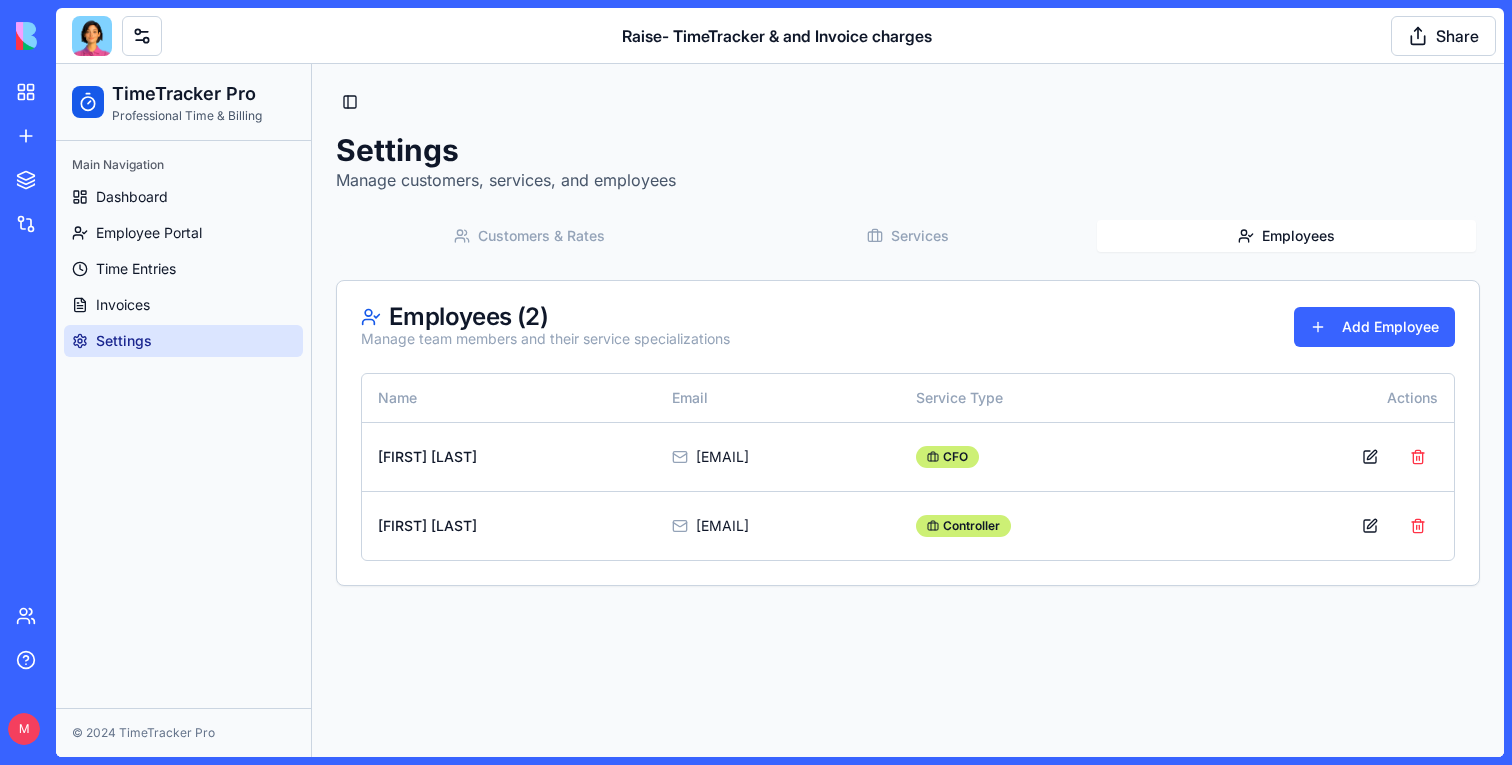 click on "Employees" at bounding box center (1286, 236) 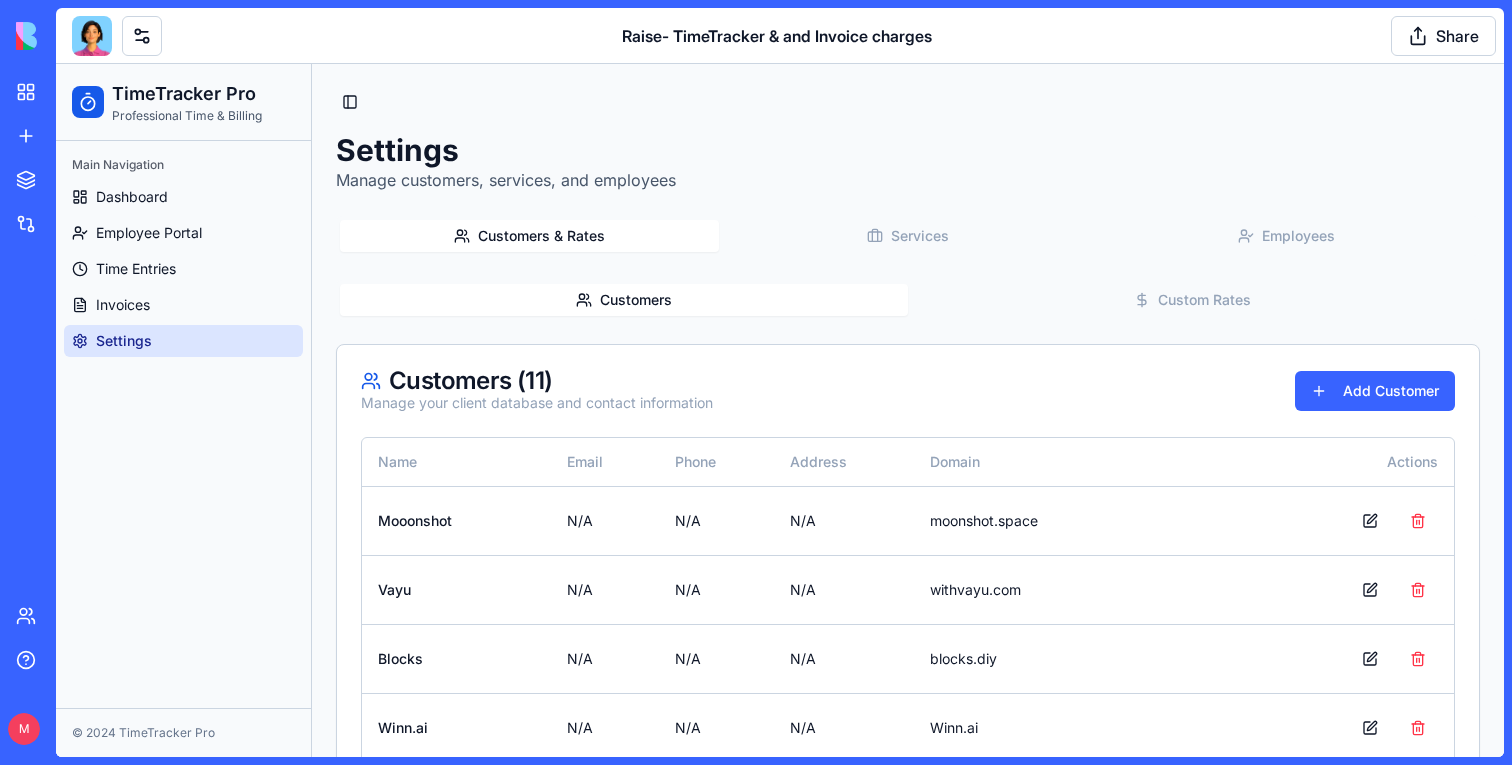 click 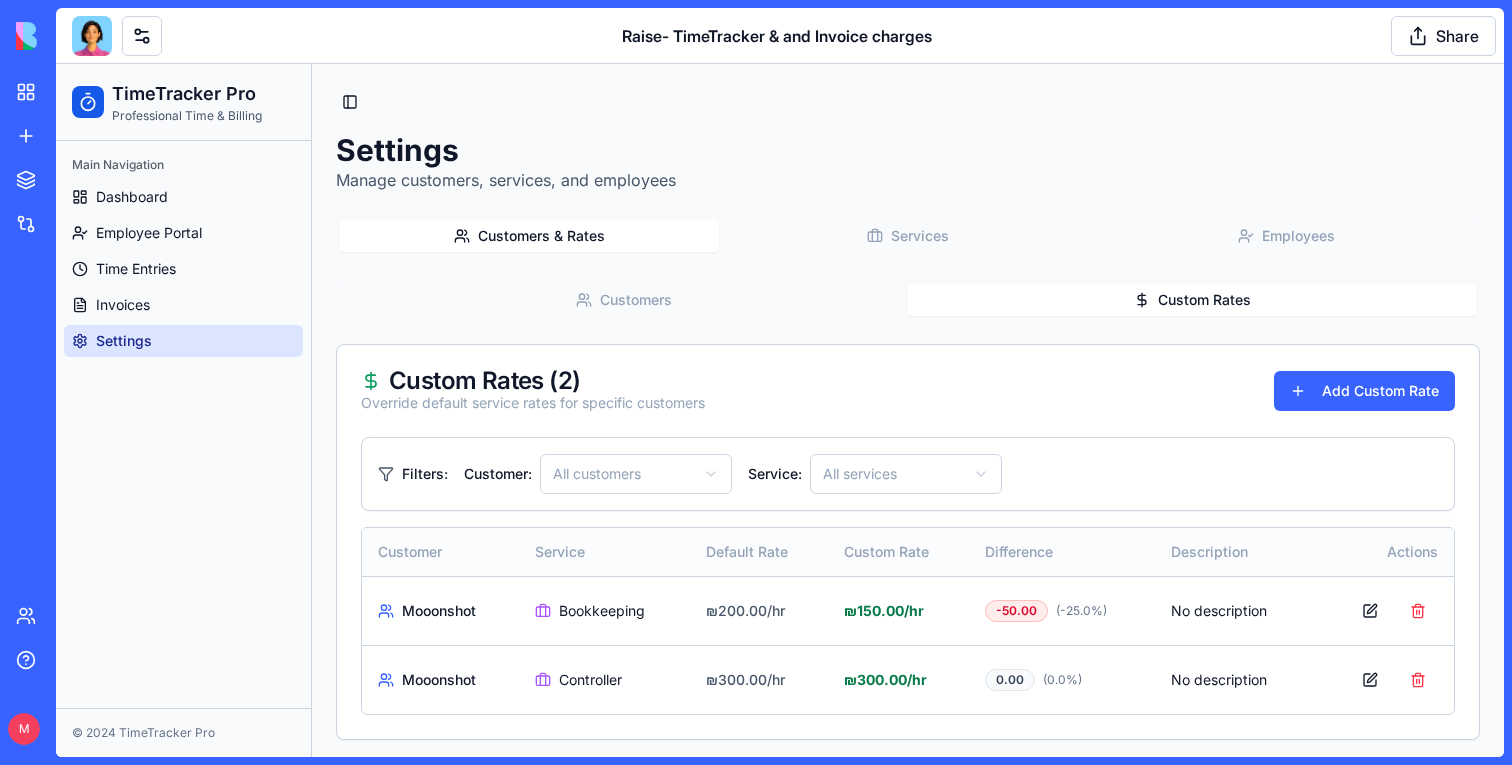 scroll, scrollTop: 6, scrollLeft: 0, axis: vertical 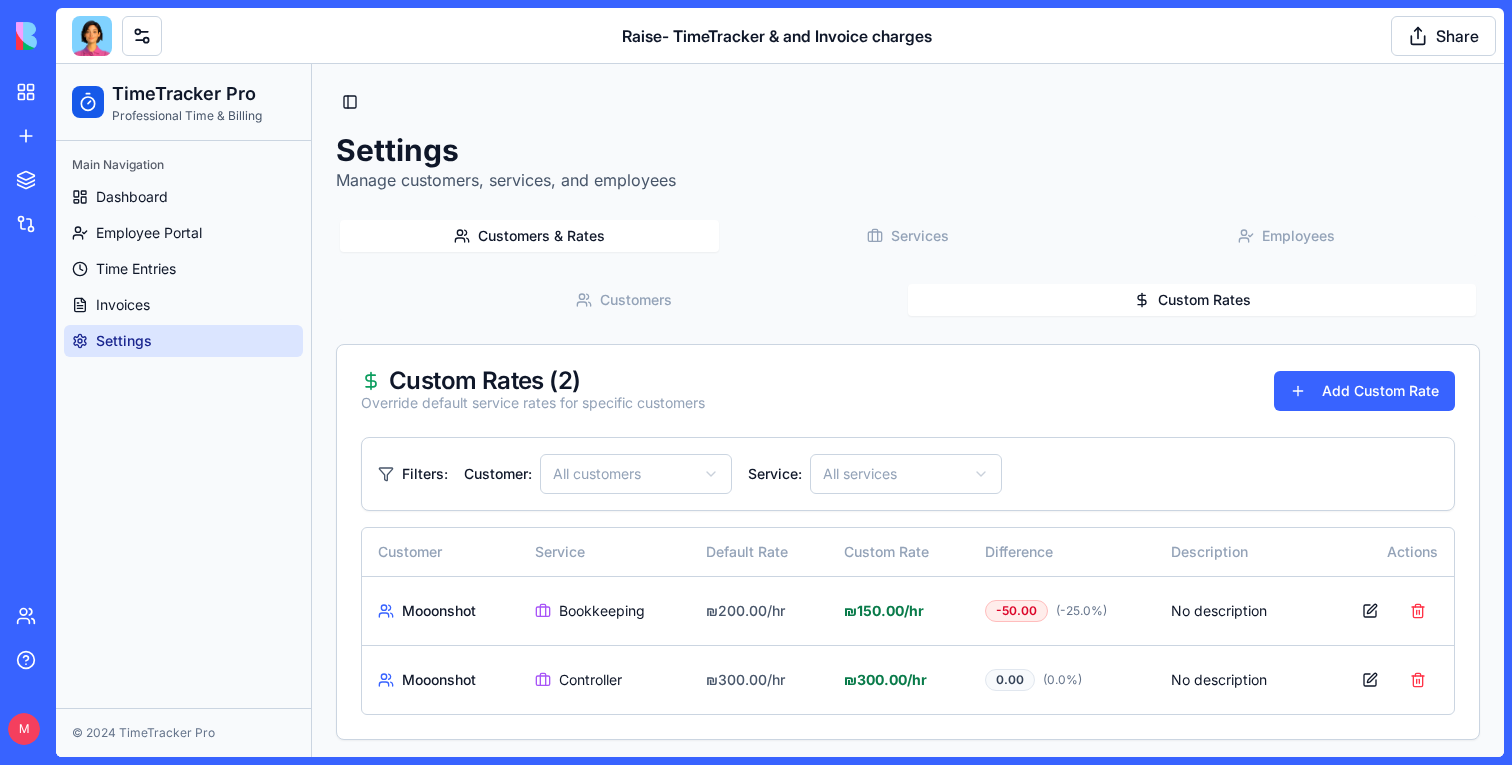 click on "Services" at bounding box center (908, 236) 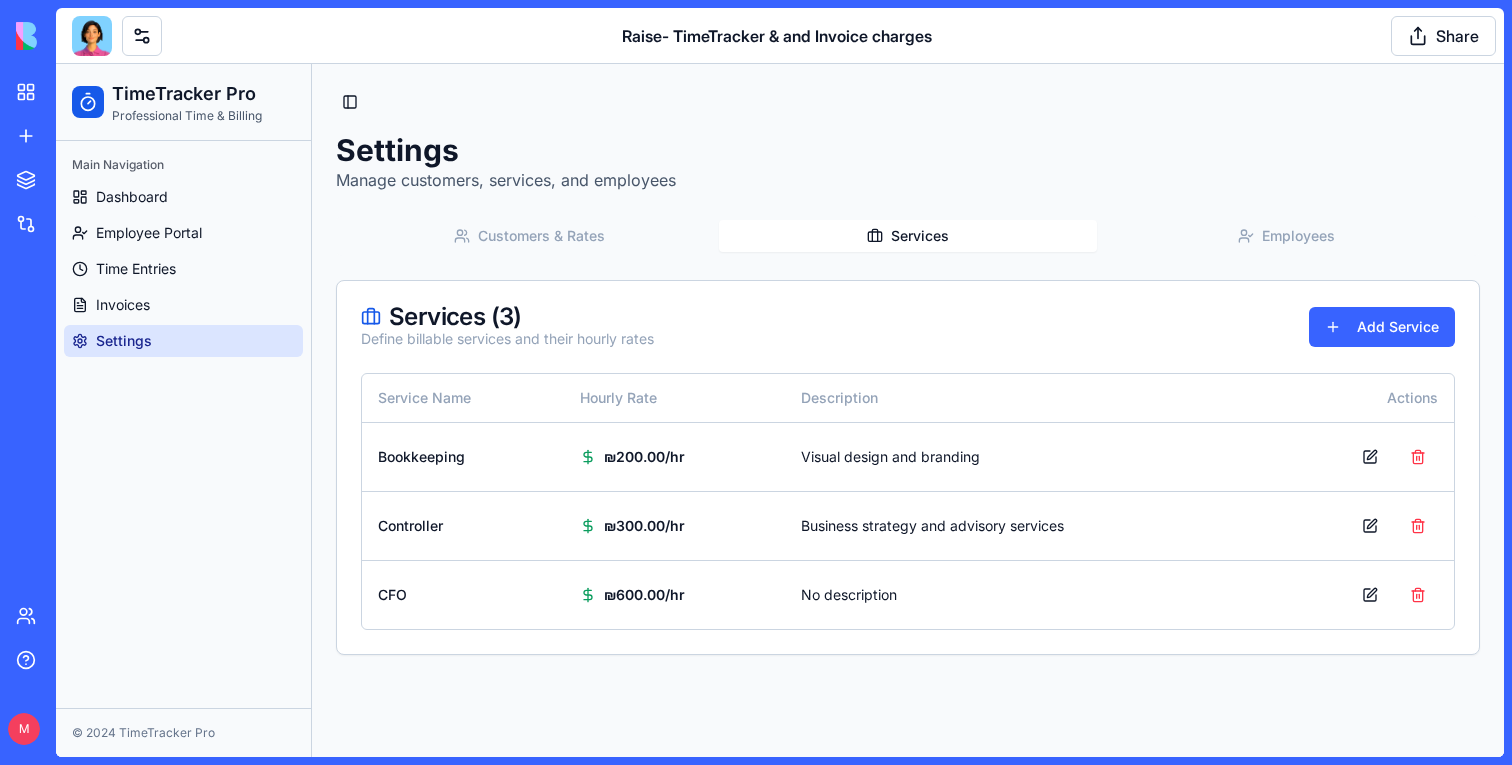 click on "Customers & Rates Services Employees" at bounding box center (908, 236) 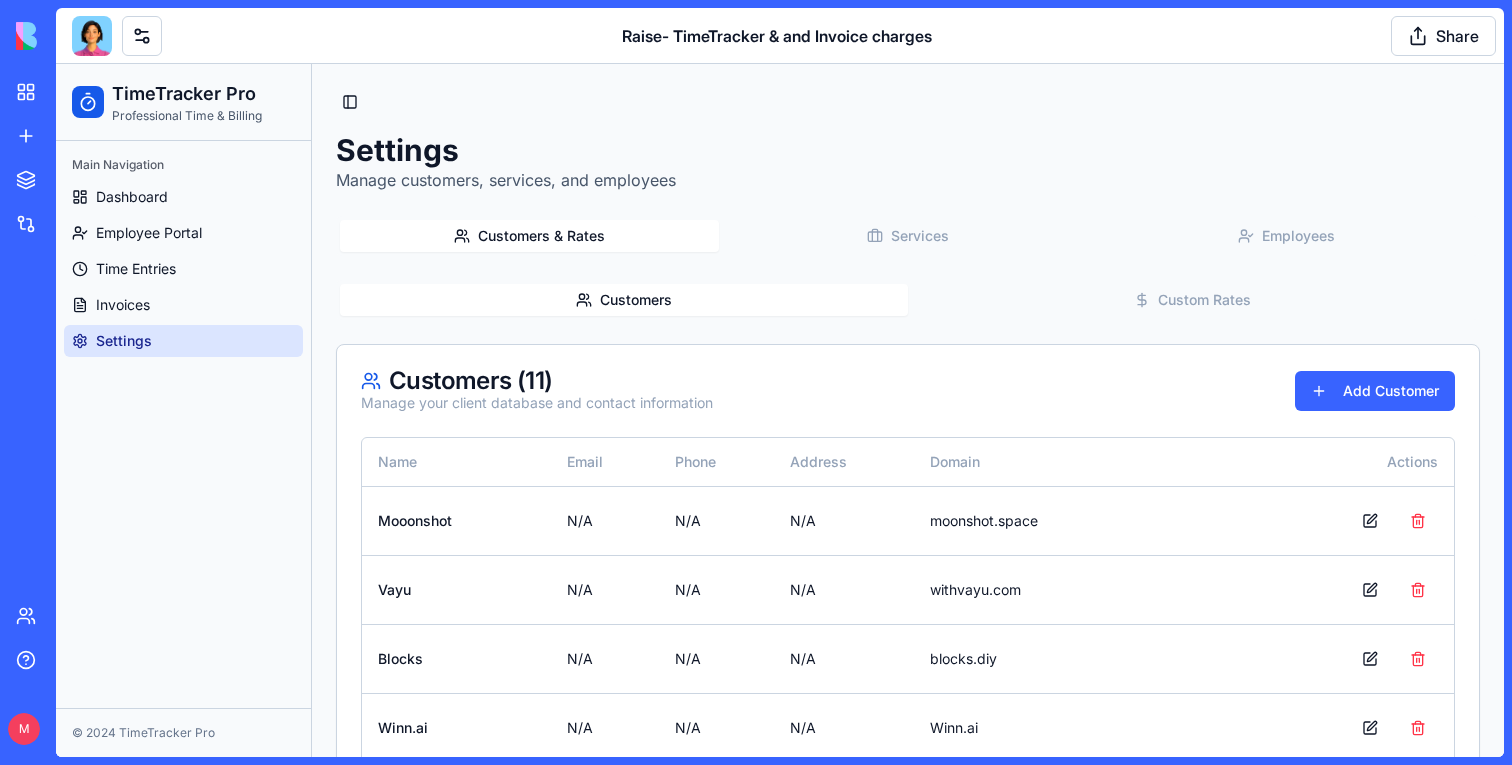 click on "Custom Rates" at bounding box center [1192, 300] 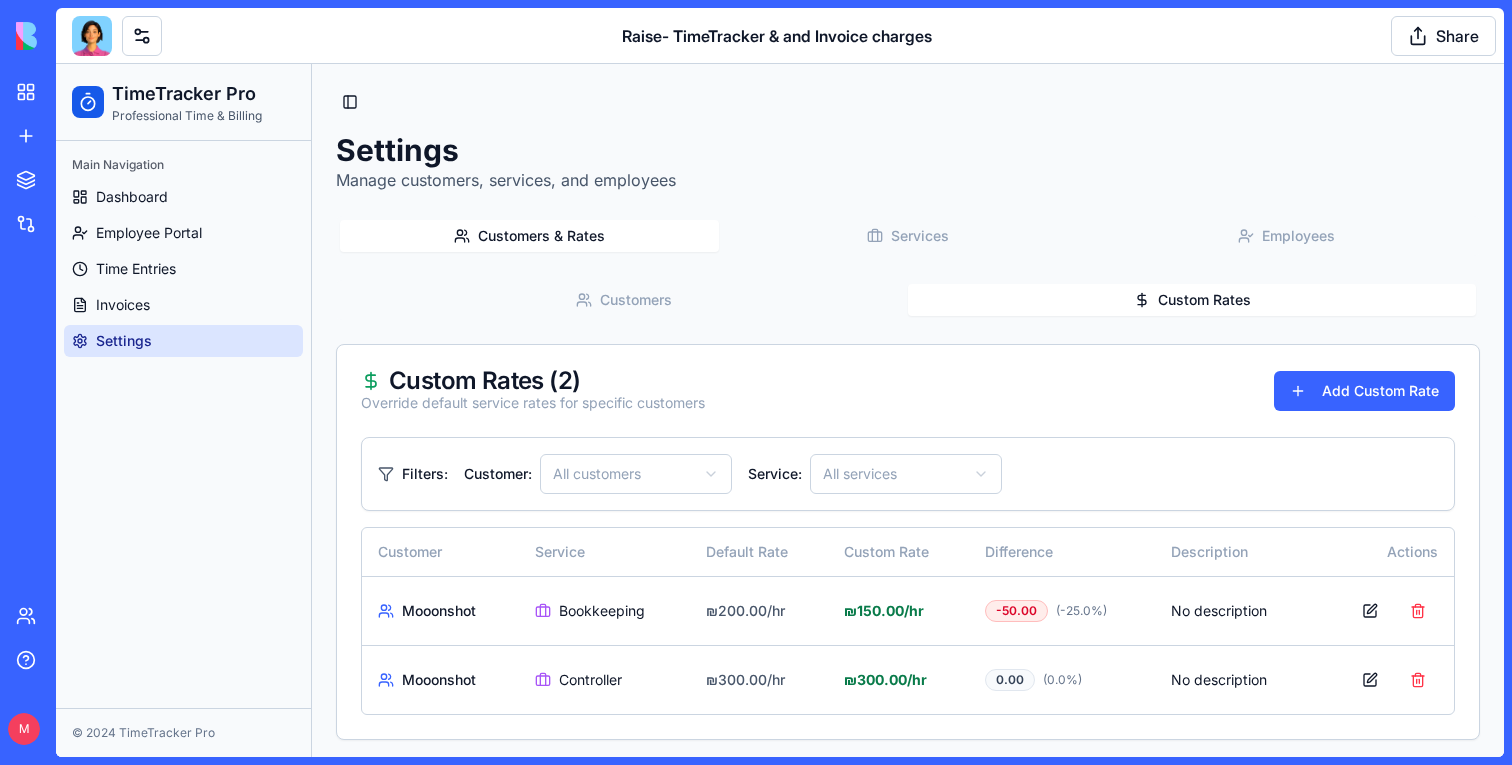 click on "Services" at bounding box center [908, 236] 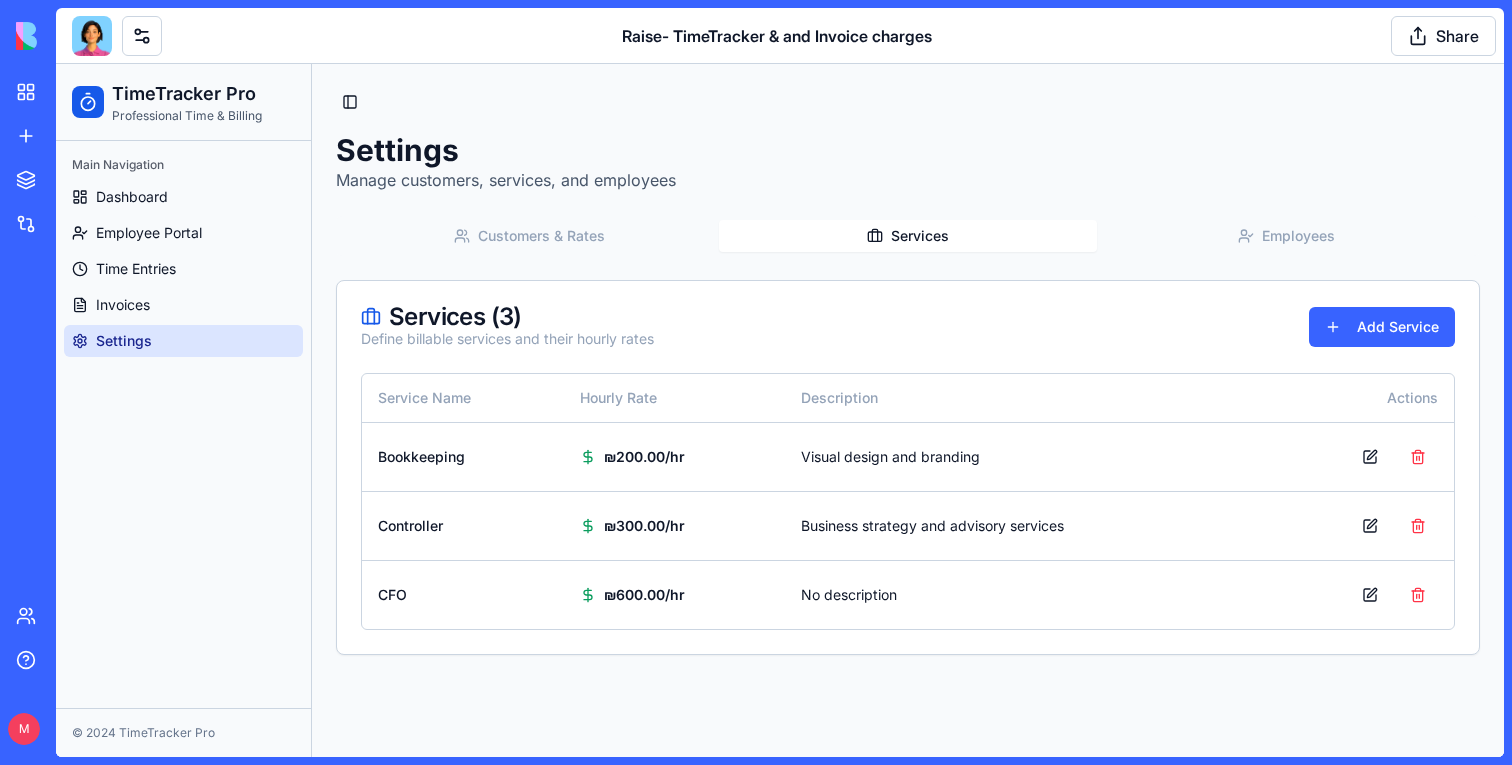 click on "Employees" at bounding box center (1286, 236) 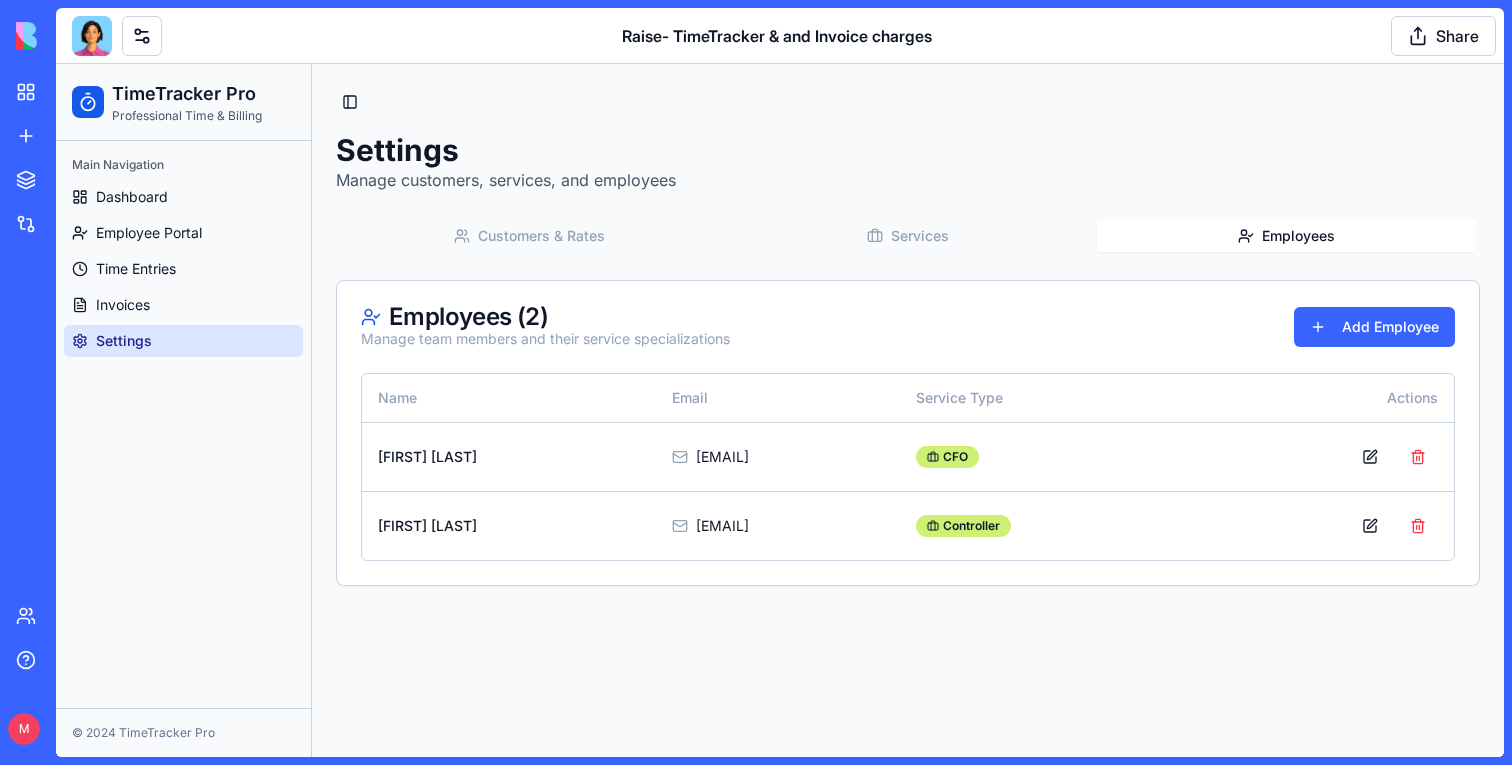 click on "Services" at bounding box center [908, 236] 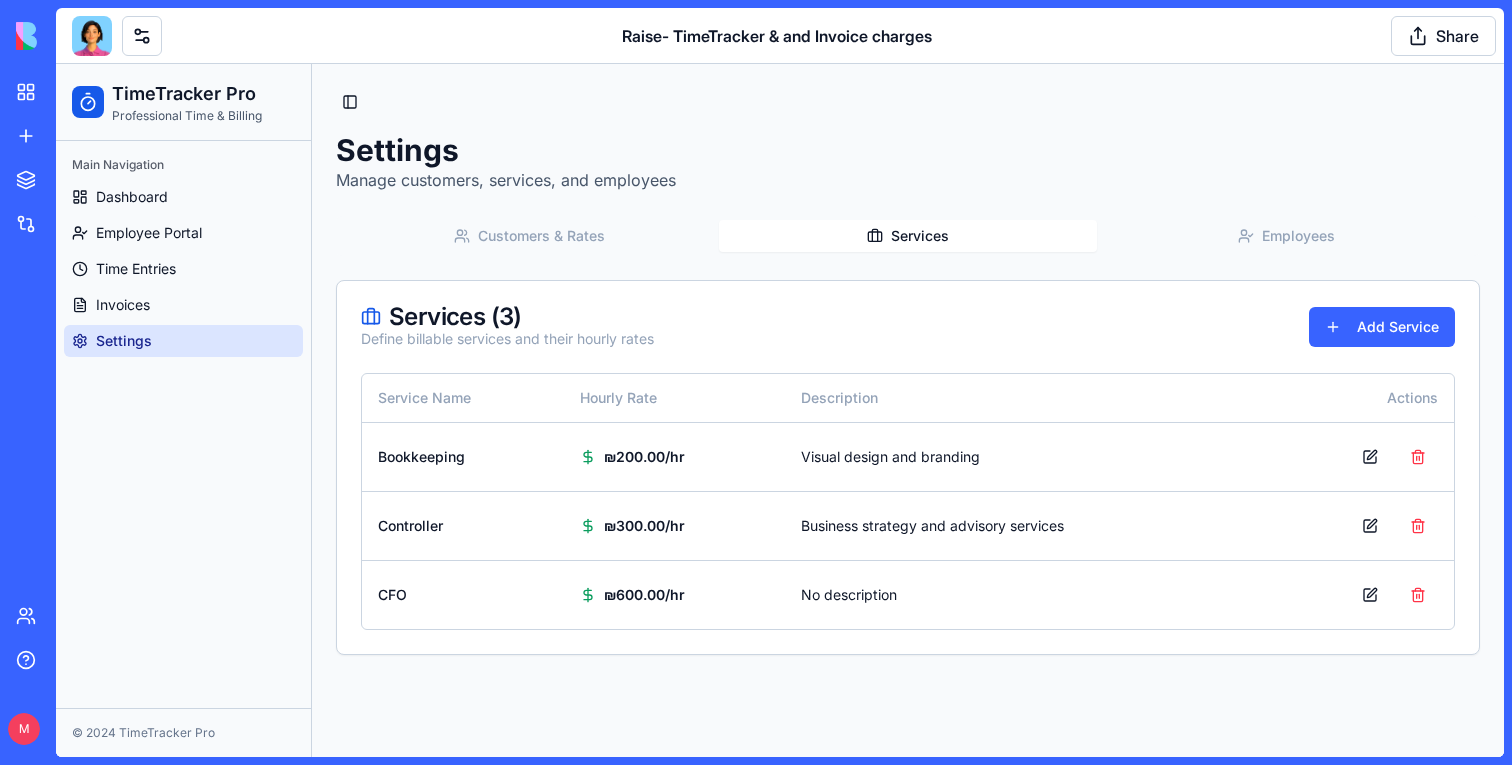 click on "Customers & Rates Services Employees" at bounding box center [908, 236] 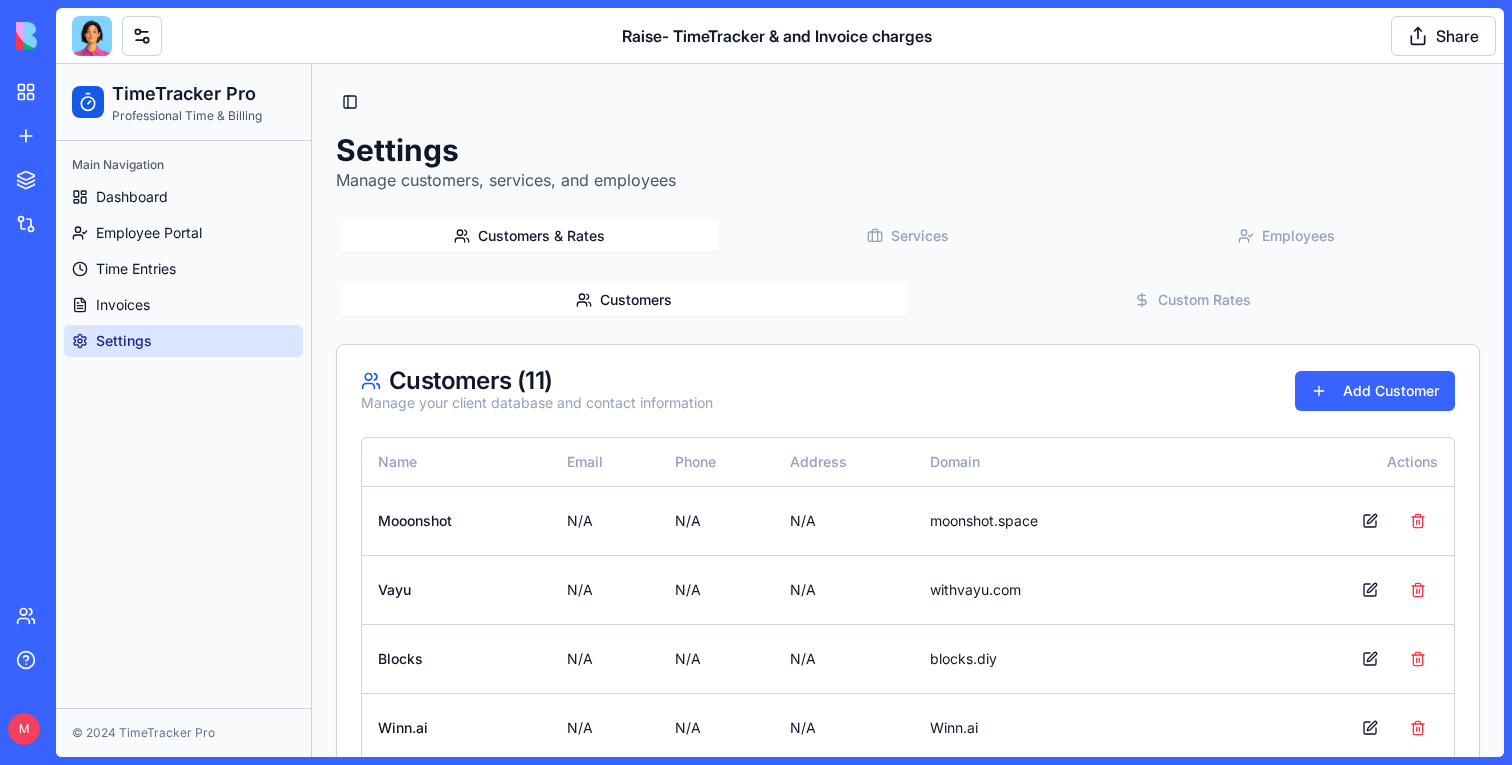 click on "Customers & Rates" at bounding box center (529, 236) 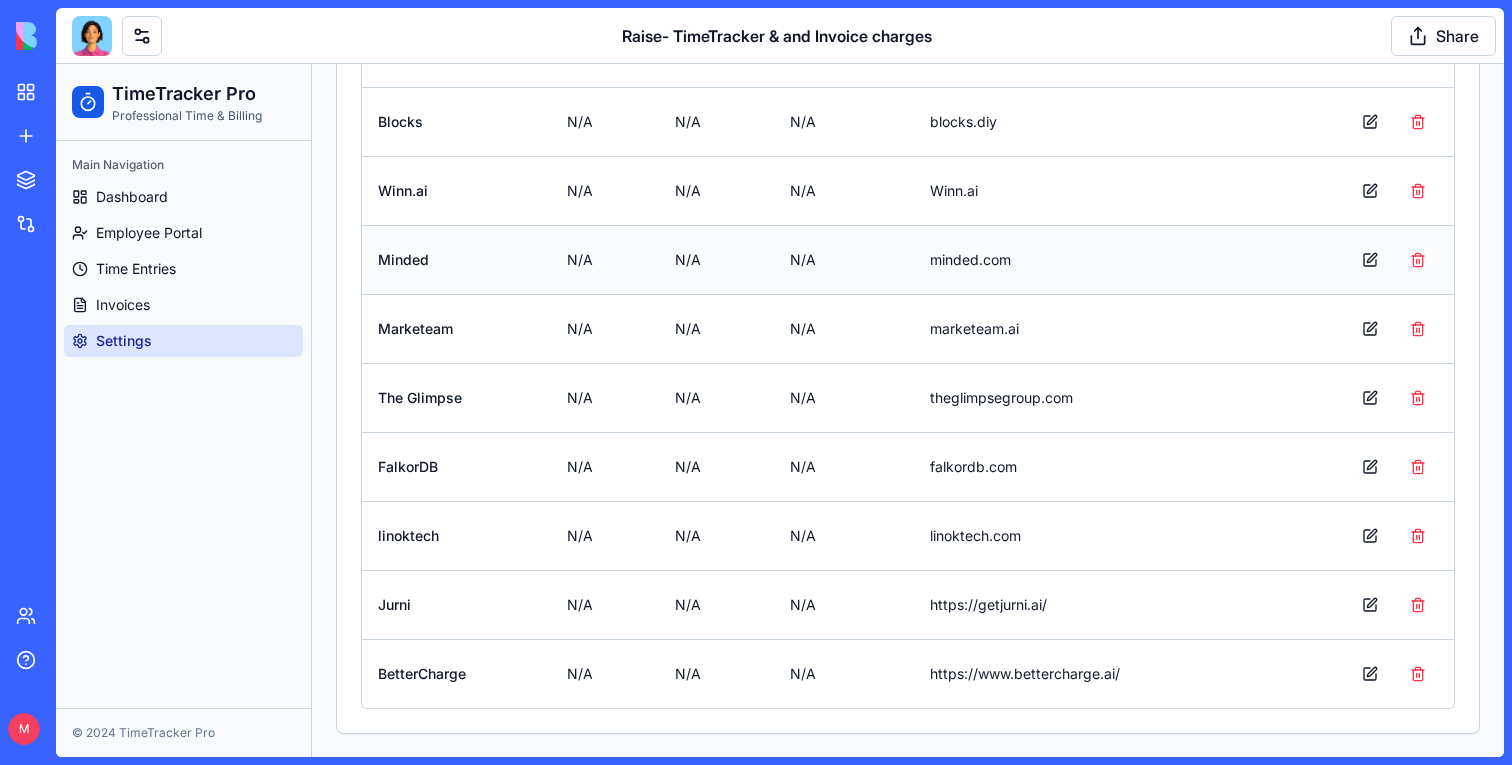 scroll, scrollTop: 0, scrollLeft: 0, axis: both 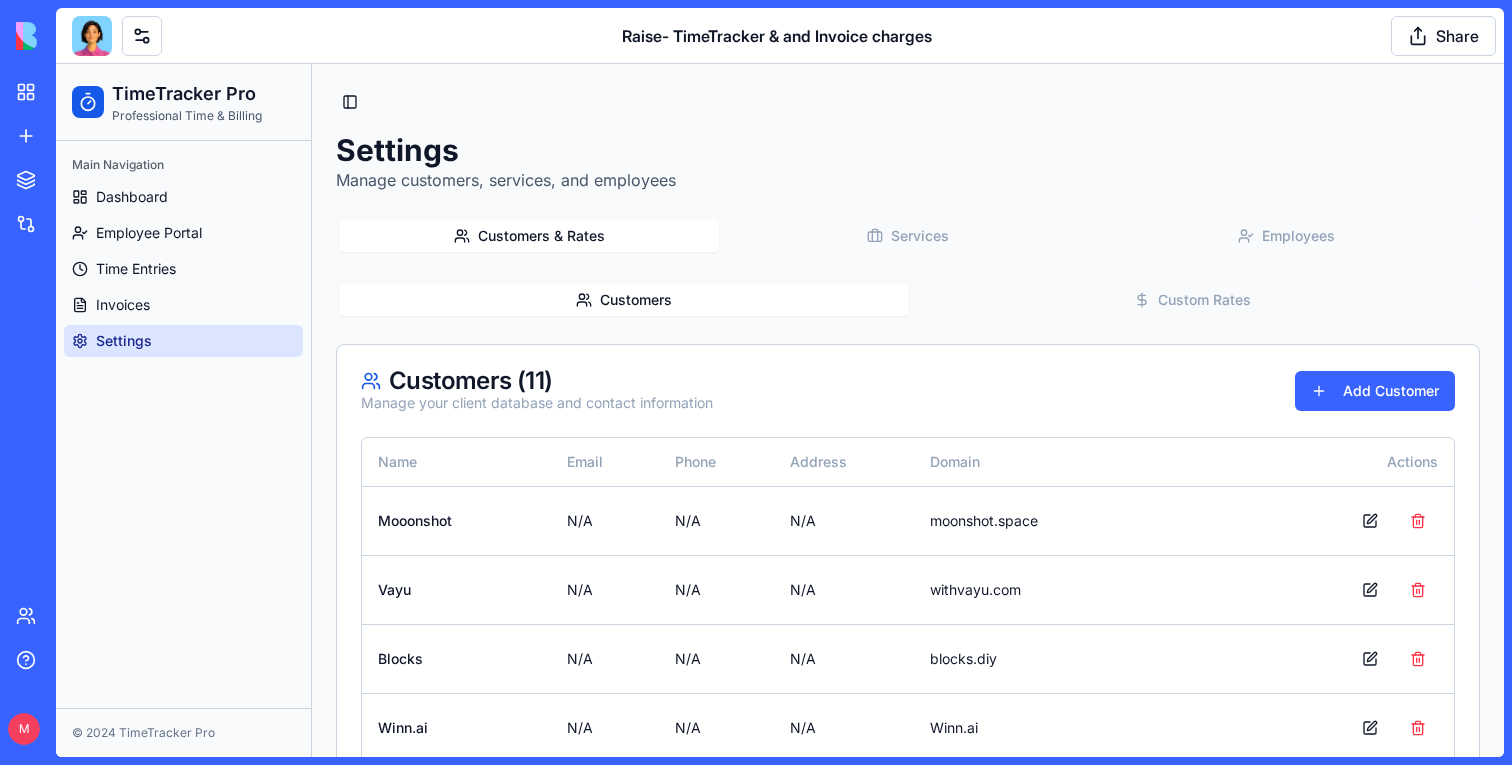 click on "Customers & Rates Services Employees Customers Custom Rates Customers ( 11 ) Manage your client database and contact information Add Customer Name Email Phone Address Domain Actions Mooonshot N/A N/A N/A moonshot.space Vayu N/A N/A N/A withvayu.com Blocks N/A N/A N/A blocks.diy Winn.ai N/A N/A N/A Winn.ai Minded N/A N/A N/A minded.com Marketeam N/A N/A N/A marketeam.ai The Glimpse N/A N/A N/A theglimpsegroup.com FalkorDB N/A N/A N/A falkordb.com linoktech N/A N/A N/A linoktech.com Jurni N/A N/A N/A https://getjurni.ai/ BetterCharge N/A N/A N/A https://www.bettercharge.ai/" at bounding box center [908, 743] 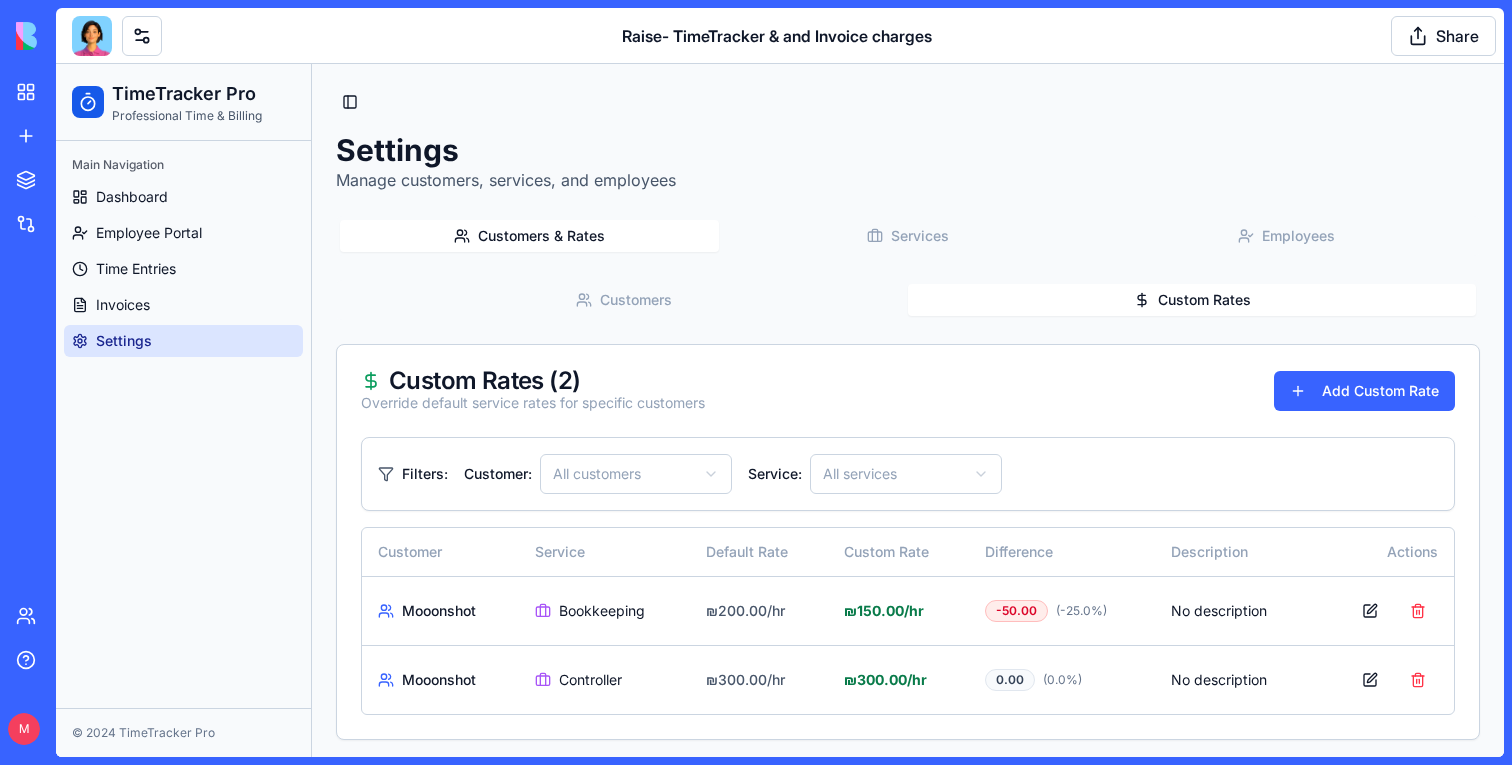 click on "Services" at bounding box center (908, 236) 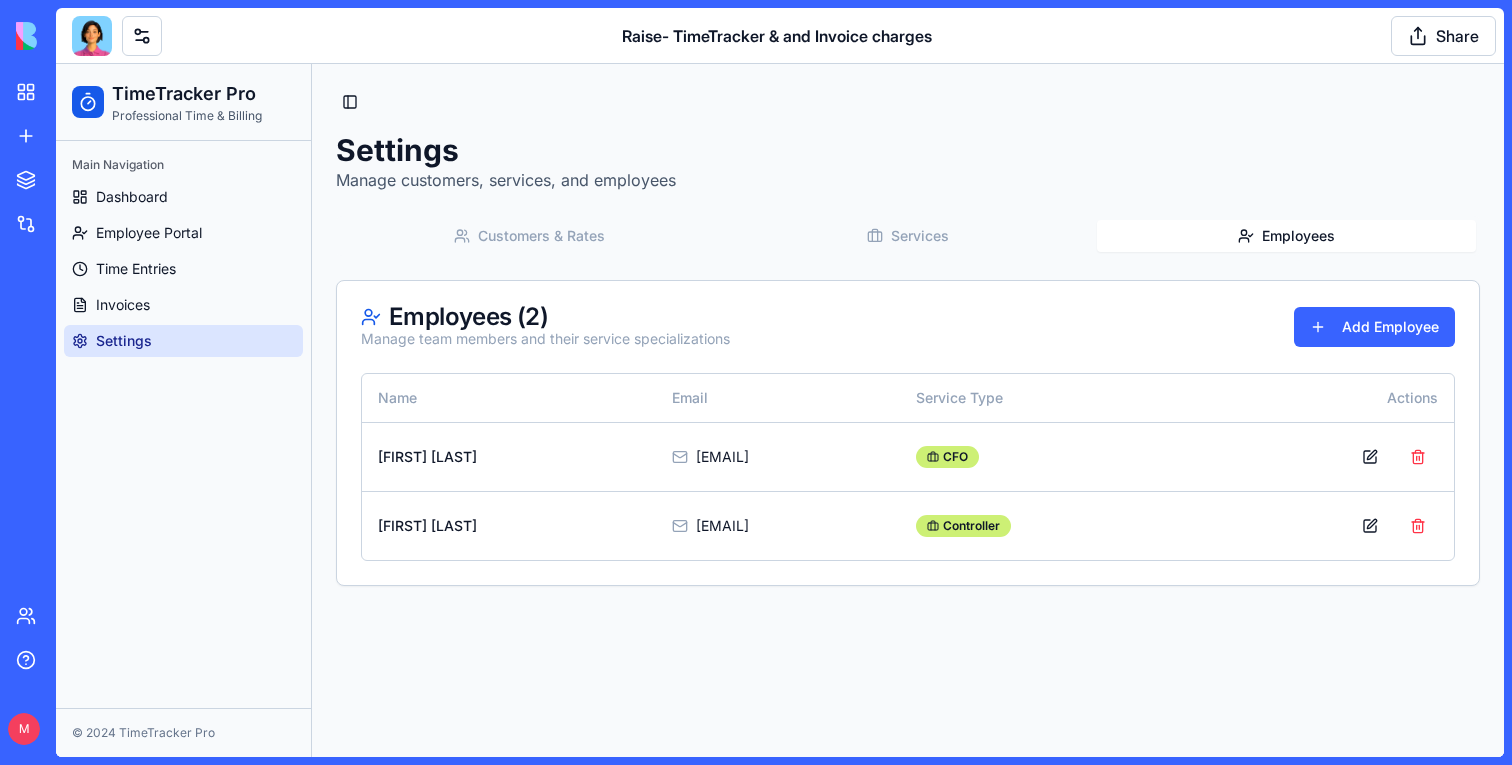 click on "Employees" at bounding box center [1286, 236] 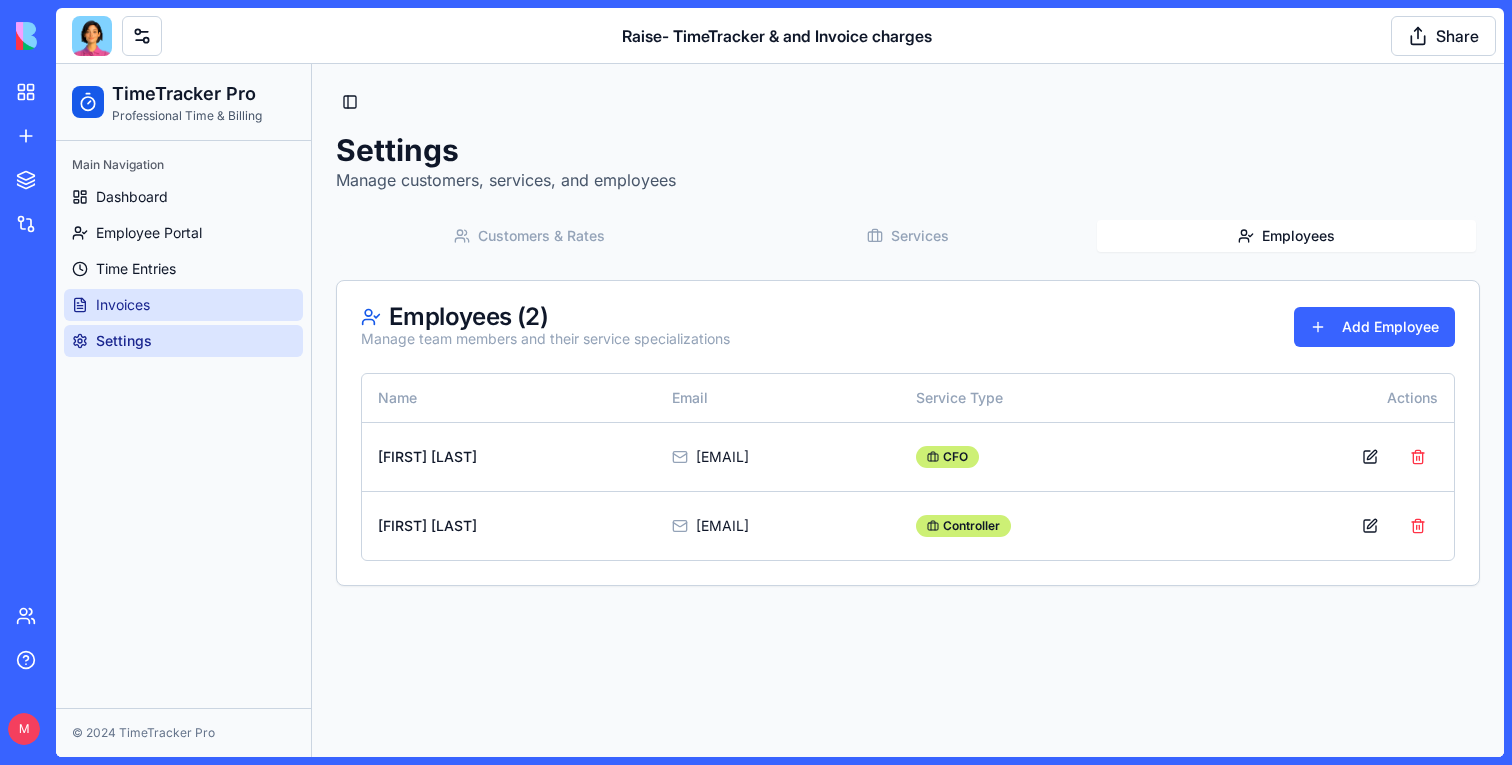 click on "Invoices" at bounding box center [183, 305] 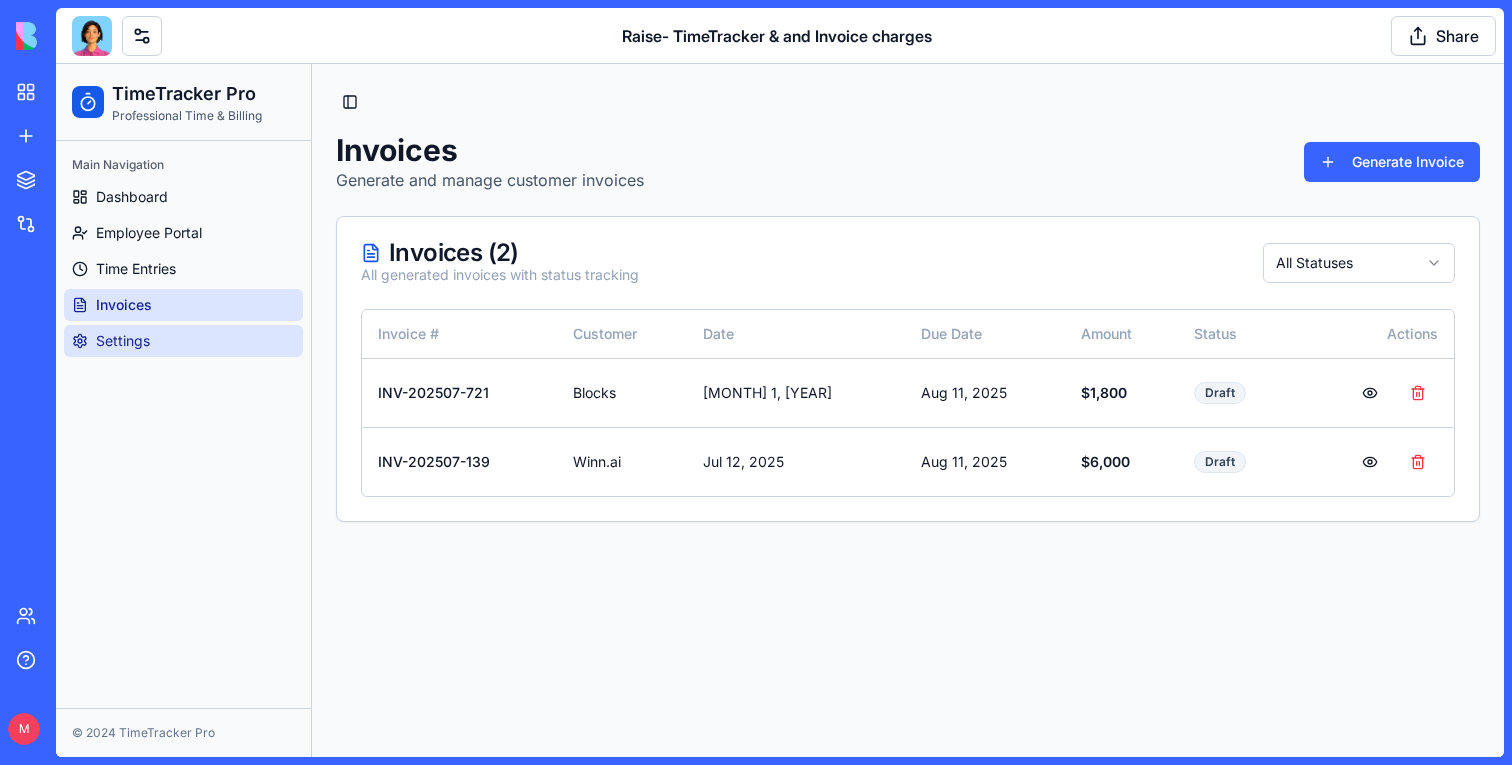 click on "Settings" at bounding box center [183, 341] 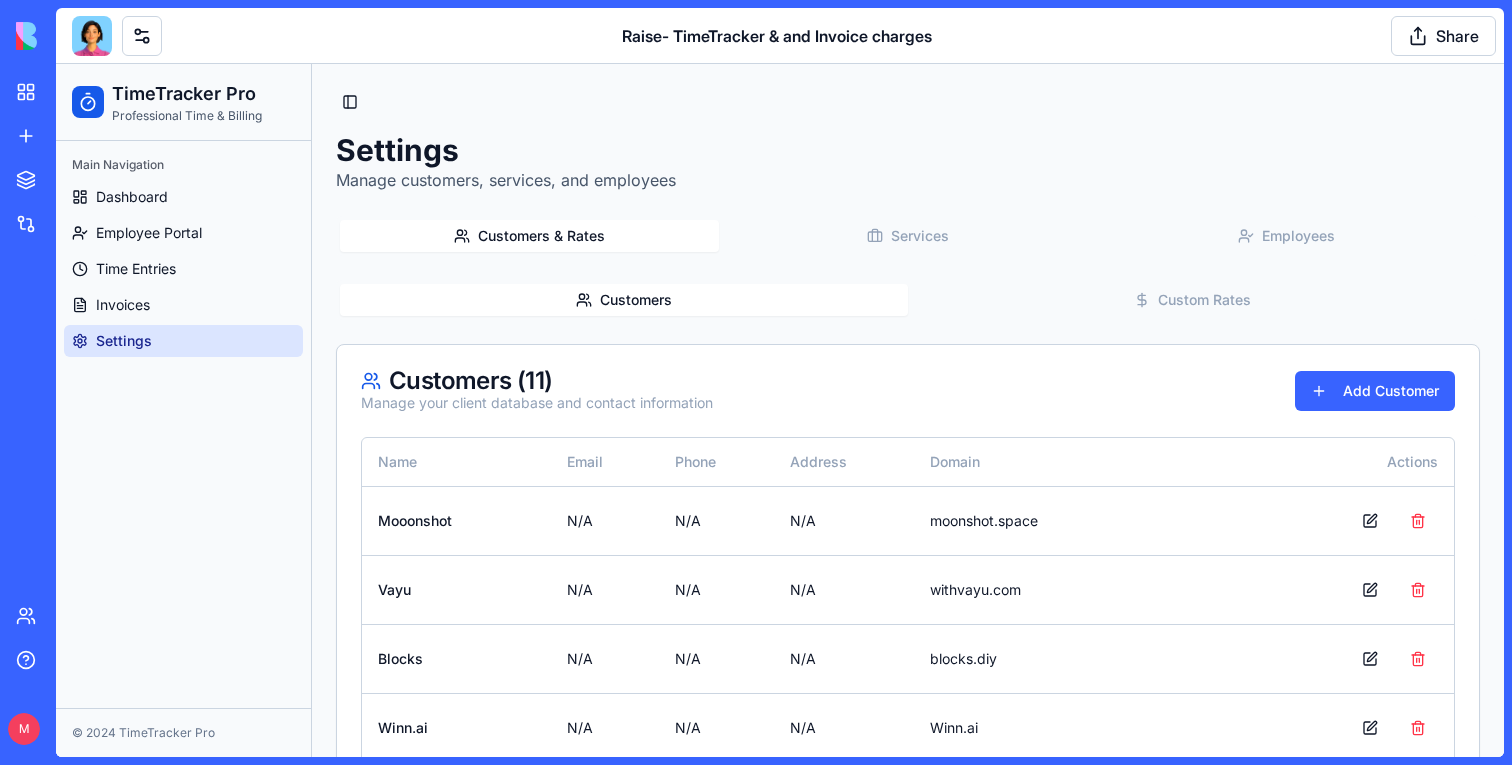 click on "Customers & Rates" at bounding box center (529, 236) 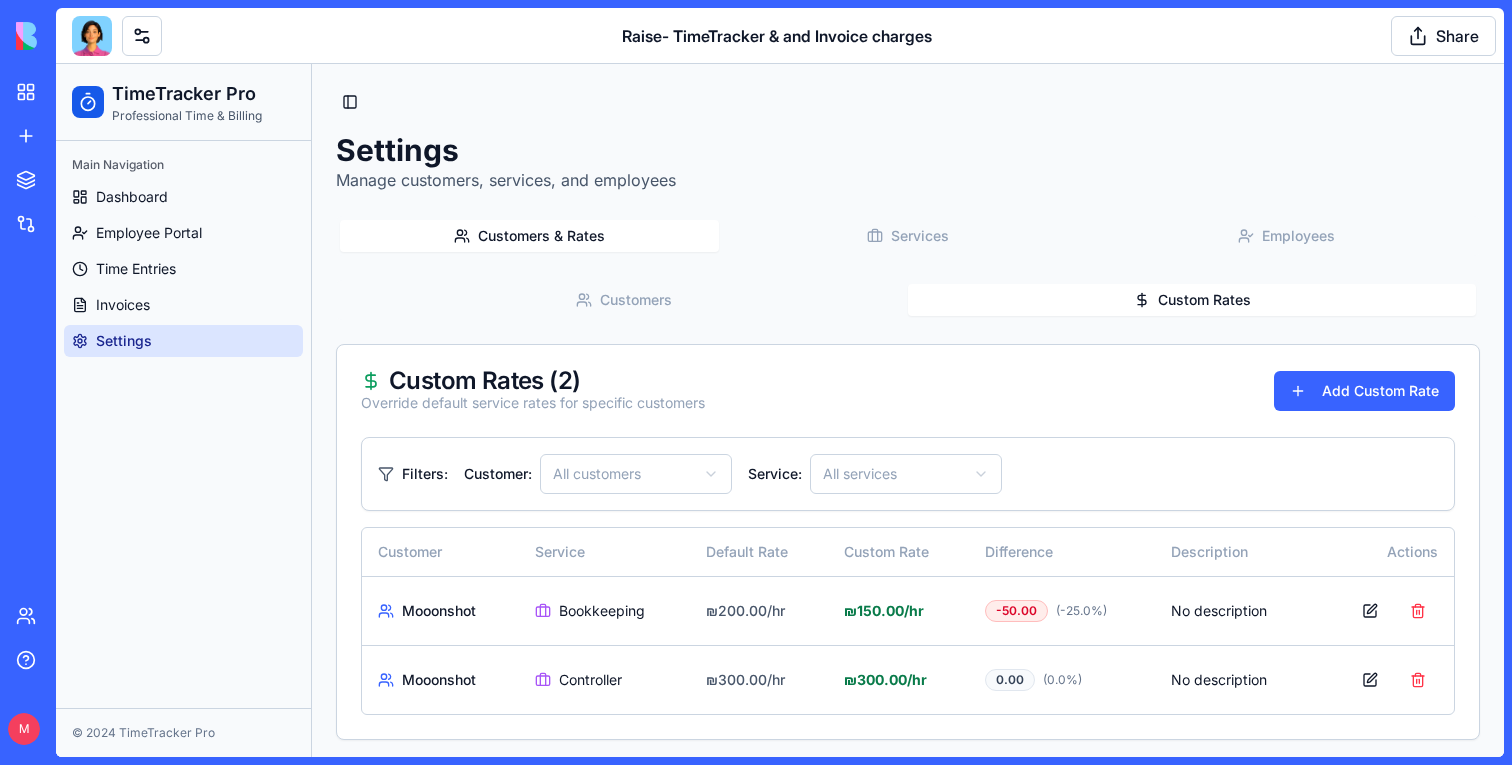 click on "Custom Rates" at bounding box center (1192, 300) 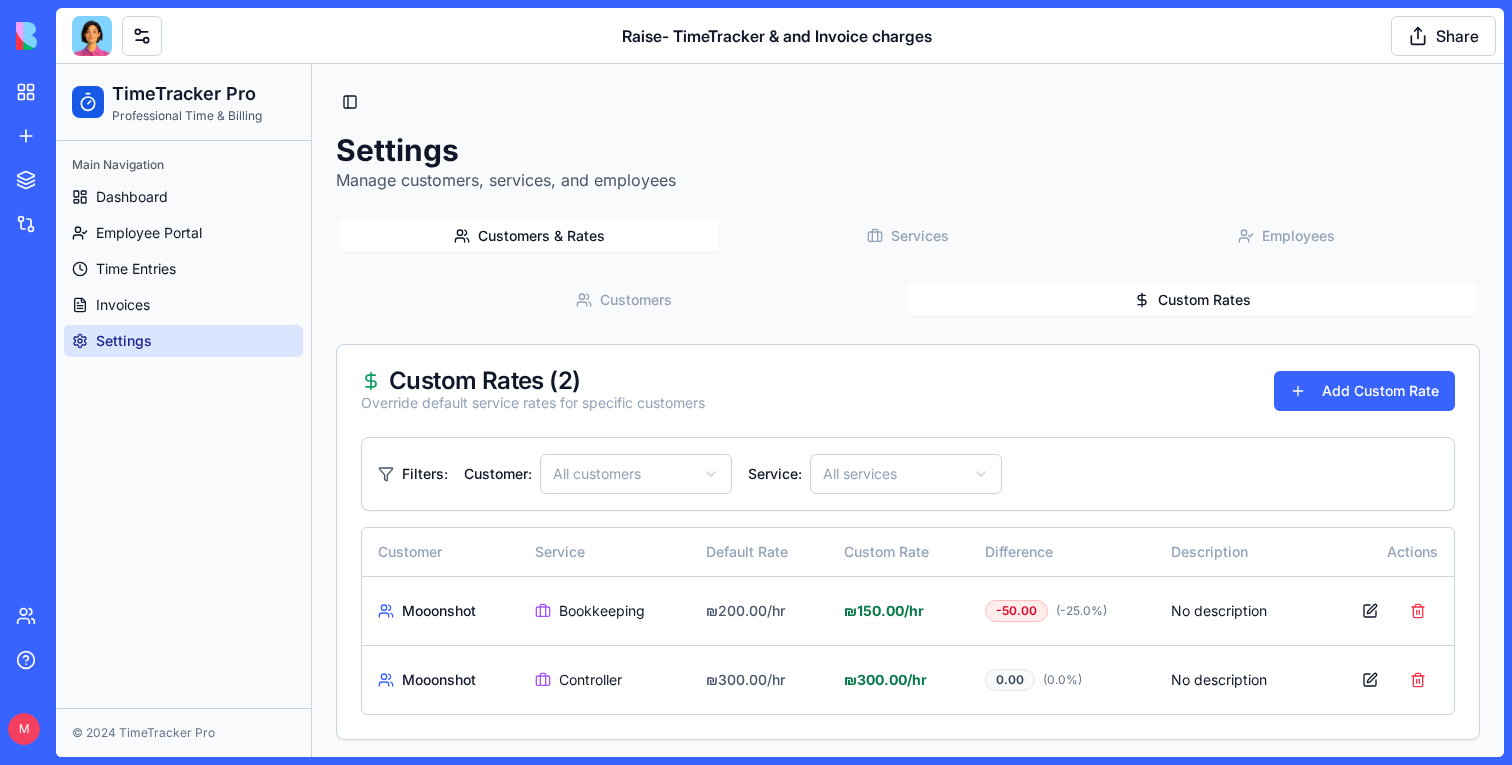 click on "Services" at bounding box center (908, 236) 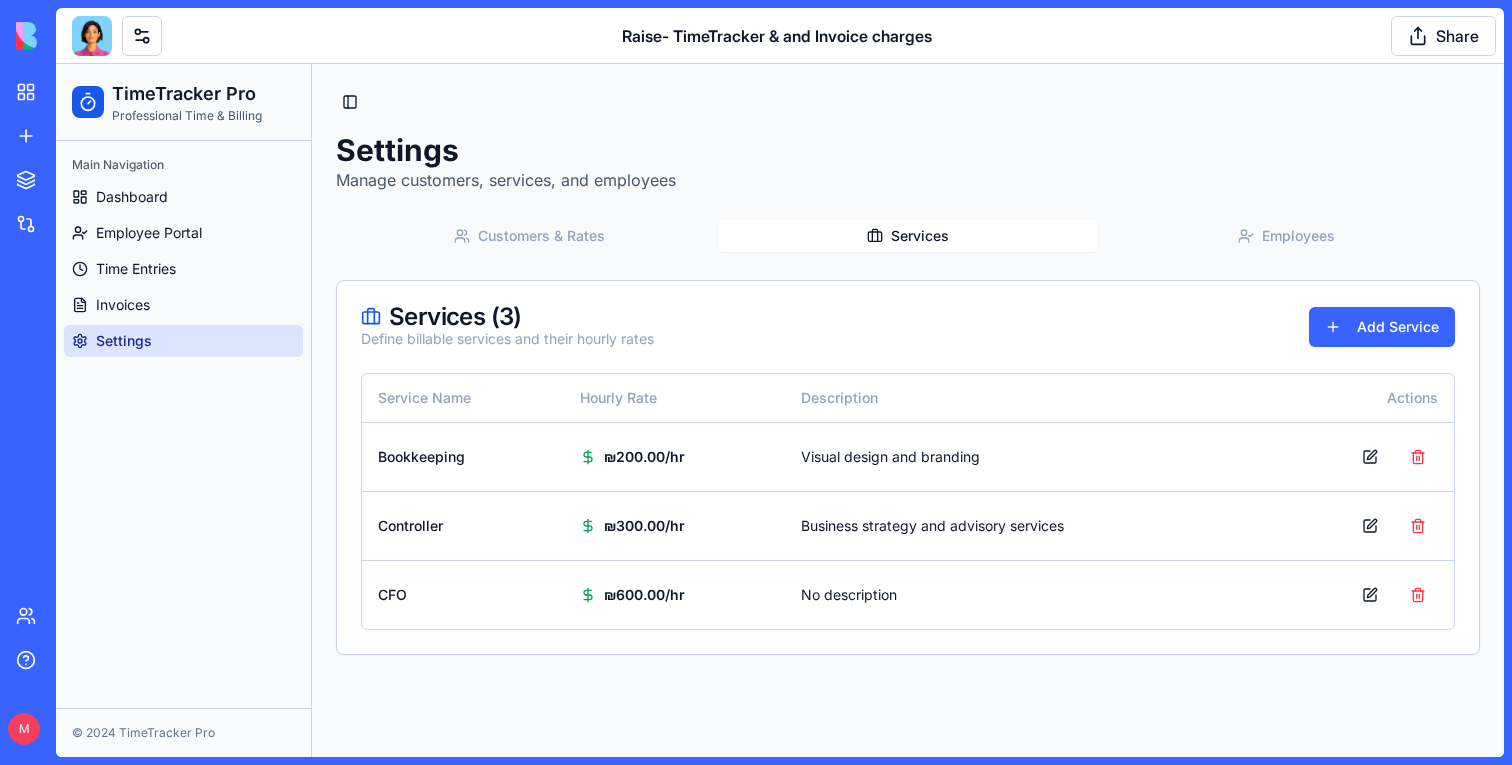 click on "Customers & Rates" at bounding box center (529, 236) 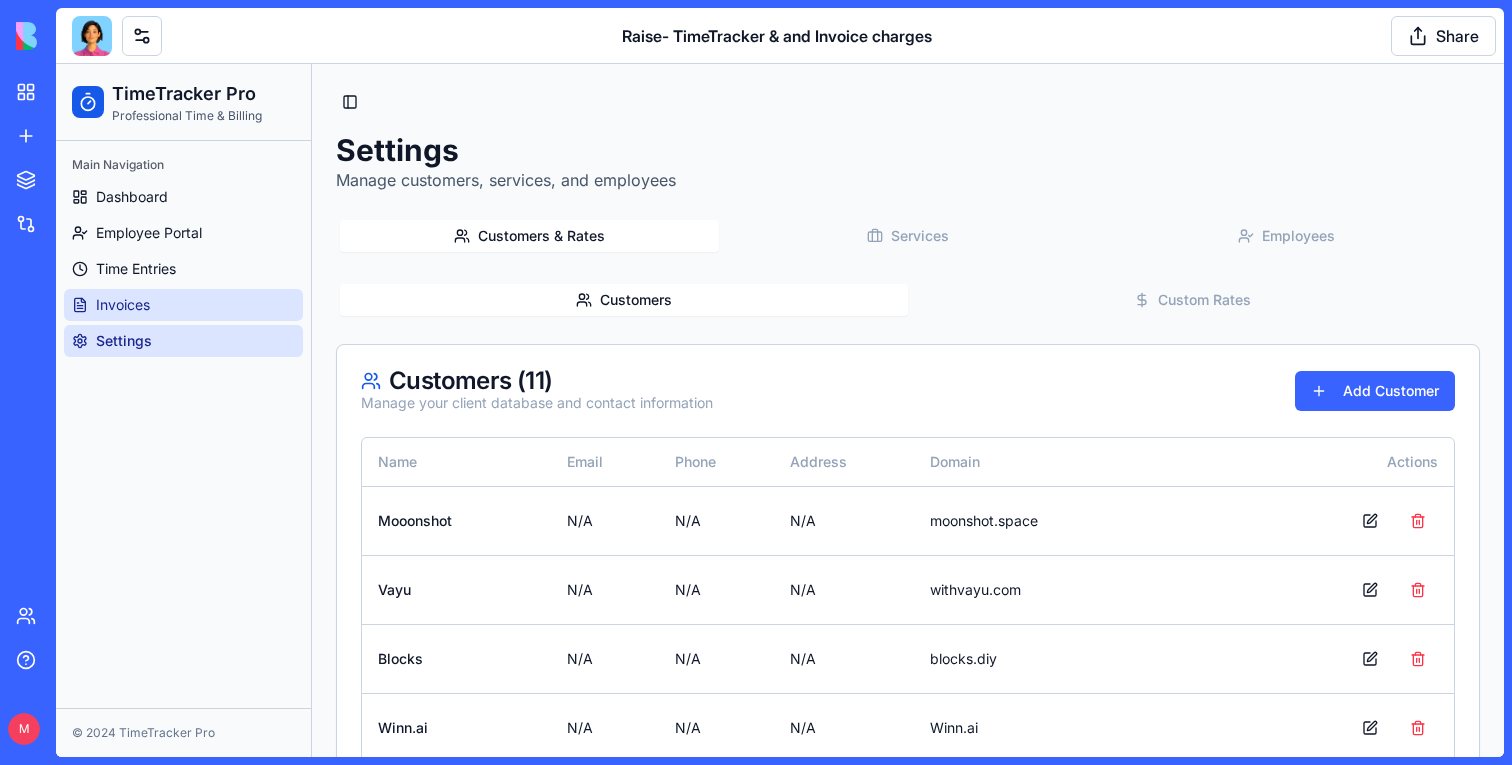click on "Invoices" at bounding box center [123, 305] 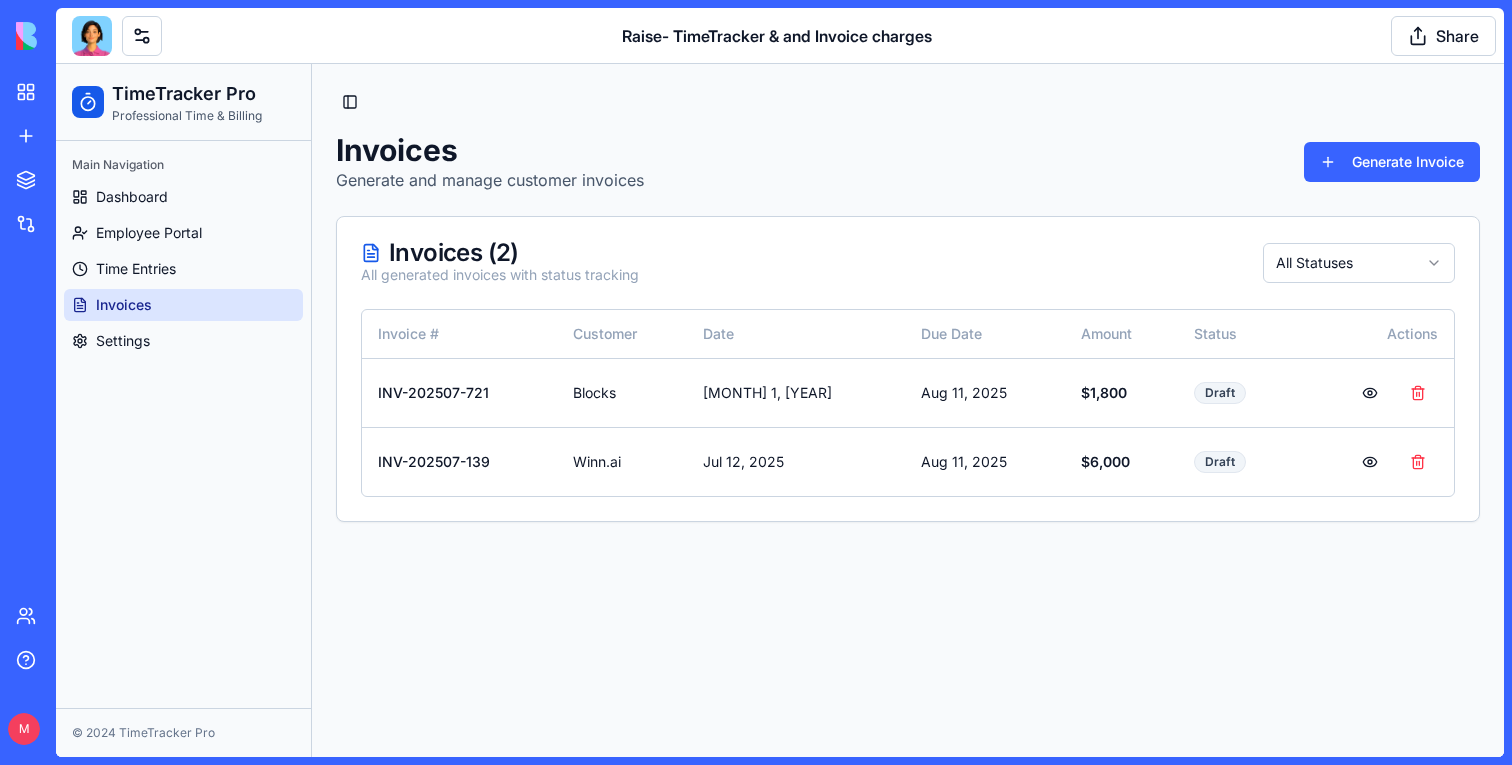 click on "Invoices Generate and manage customer invoices Generate Invoice" at bounding box center (908, 162) 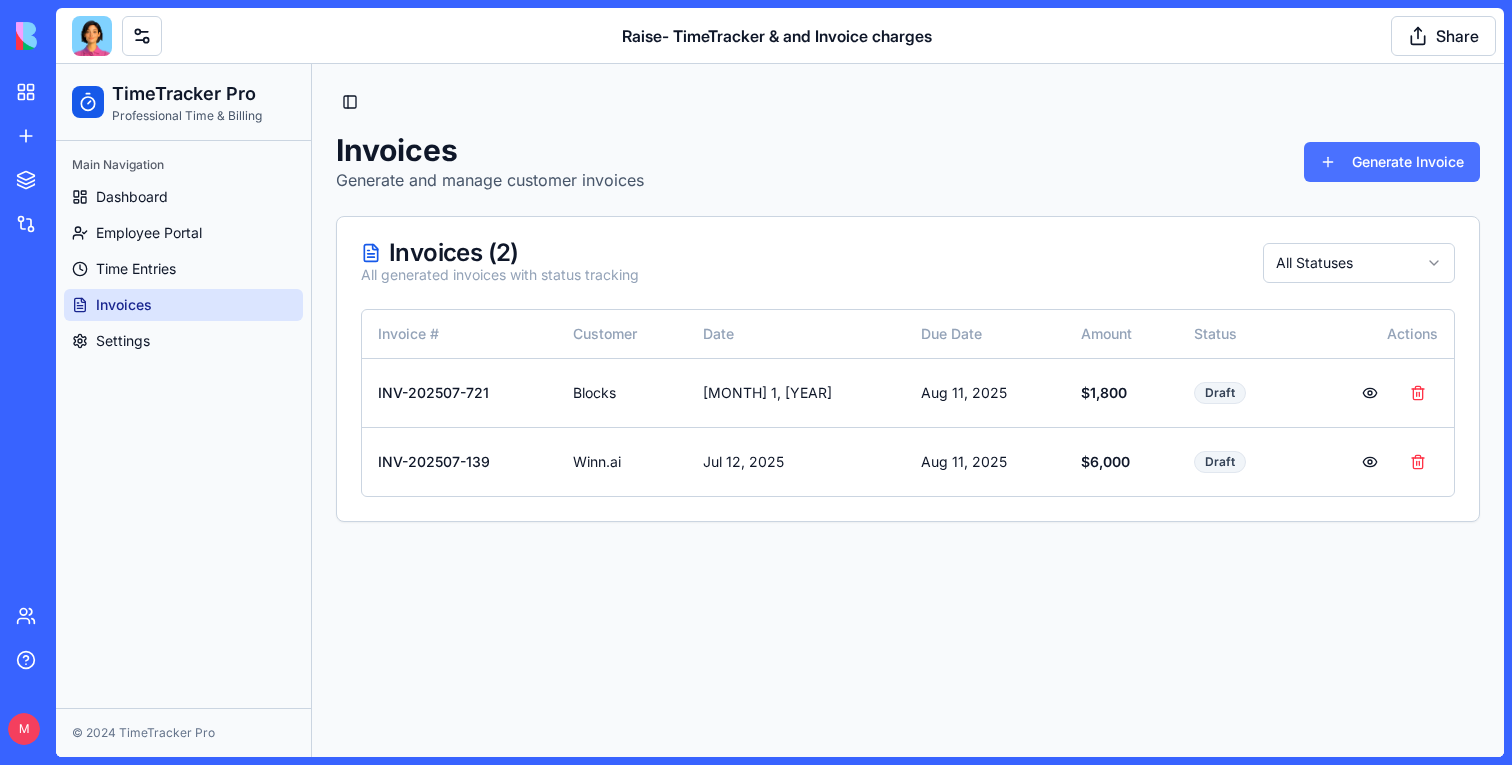click on "Generate Invoice" at bounding box center [1392, 162] 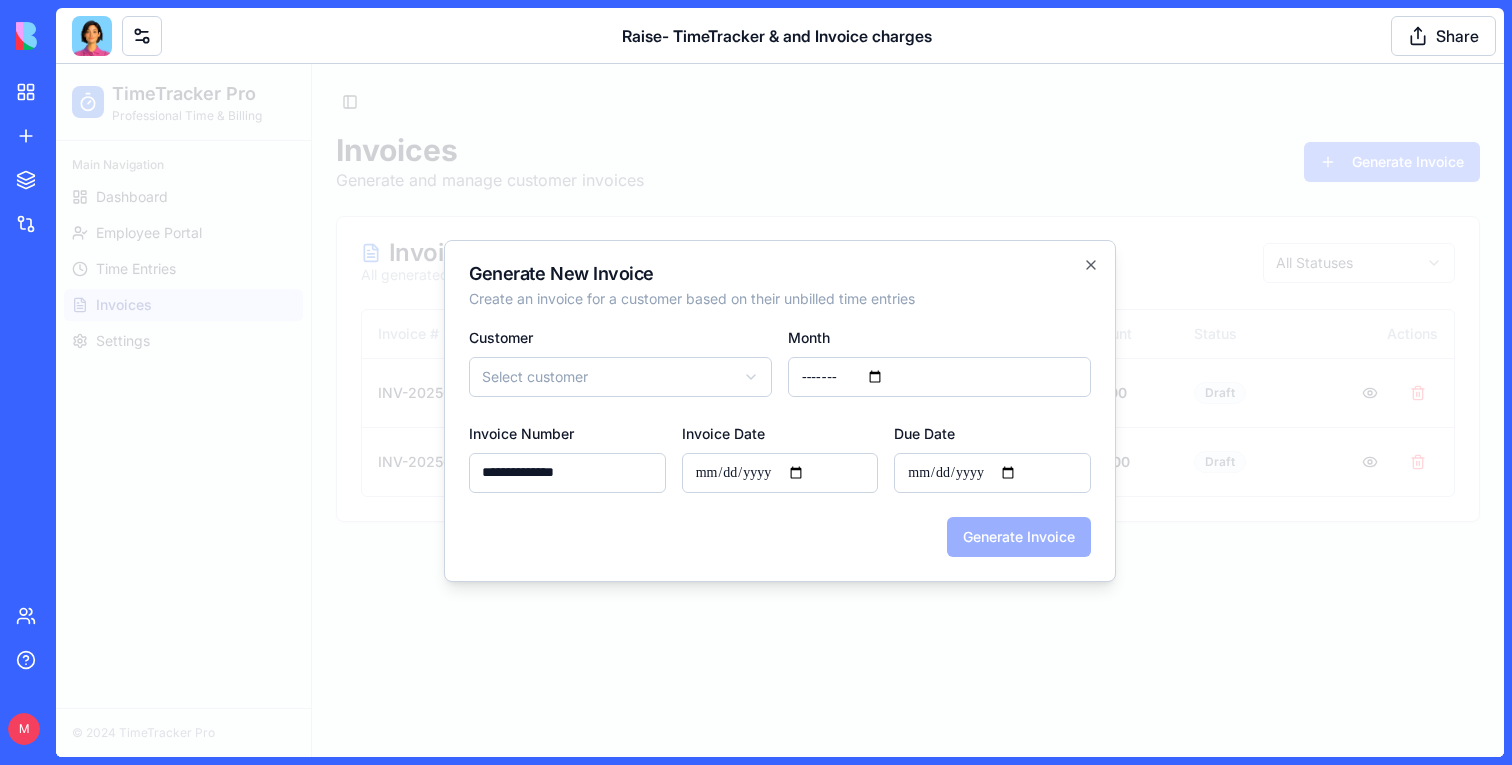 click at bounding box center (780, 410) 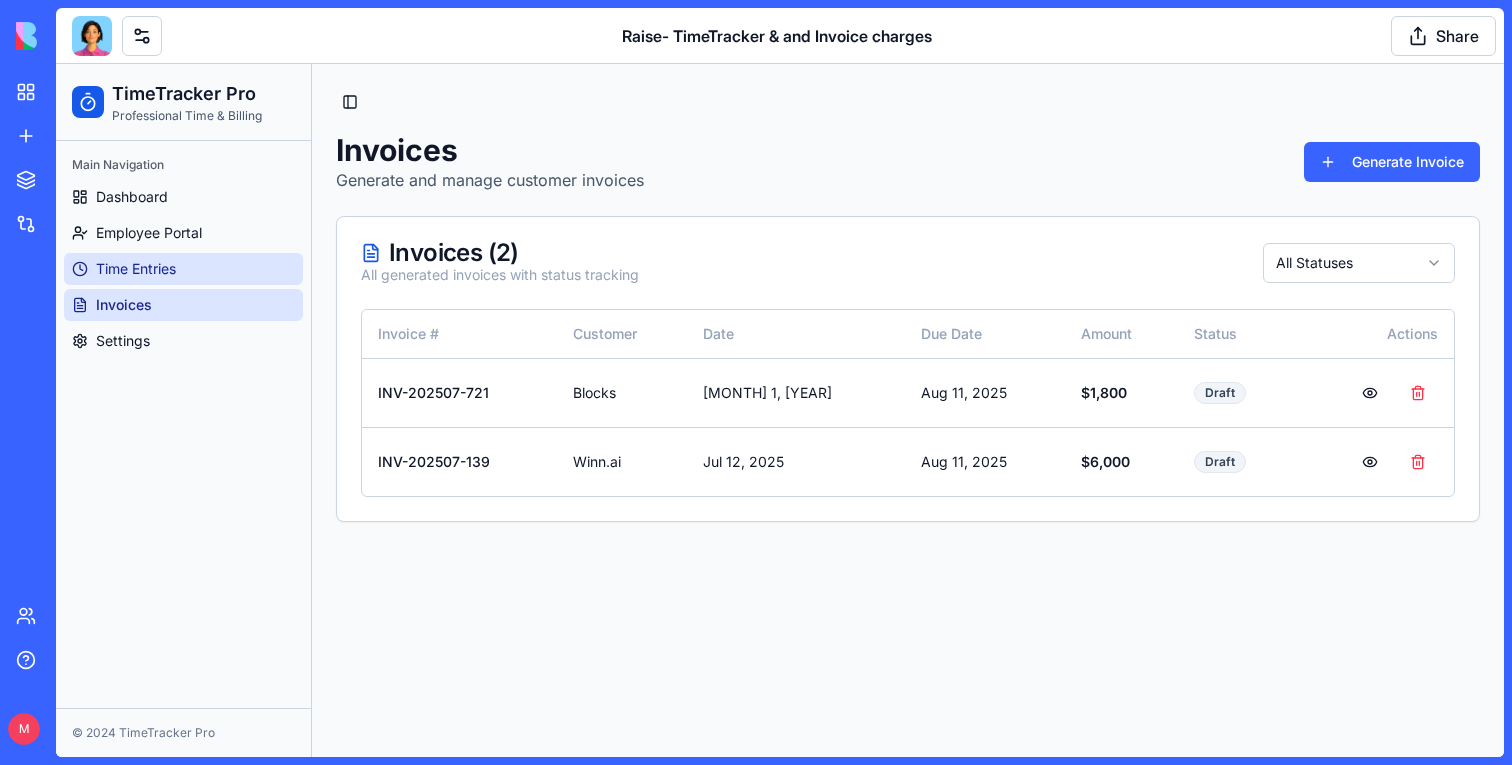 click on "Time Entries" at bounding box center [136, 269] 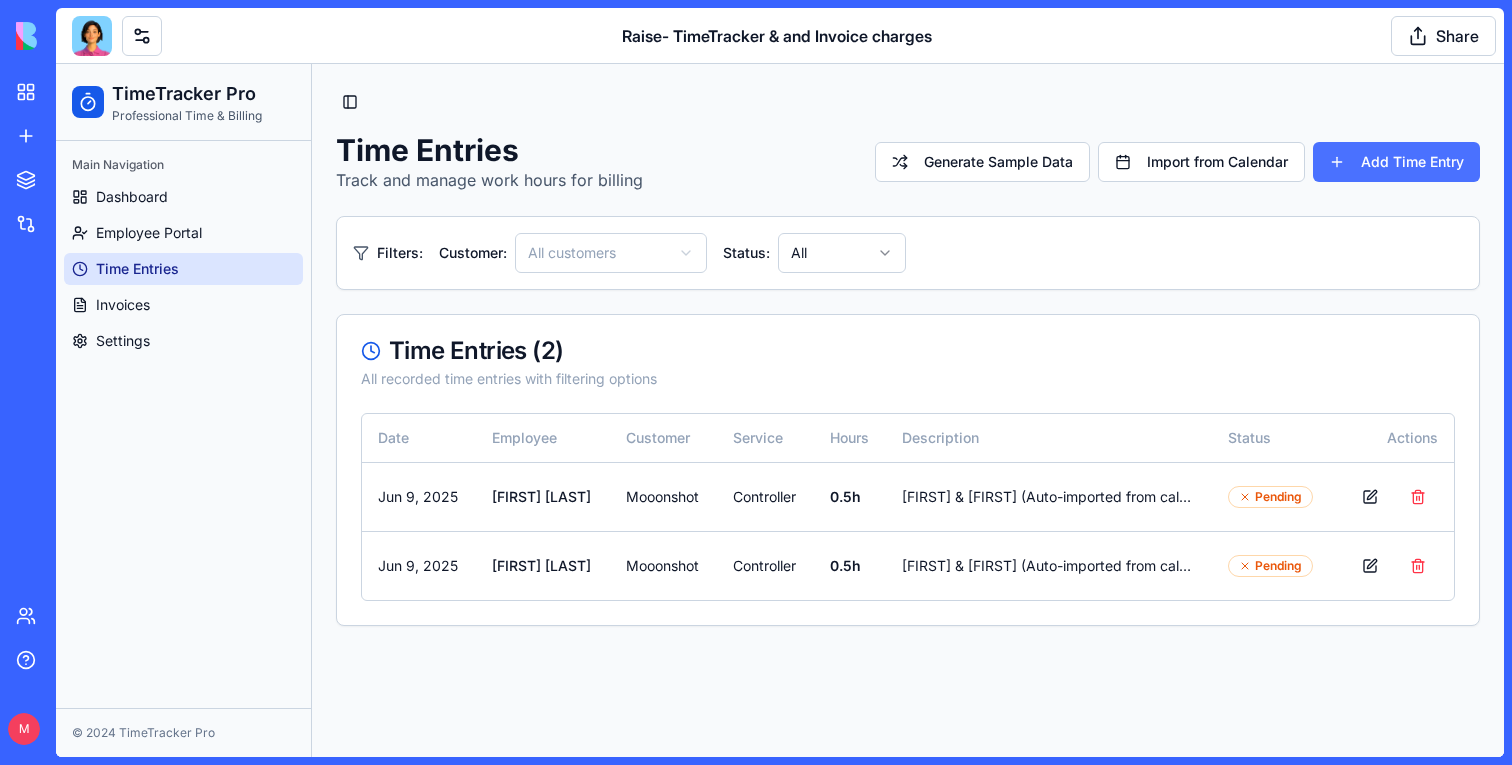 click on "Add Time Entry" at bounding box center (1396, 162) 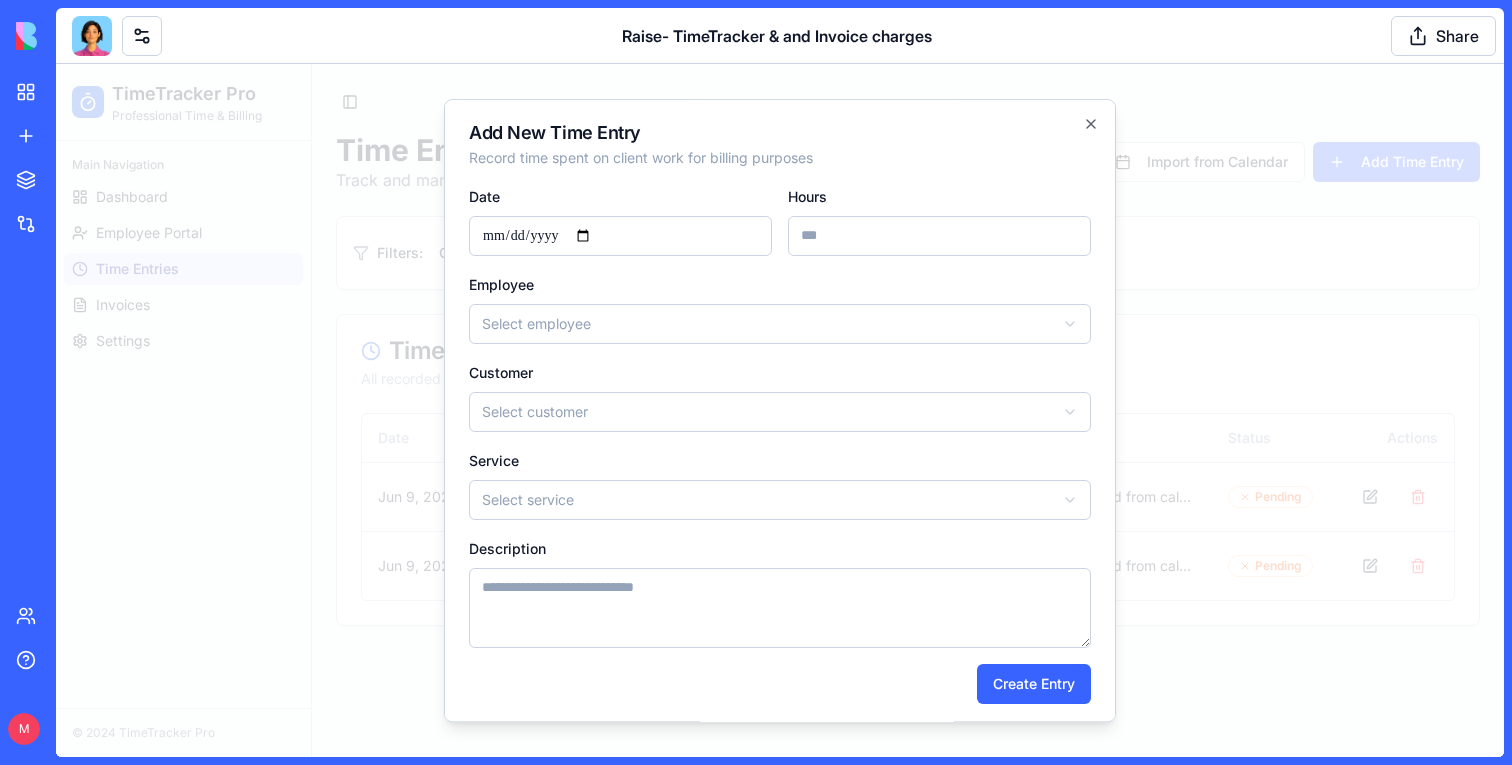 click on "**********" at bounding box center (780, 410) 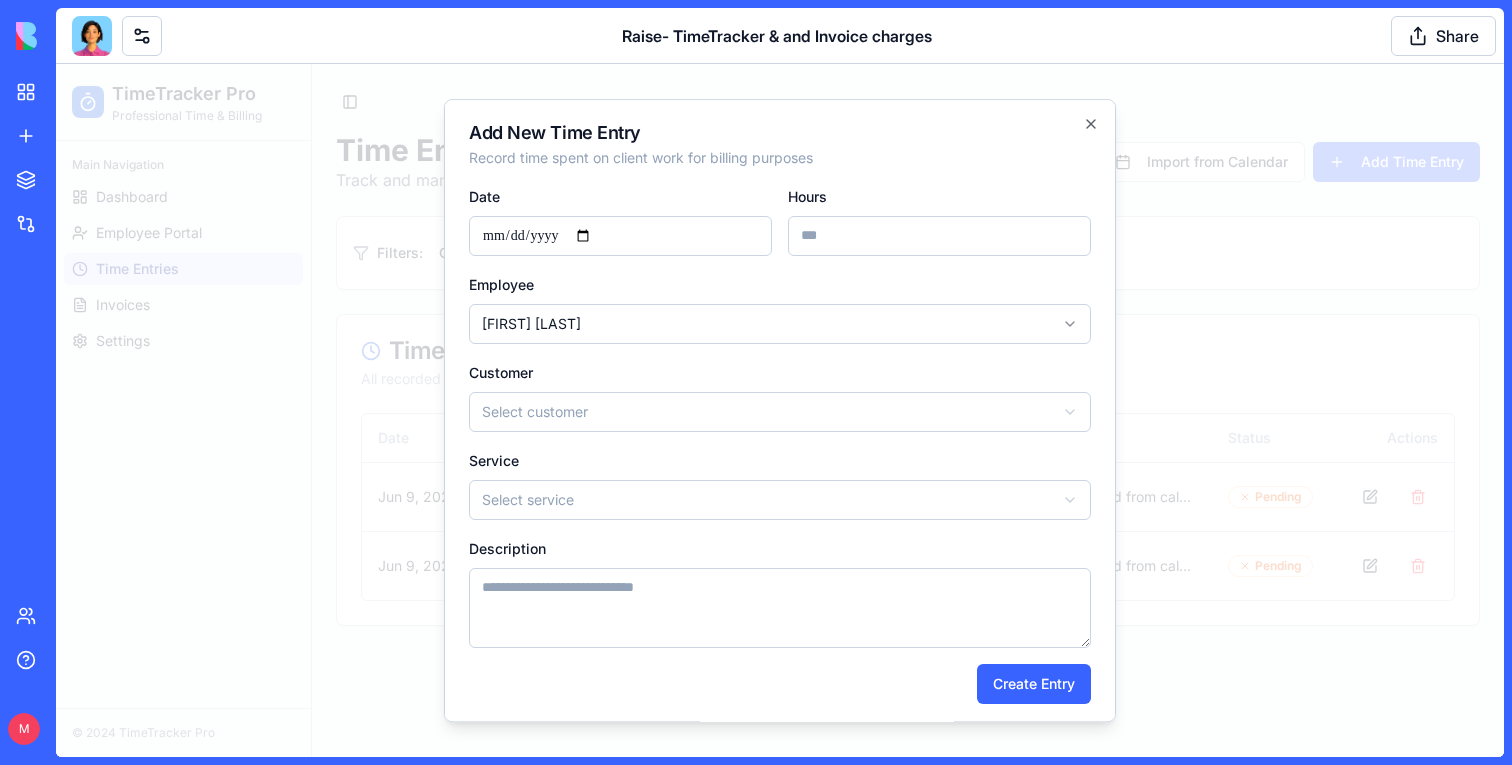click on "**********" at bounding box center [780, 410] 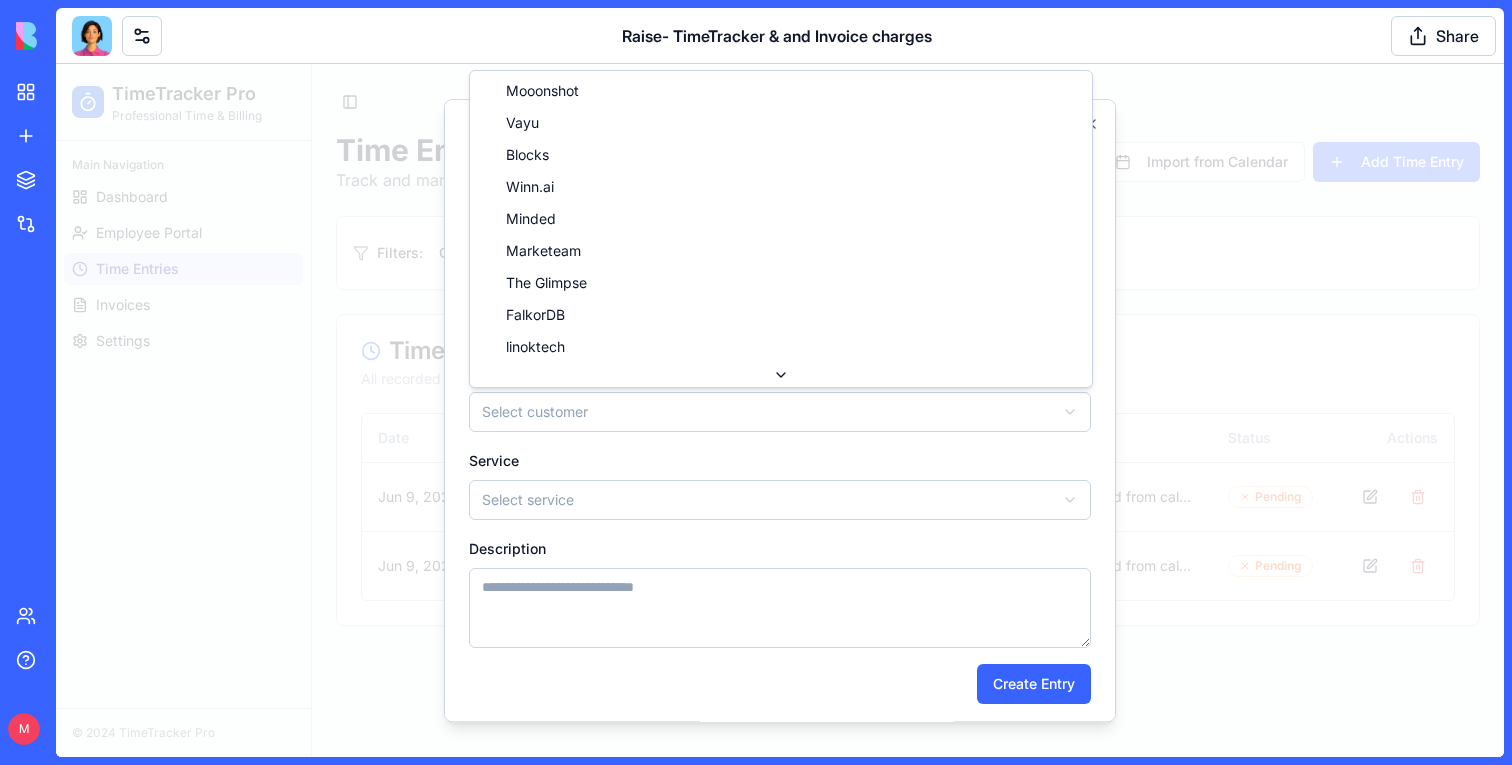 select on "*****" 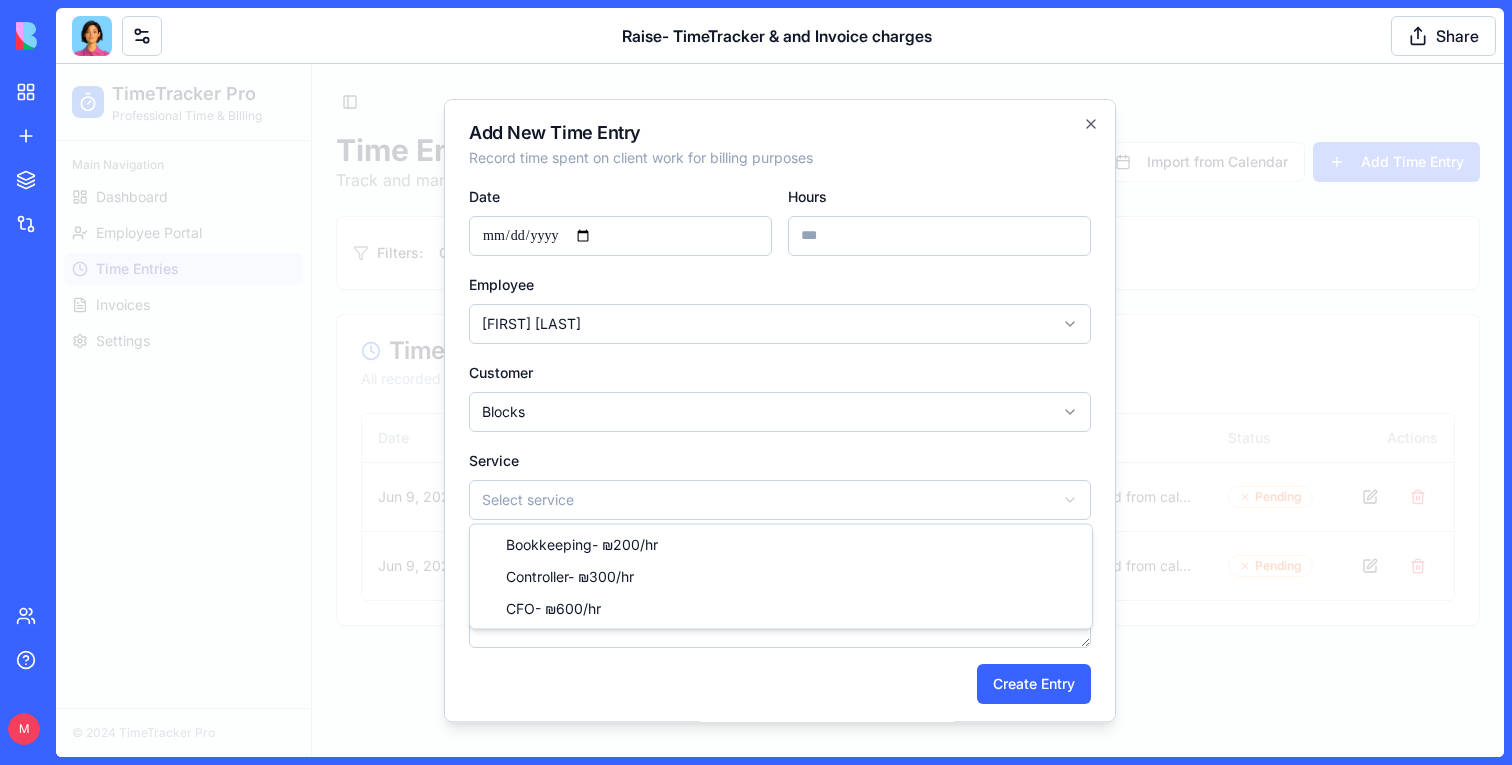 click on "**********" at bounding box center (780, 410) 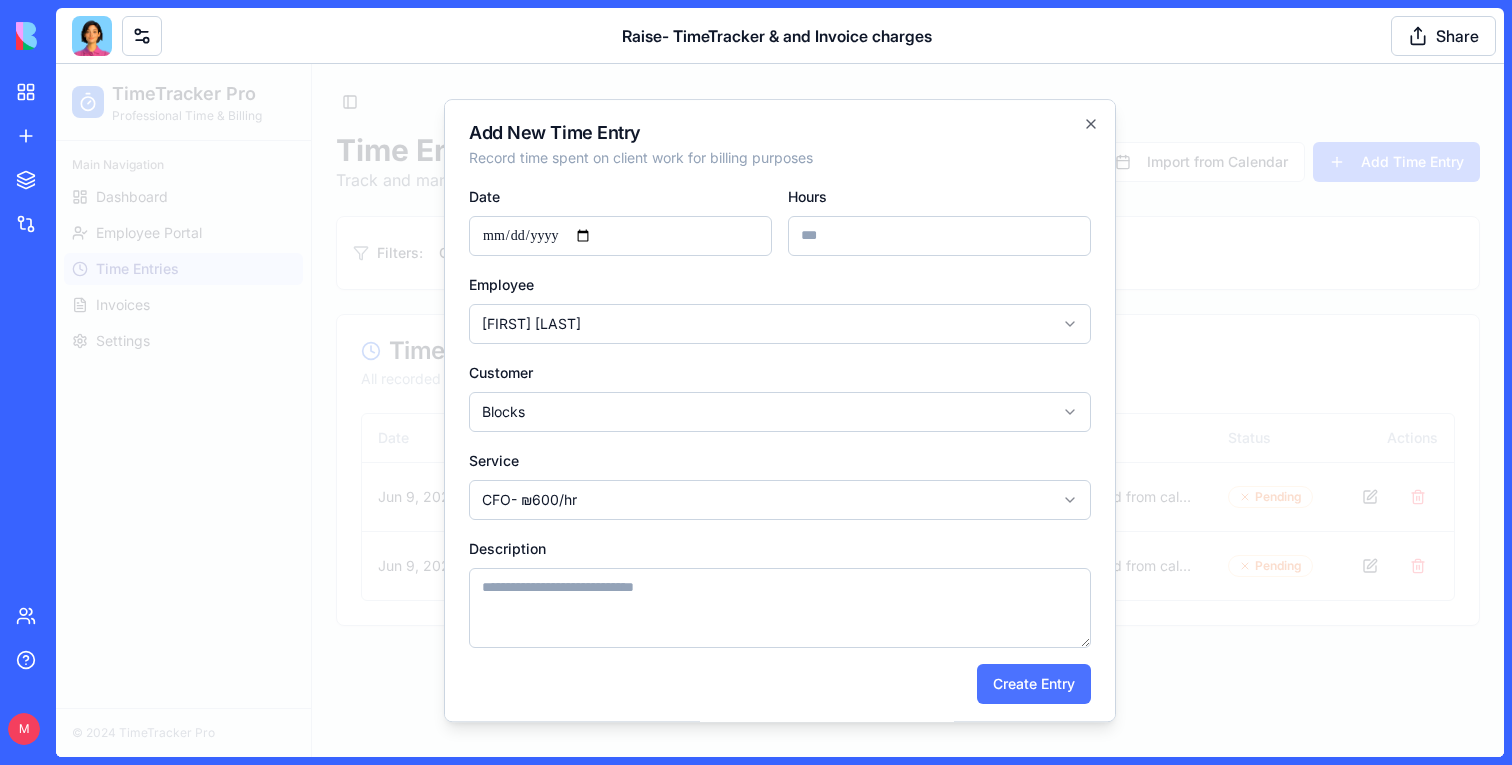 click on "Create Entry" at bounding box center [1034, 684] 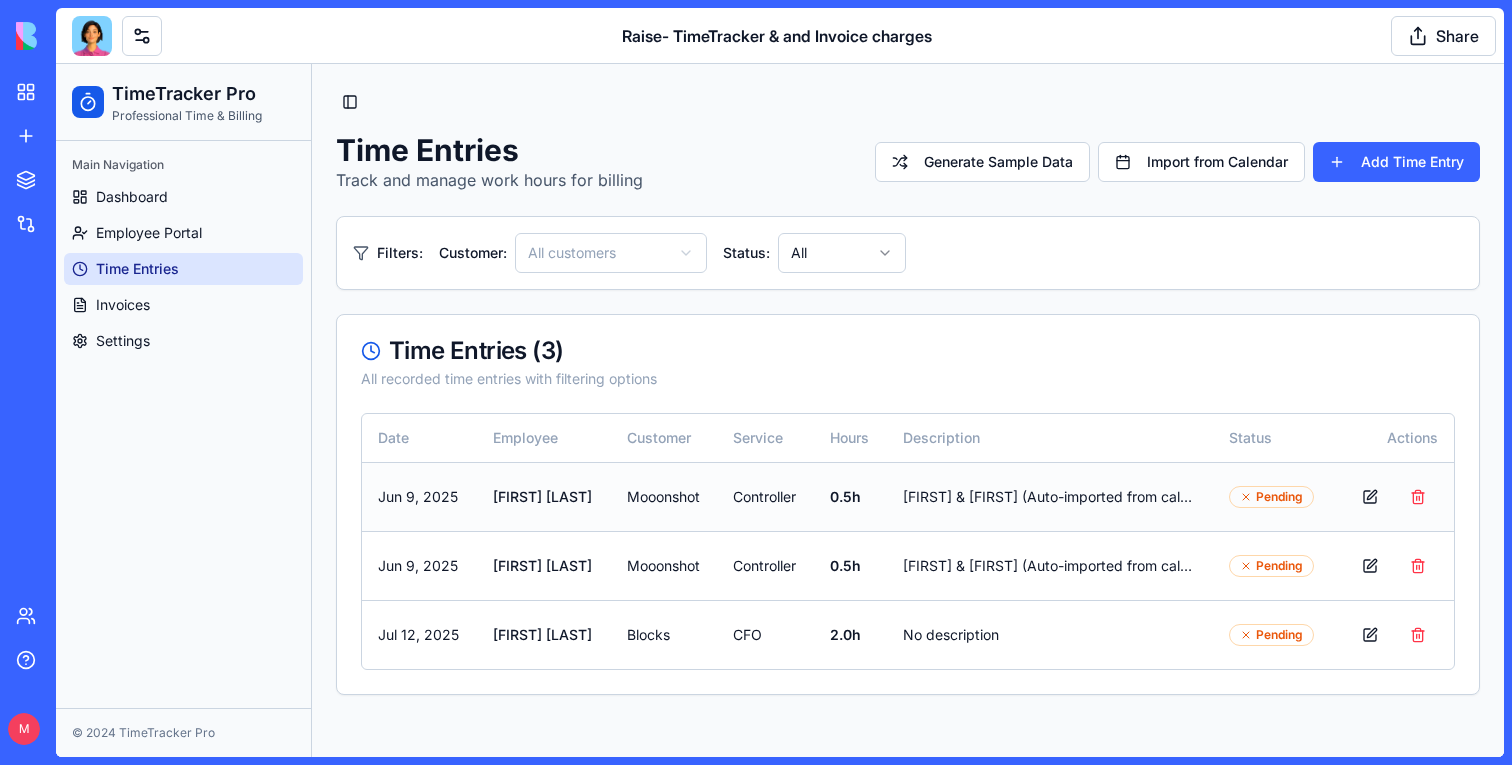 click on "[FIRST] & [FIRST] (Auto-imported from calendar)" at bounding box center [1050, 496] 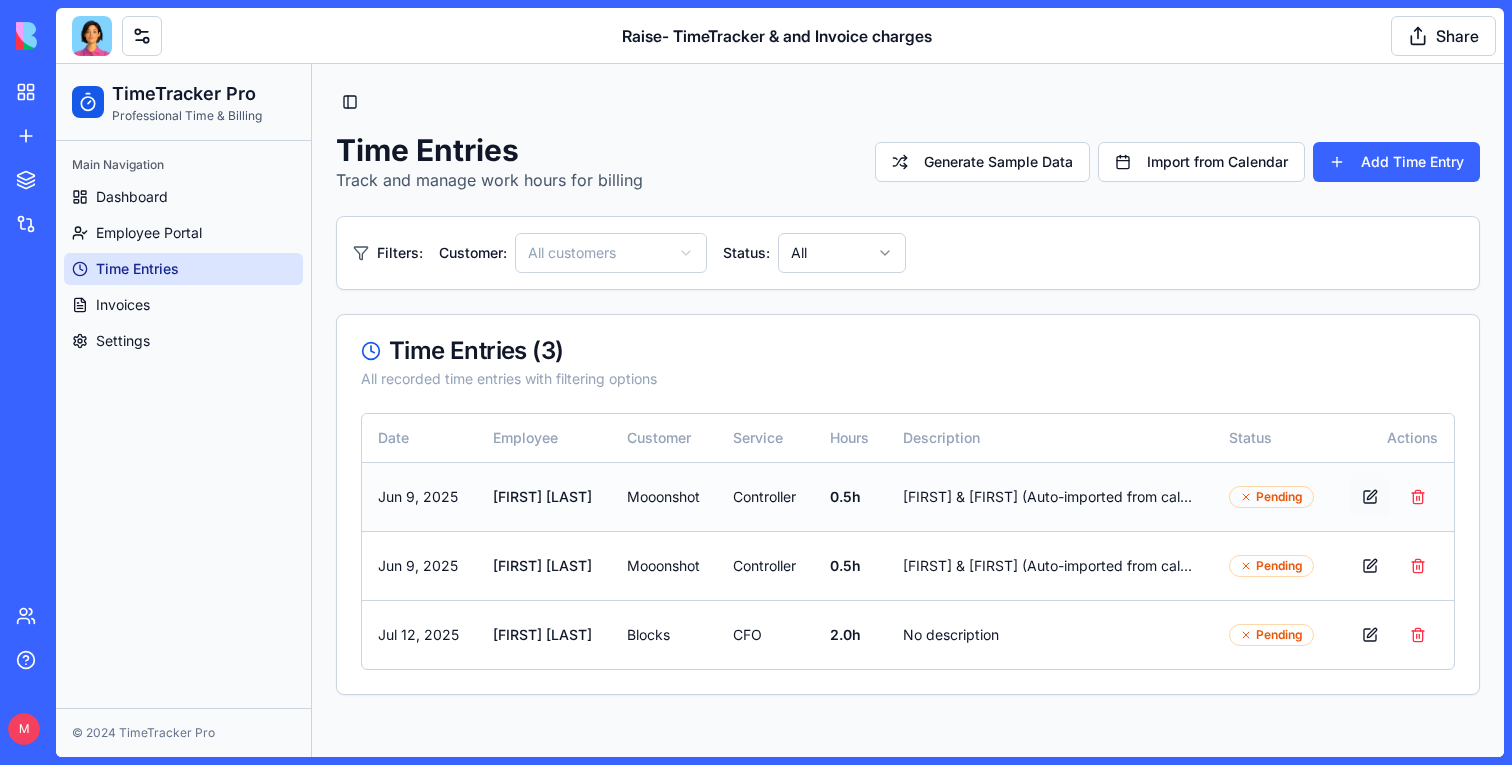 click at bounding box center (1370, 497) 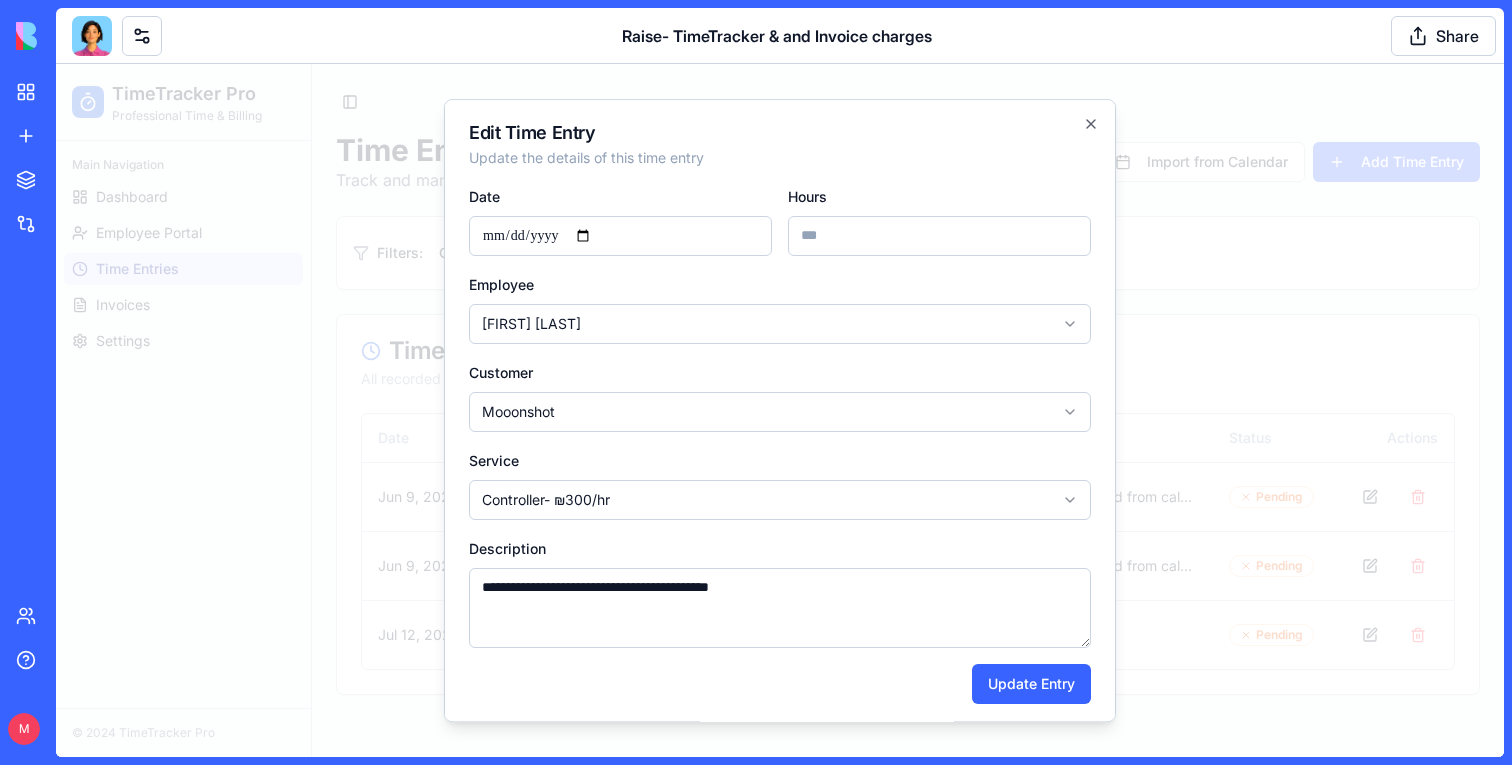click at bounding box center [780, 410] 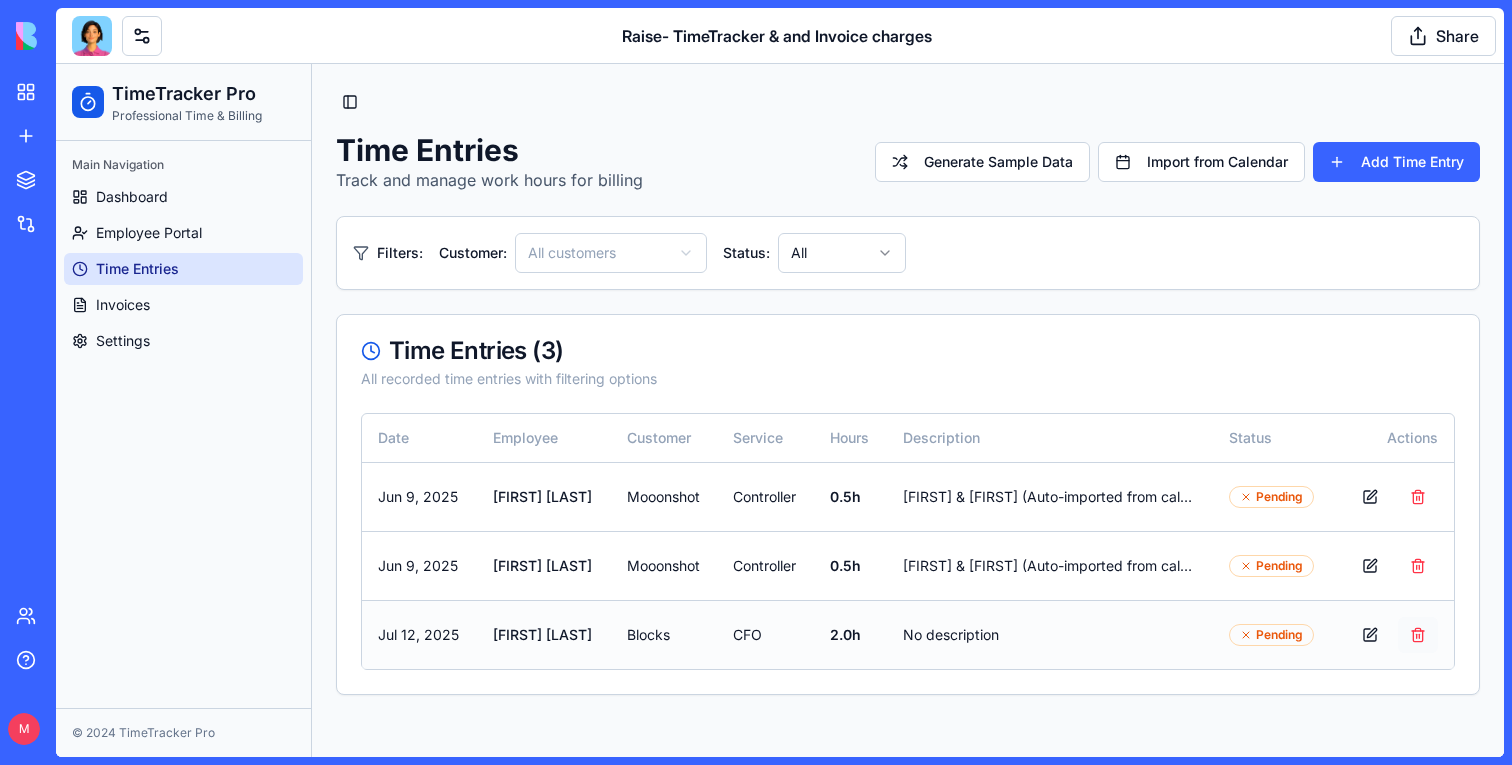 click at bounding box center (1418, 635) 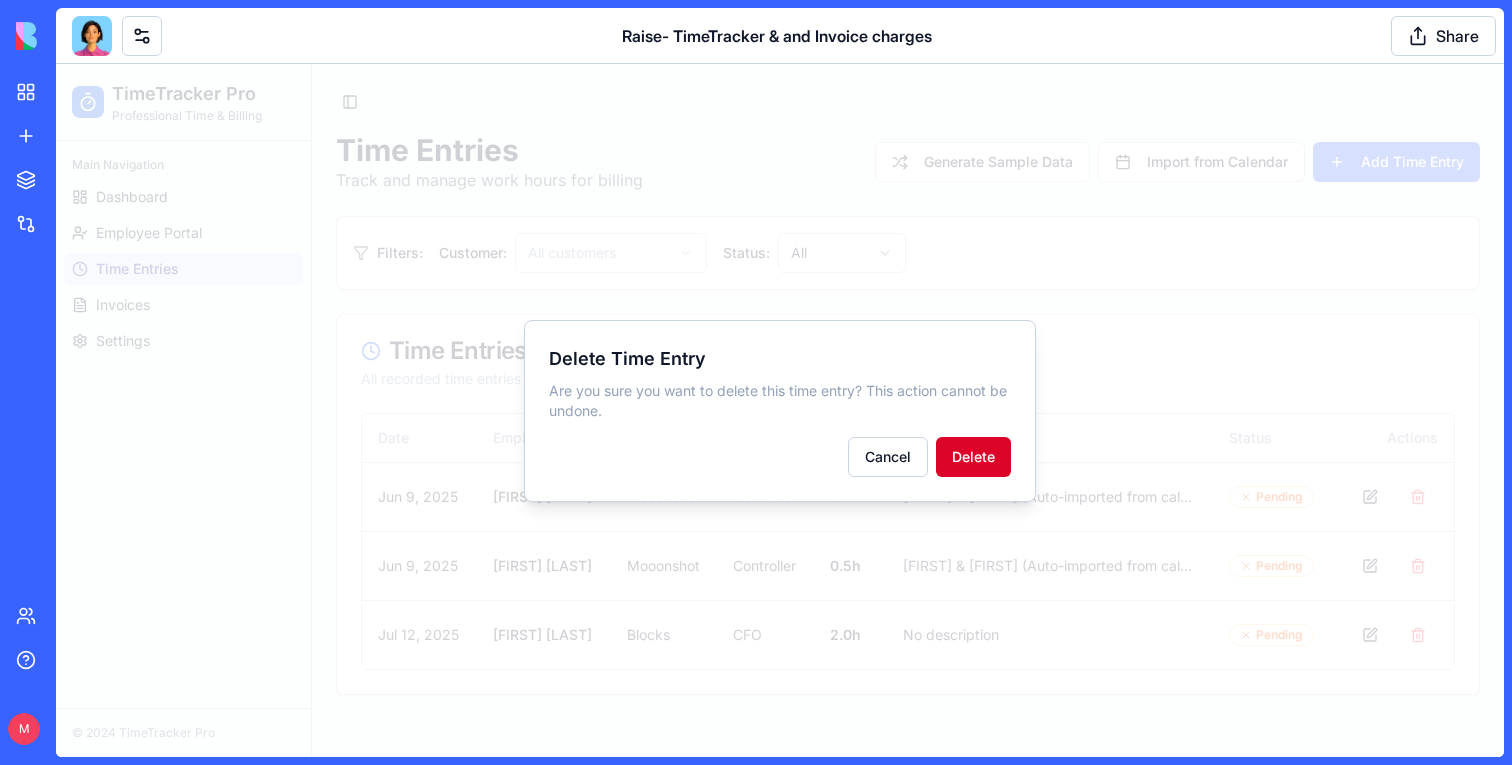 click on "Delete" at bounding box center [973, 457] 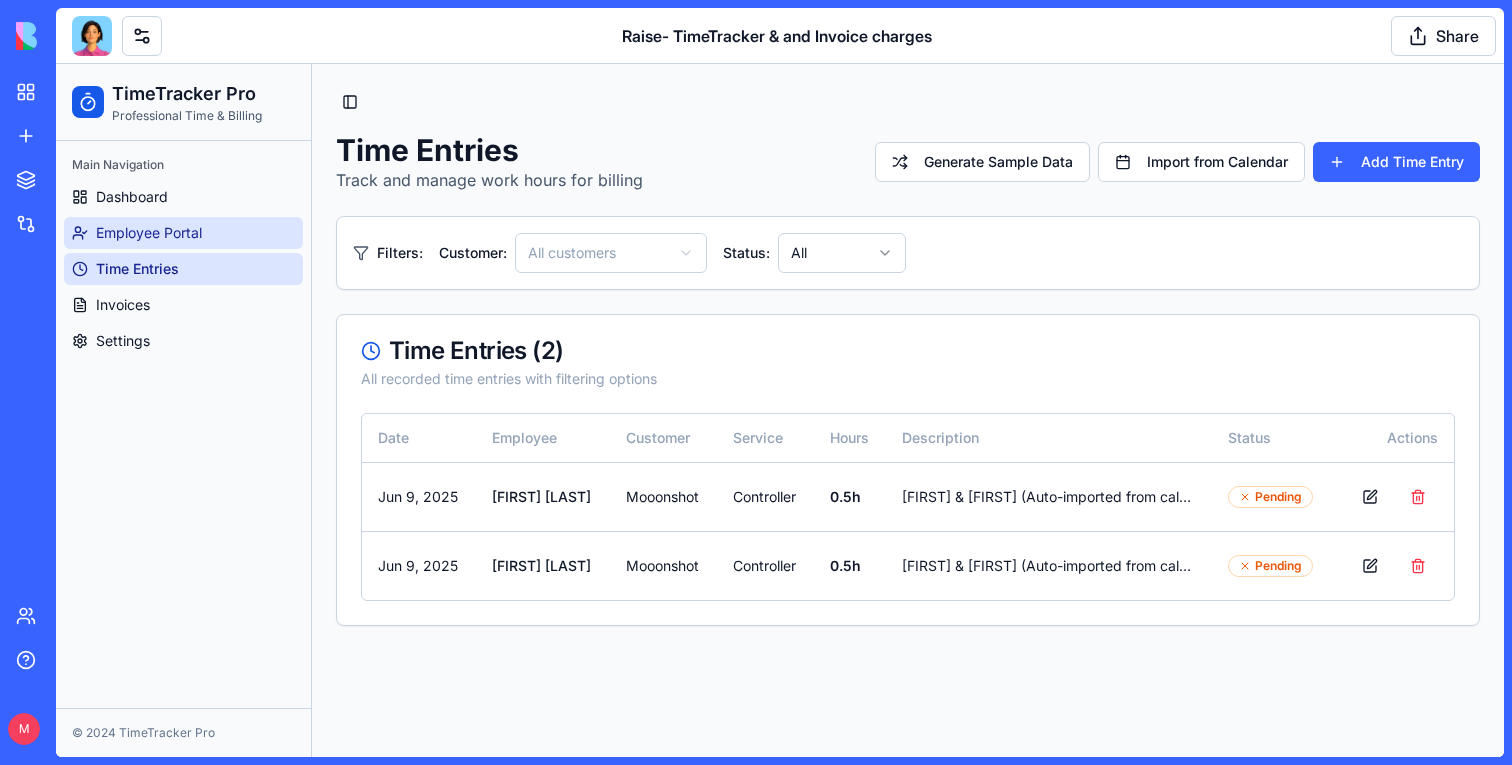 click on "Employee Portal" at bounding box center (149, 233) 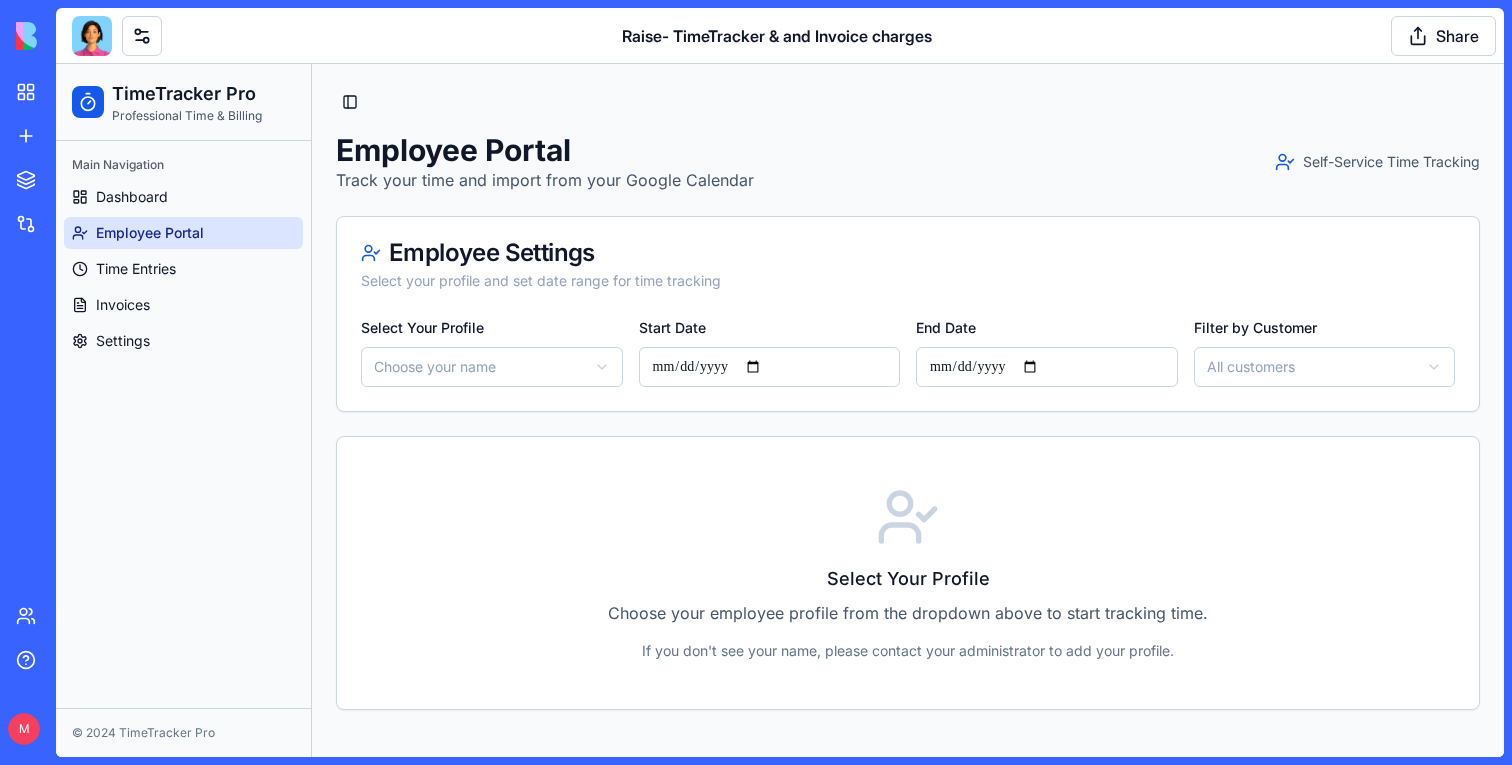 click on "**********" at bounding box center [908, 363] 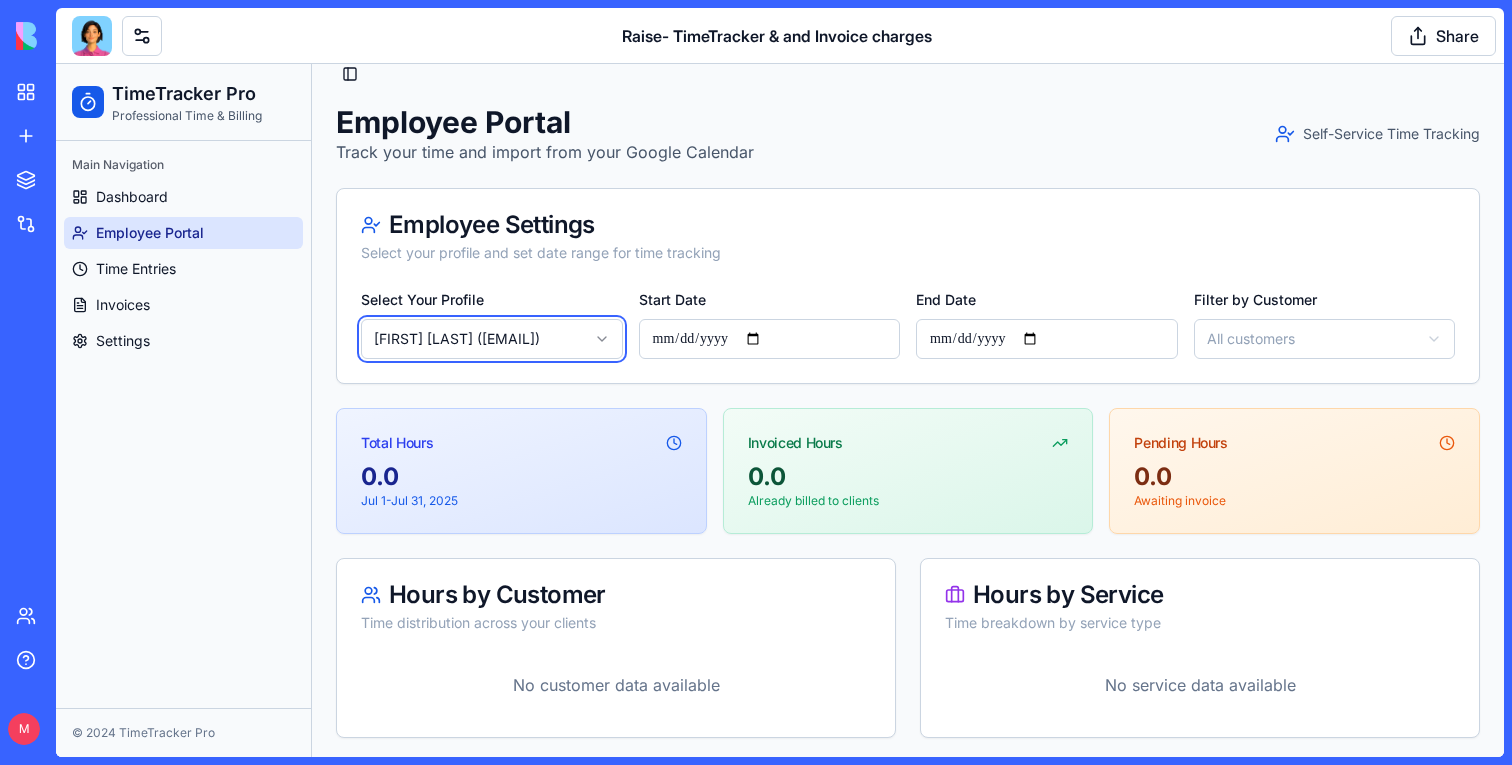 scroll, scrollTop: 30, scrollLeft: 0, axis: vertical 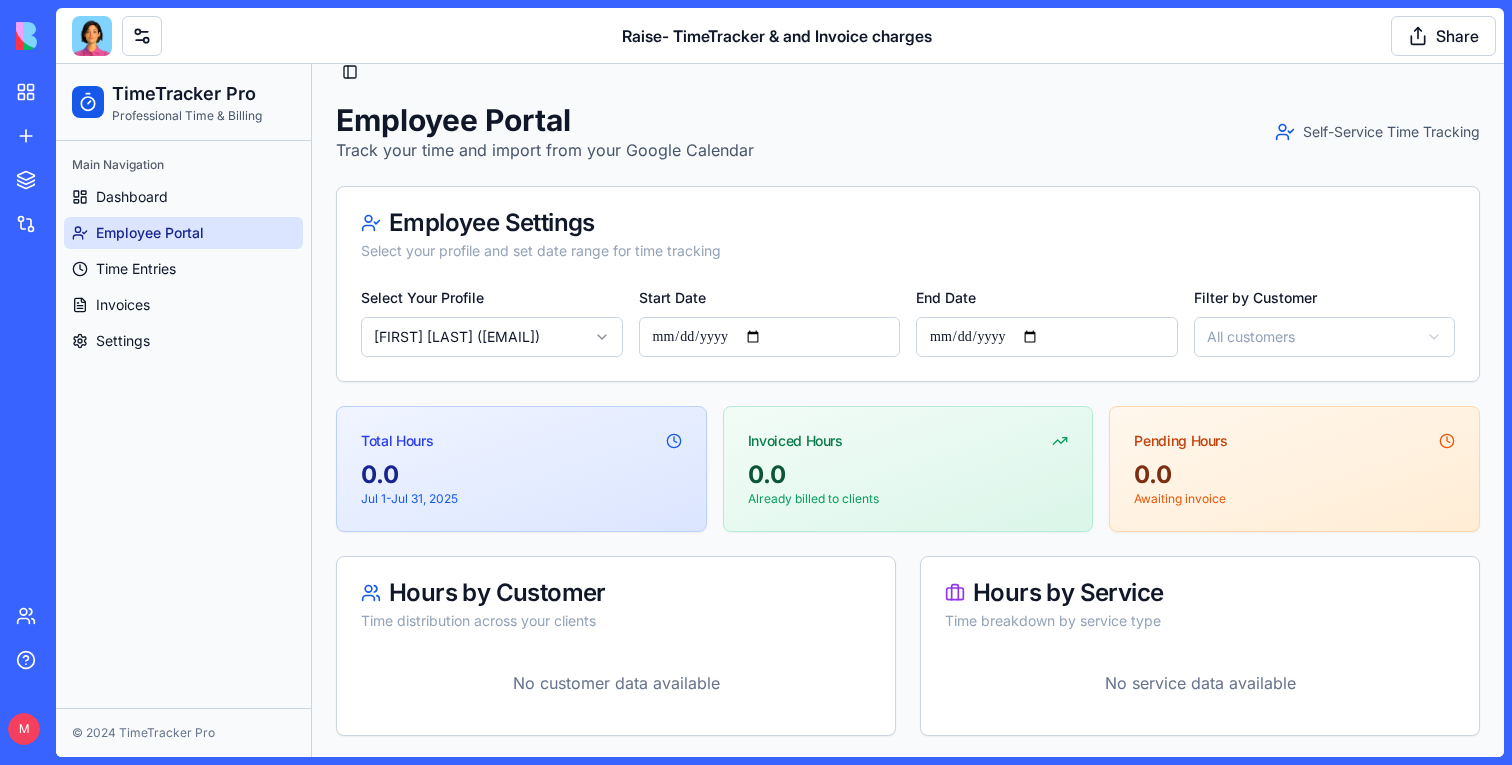 click on "**********" at bounding box center [908, 333] 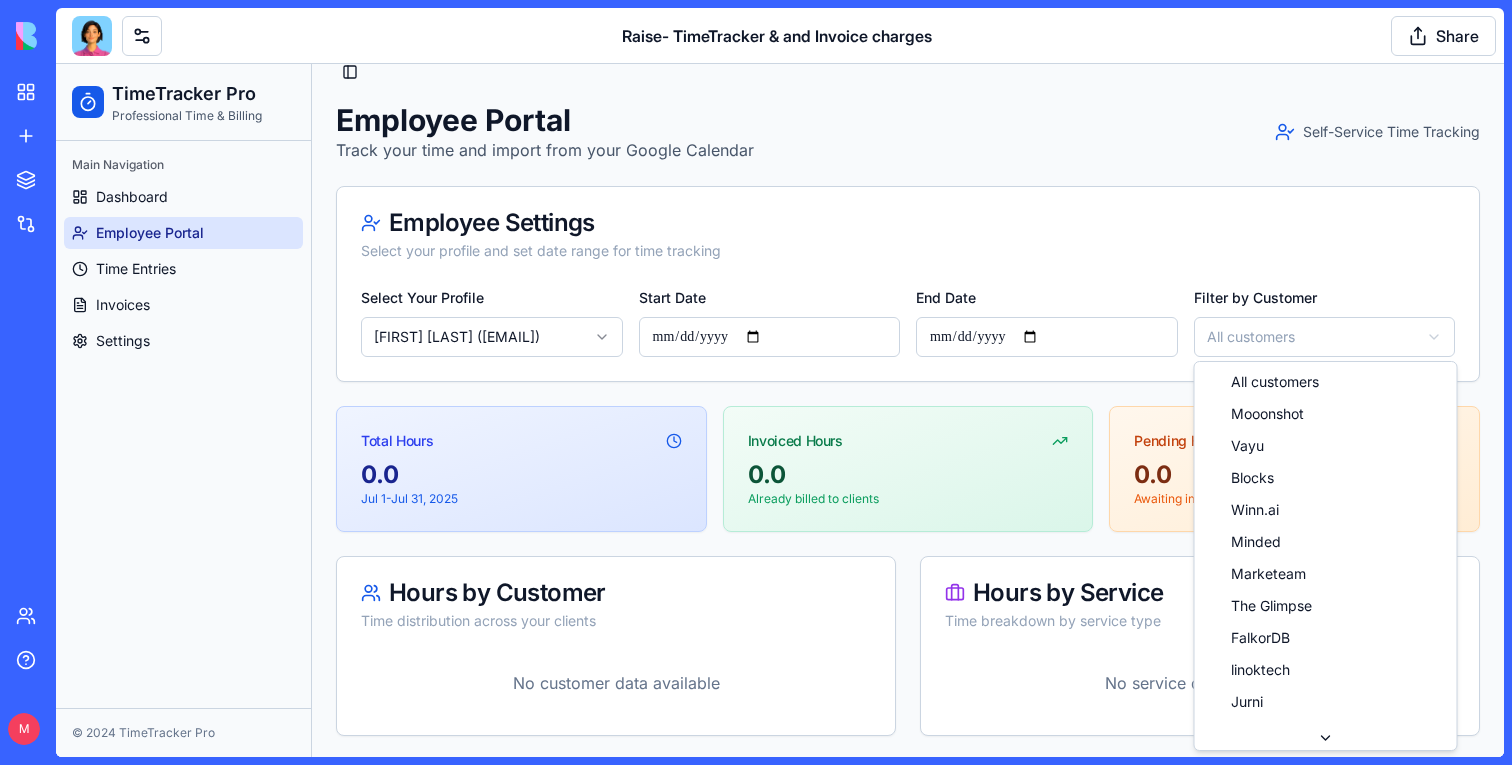 click on "Select Your Profile [FIRST] [LAST]   ([EMAIL])" at bounding box center (780, 919) 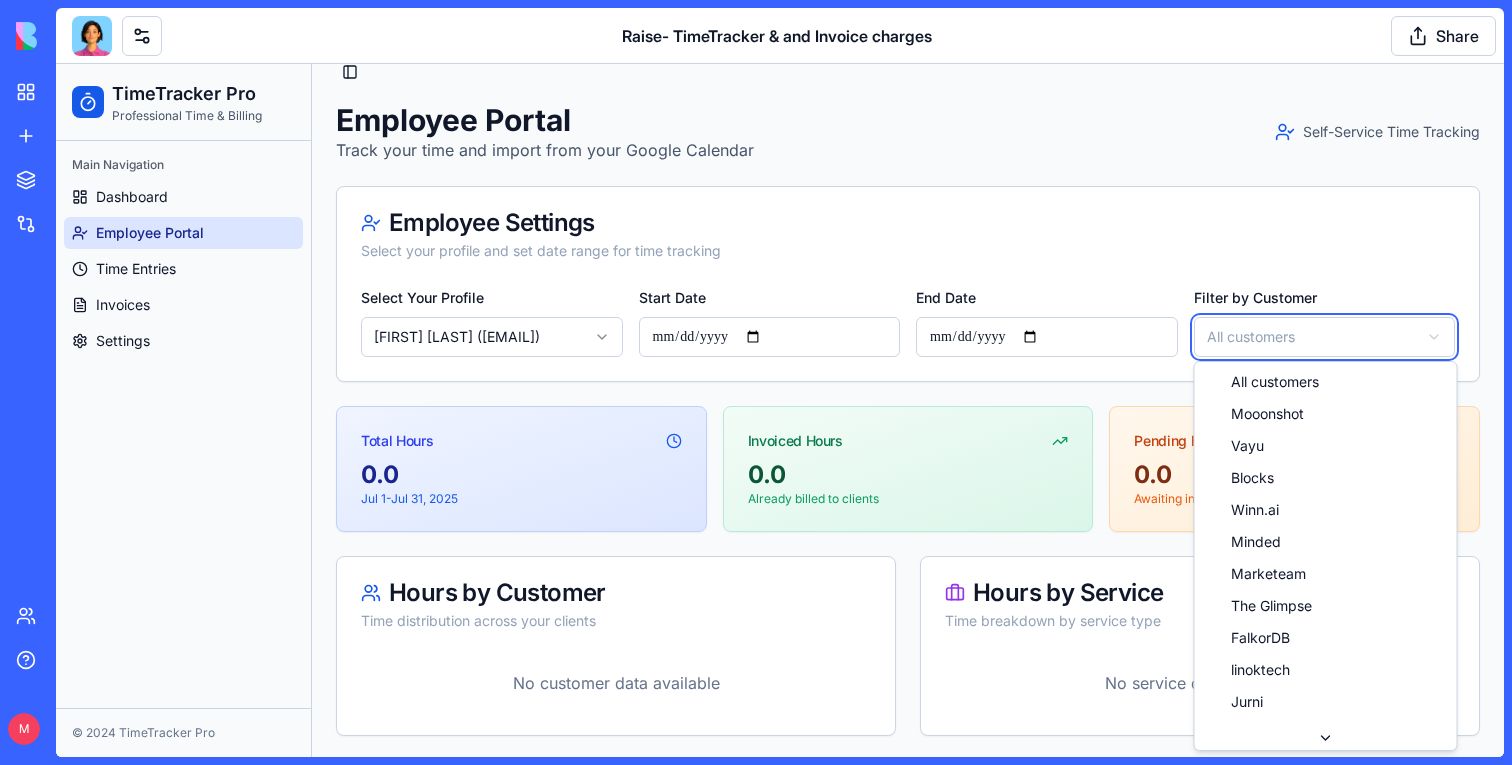 click on "Select Your Profile [FIRST] [LAST]   ([EMAIL])" at bounding box center (780, 919) 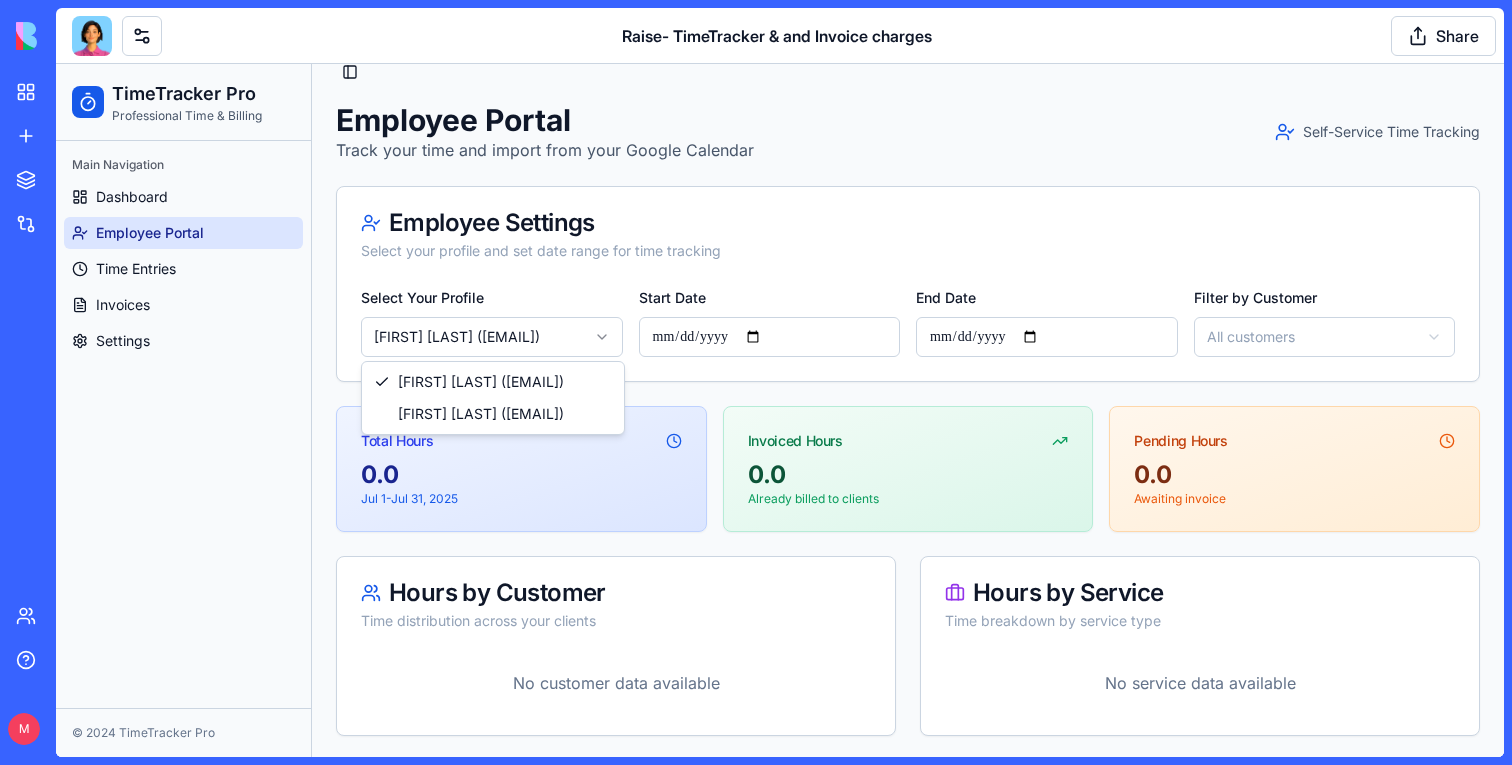 click on "Select Your Profile [FIRST] [LAST]   ([EMAIL])" at bounding box center (780, 919) 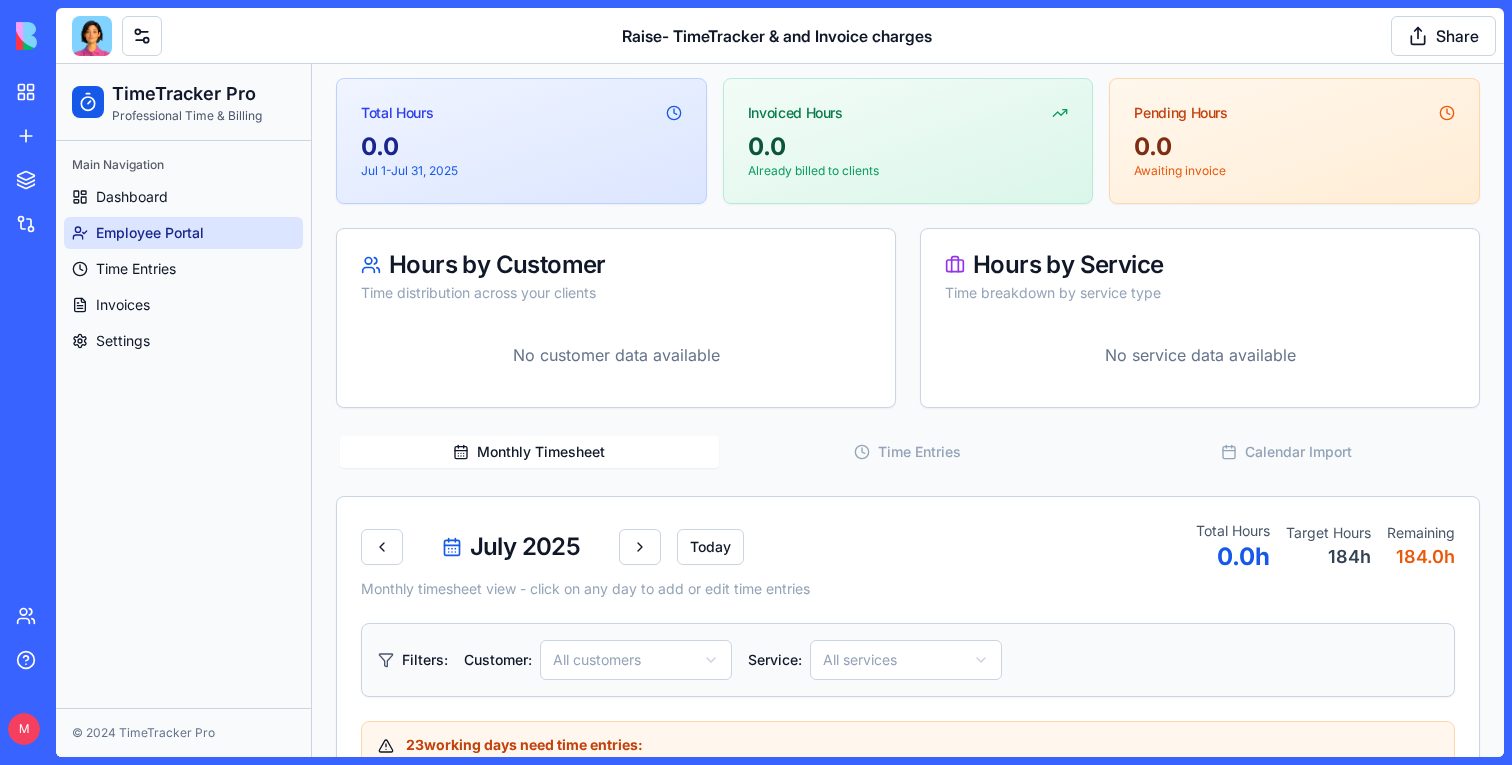 scroll, scrollTop: 343, scrollLeft: 0, axis: vertical 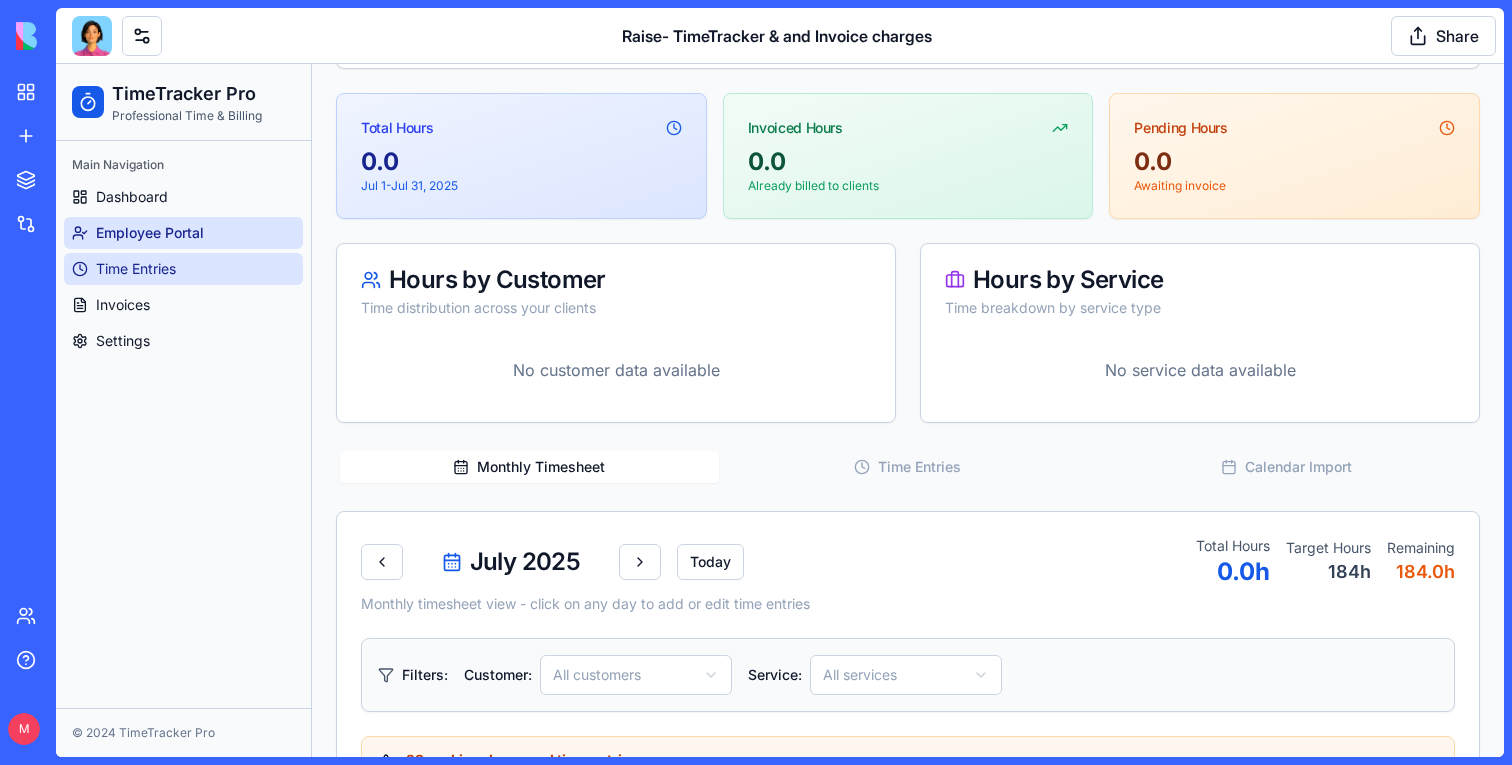 click on "Time Entries" at bounding box center (136, 269) 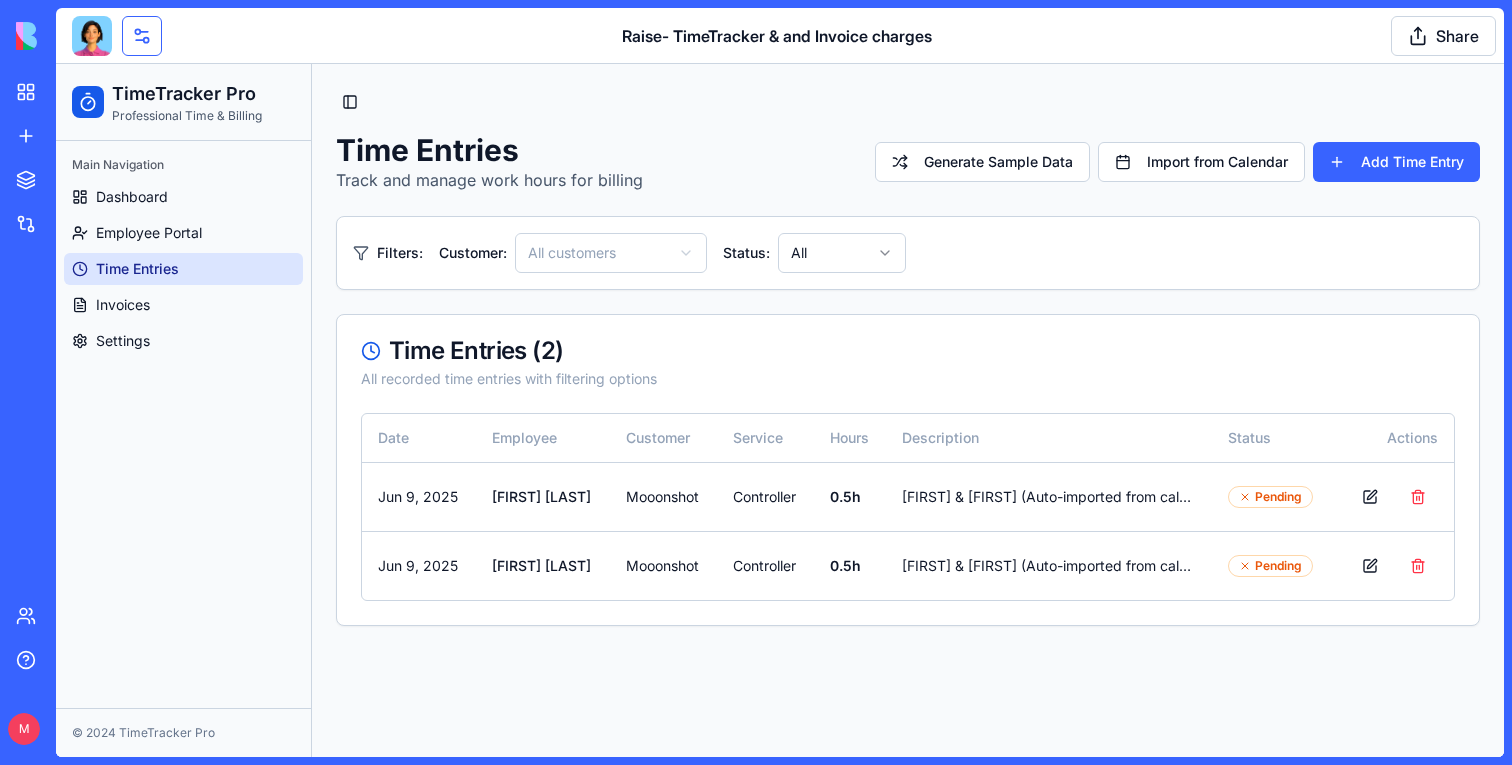 click at bounding box center (142, 36) 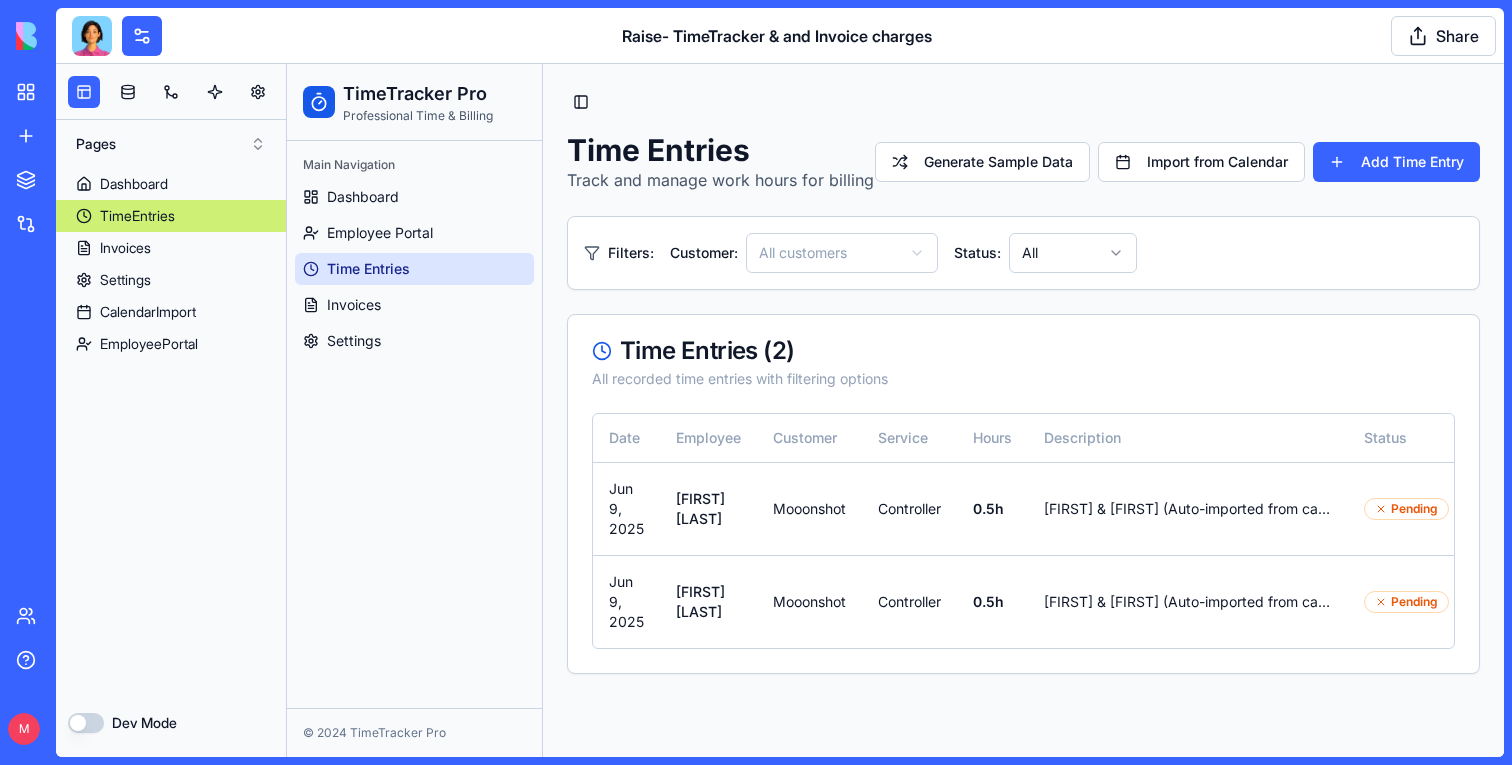 click at bounding box center [171, 92] 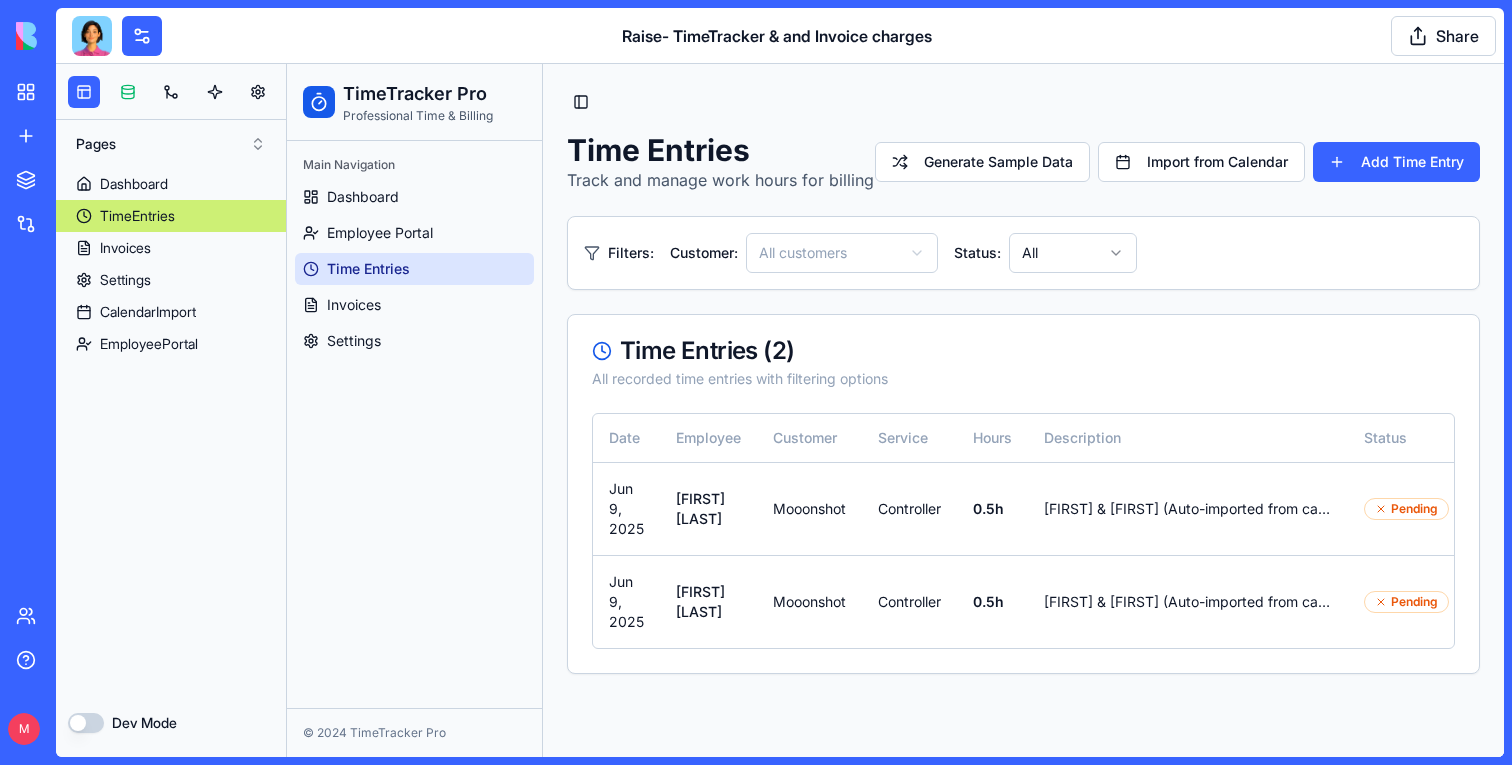 click at bounding box center (128, 92) 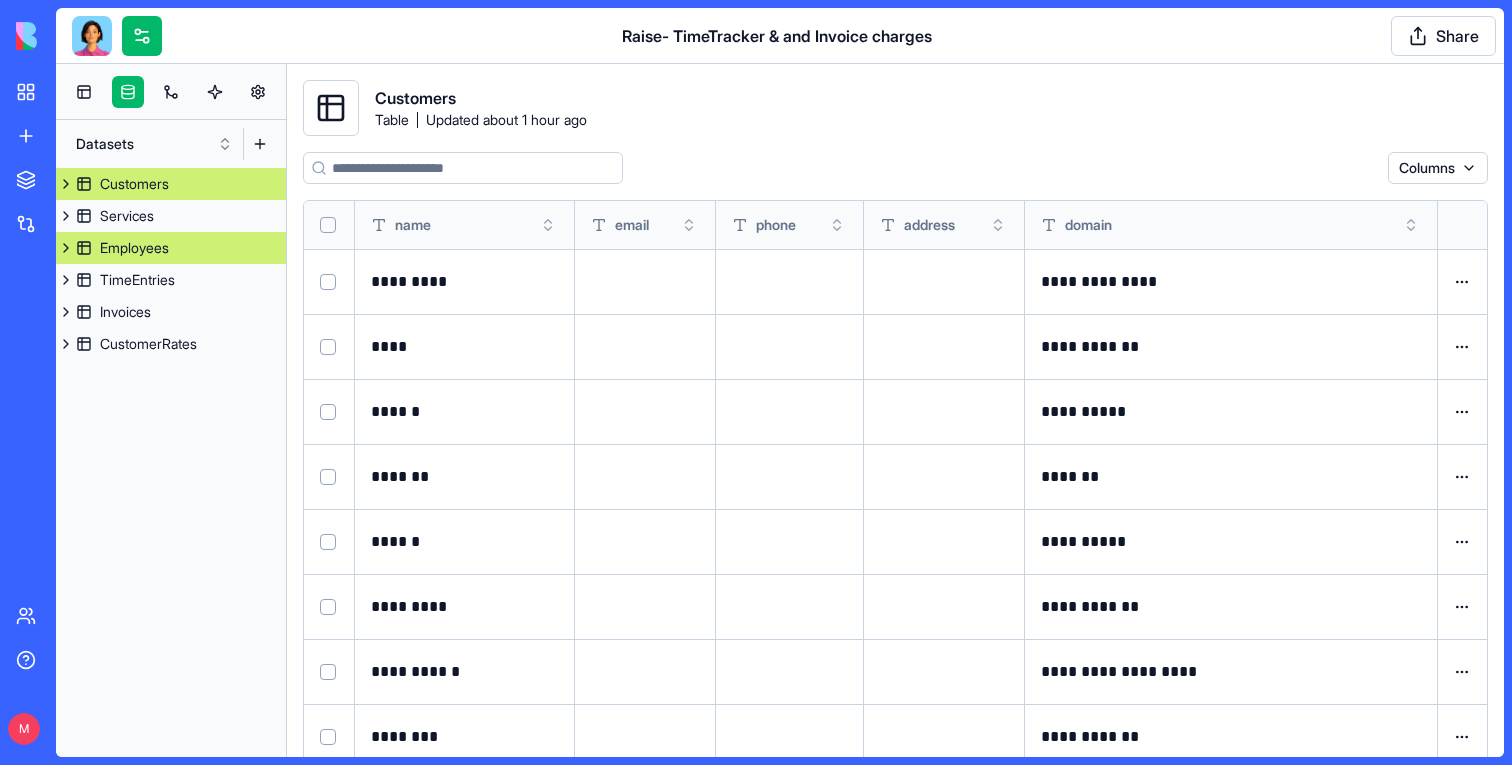 click on "Employees" at bounding box center [171, 248] 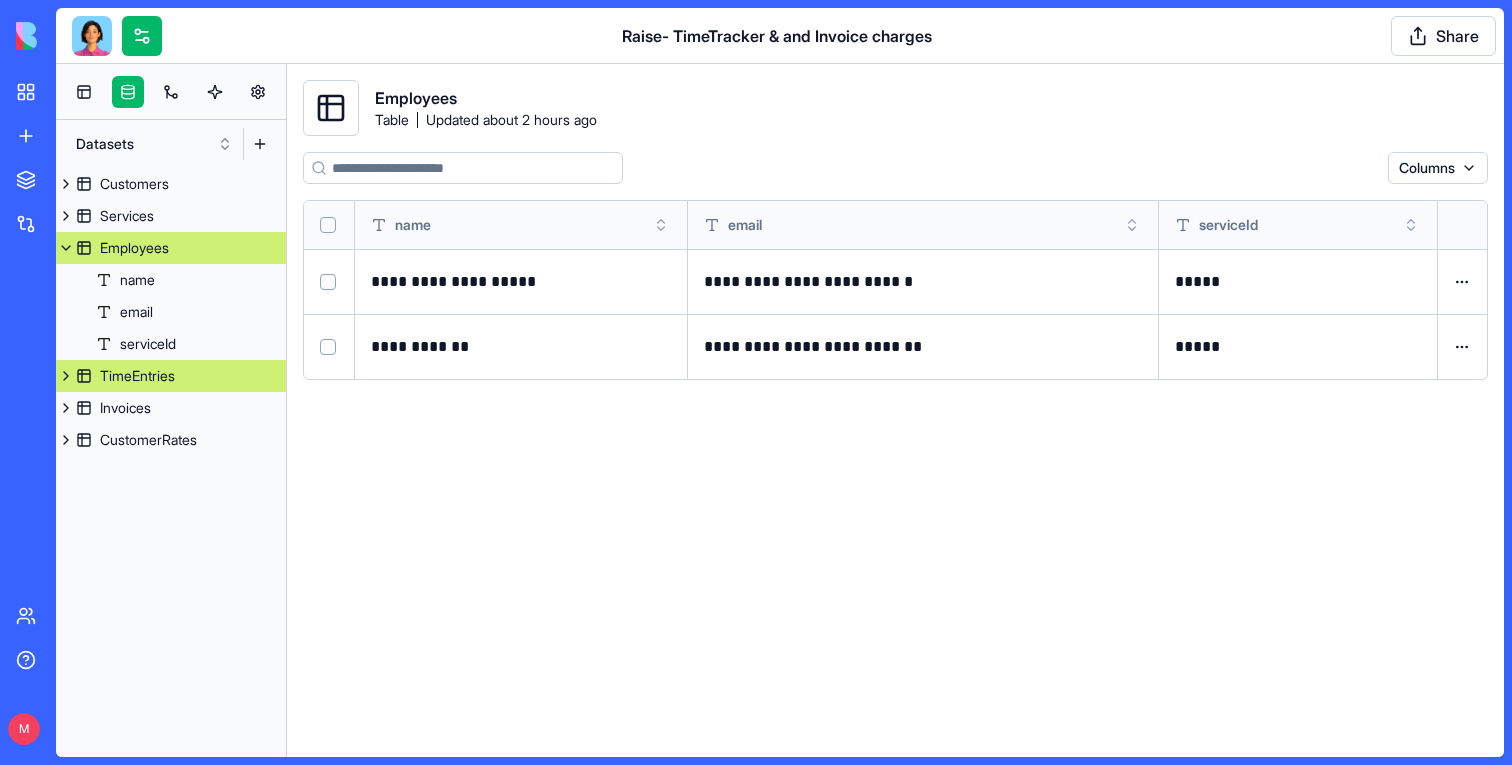 click on "TimeEntries" at bounding box center [137, 376] 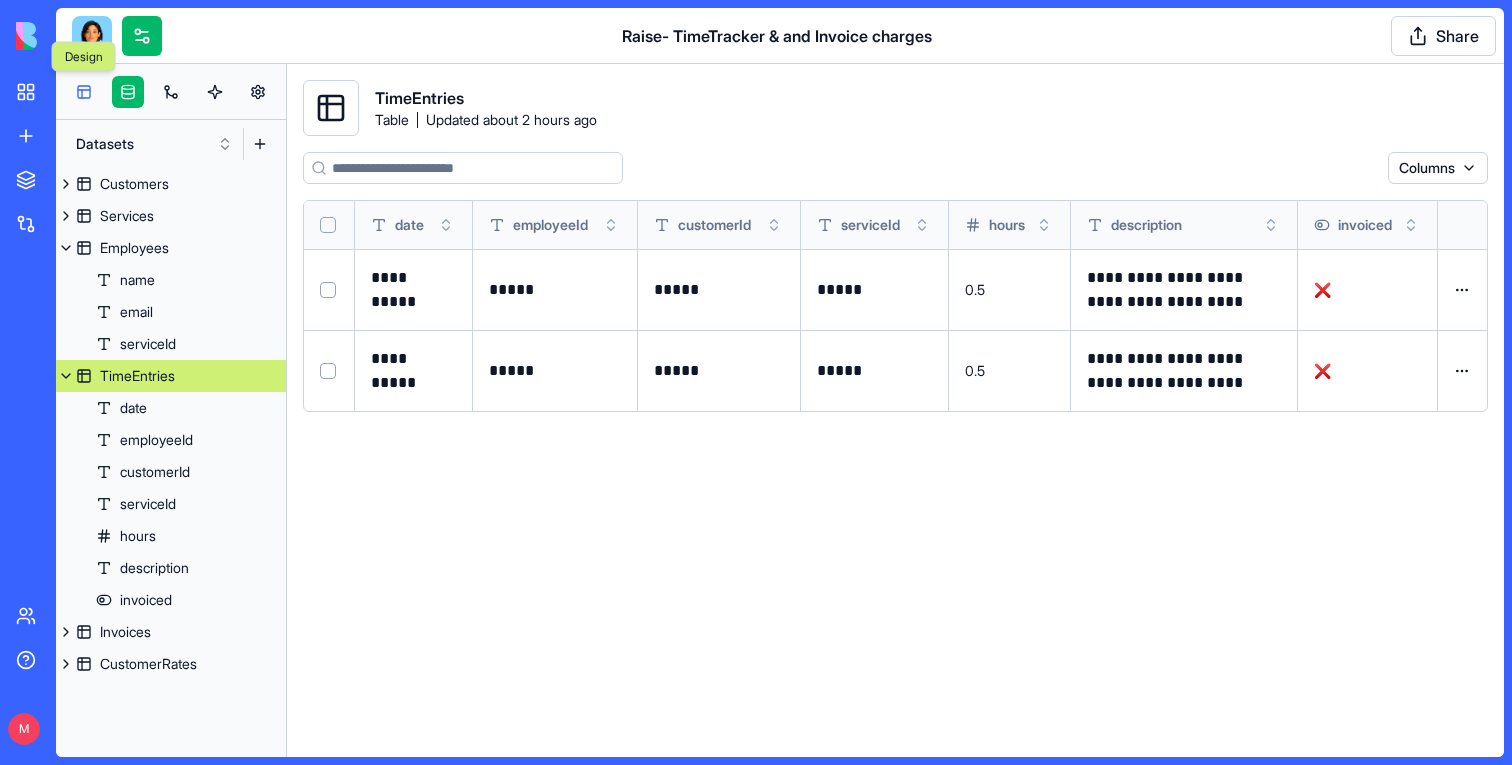 click at bounding box center [84, 92] 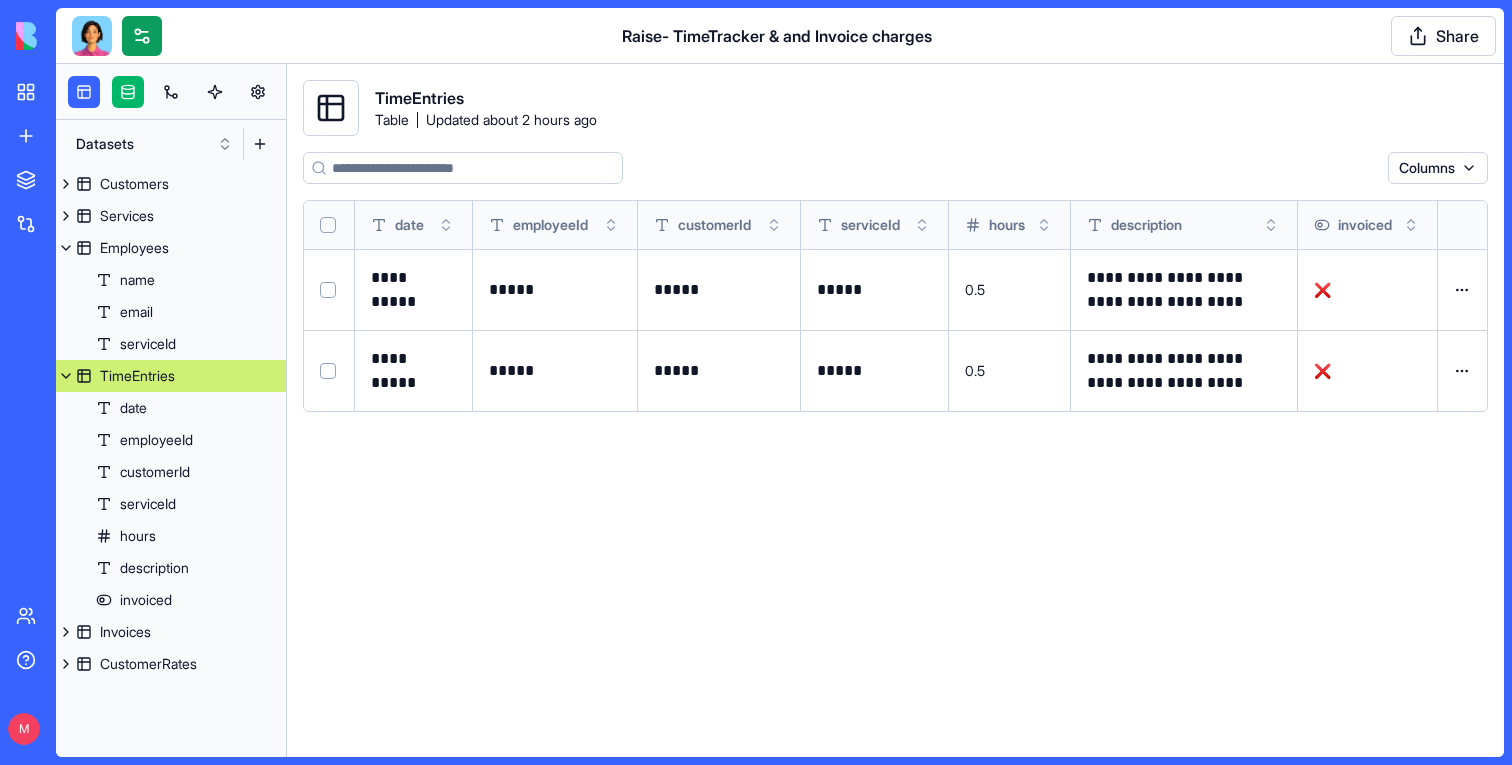 click at bounding box center [142, 36] 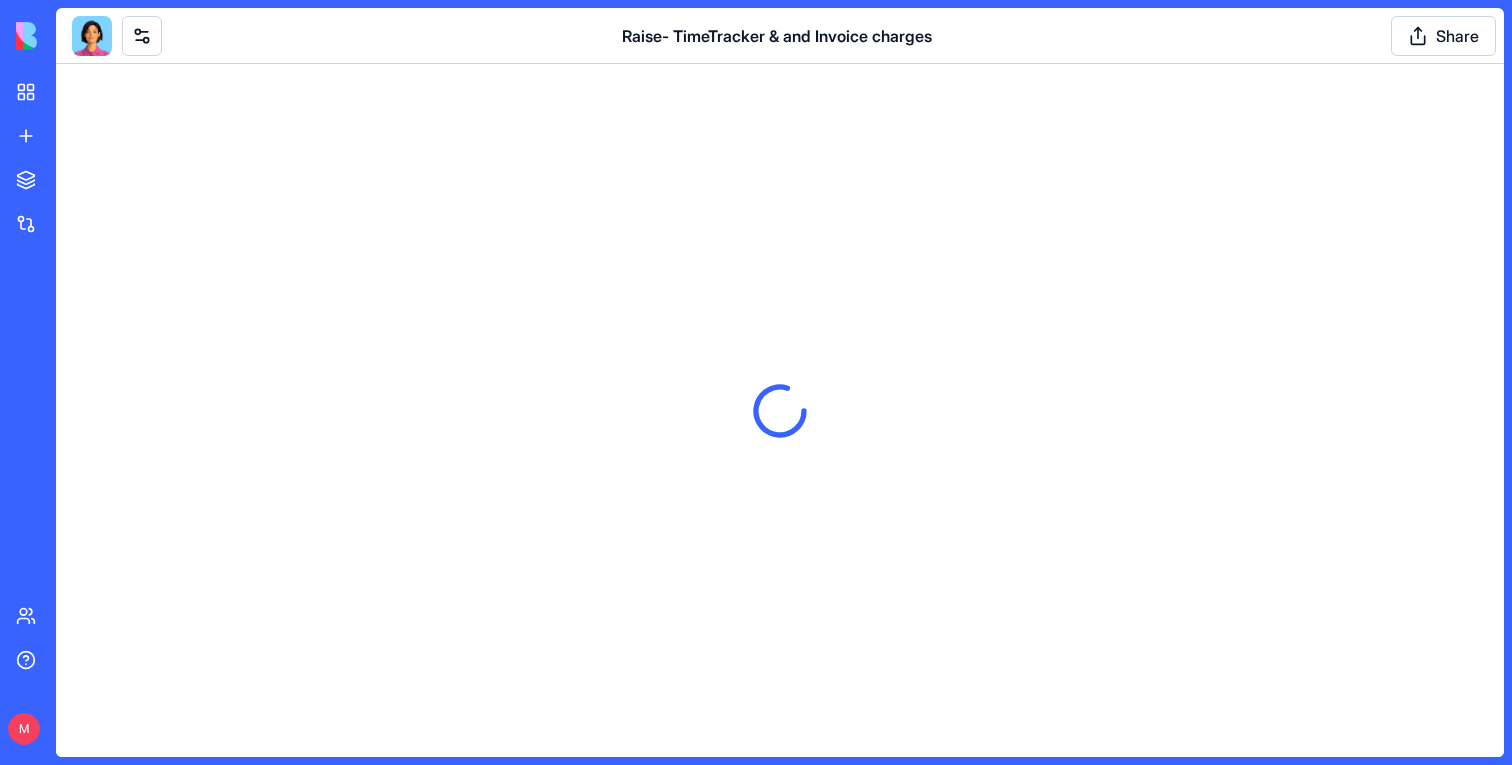 scroll, scrollTop: 0, scrollLeft: 0, axis: both 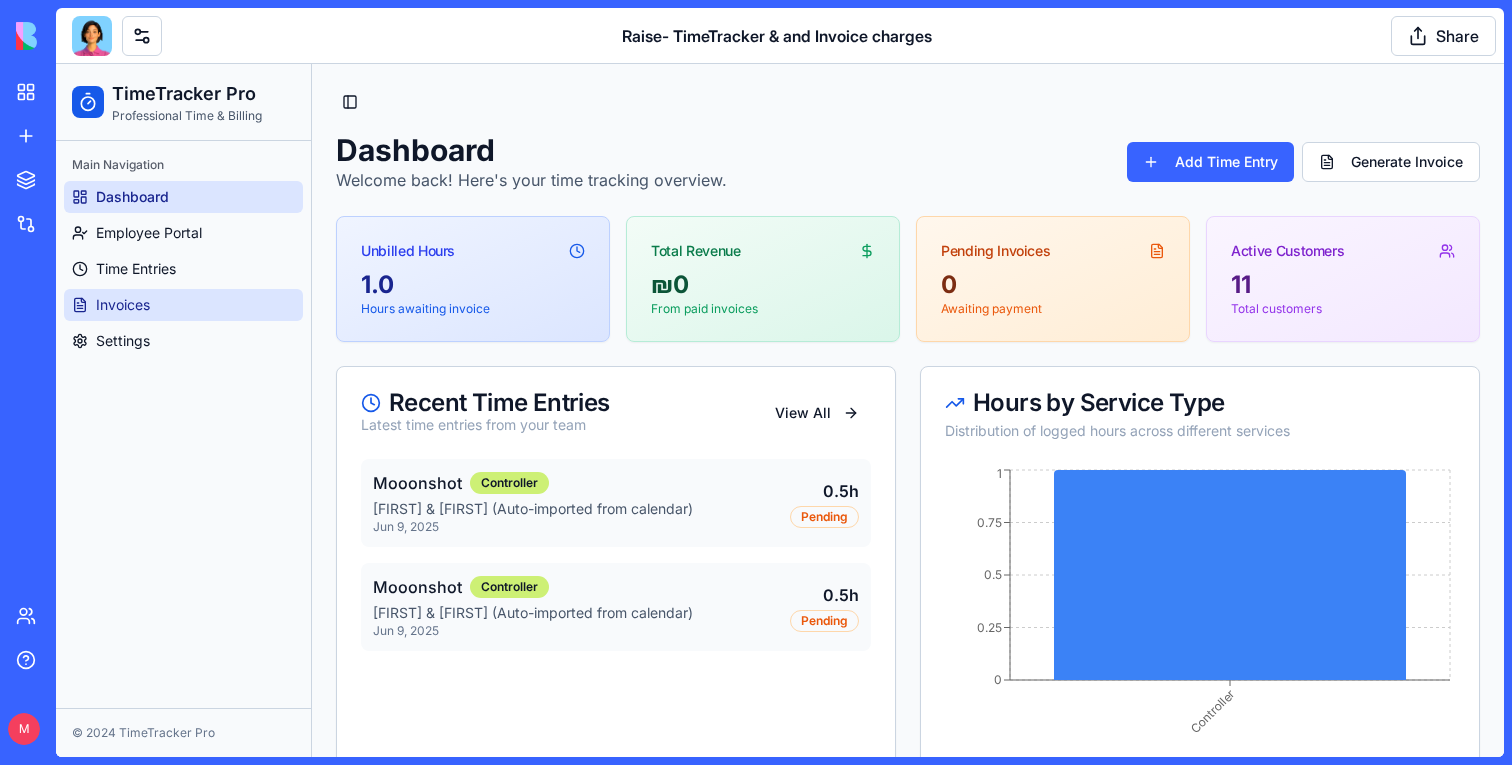 click on "Invoices" at bounding box center [183, 305] 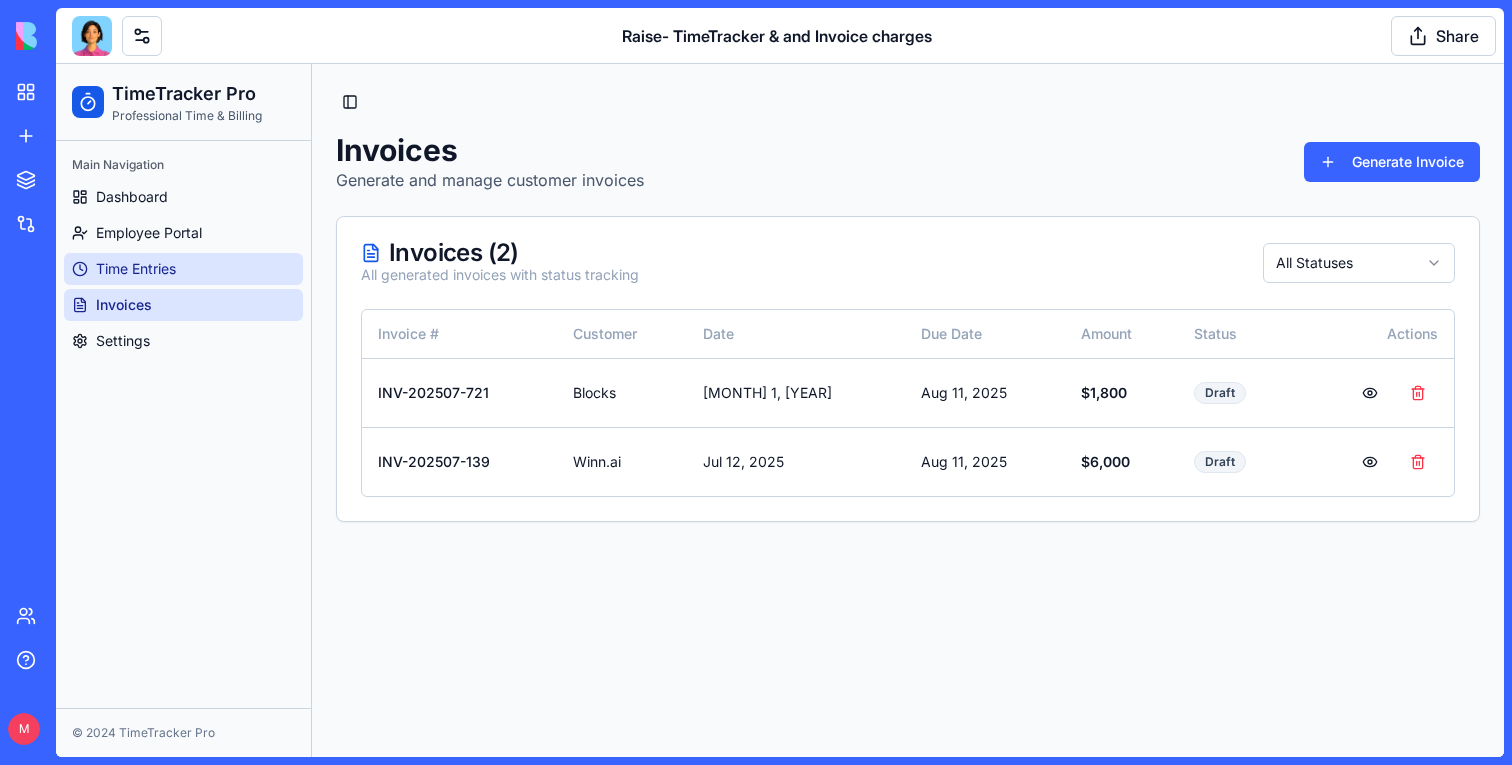 click on "Time Entries" at bounding box center (183, 269) 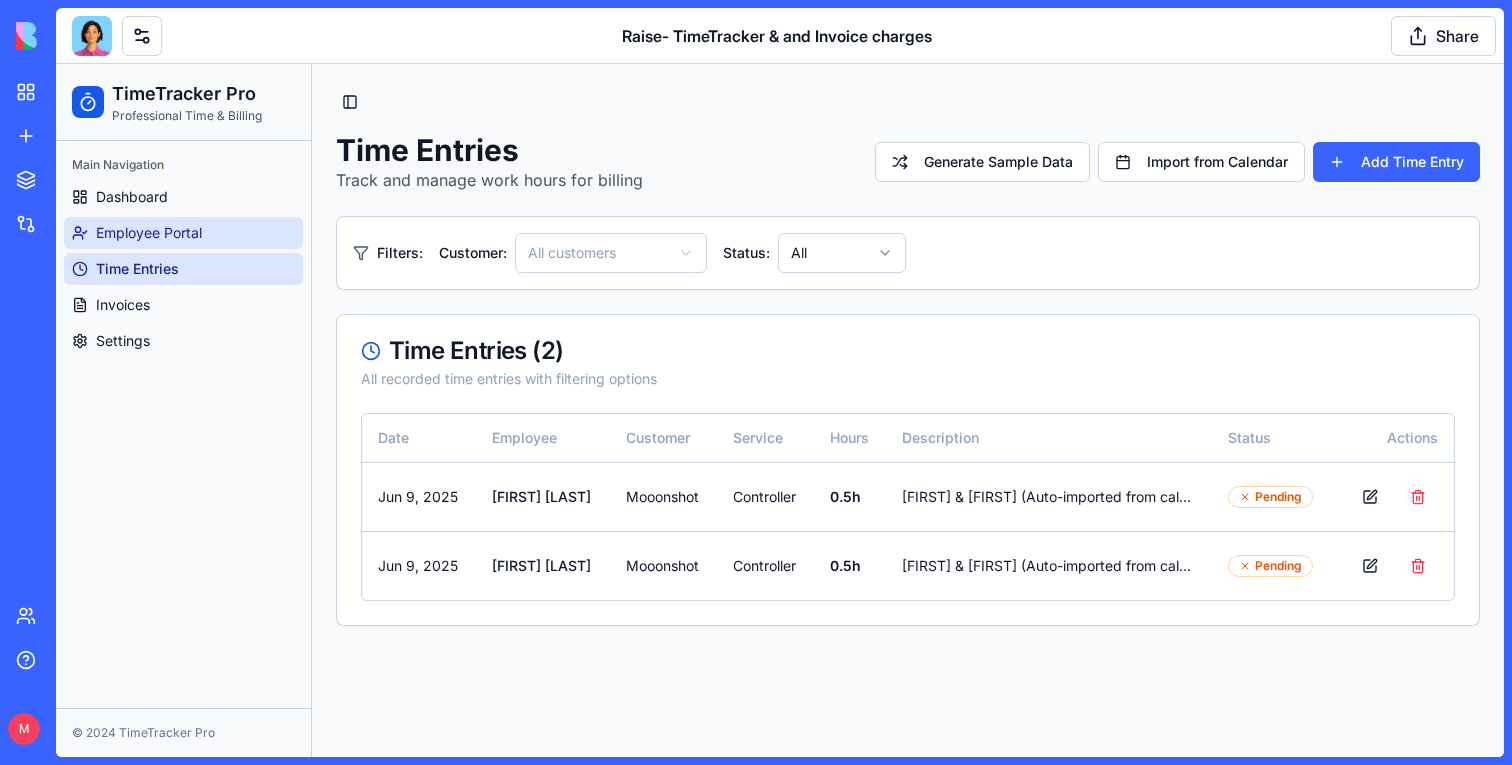 click on "Employee Portal" at bounding box center (183, 233) 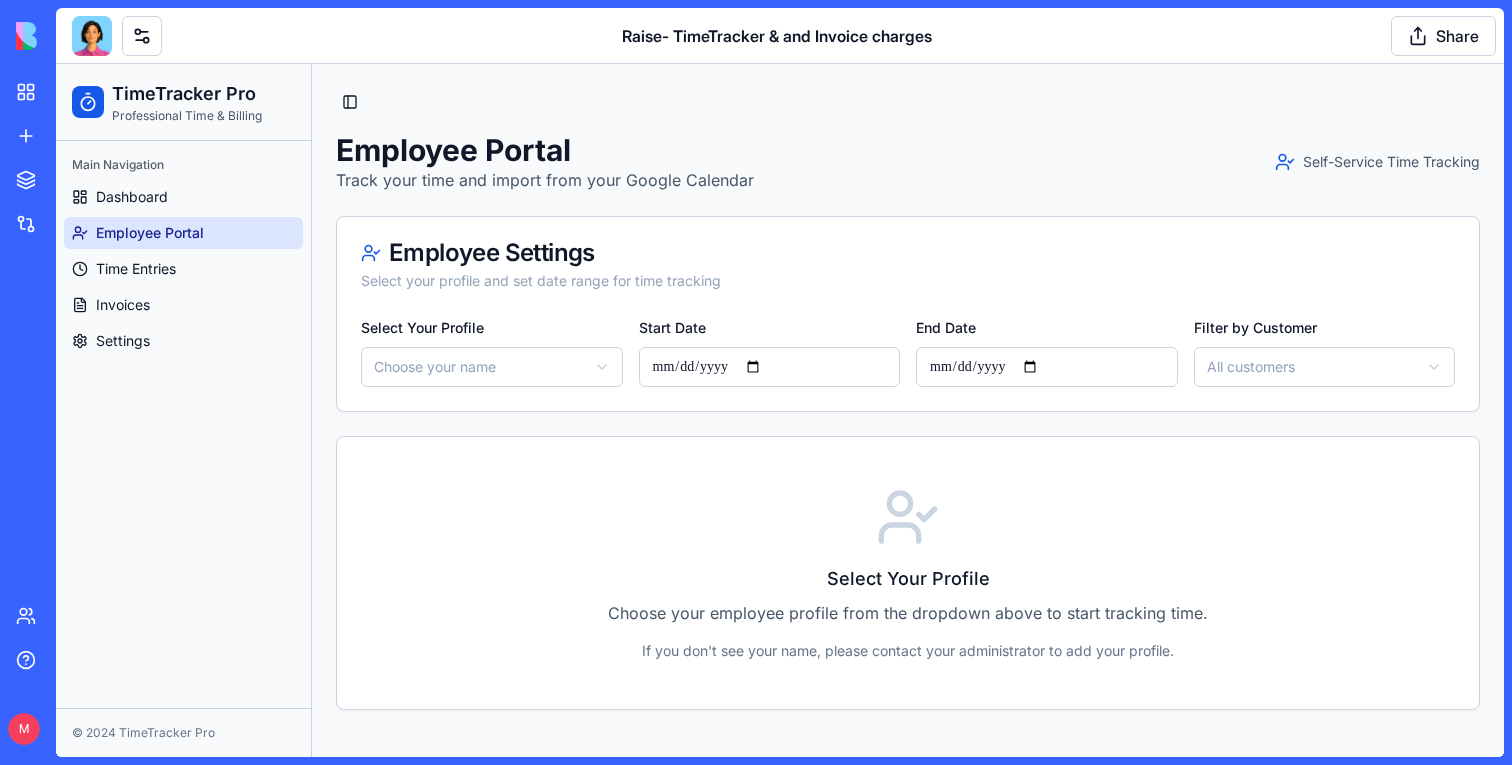 click on "**********" at bounding box center [780, 410] 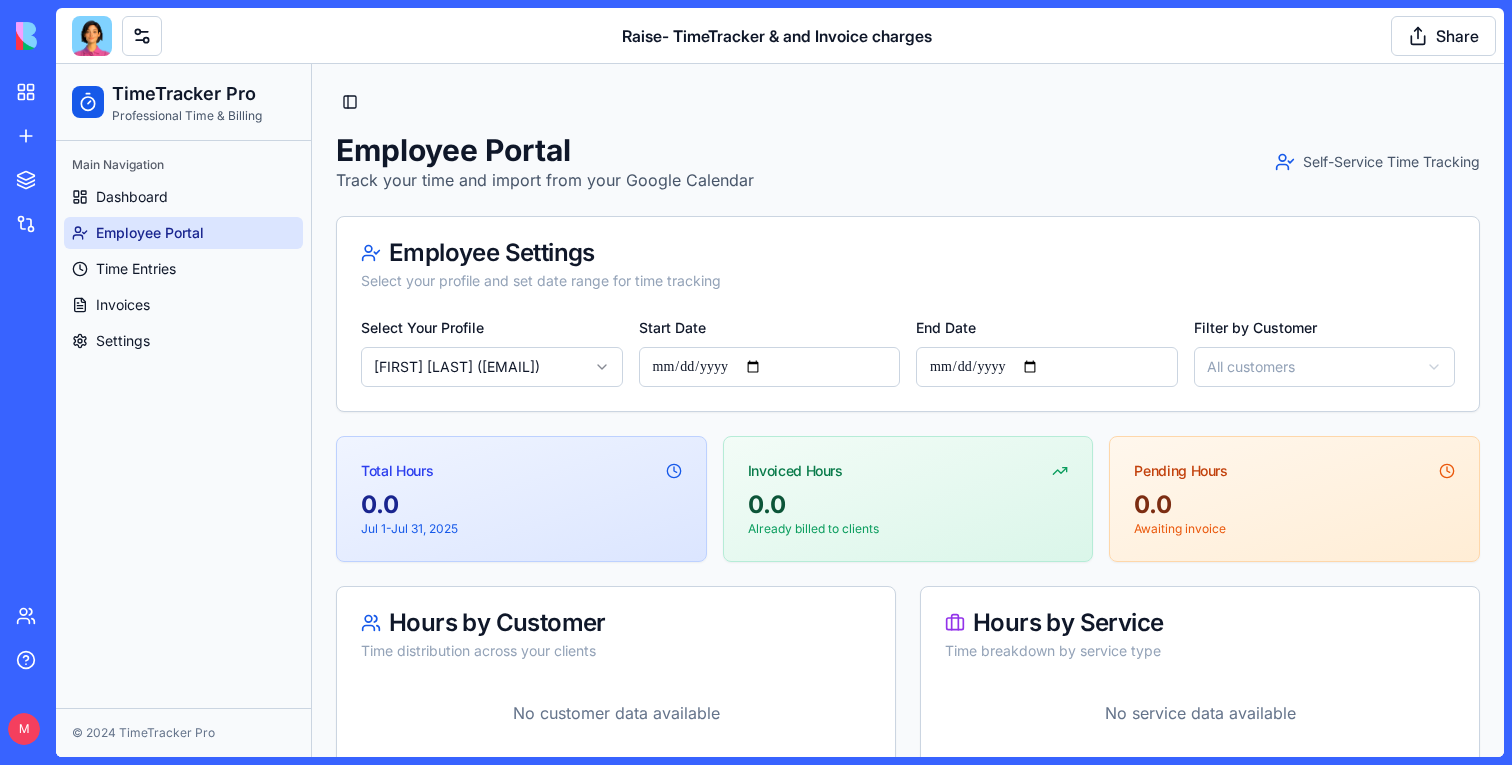 click on "Dashboard Employee Portal Time Entries Invoices Settings" at bounding box center (183, 269) 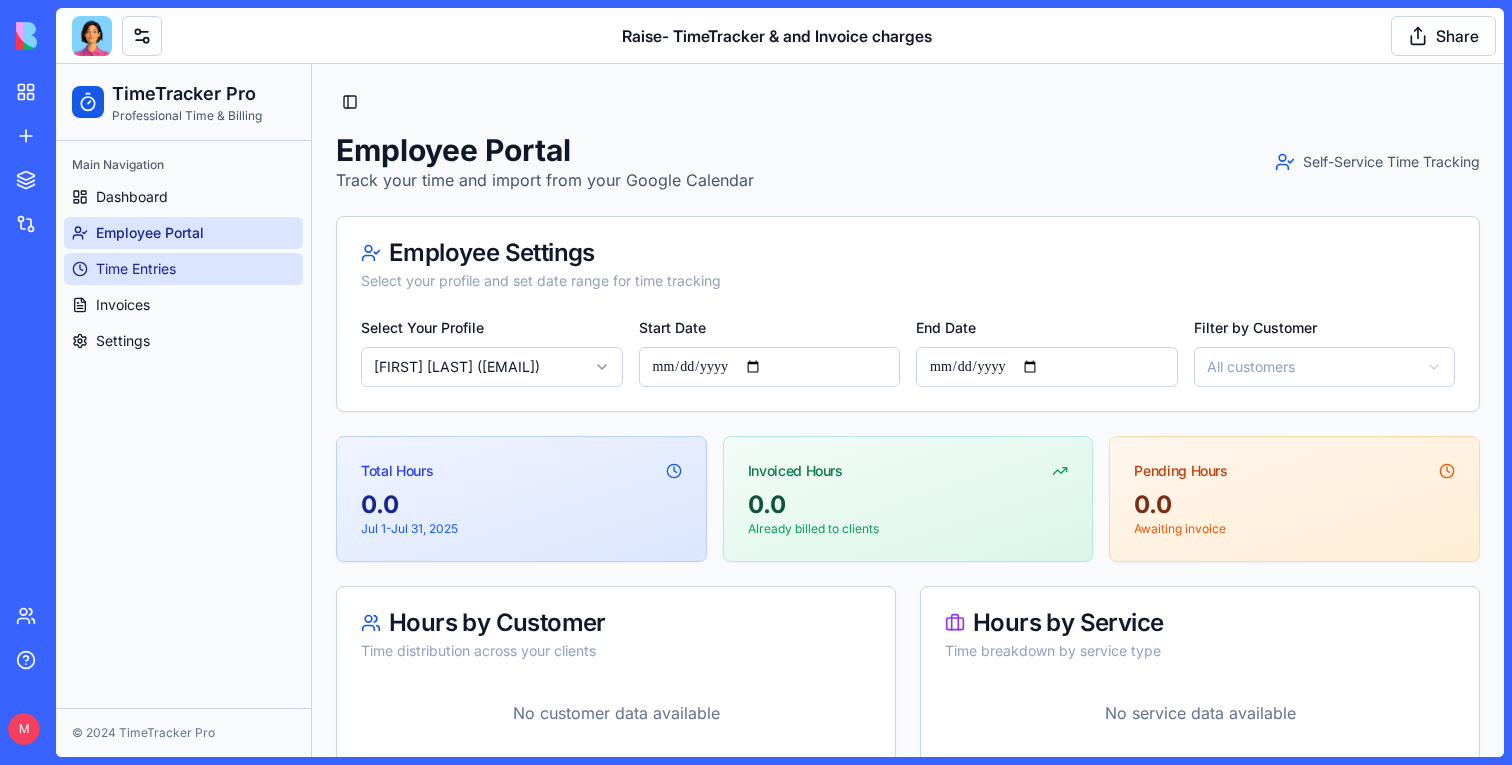click on "Time Entries" at bounding box center [136, 269] 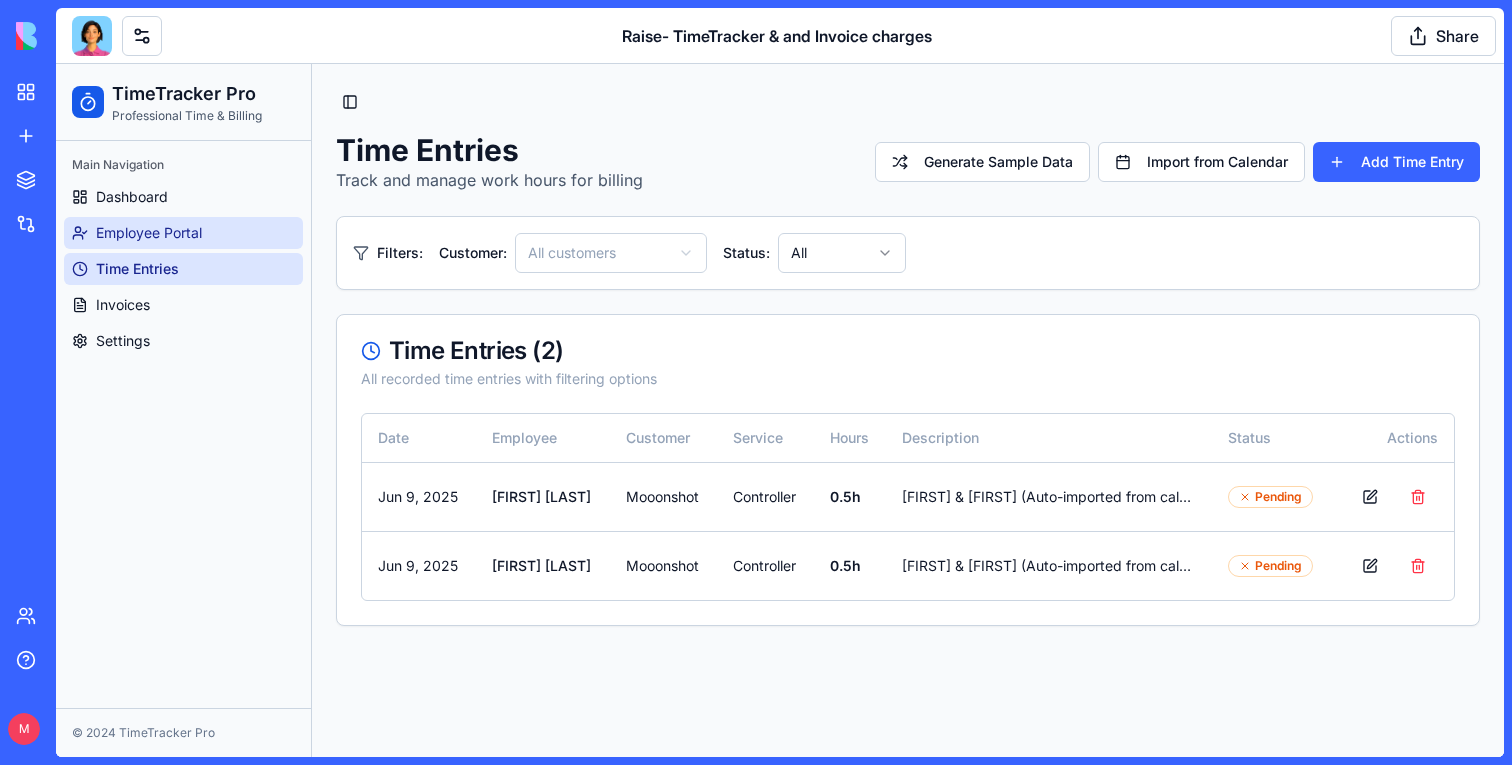click on "Employee Portal" at bounding box center (149, 233) 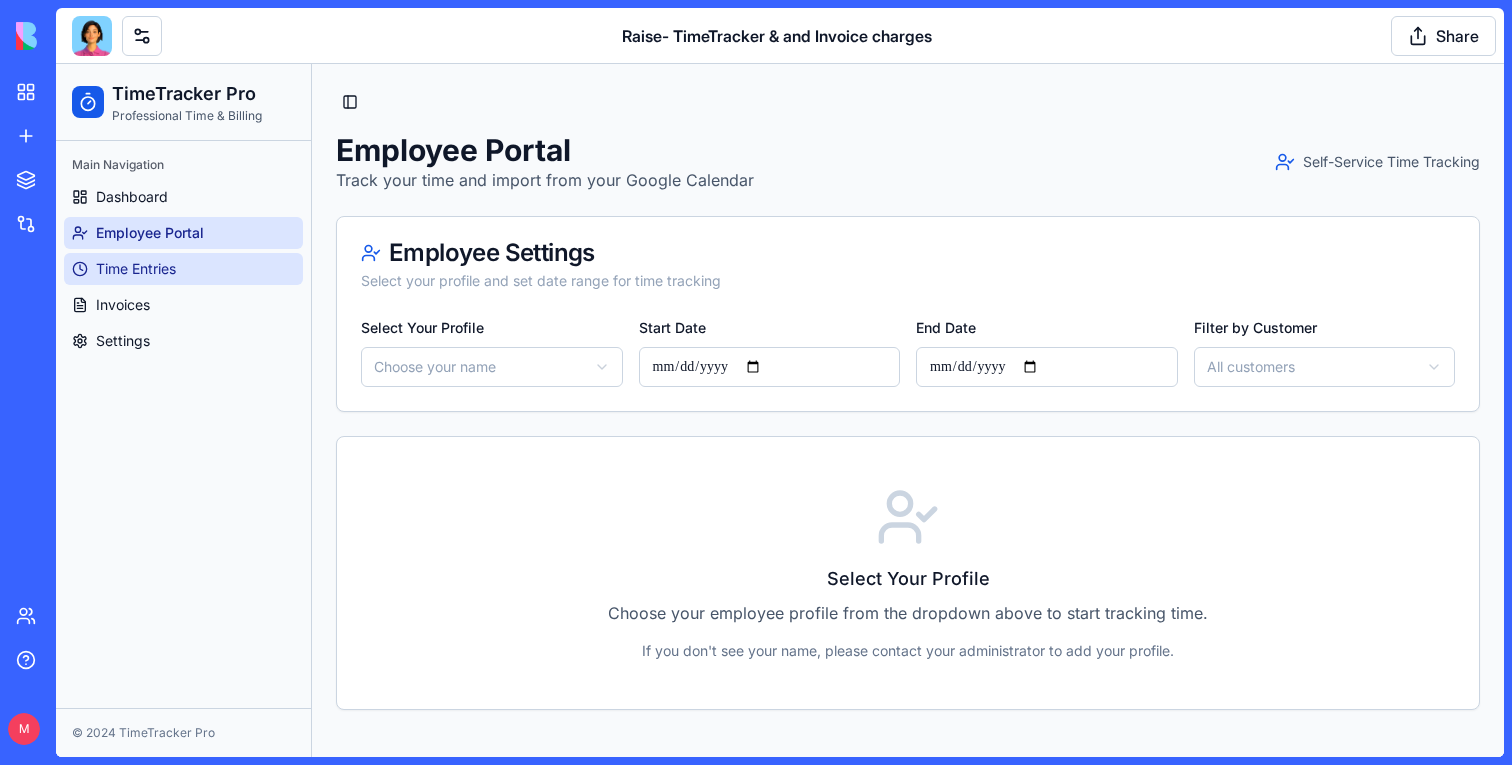 click on "Time Entries" at bounding box center (183, 269) 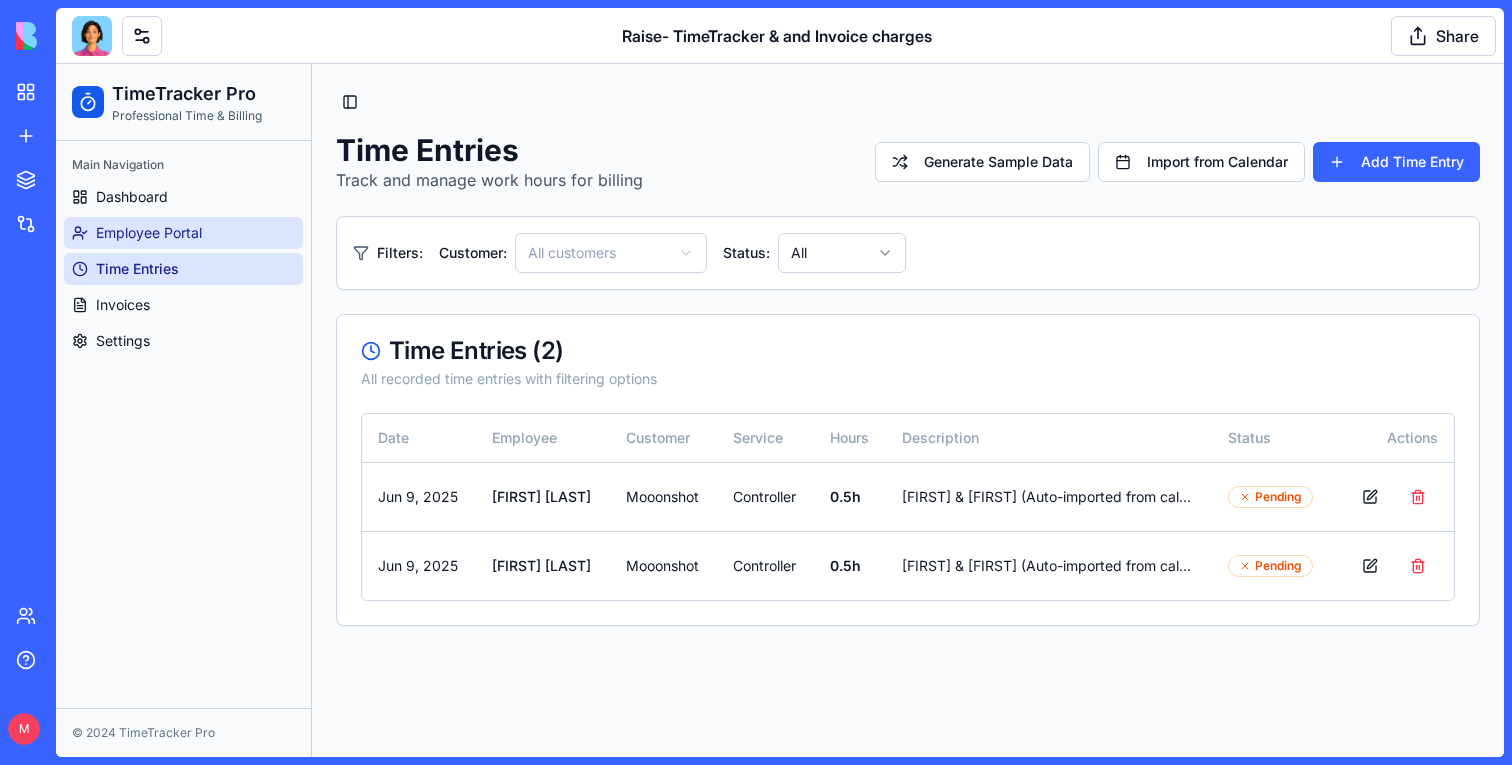 click on "Employee Portal" at bounding box center (149, 233) 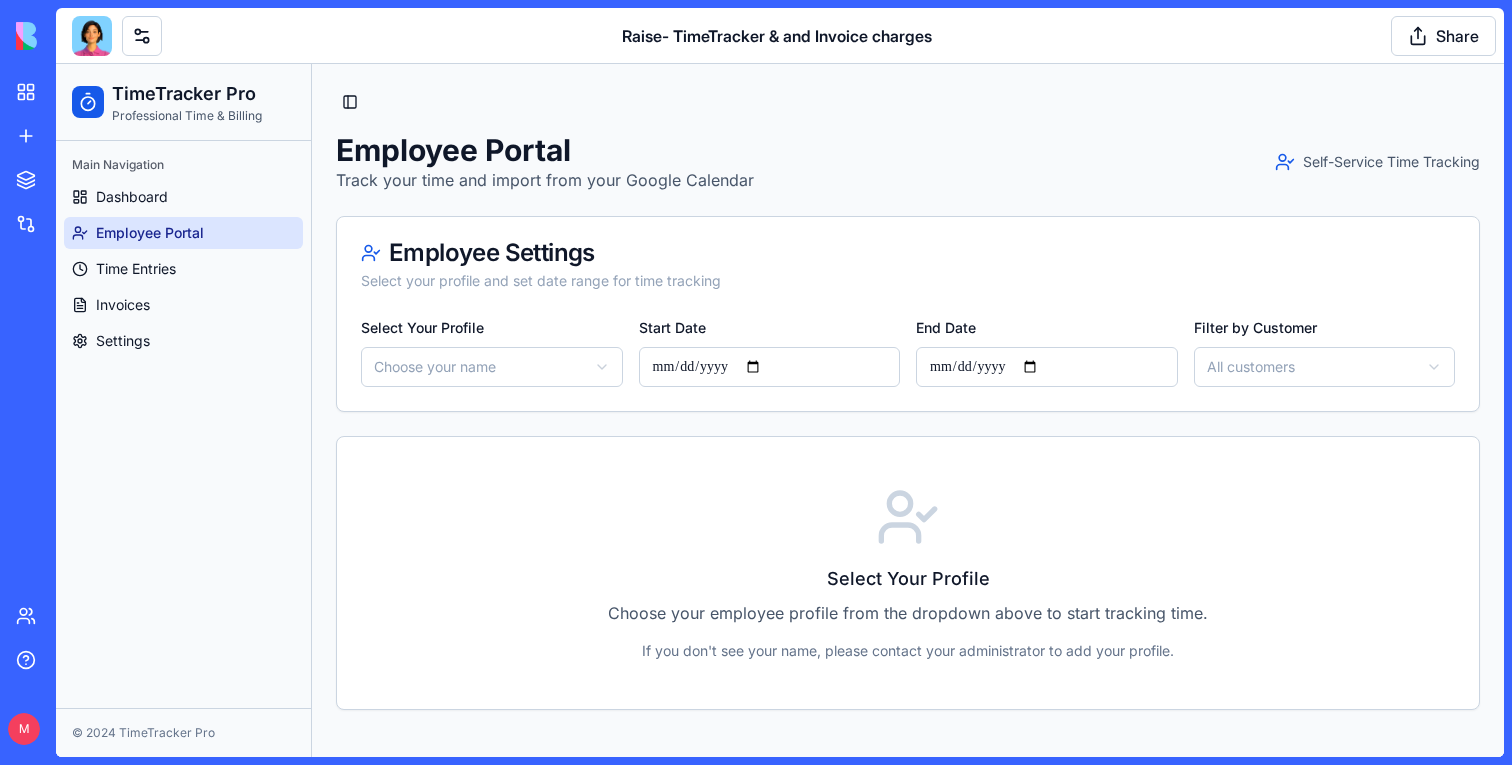 click on "**********" at bounding box center (770, 367) 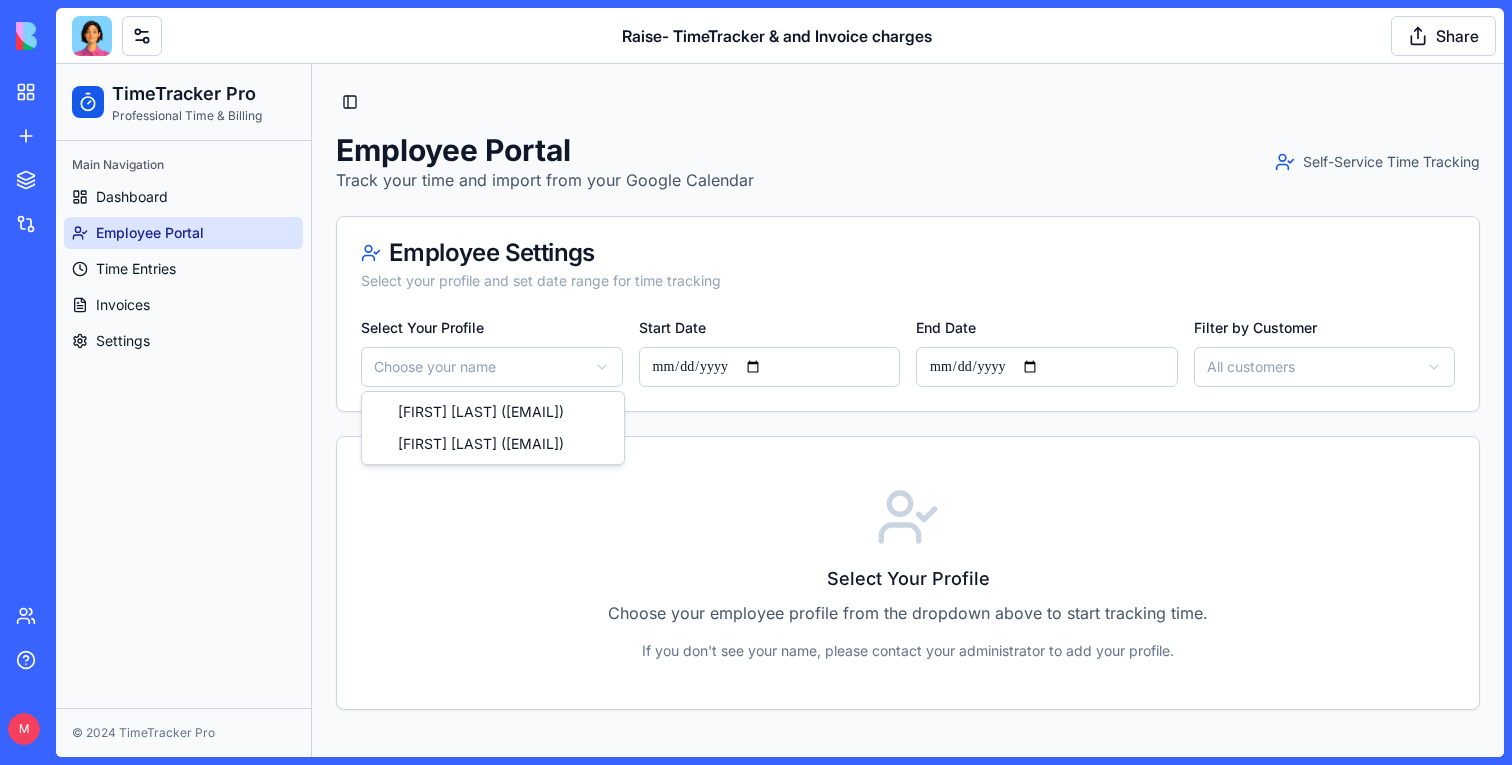 click on "**********" at bounding box center [780, 410] 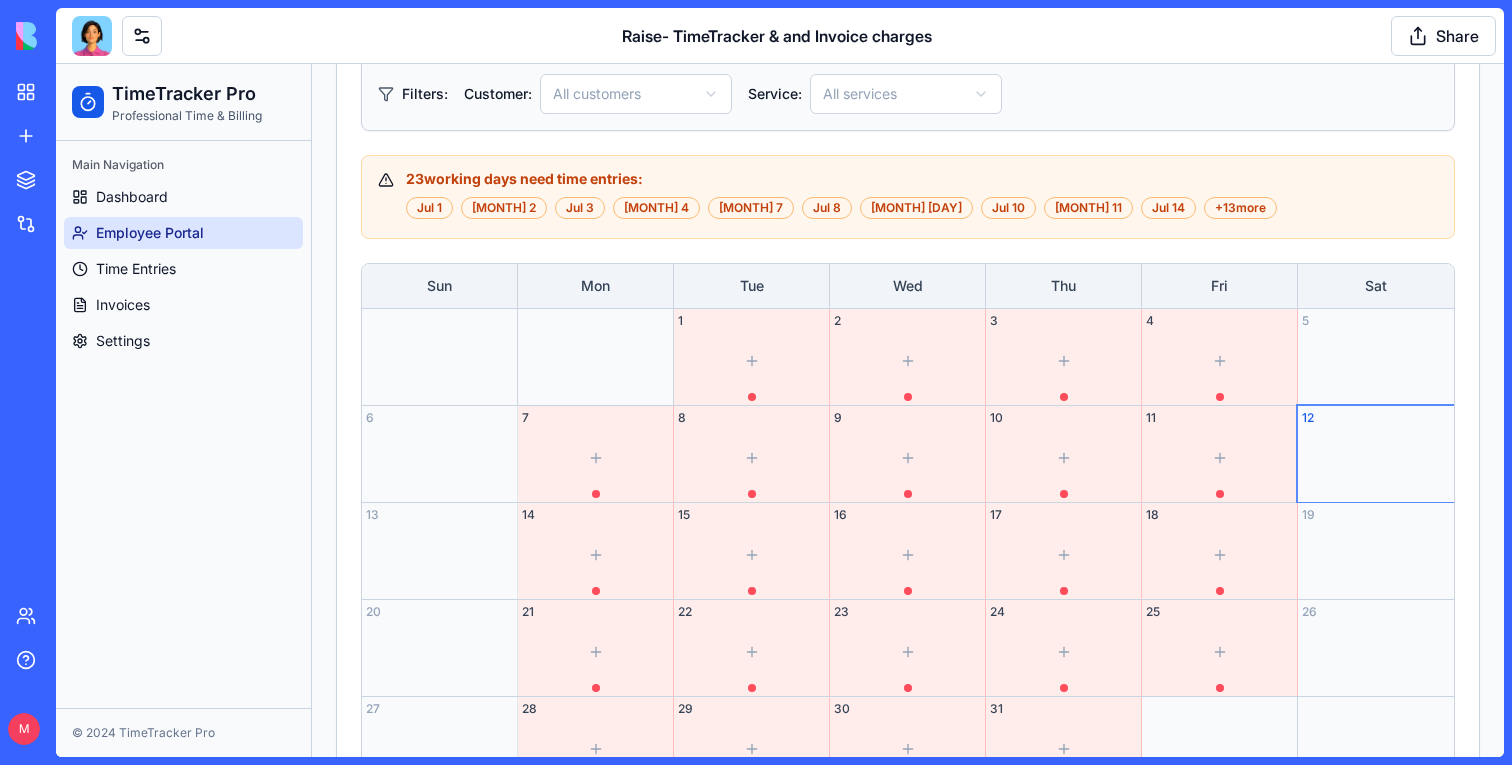 scroll, scrollTop: 836, scrollLeft: 0, axis: vertical 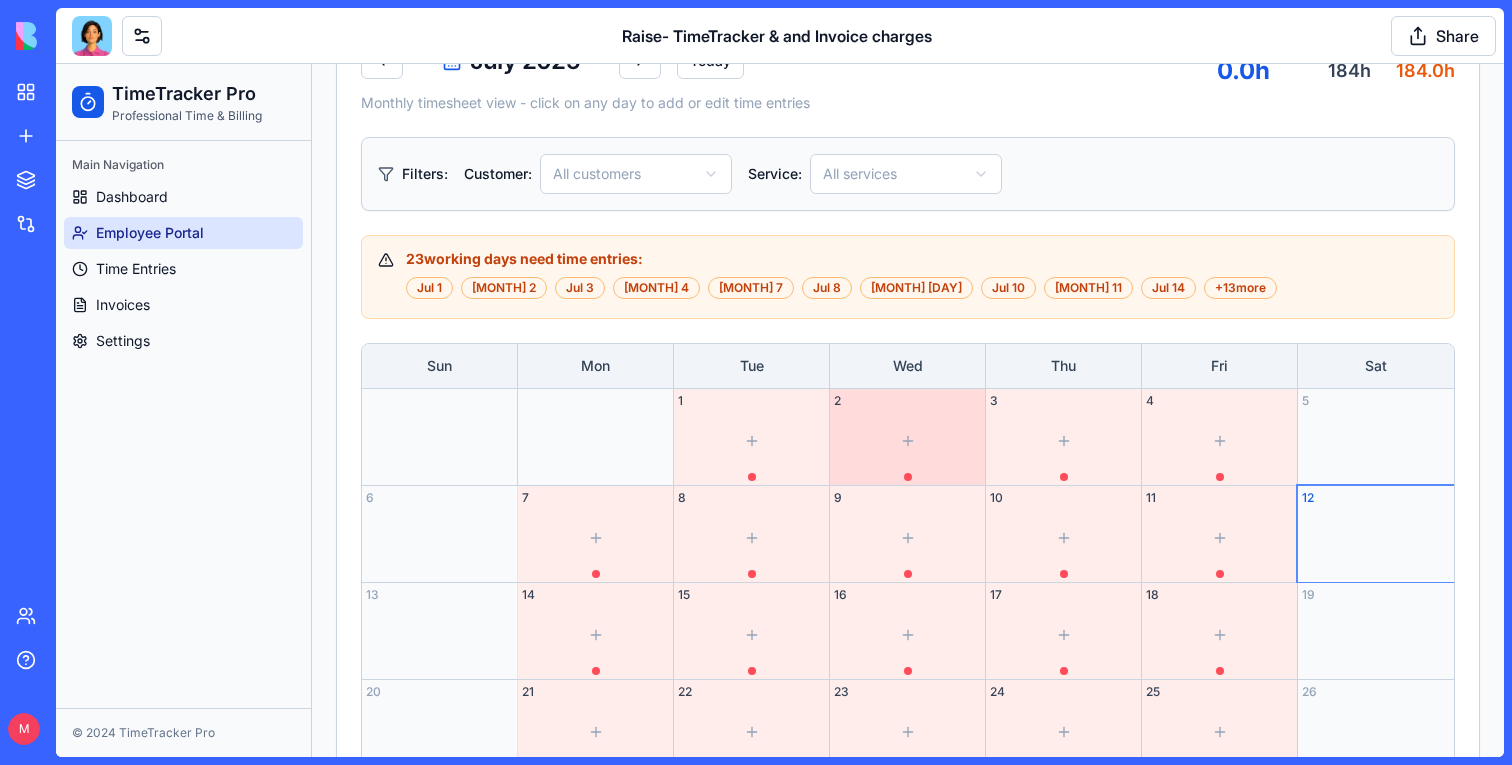 click on "2" at bounding box center [908, 437] 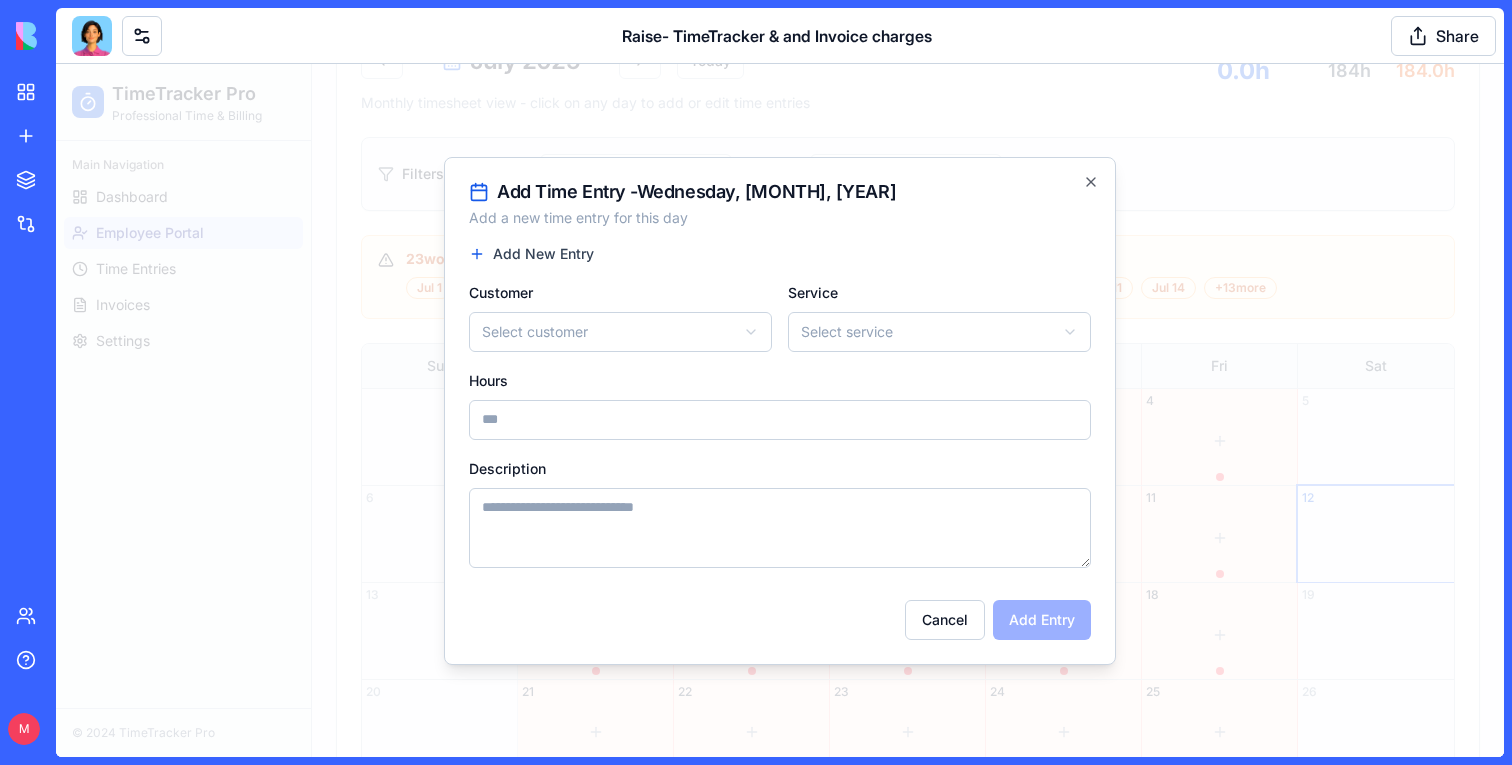 click on "**********" at bounding box center [780, 442] 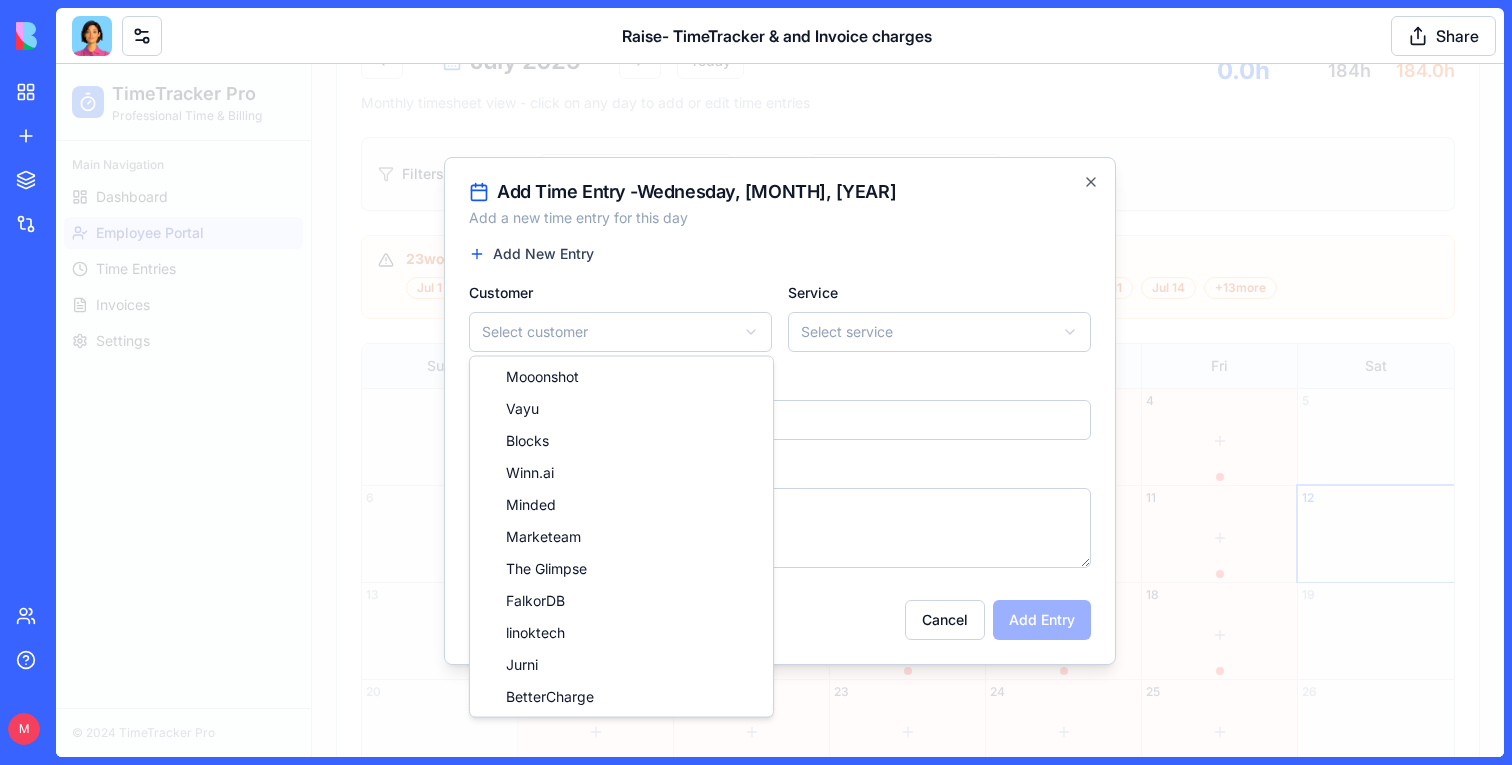 click on "**********" at bounding box center (780, 109) 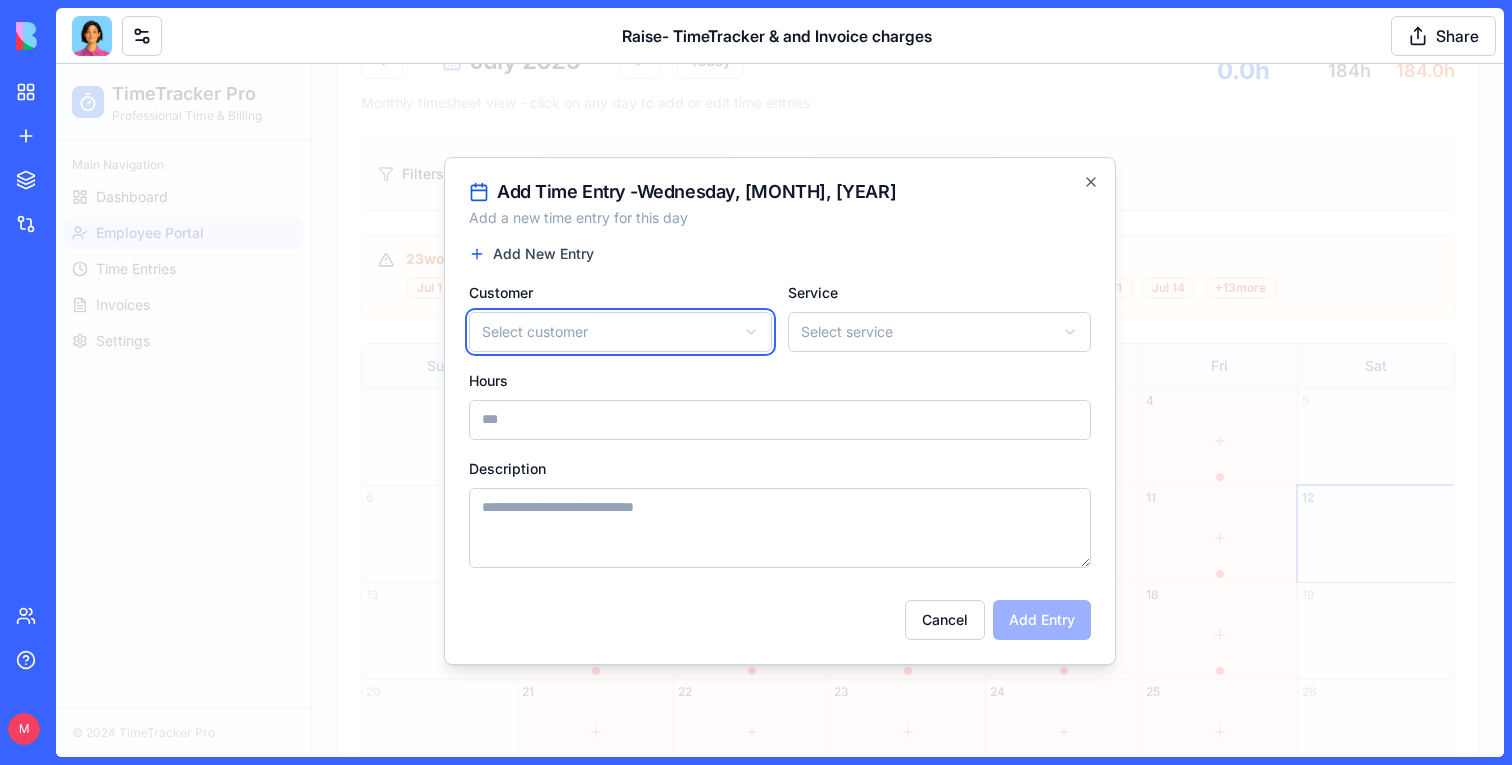 click on "**********" at bounding box center [780, 109] 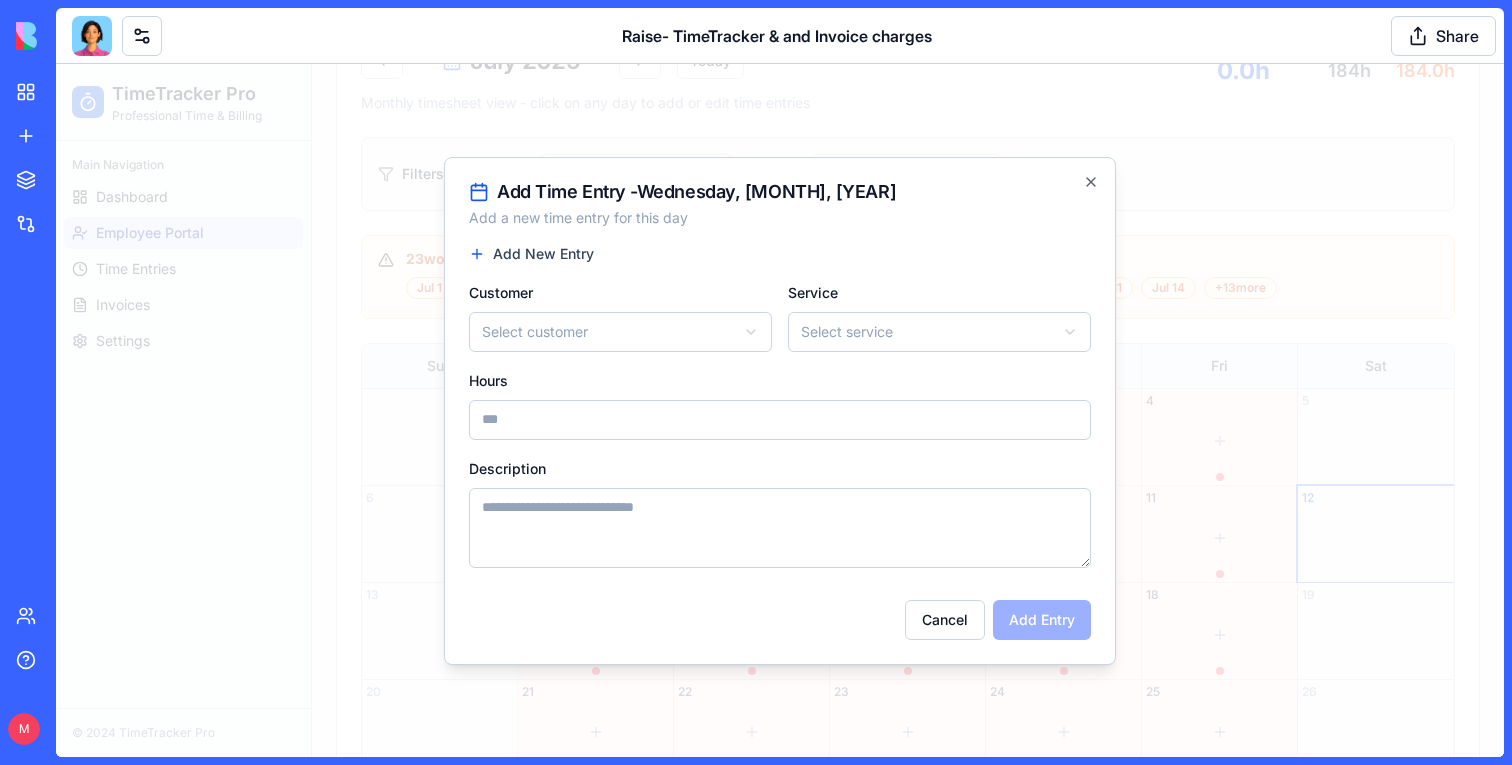 click on "**********" at bounding box center [780, 411] 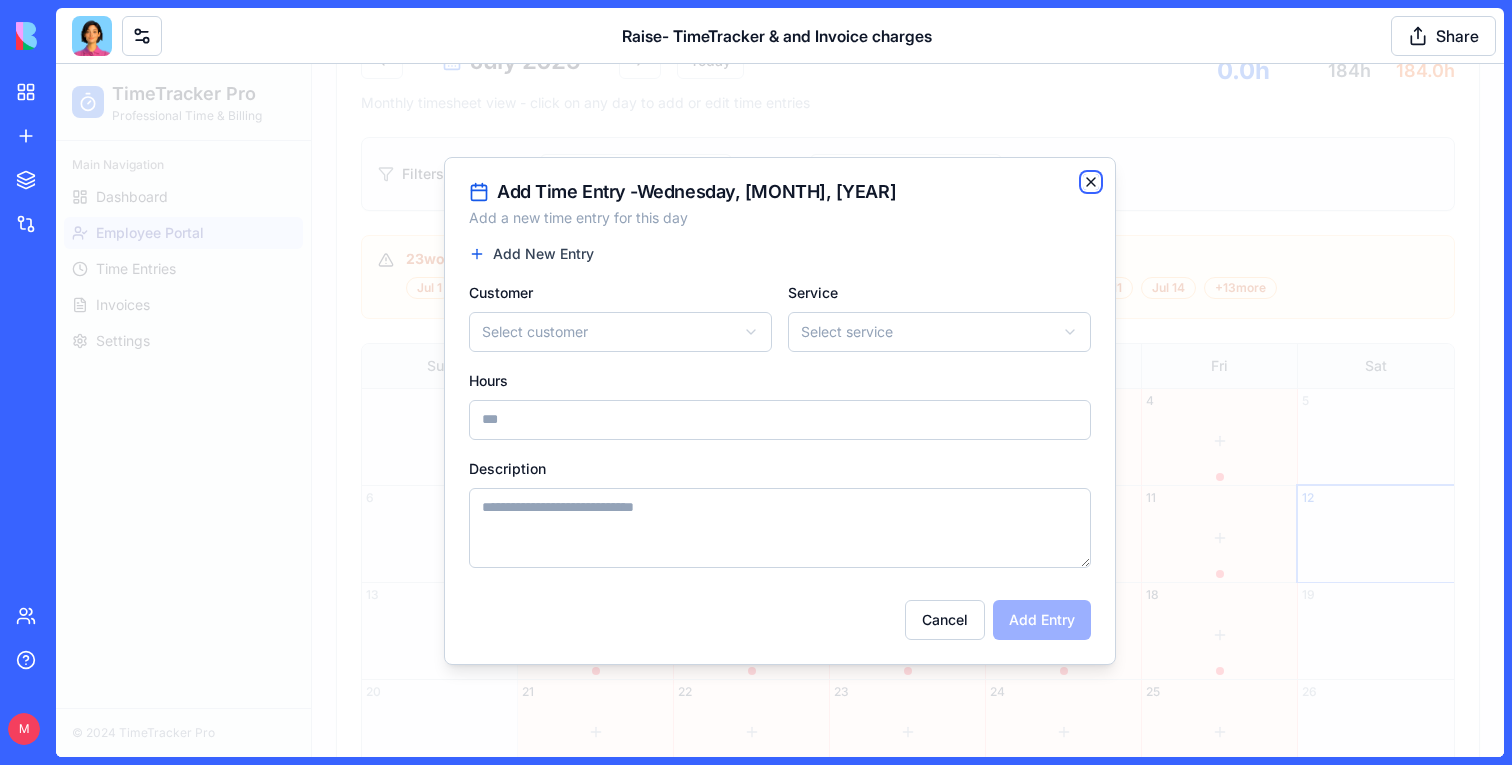 click 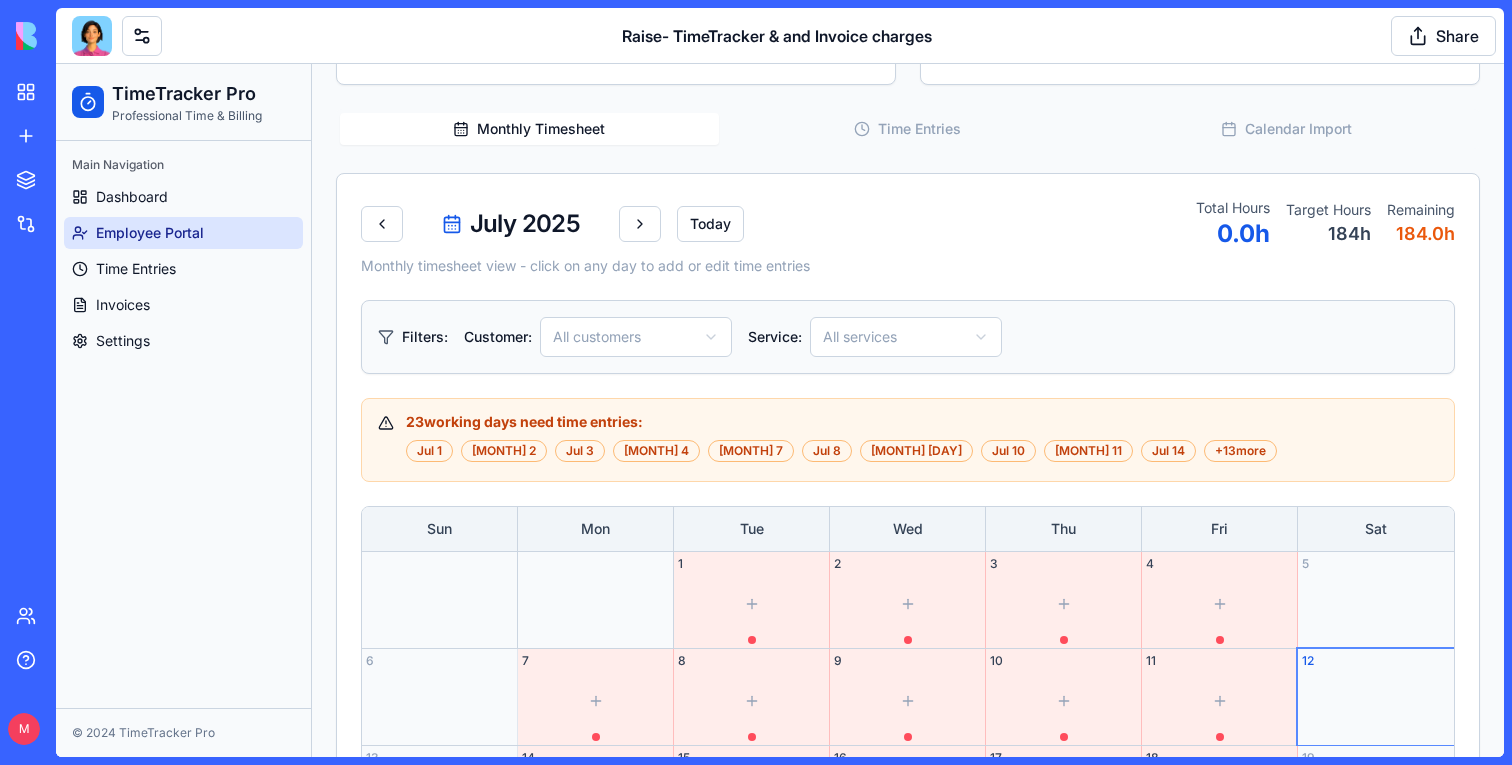 scroll, scrollTop: 617, scrollLeft: 0, axis: vertical 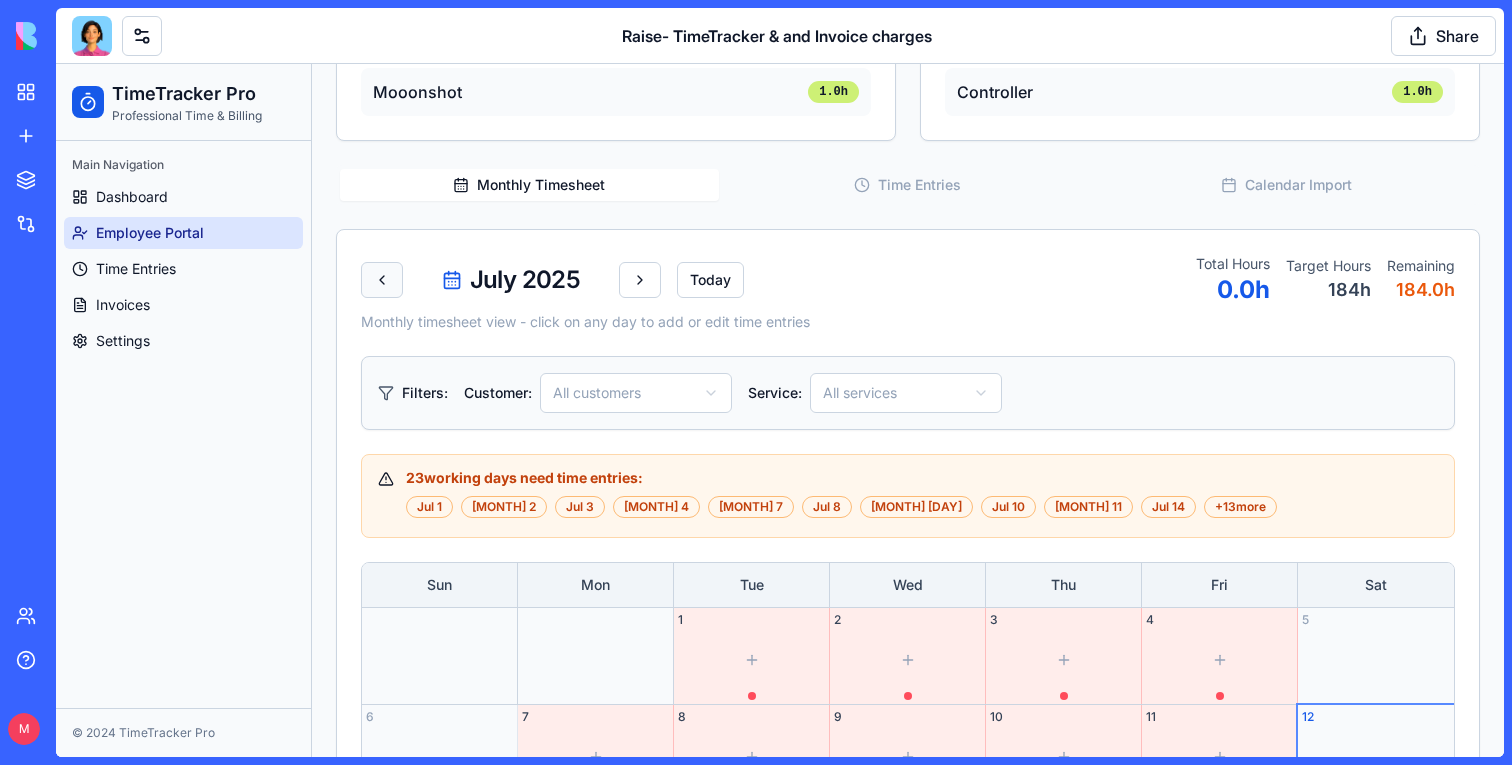 click at bounding box center (382, 280) 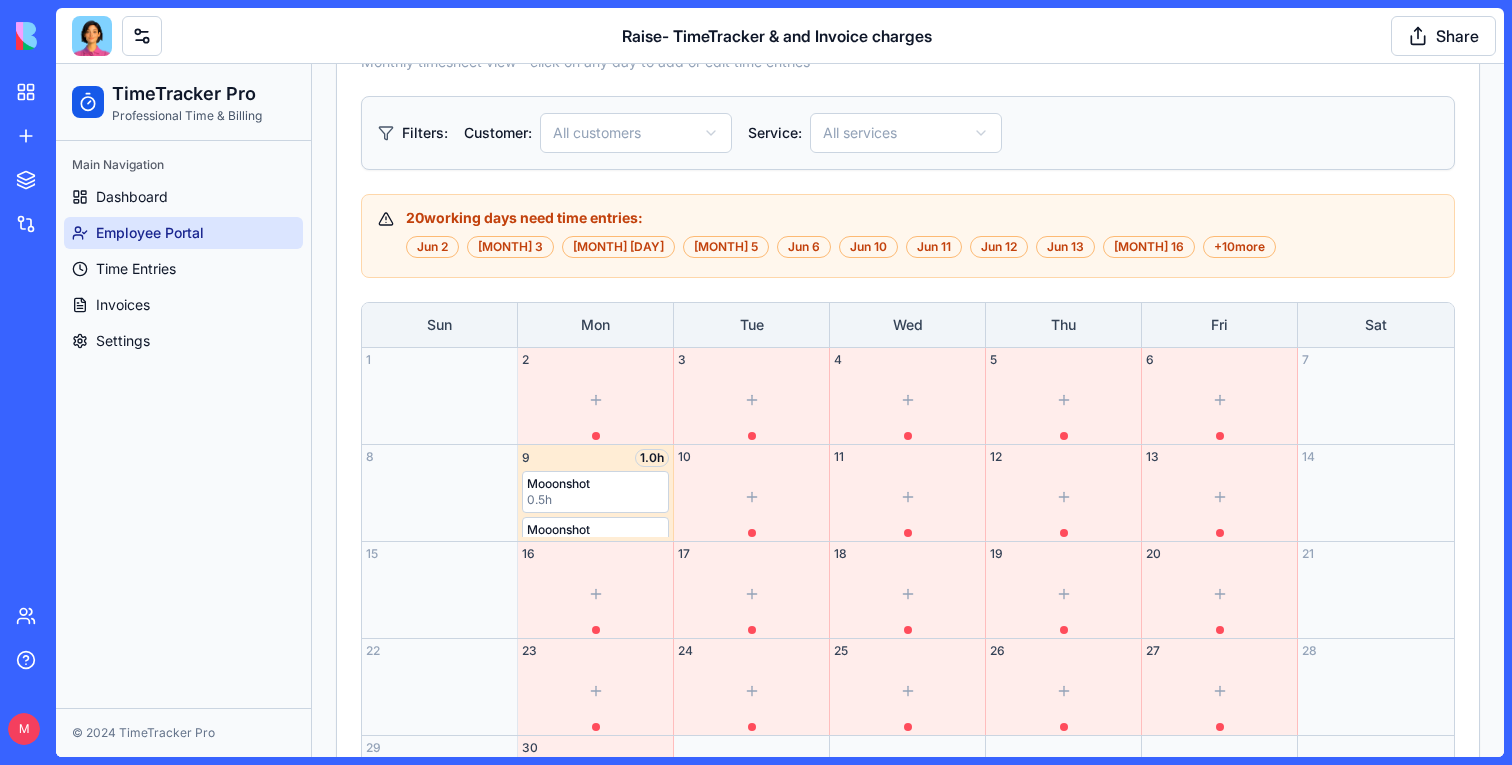 scroll, scrollTop: 857, scrollLeft: 0, axis: vertical 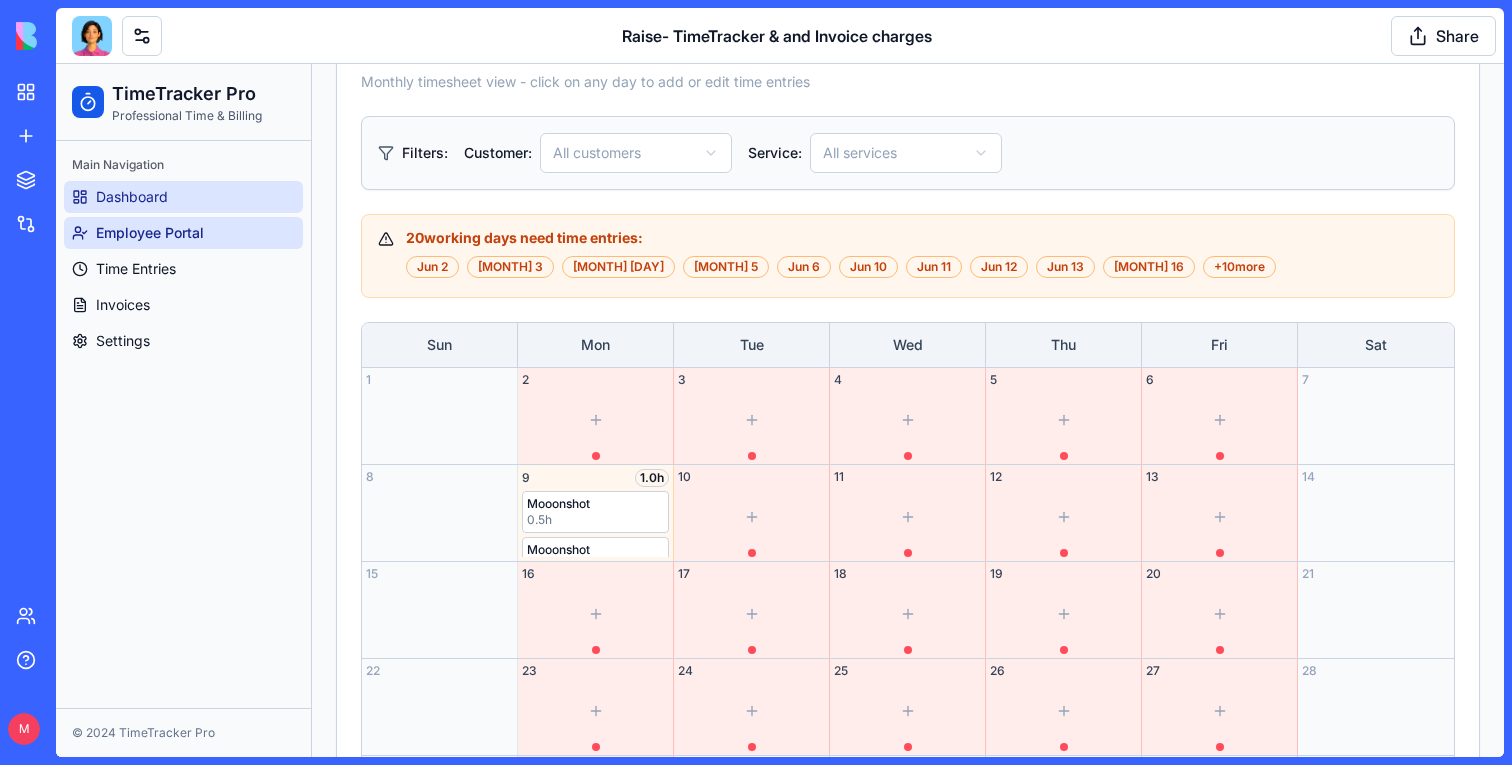 click on "Dashboard" at bounding box center [183, 197] 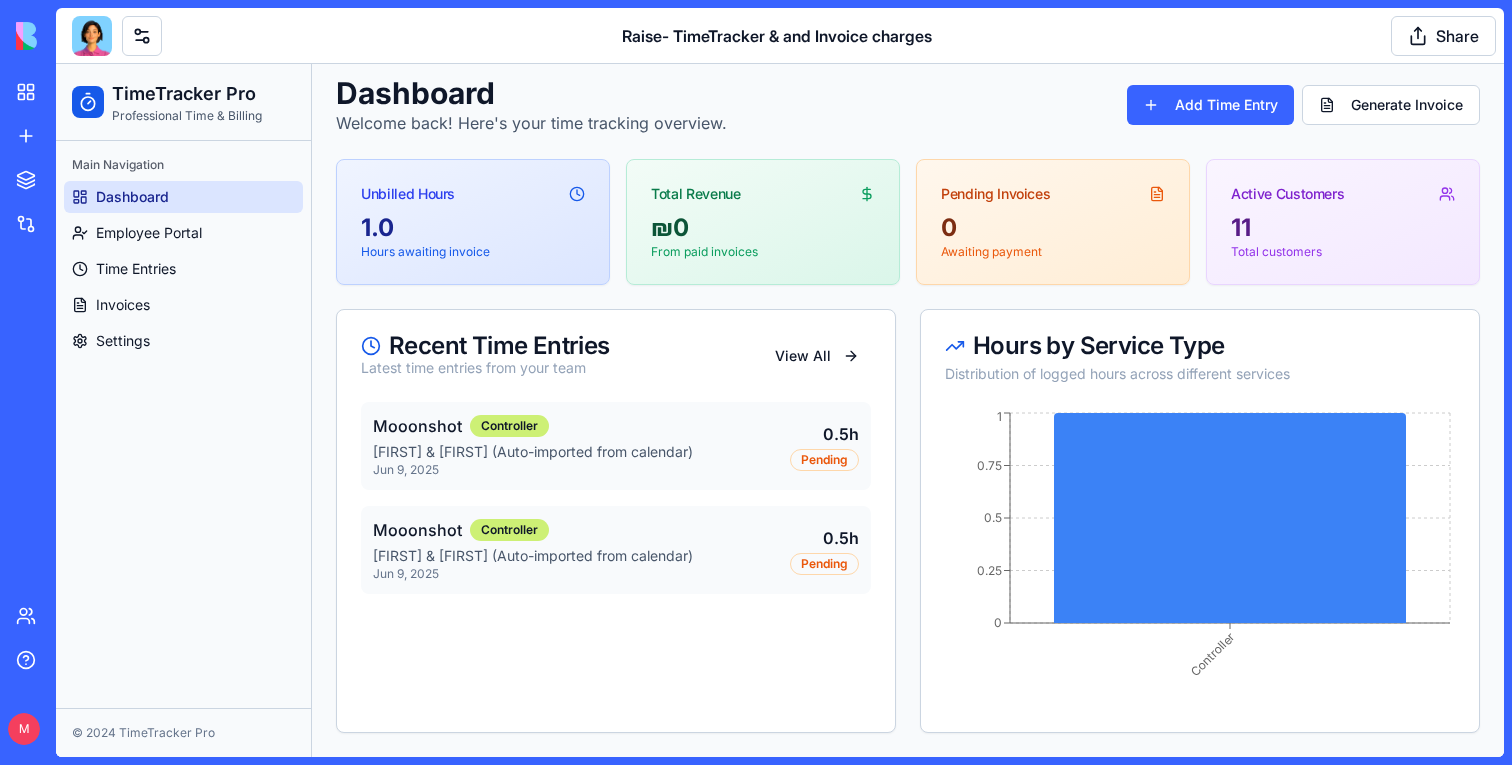 scroll, scrollTop: 0, scrollLeft: 0, axis: both 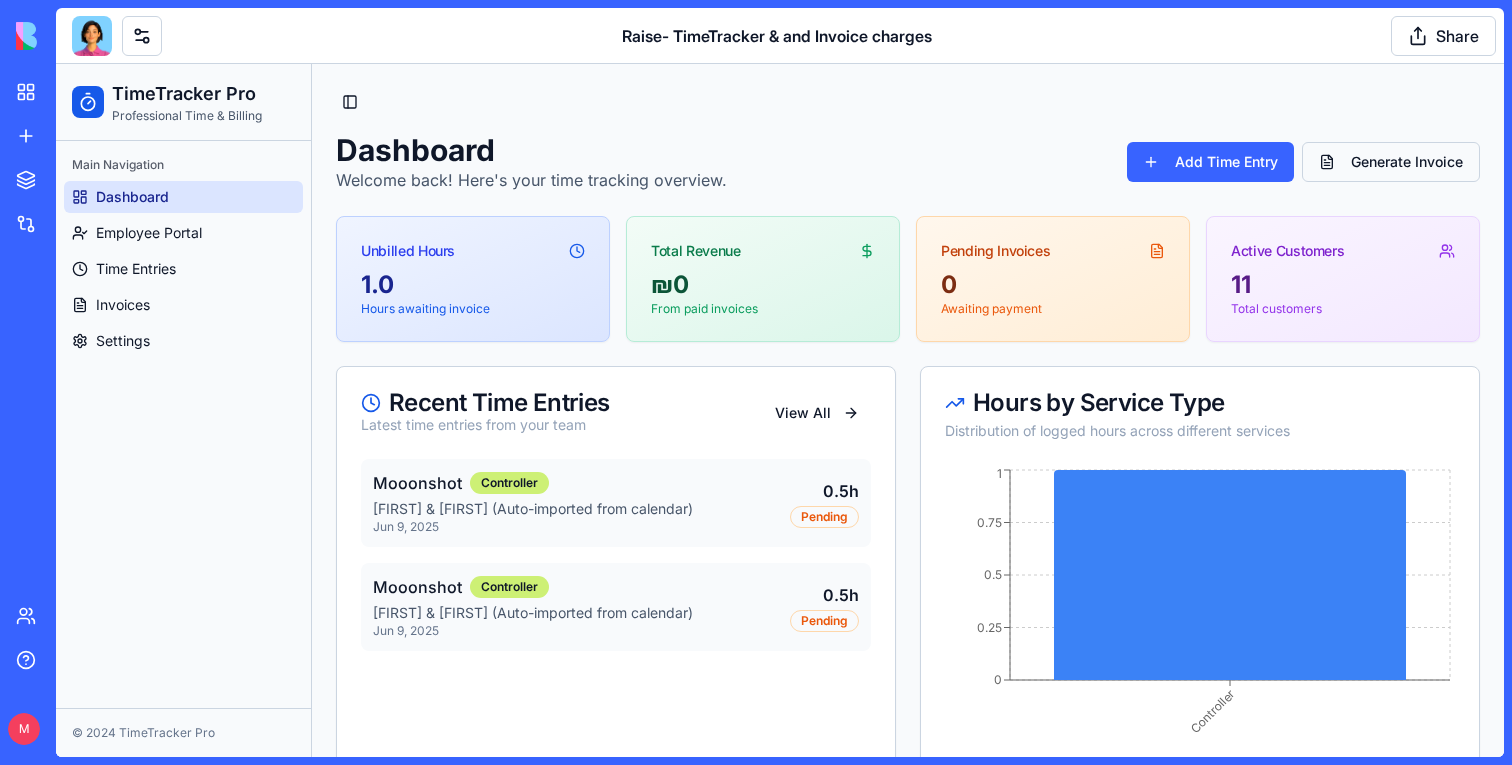click on "Generate Invoice" at bounding box center (1391, 162) 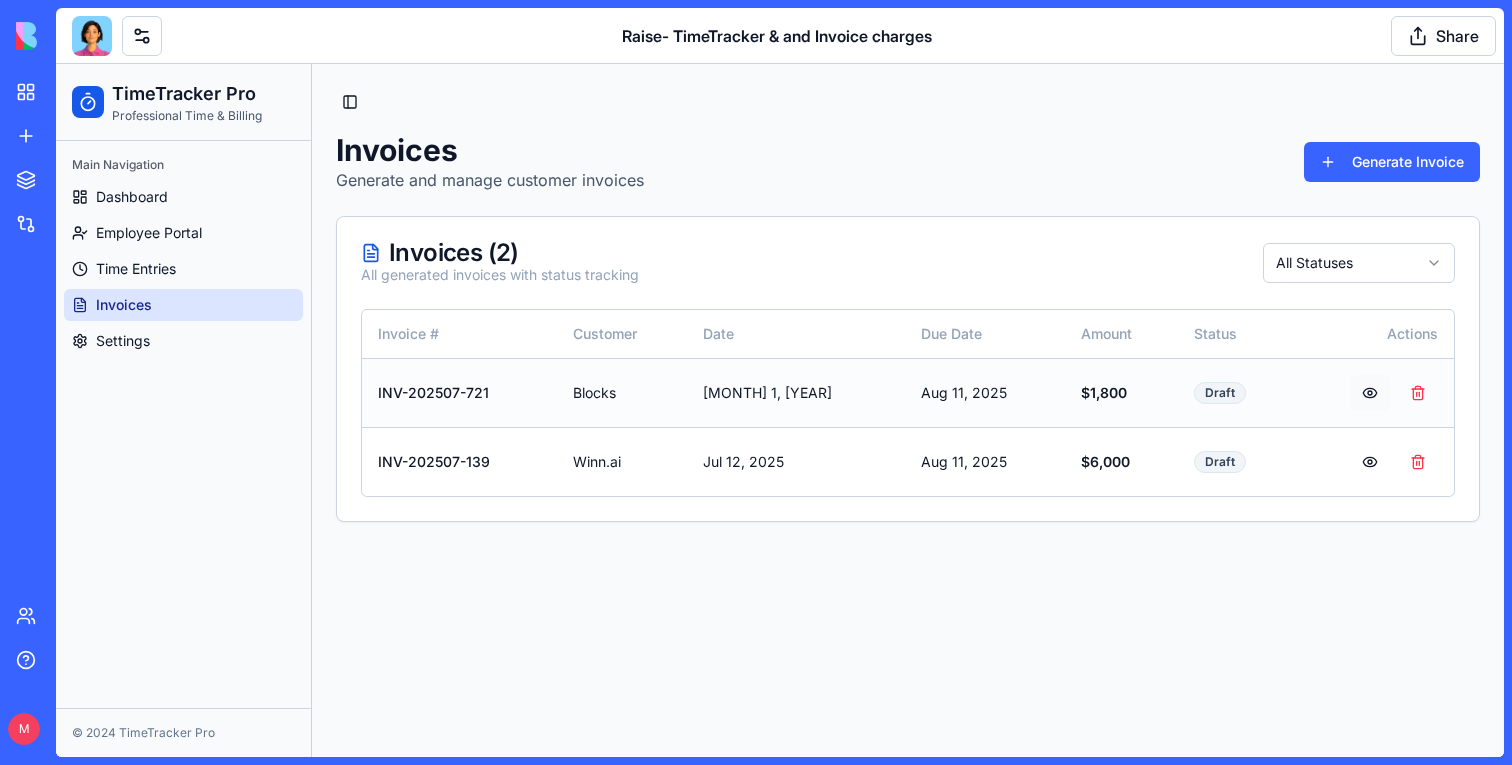 click at bounding box center (1370, 393) 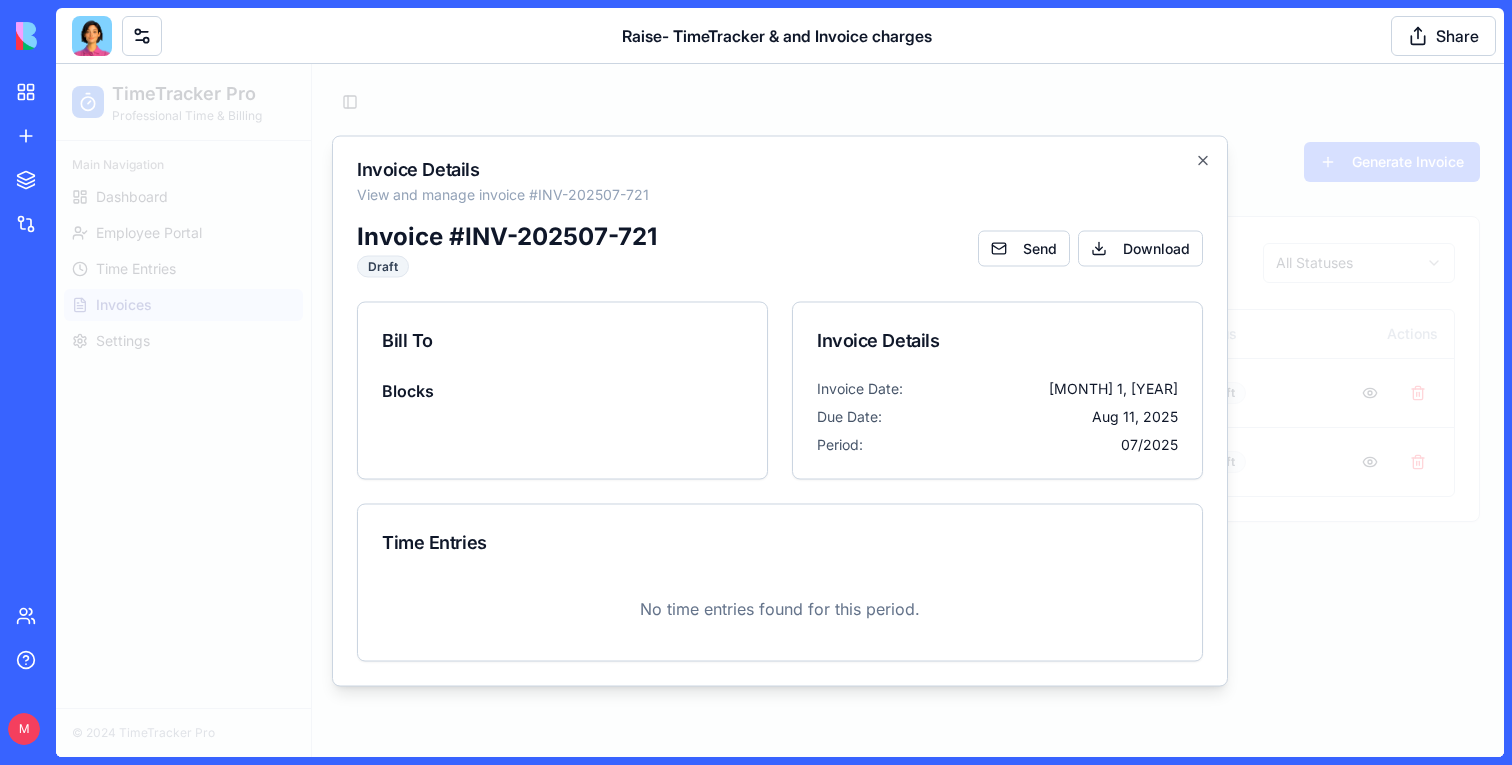 click on "Invoice # INV-202507-721 Draft Send Download" at bounding box center (780, 248) 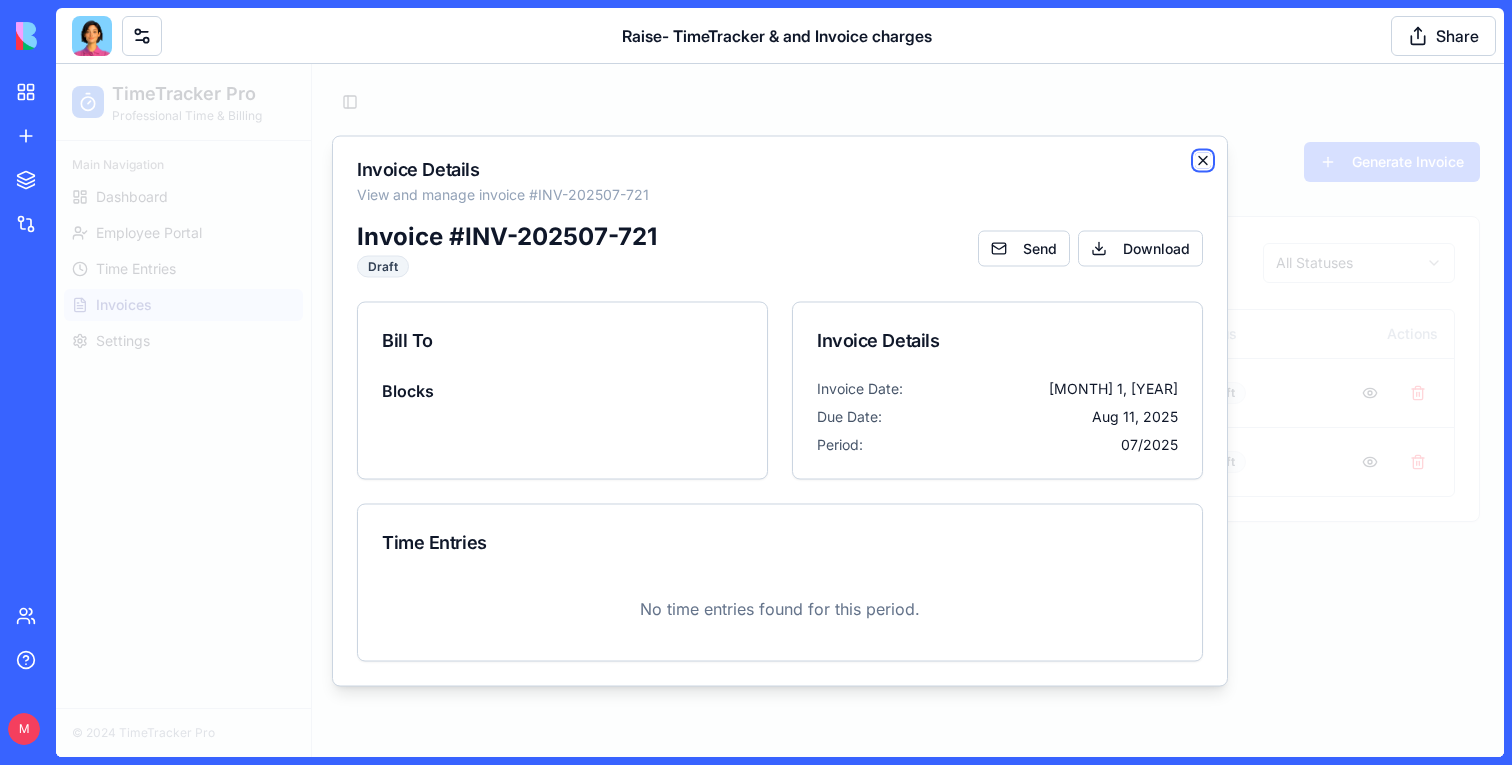 click 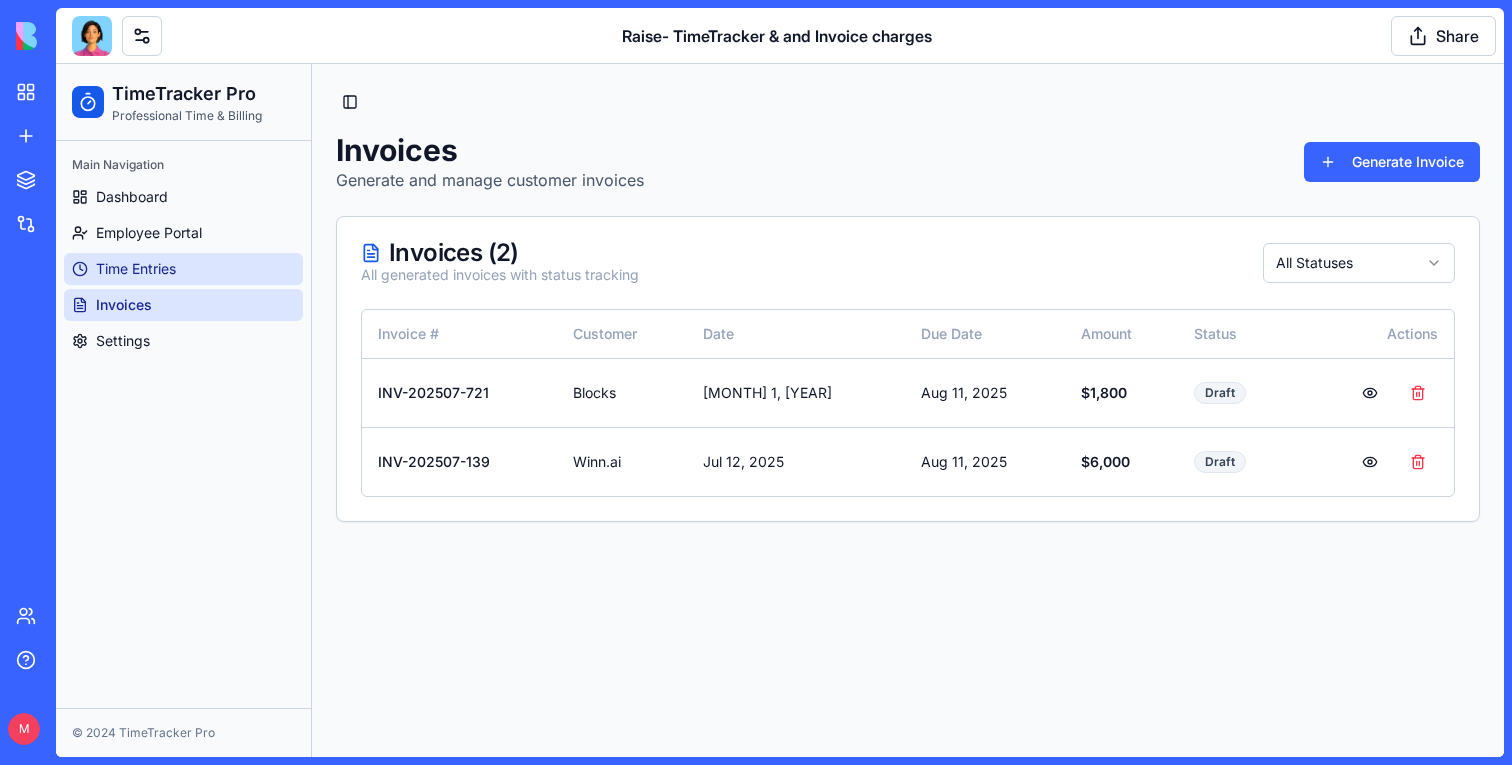 click on "Time Entries" at bounding box center (136, 269) 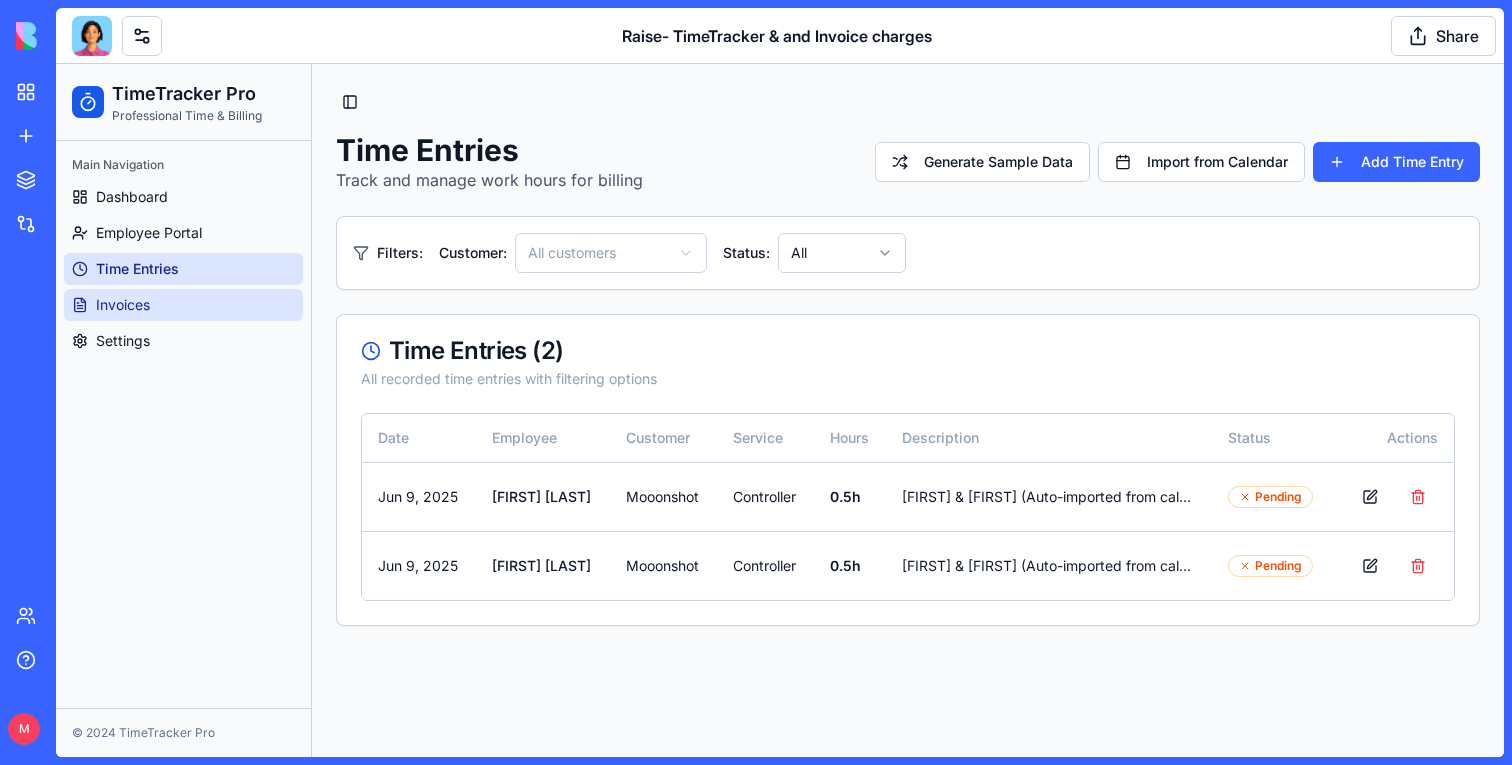 click on "Invoices" at bounding box center (183, 305) 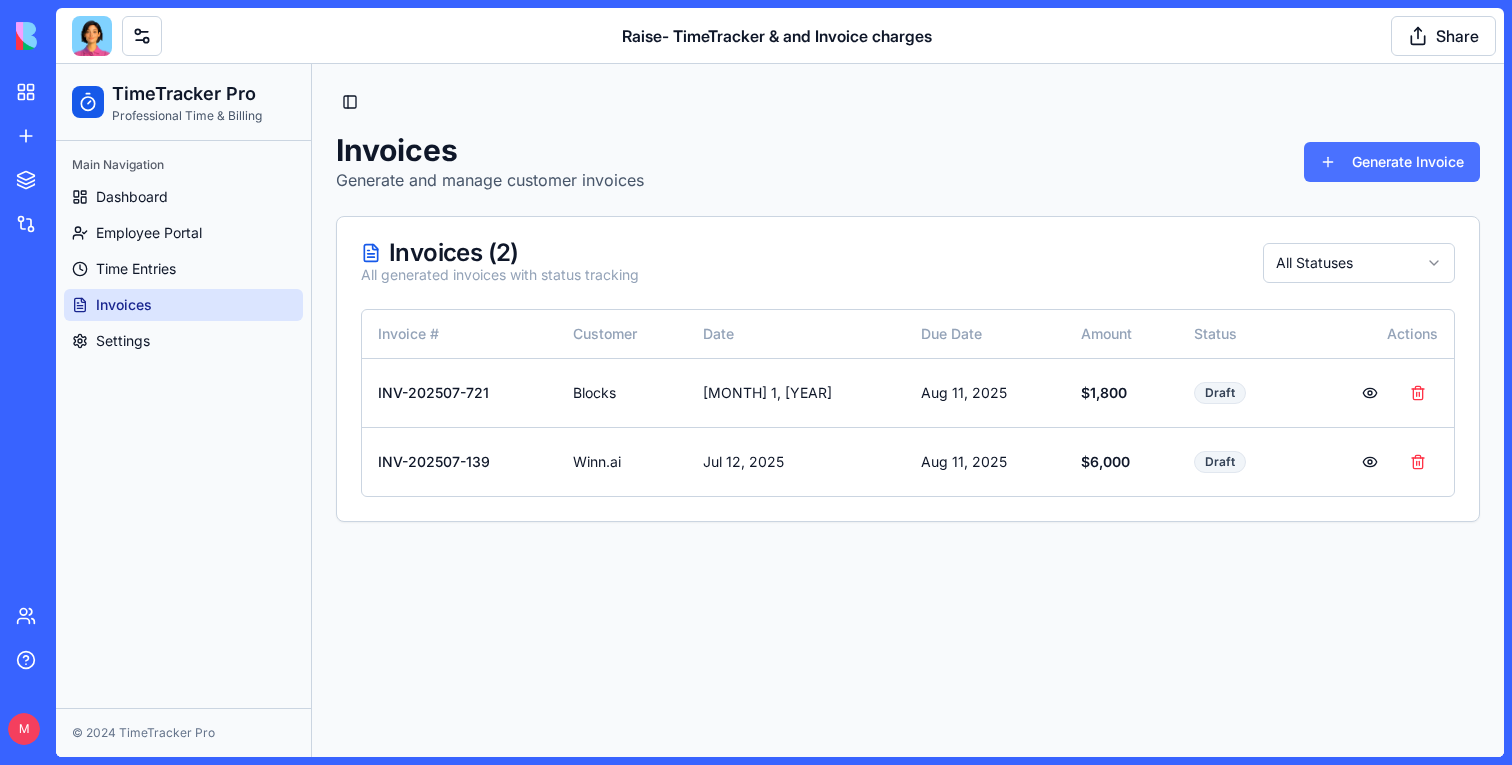 click on "Generate Invoice" at bounding box center [1392, 162] 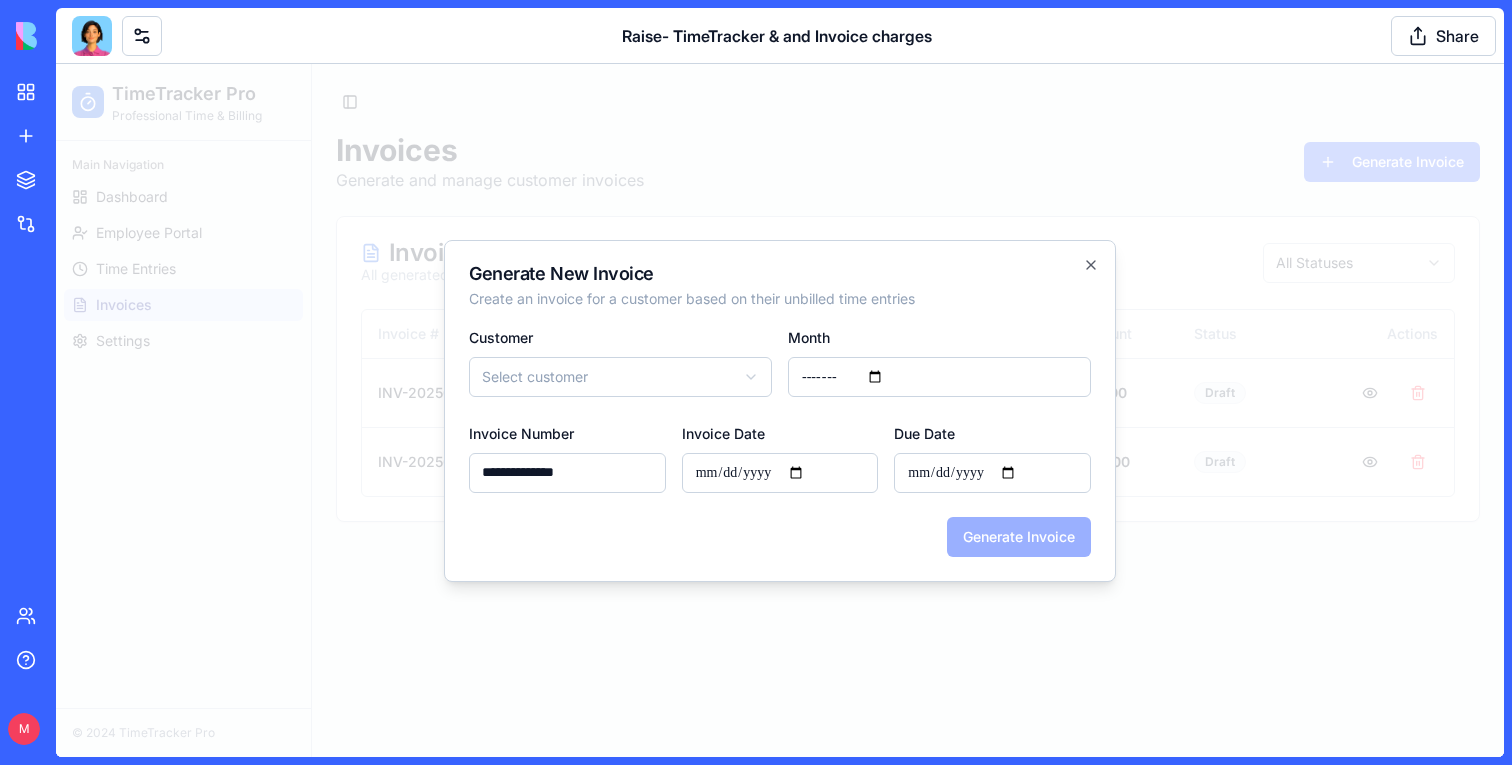 click on "**********" at bounding box center [780, 410] 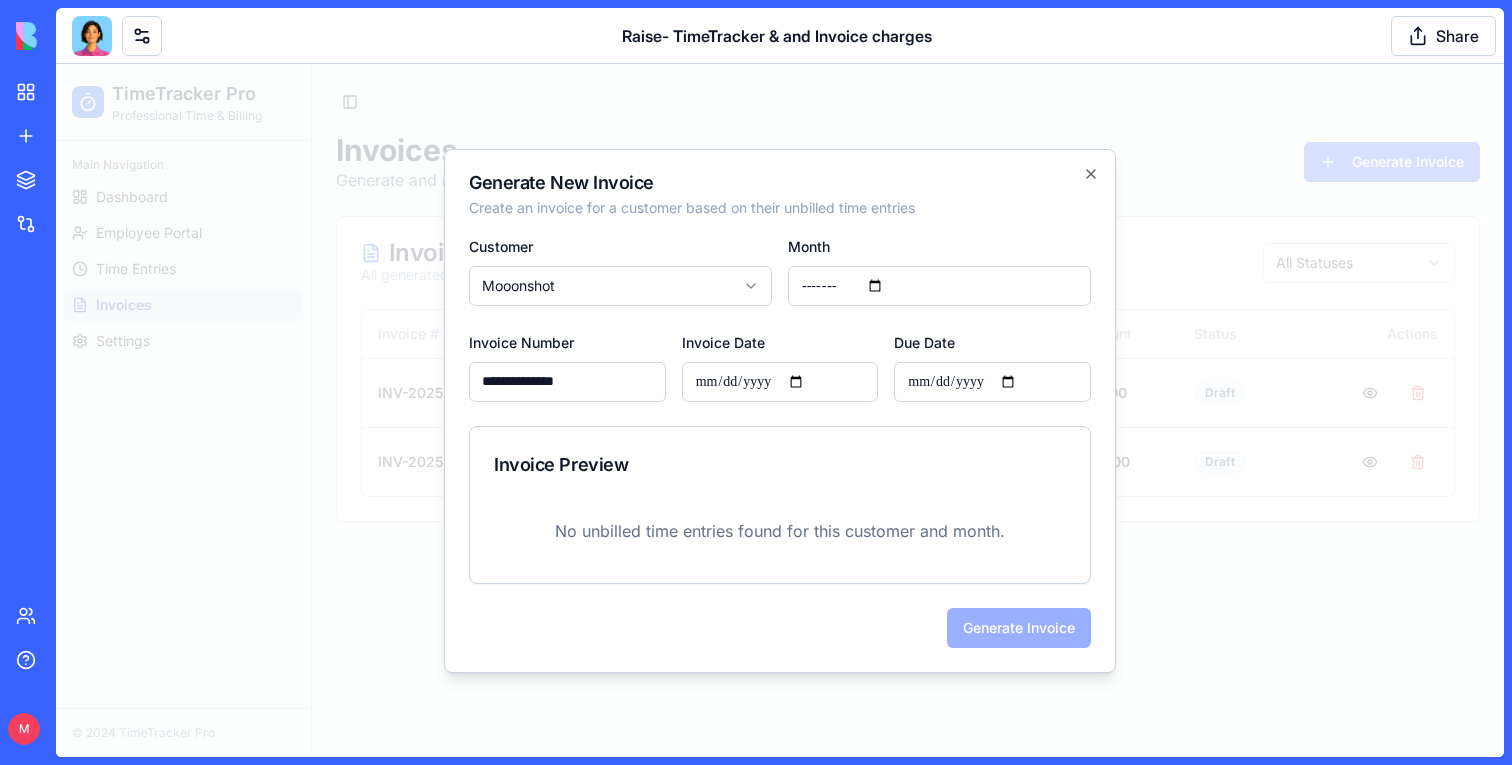 click on "*******" at bounding box center (939, 286) 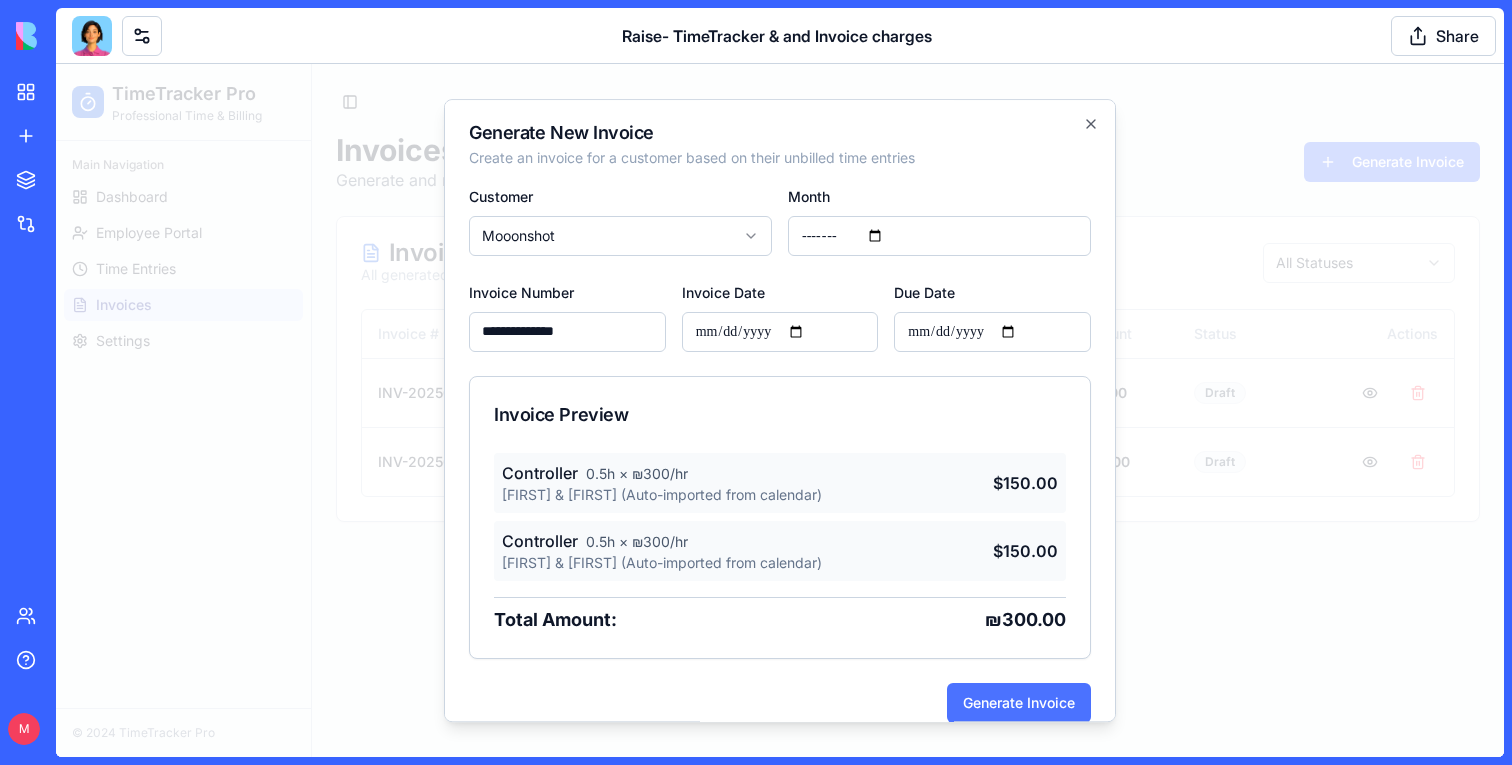 click on "Generate Invoice" at bounding box center (1019, 703) 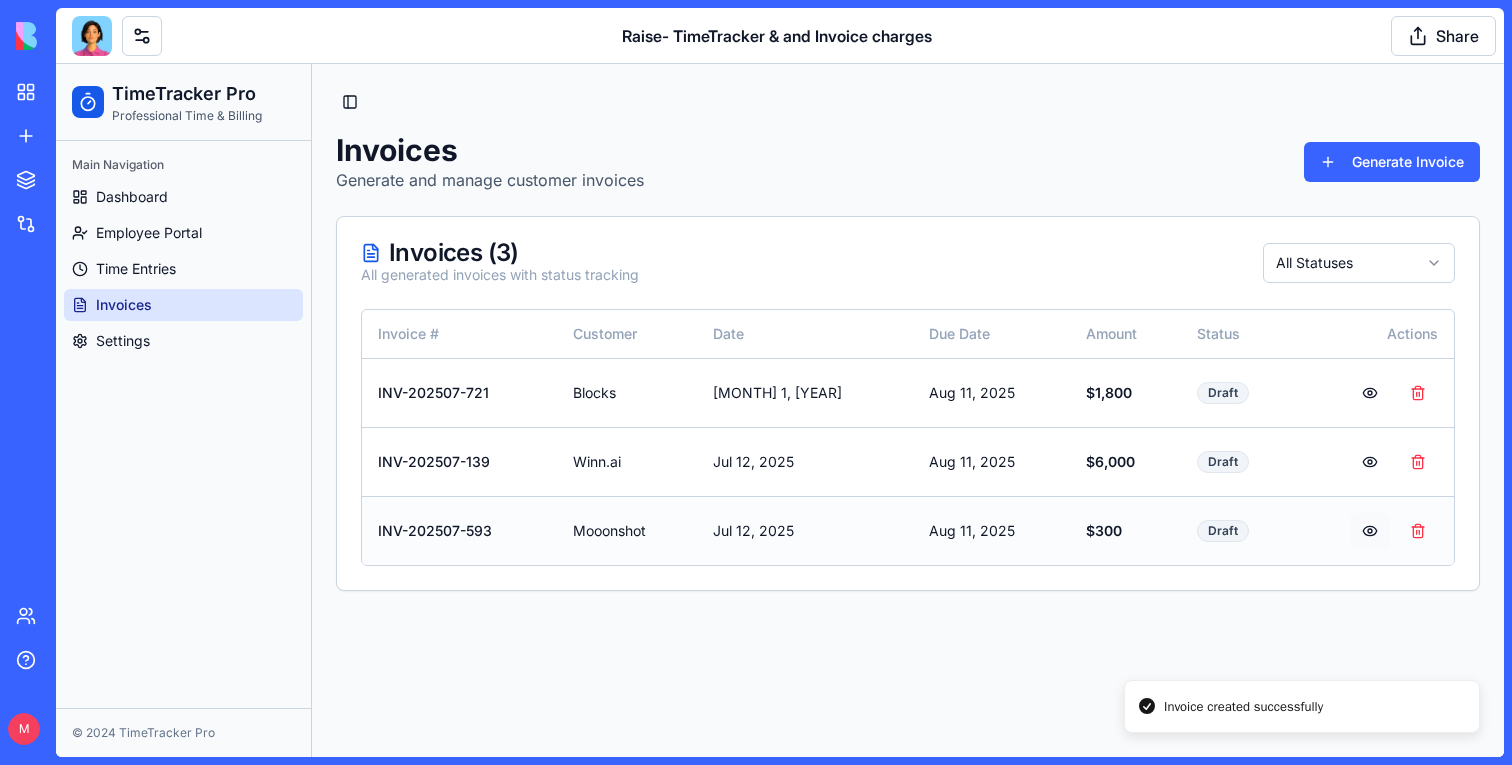 click at bounding box center [1370, 531] 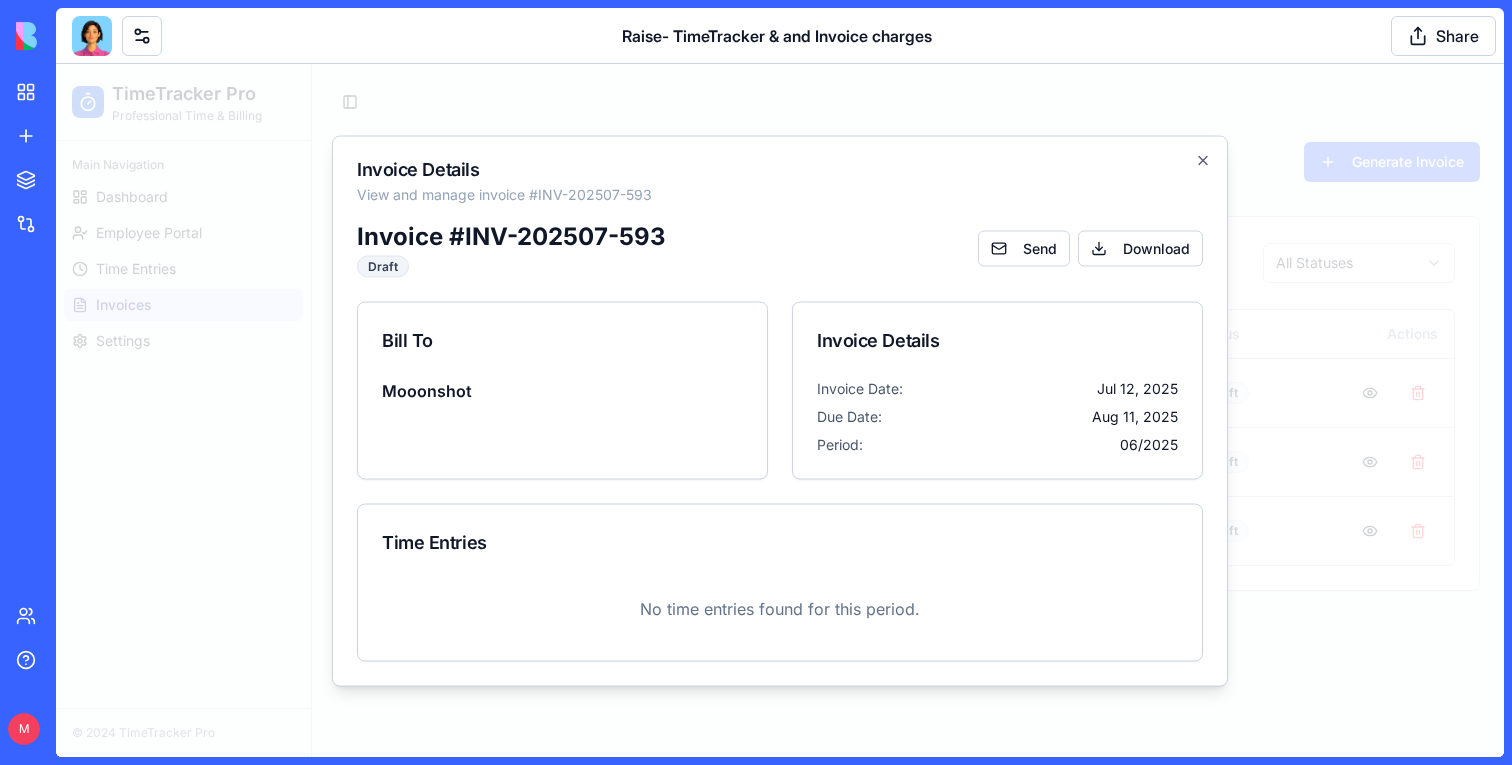 click on "Invoice # INV-202507-593 Draft Send Download" at bounding box center (780, 248) 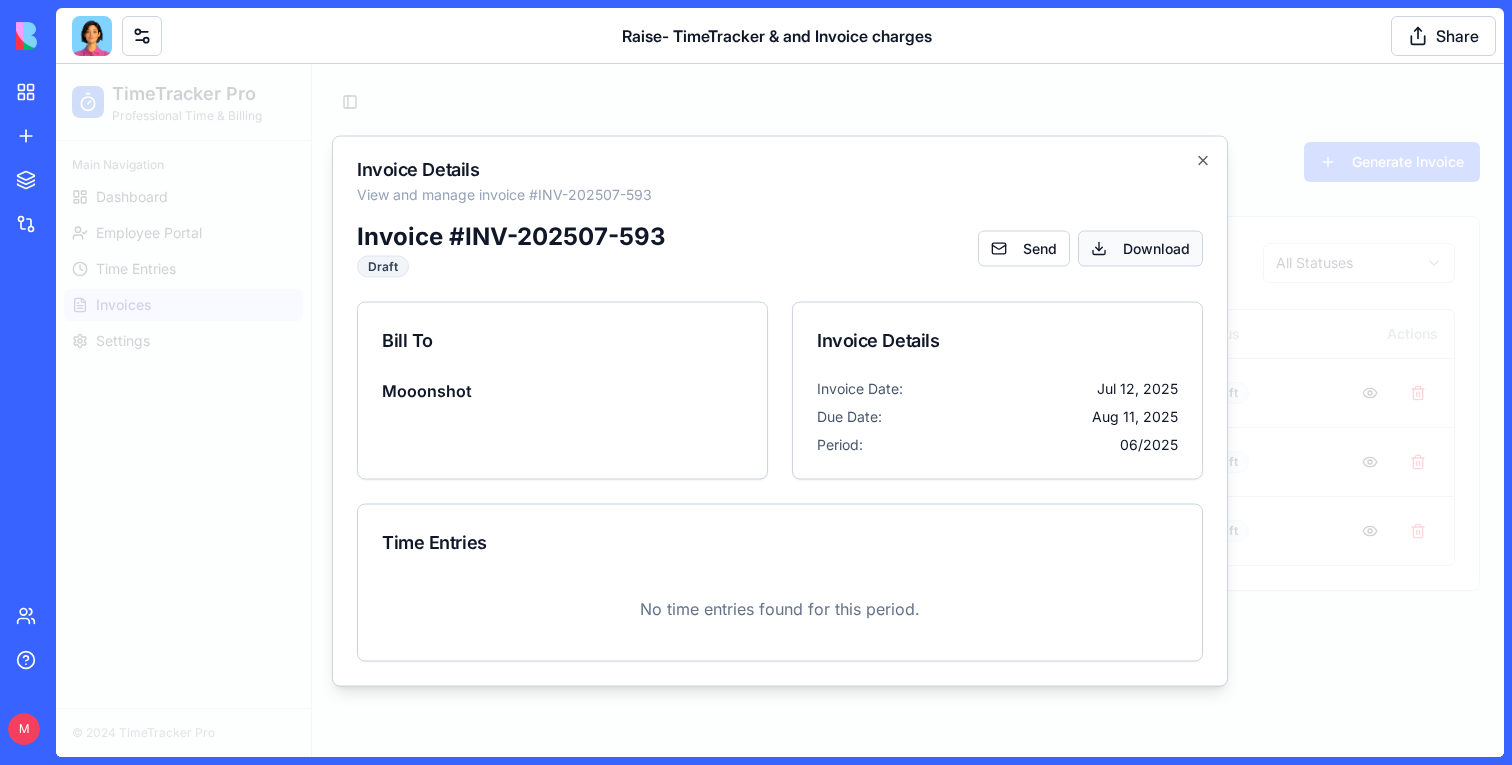 click on "Download" at bounding box center [1140, 249] 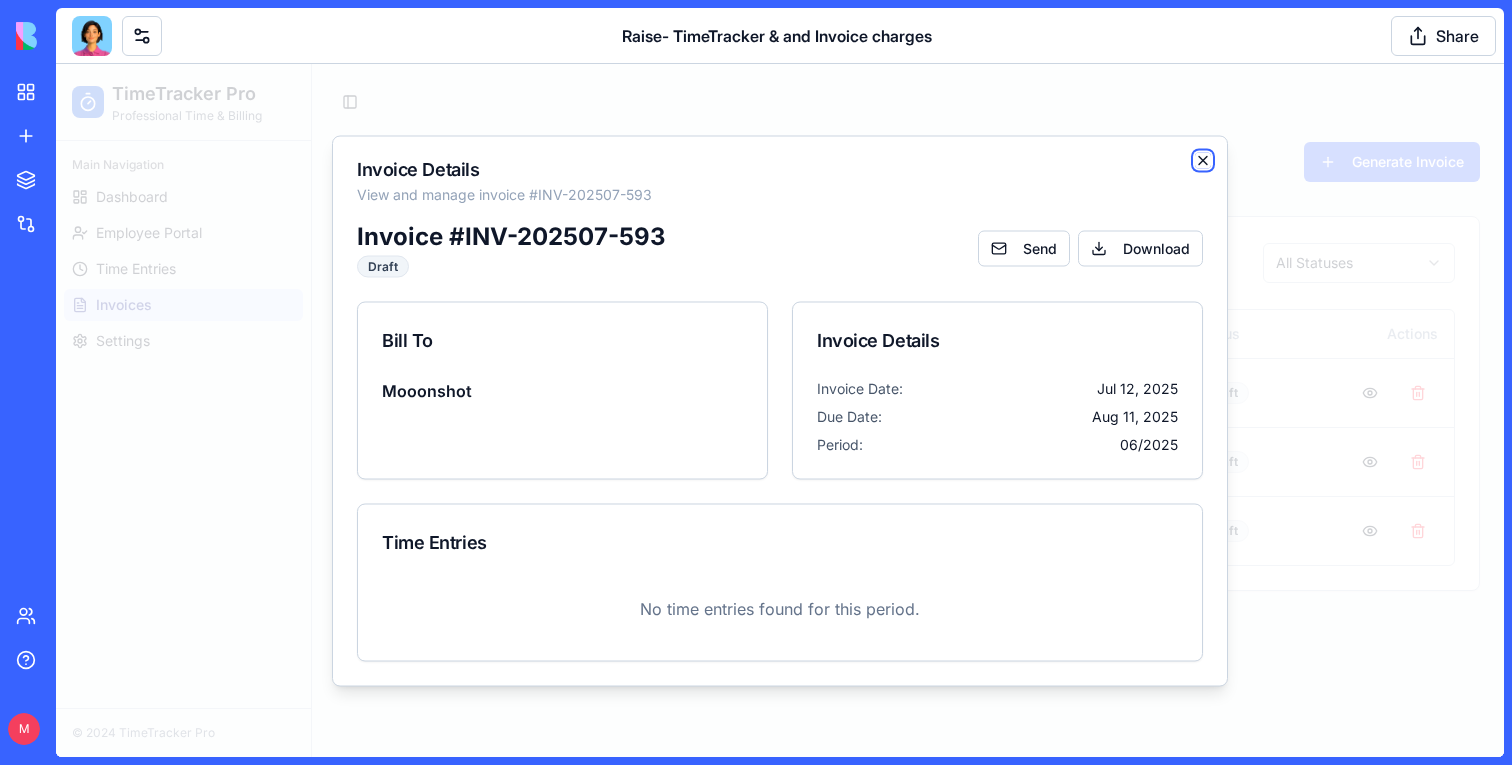 click 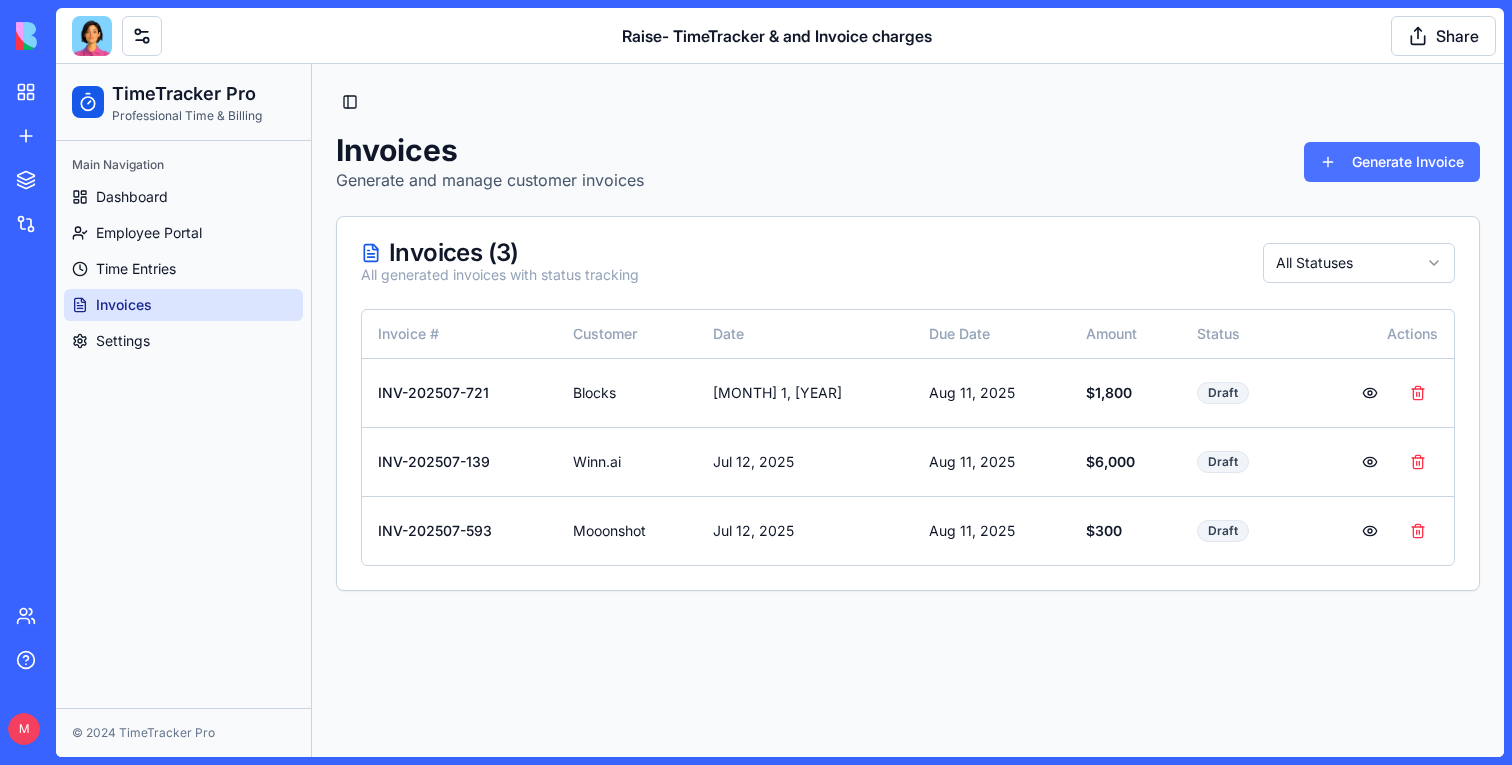 click on "Generate Invoice" at bounding box center [1392, 162] 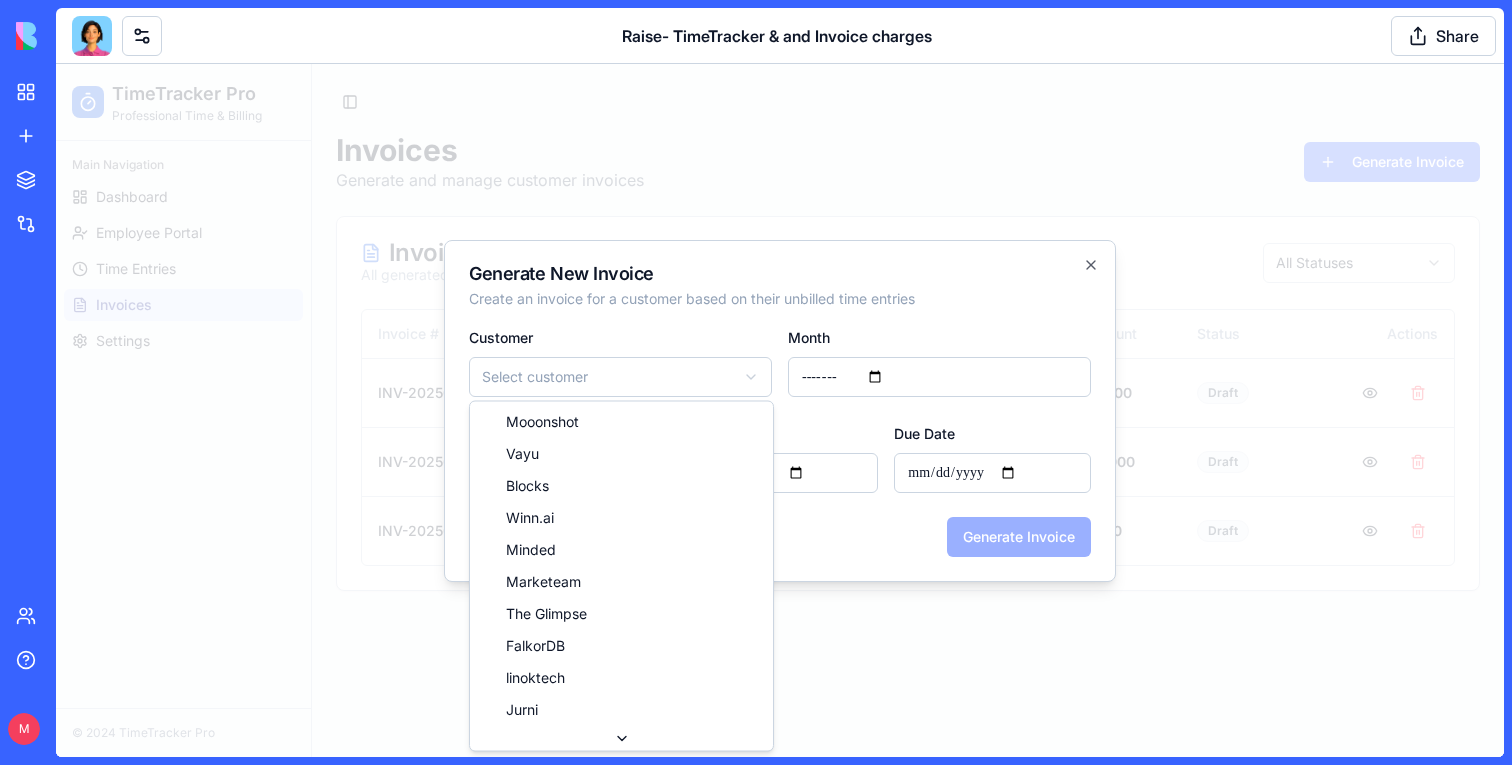 click on "**********" at bounding box center [780, 410] 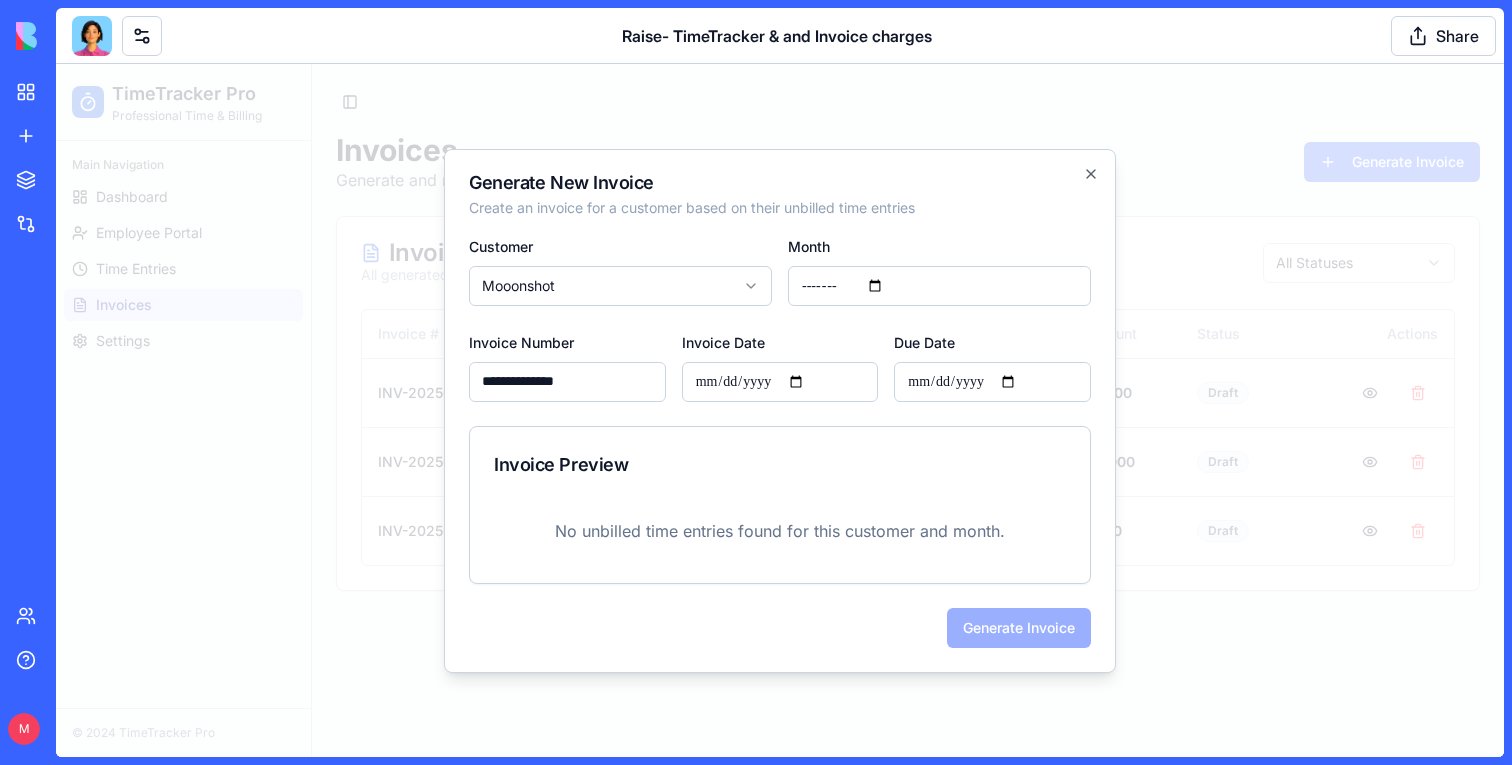 click on "*******" at bounding box center [939, 286] 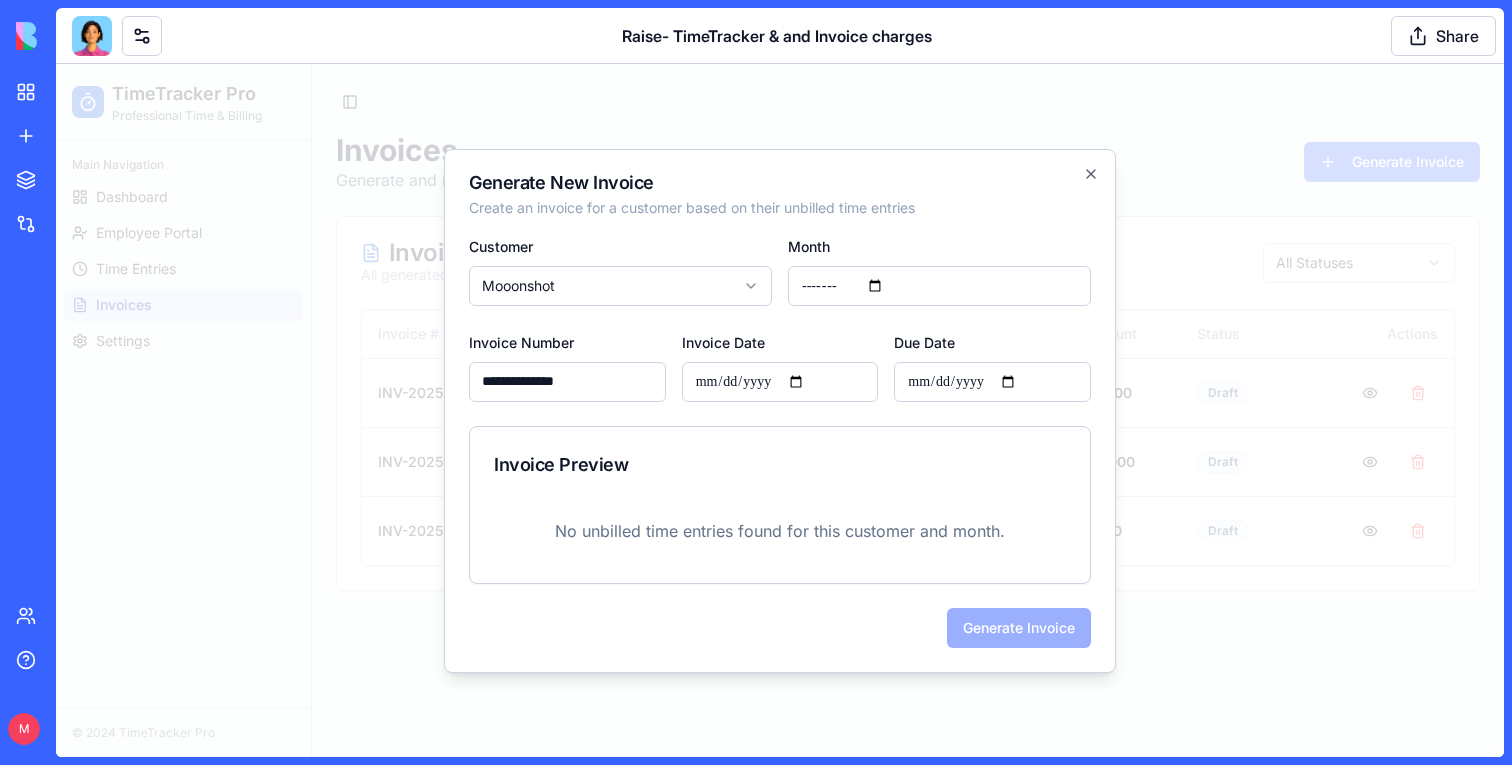 click on "*******" at bounding box center (939, 286) 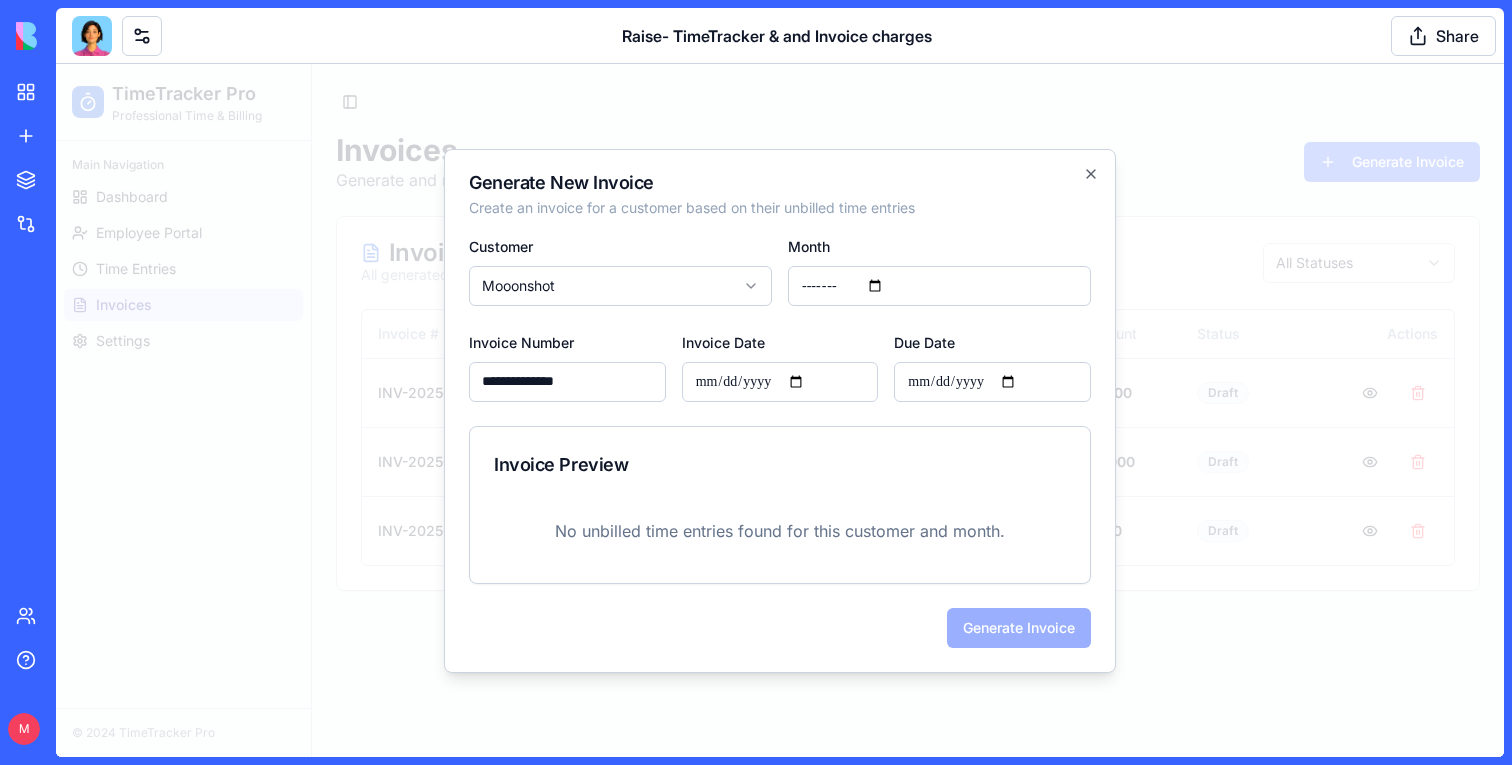 type on "*******" 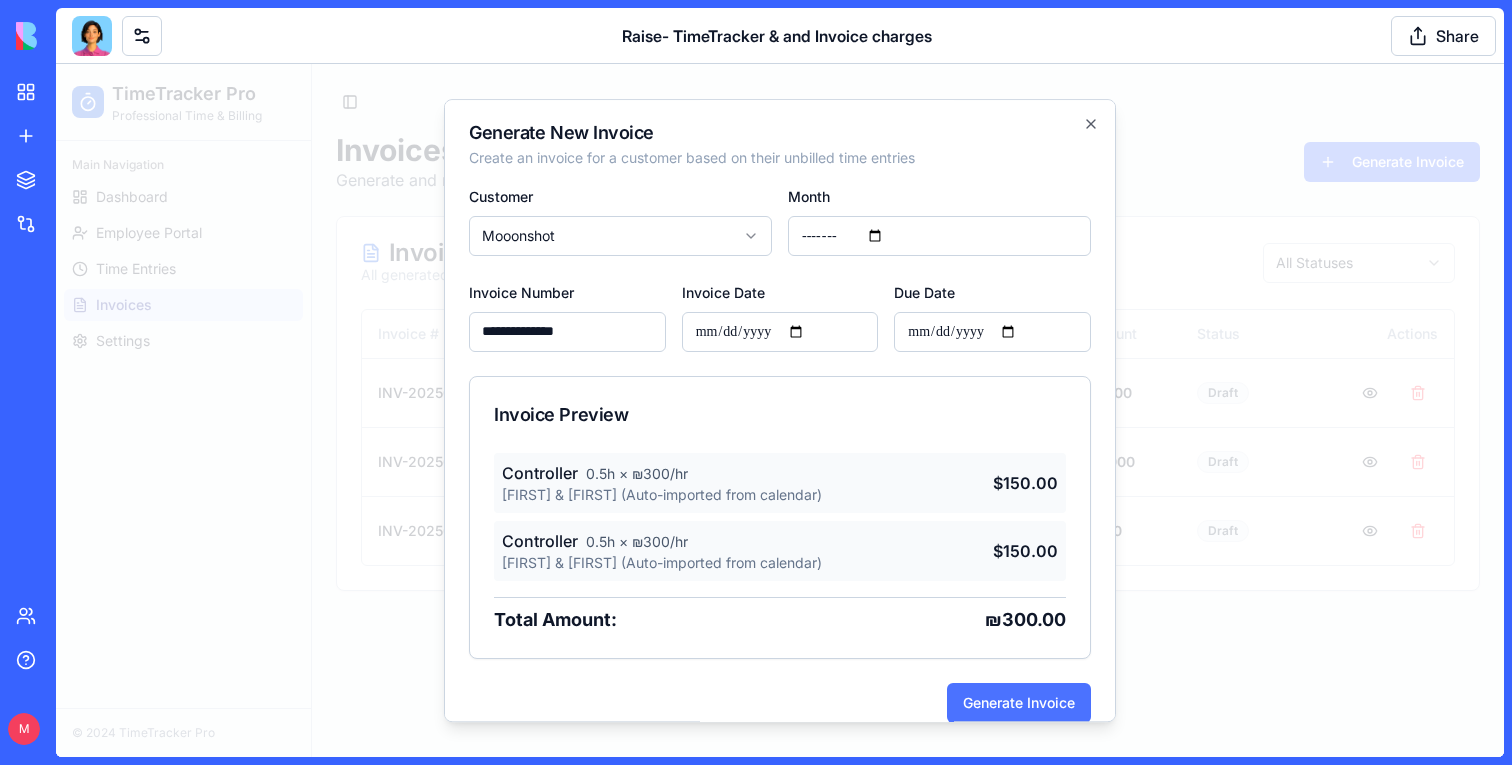 click on "Generate Invoice" at bounding box center [1019, 703] 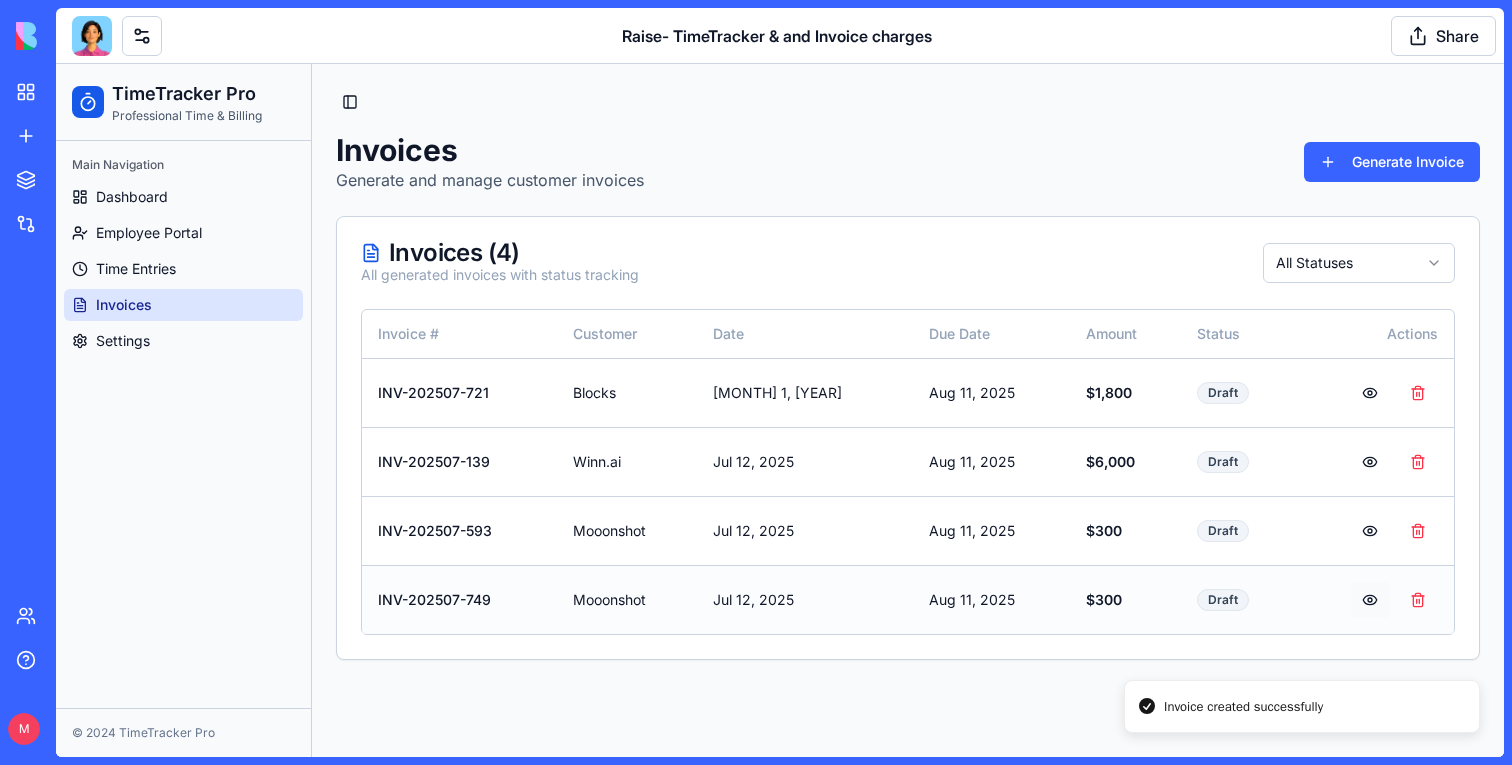 click at bounding box center [1370, 600] 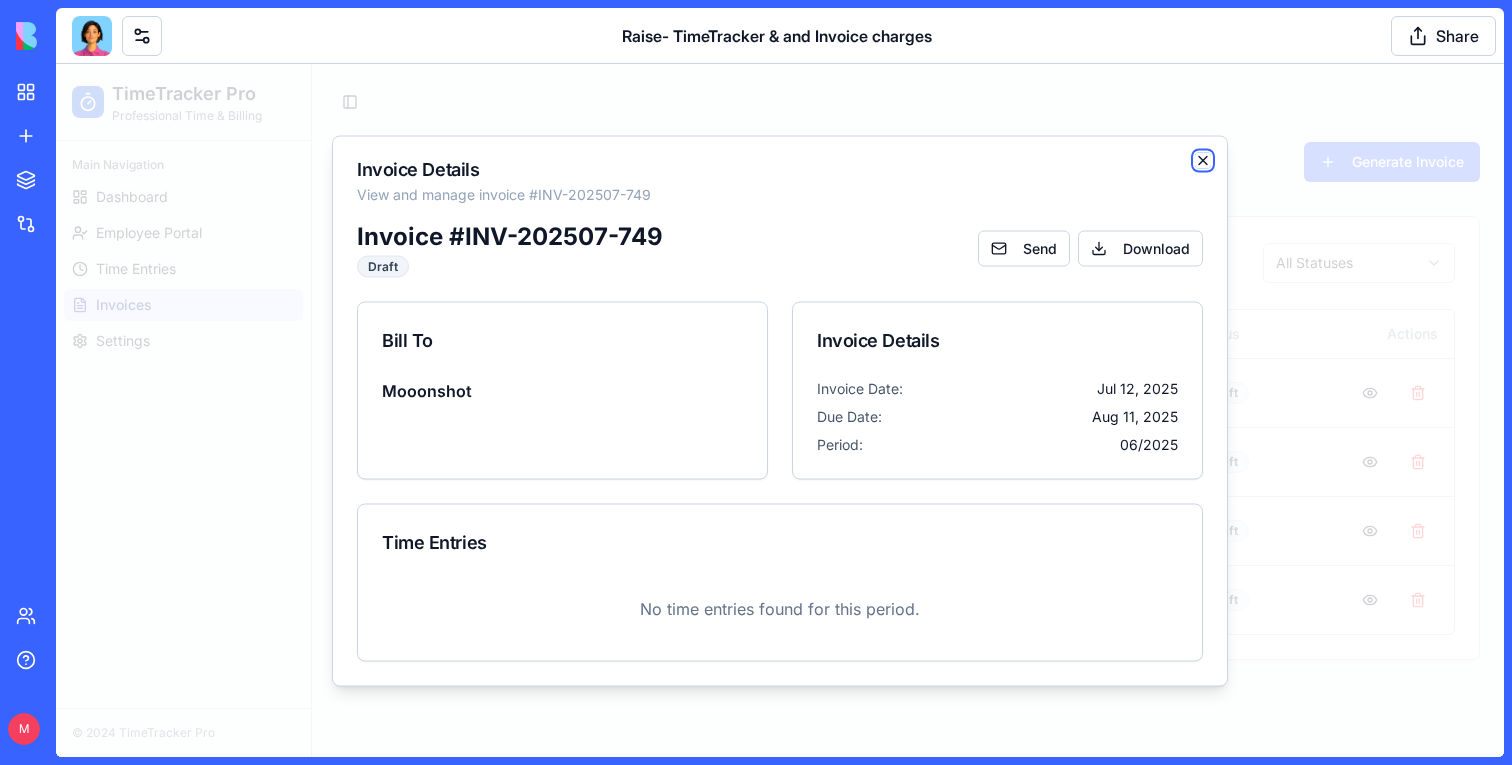 click 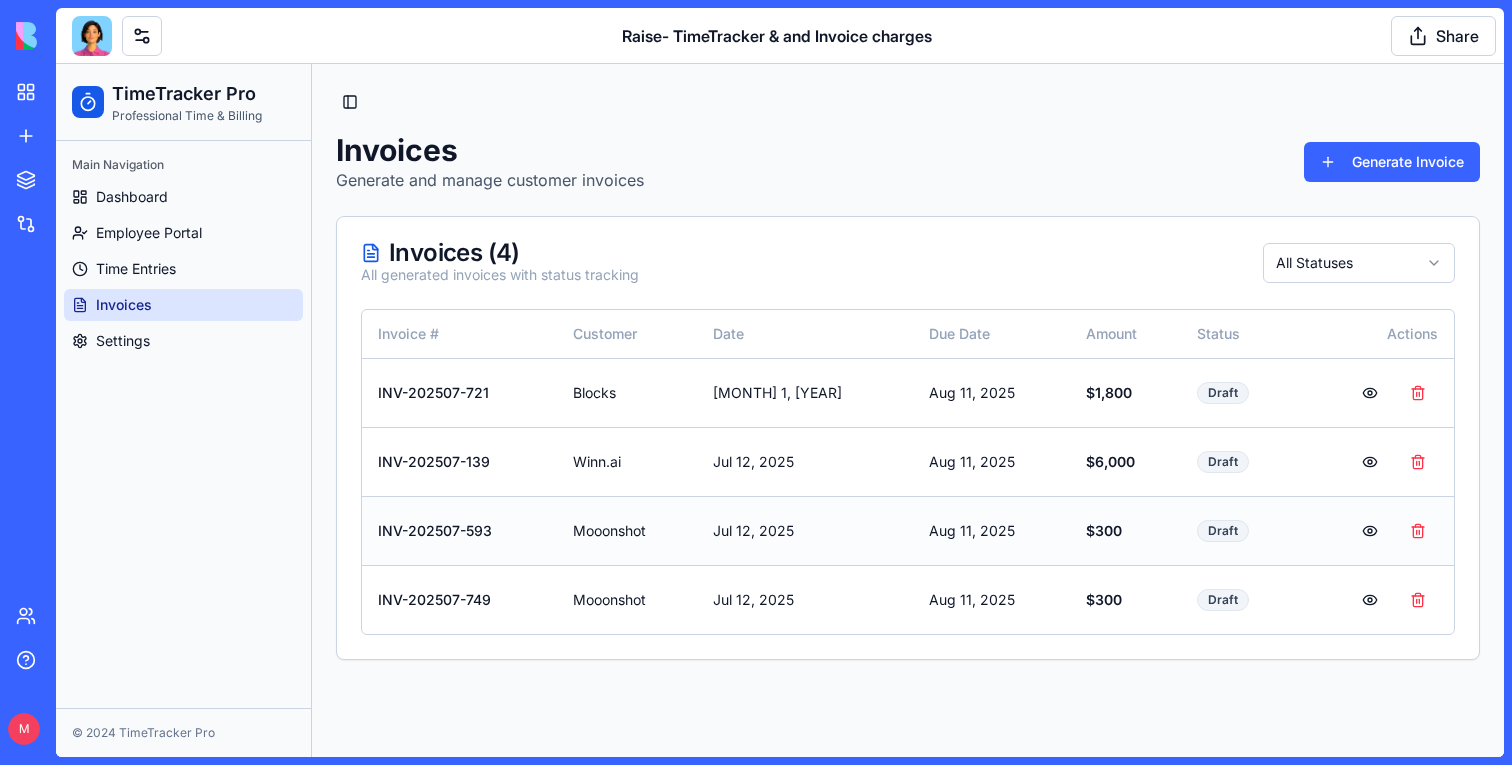 click on "Draft" at bounding box center (1237, 530) 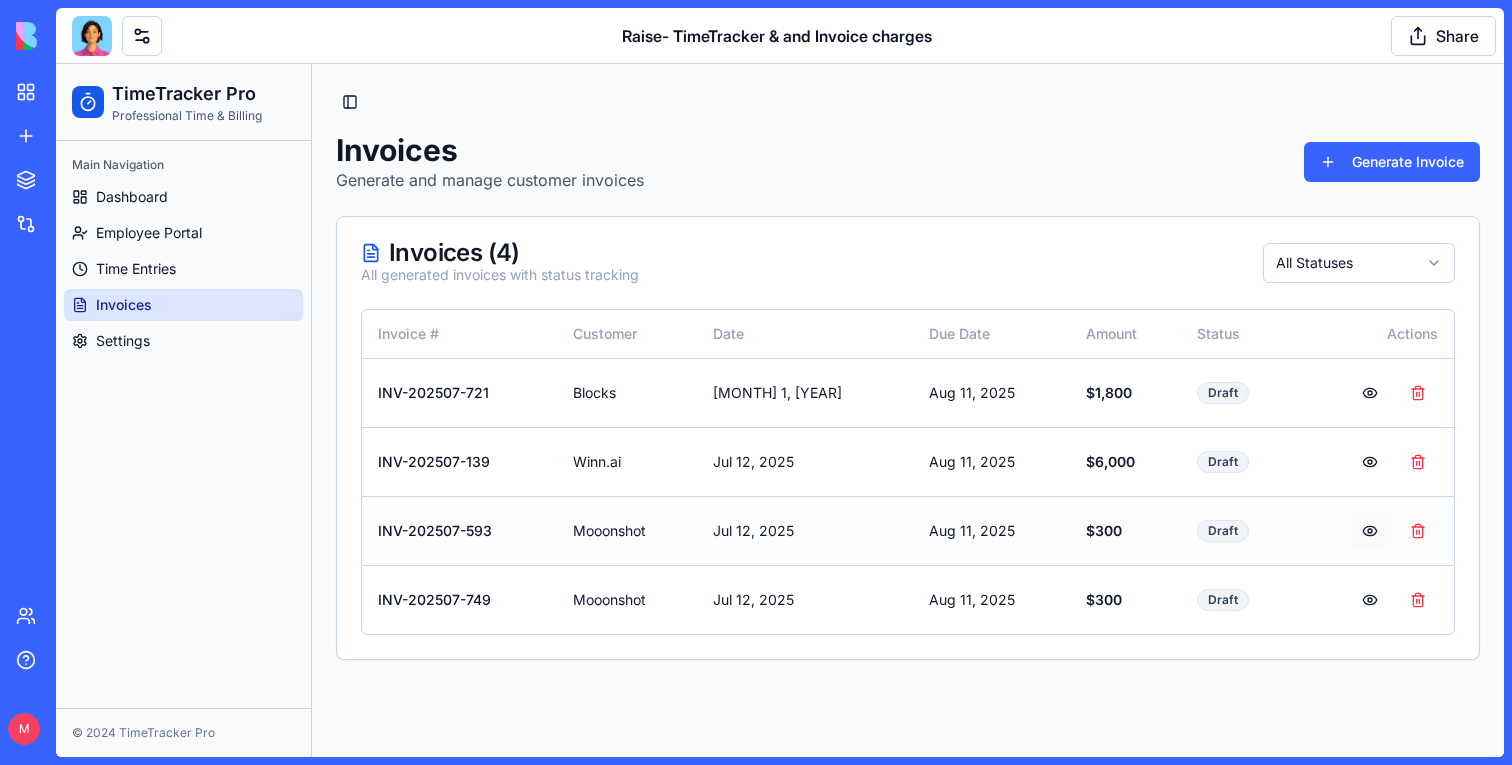 click at bounding box center (1370, 531) 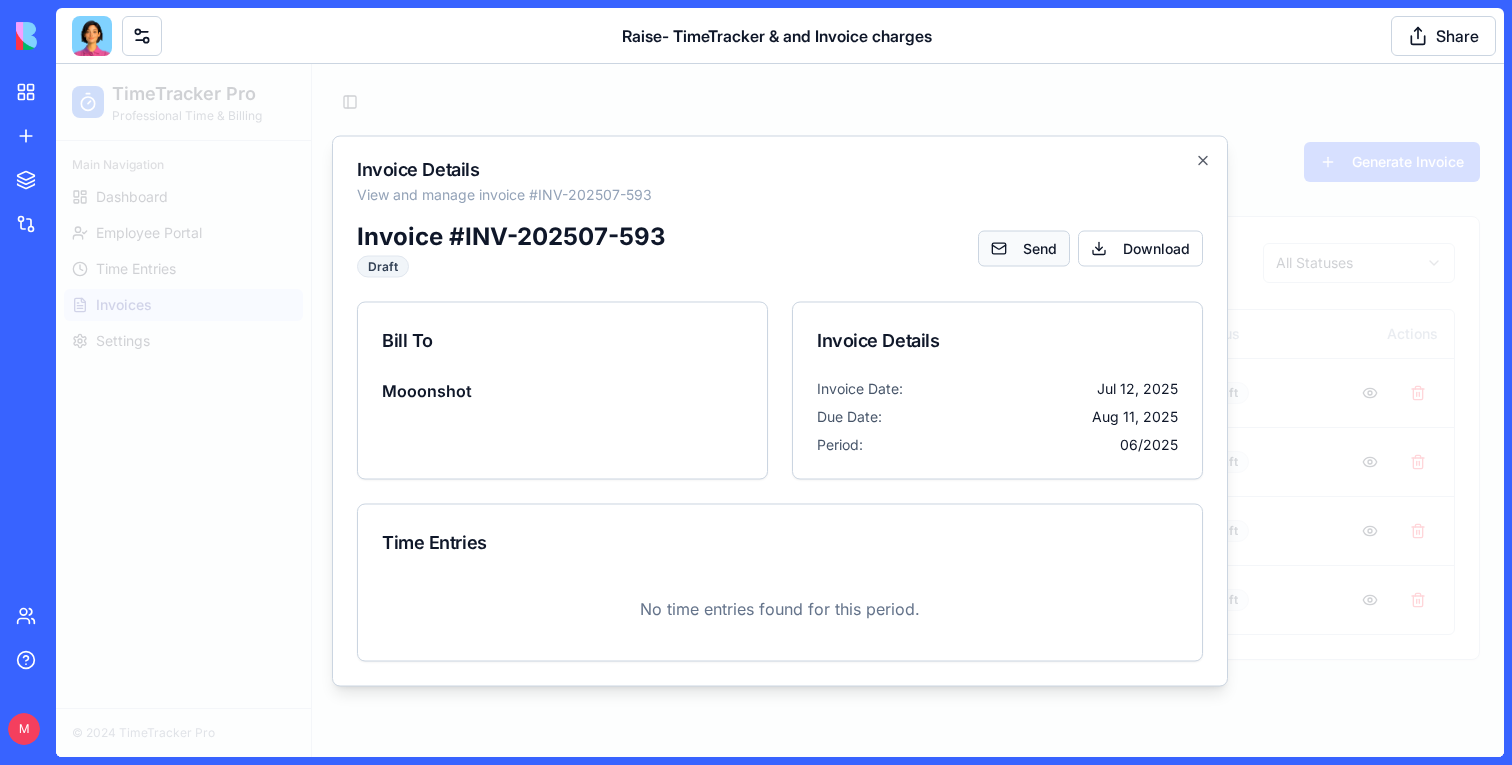 click on "Send" at bounding box center (1024, 249) 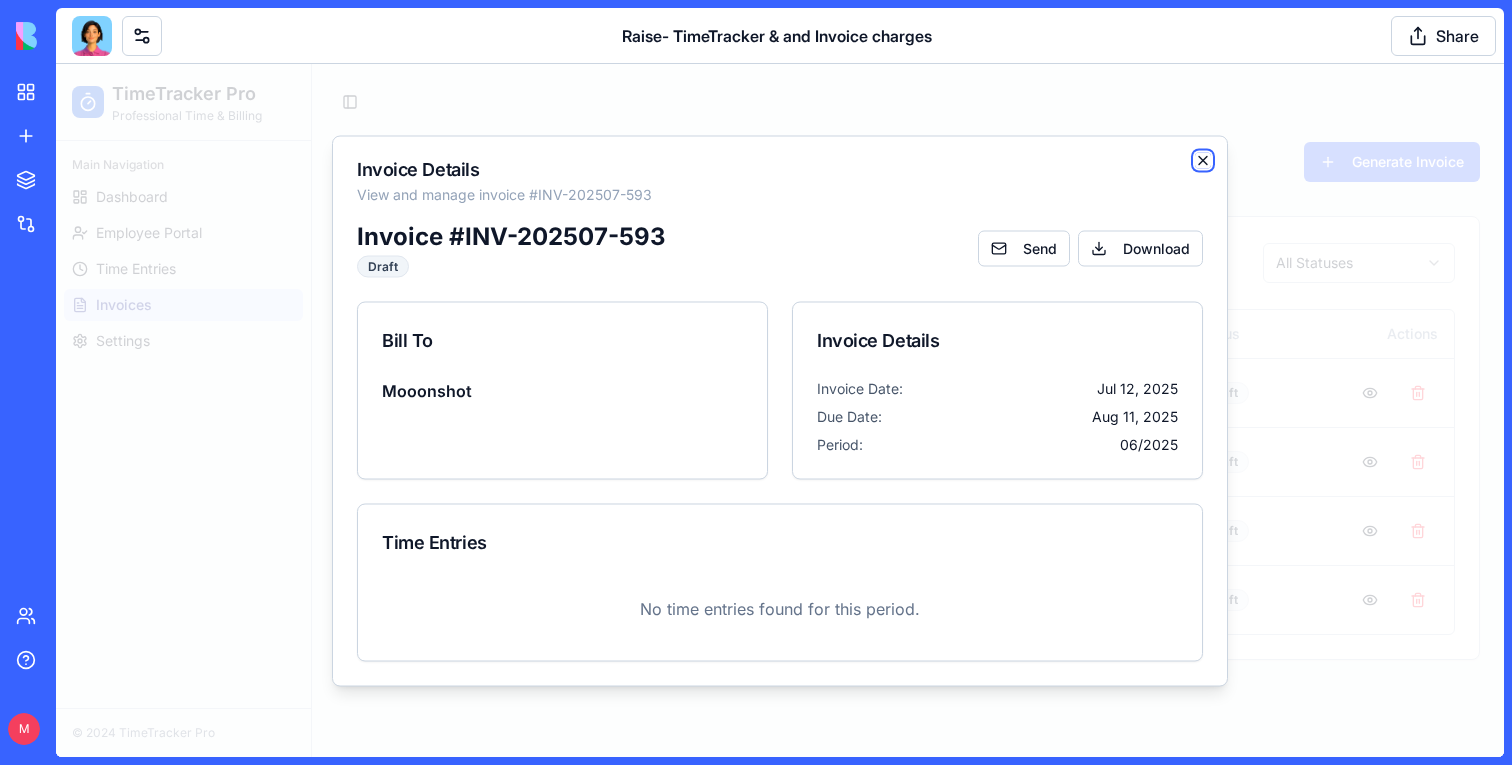 click 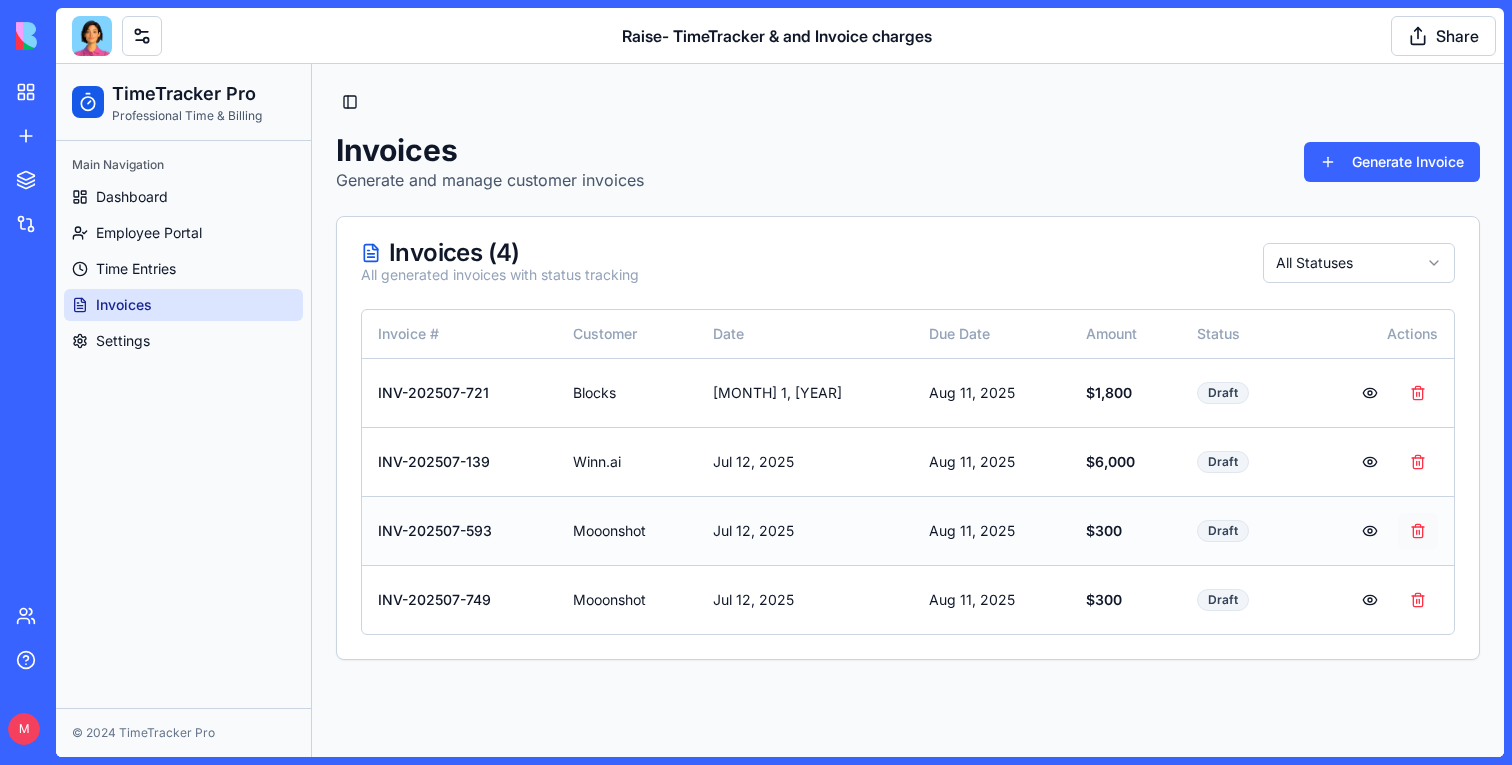 click at bounding box center [1418, 531] 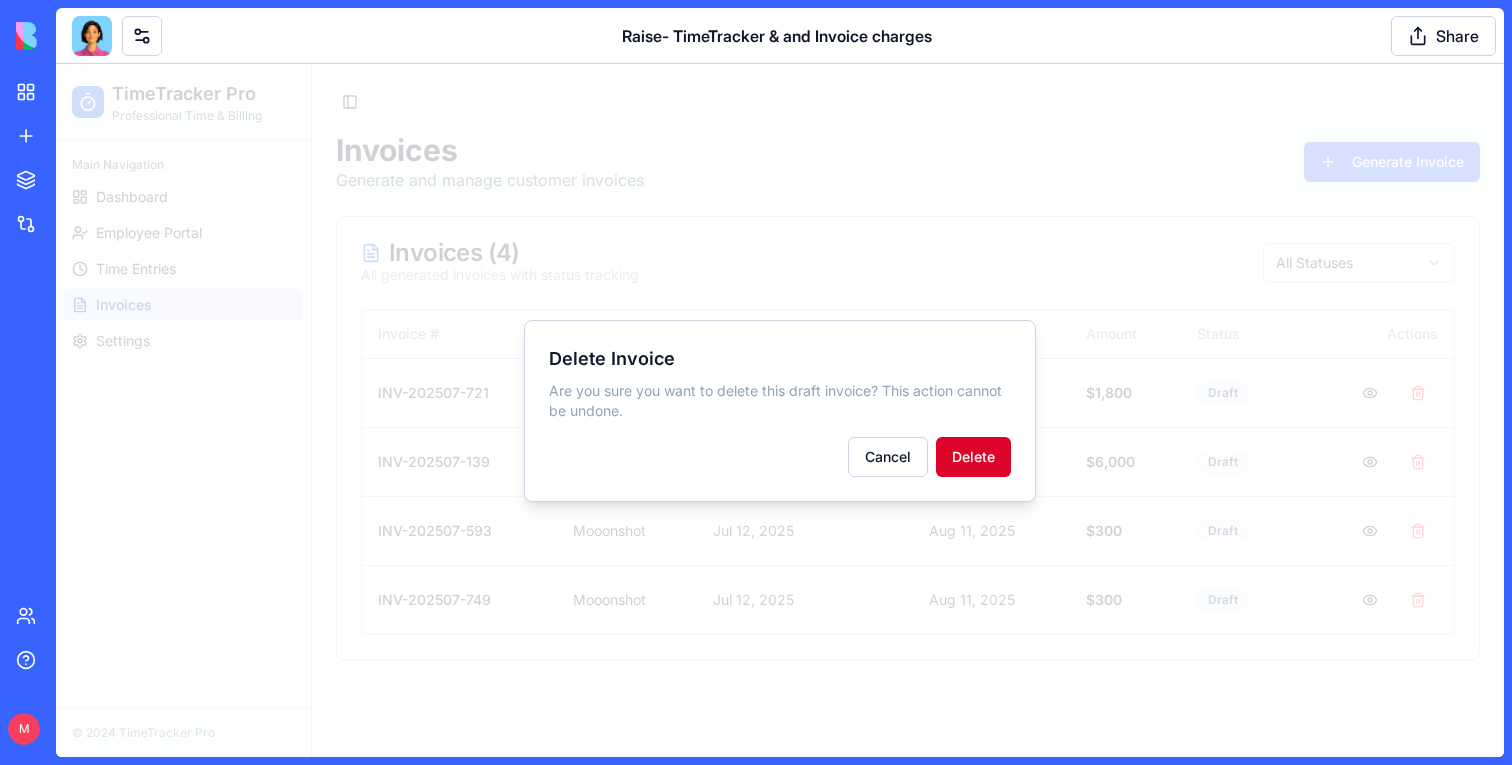 click on "Delete" at bounding box center (973, 457) 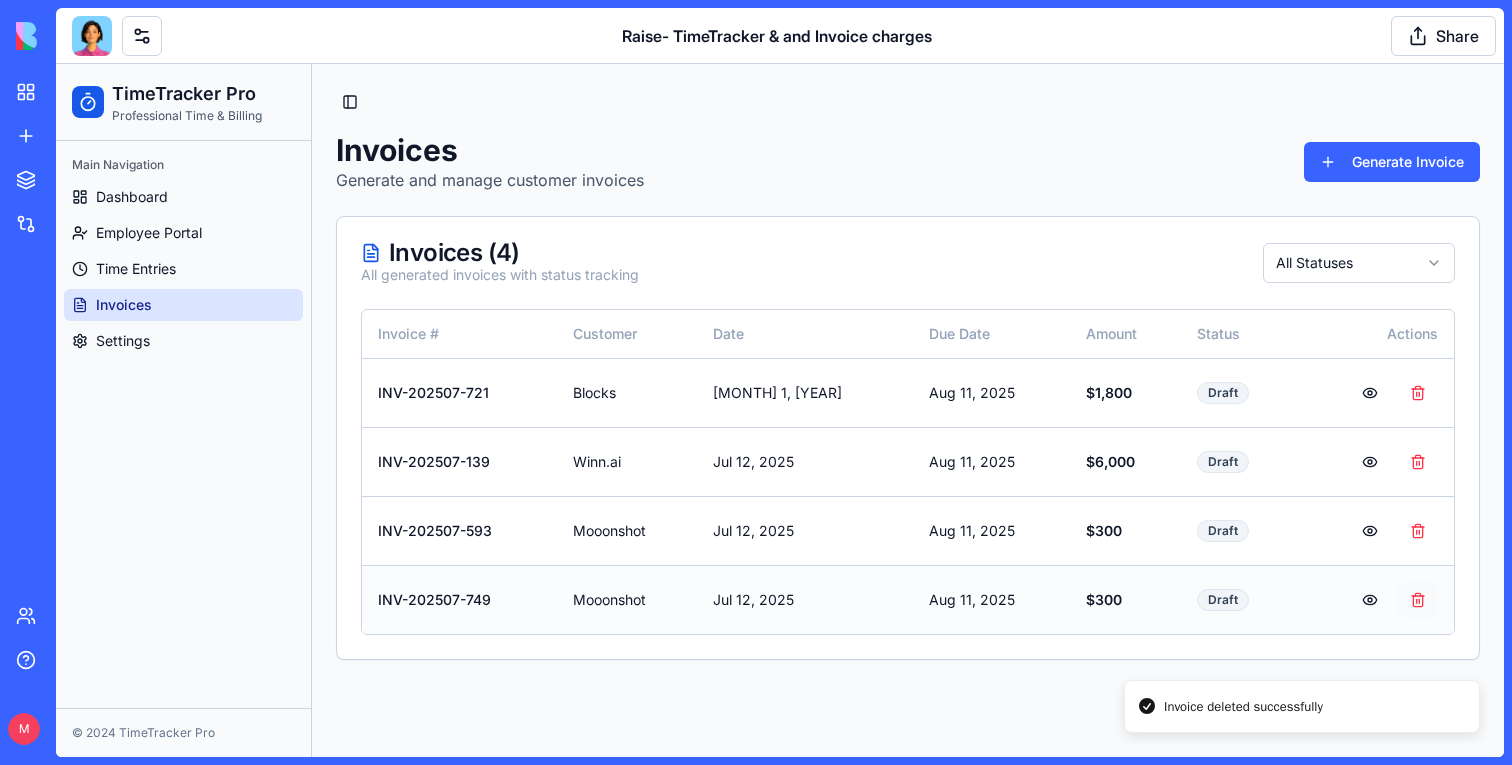 click at bounding box center (1418, 600) 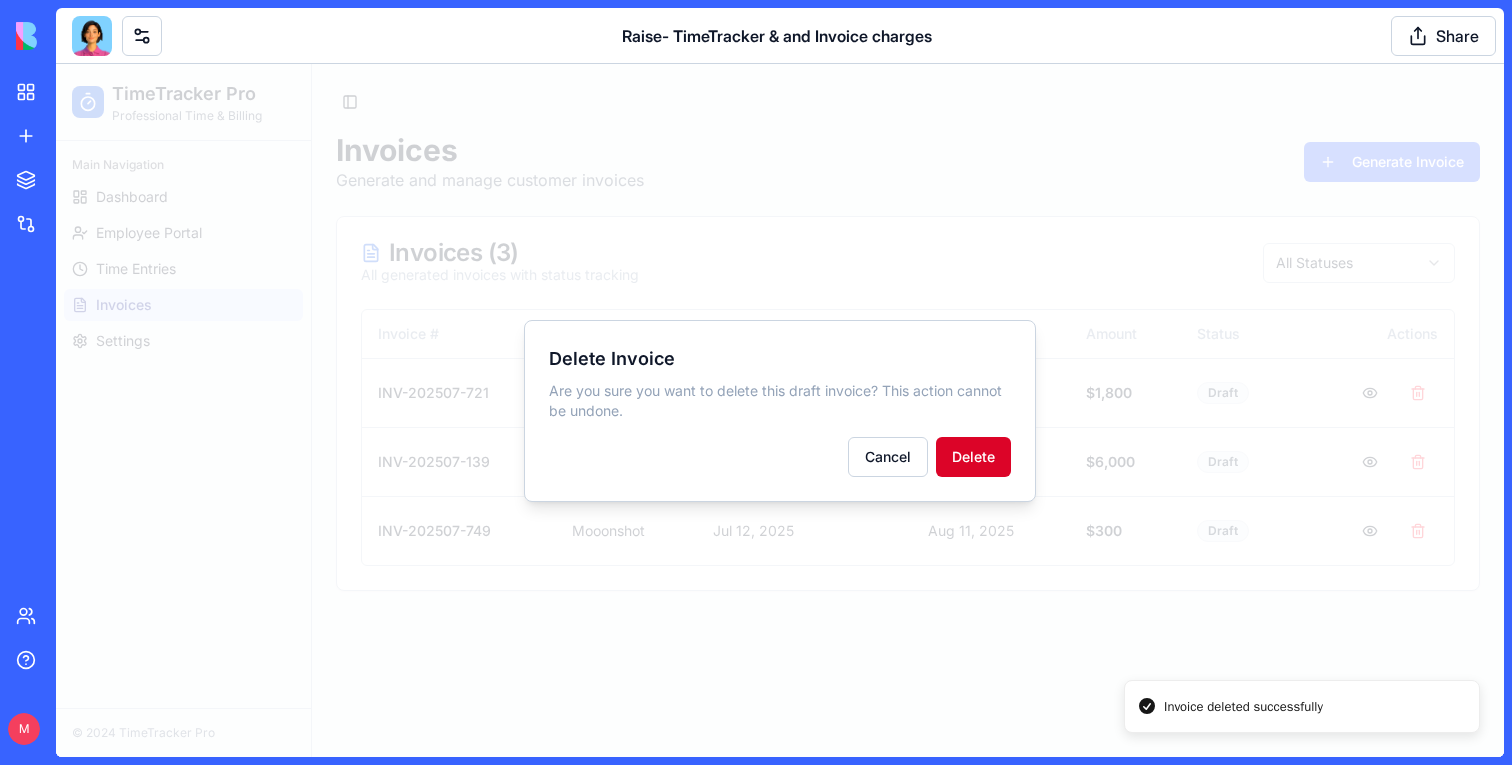 click on "Delete" at bounding box center [973, 457] 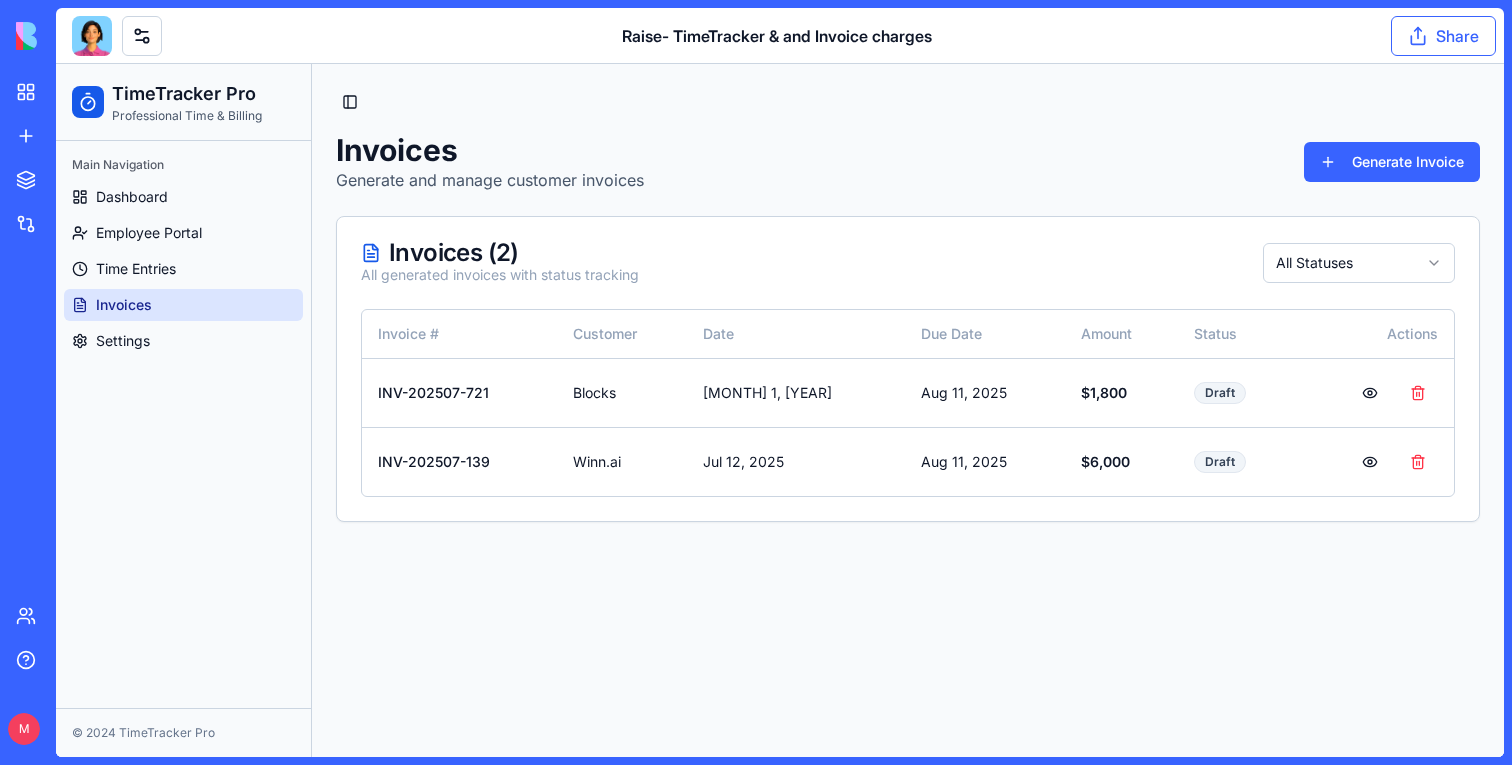 click on "Share" at bounding box center (1443, 36) 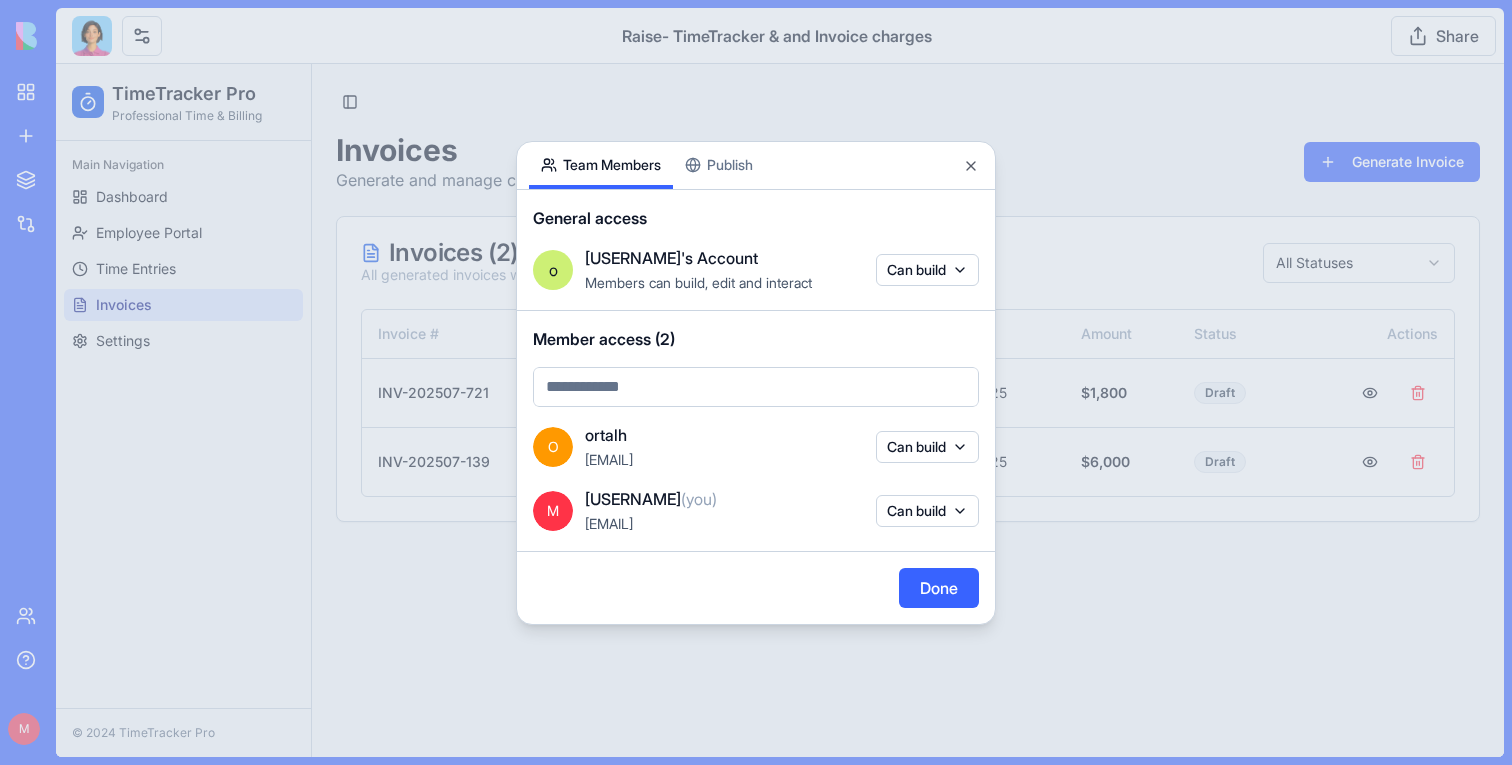 type 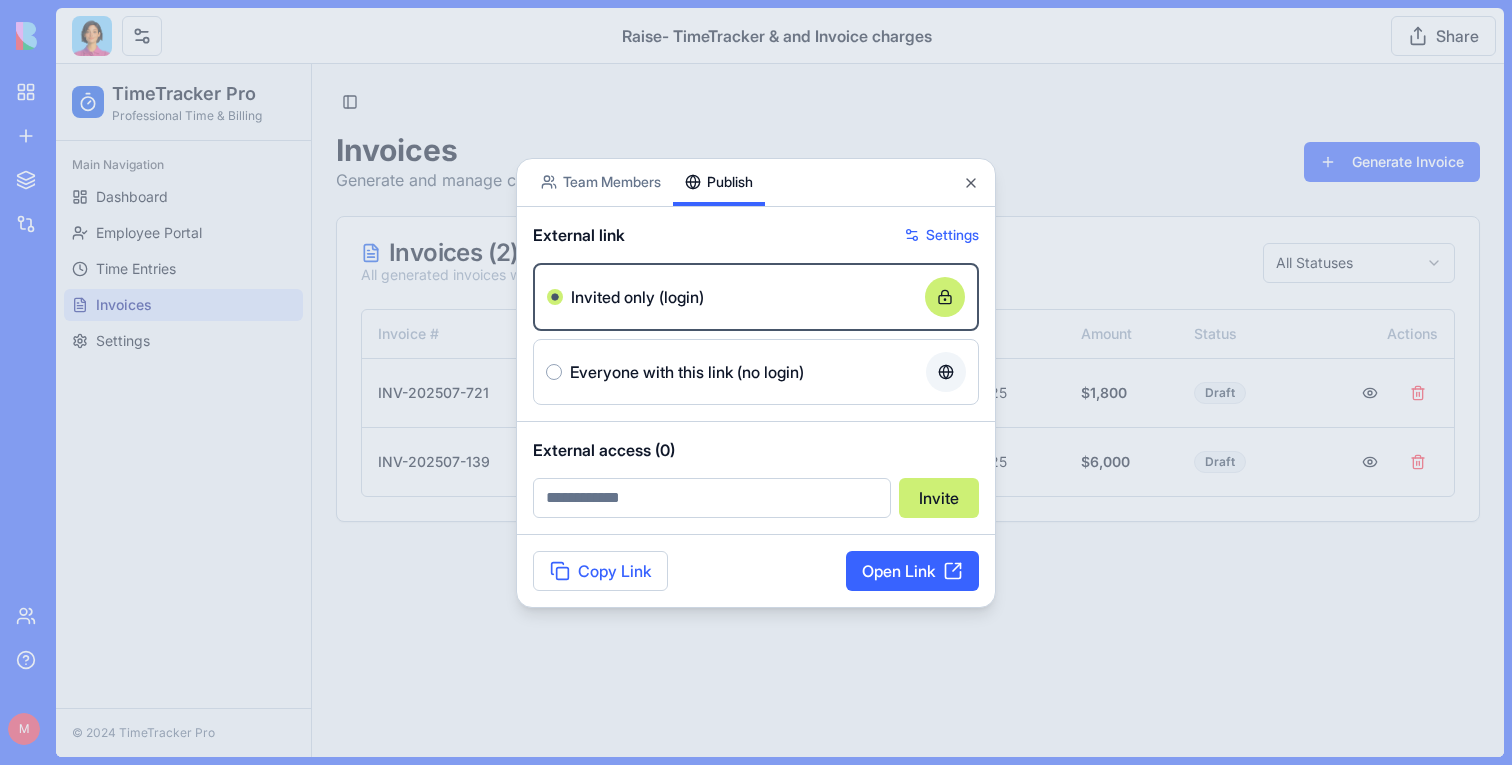 click on "Publish" at bounding box center [719, 182] 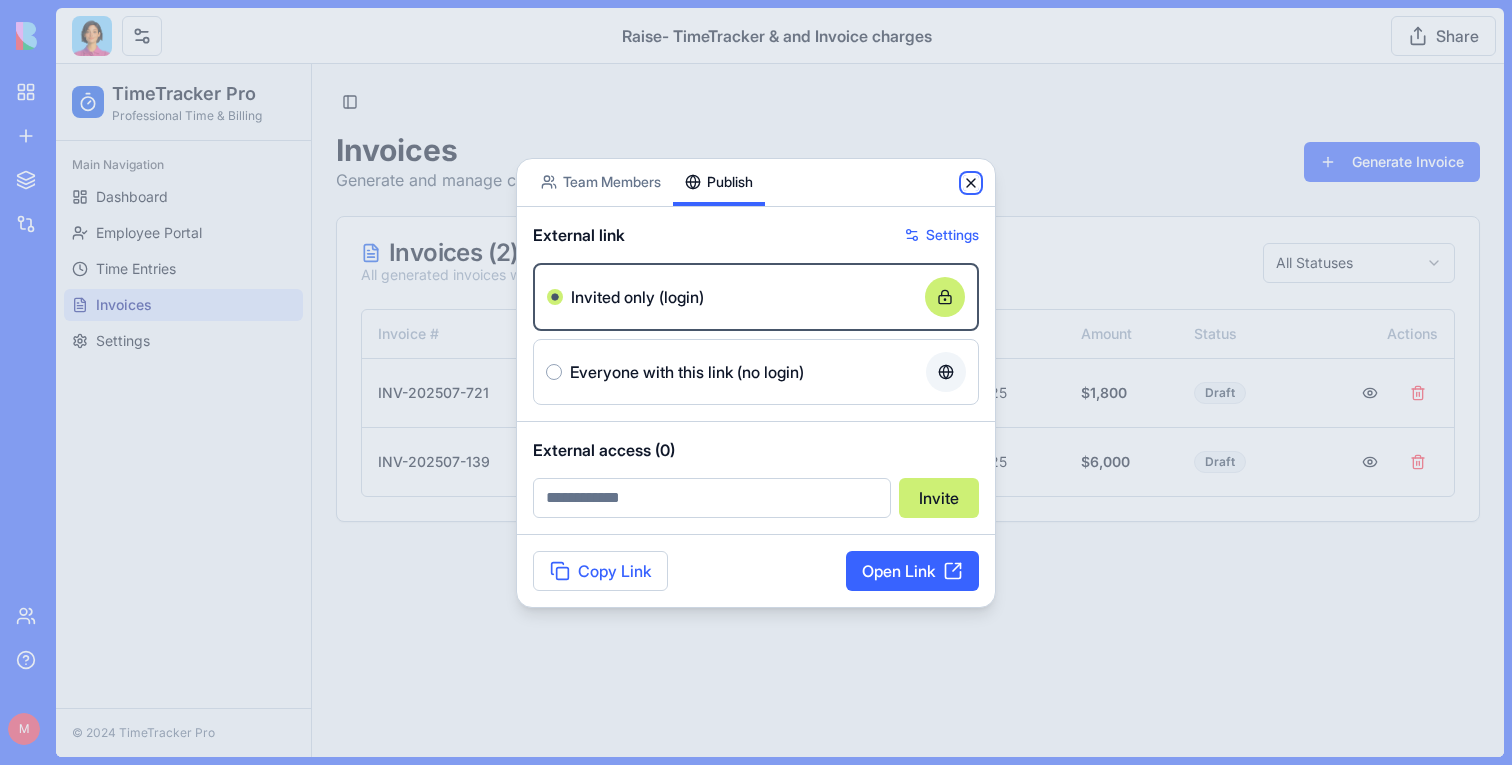 click 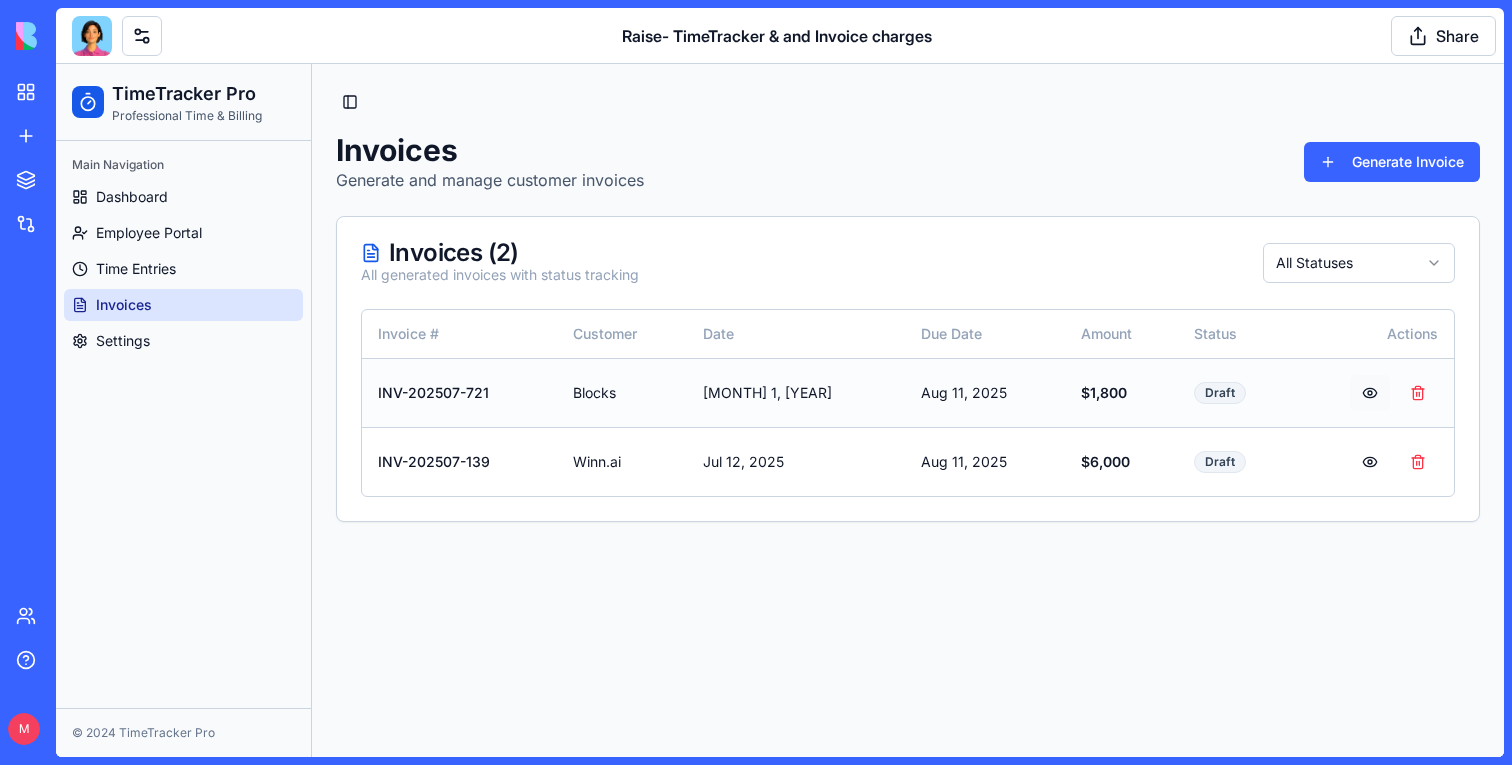 click at bounding box center [1370, 393] 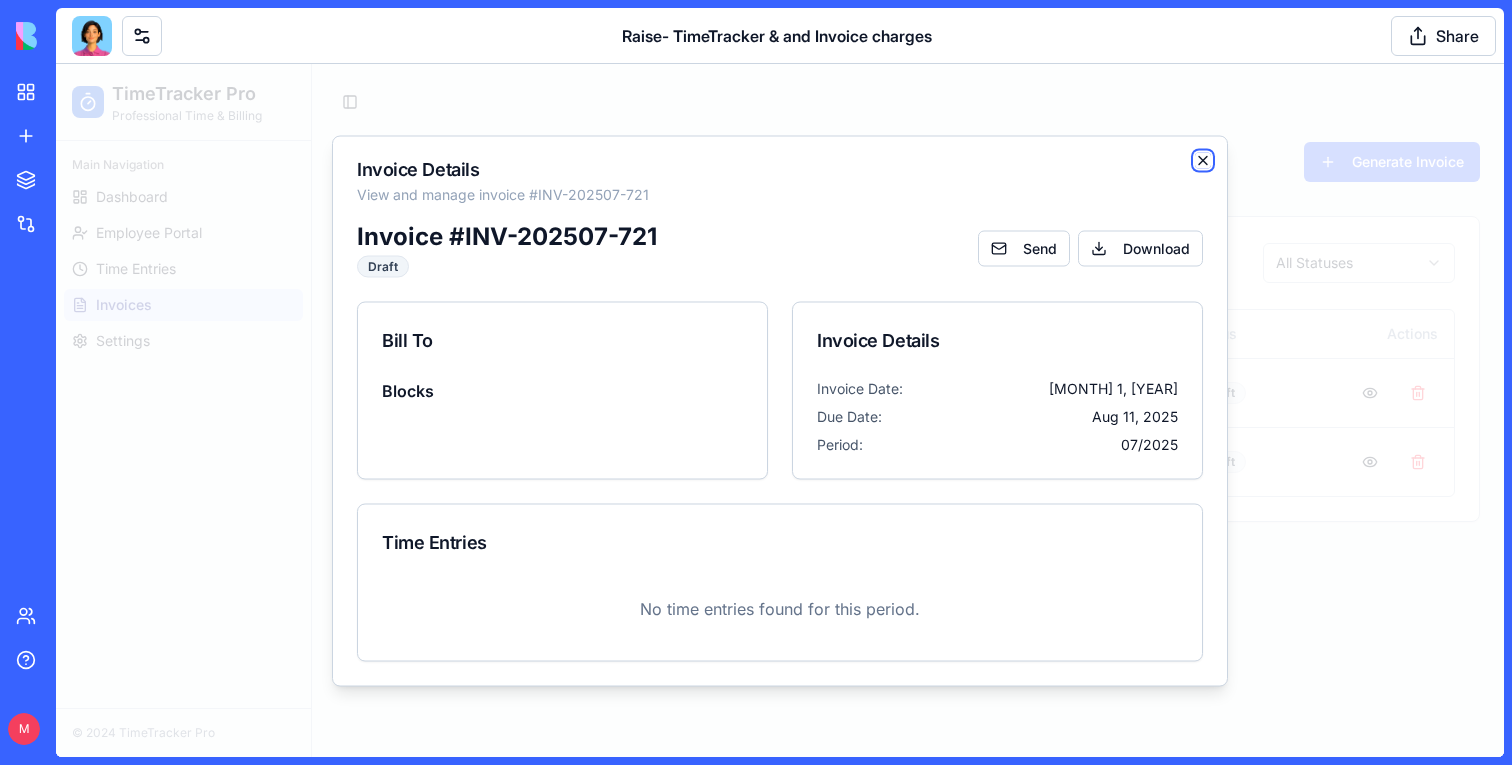click 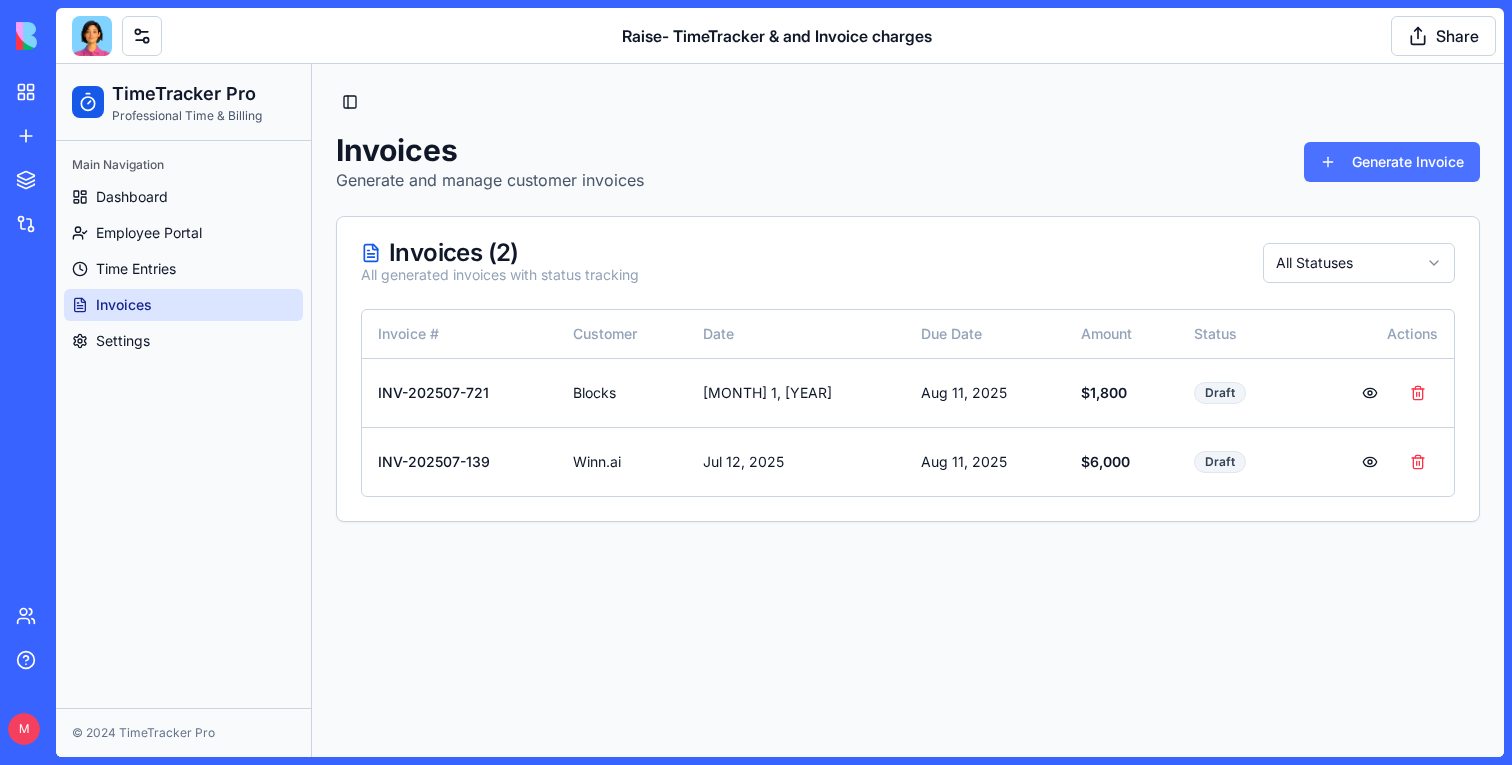 click on "Generate Invoice" at bounding box center [1392, 162] 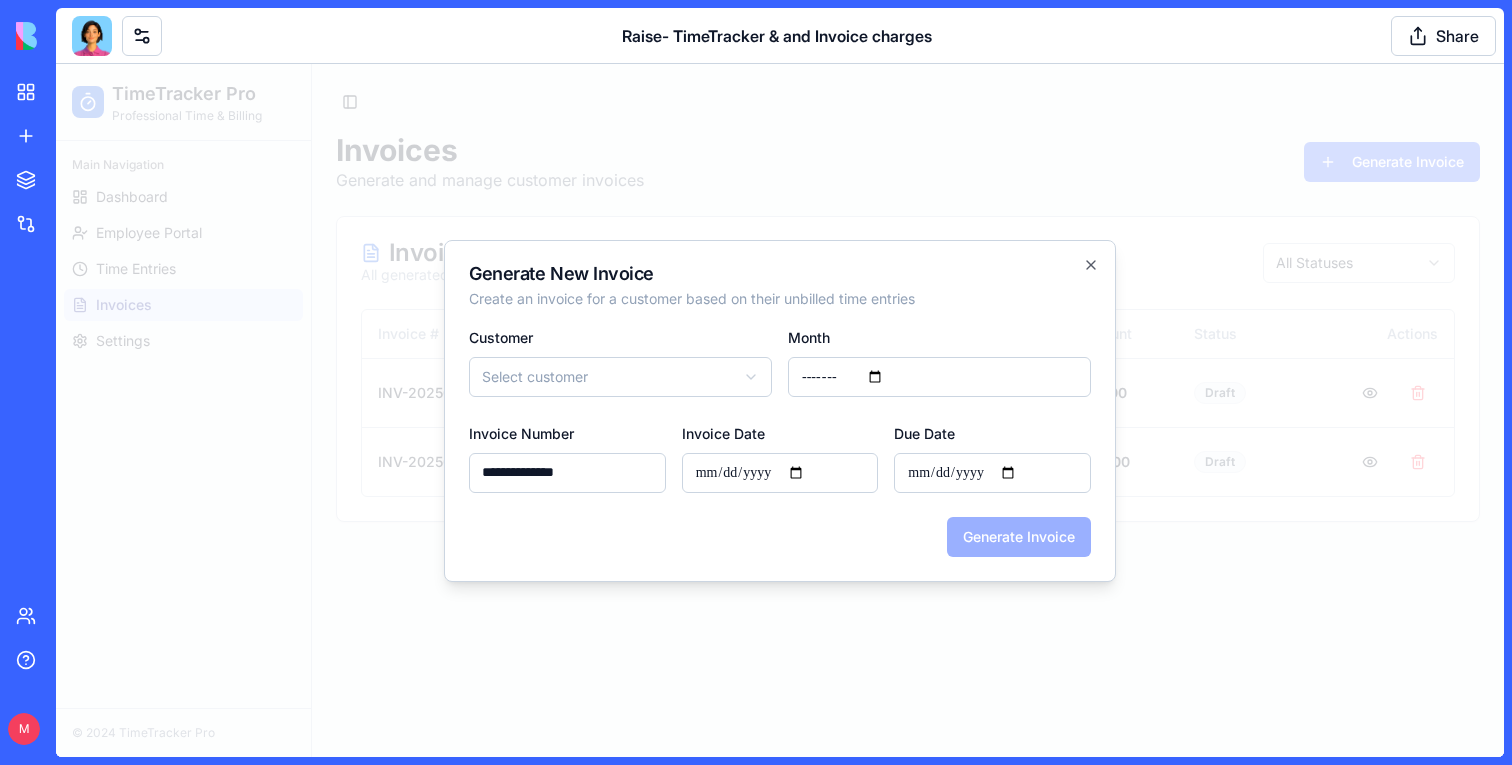 click on "*******" at bounding box center (939, 377) 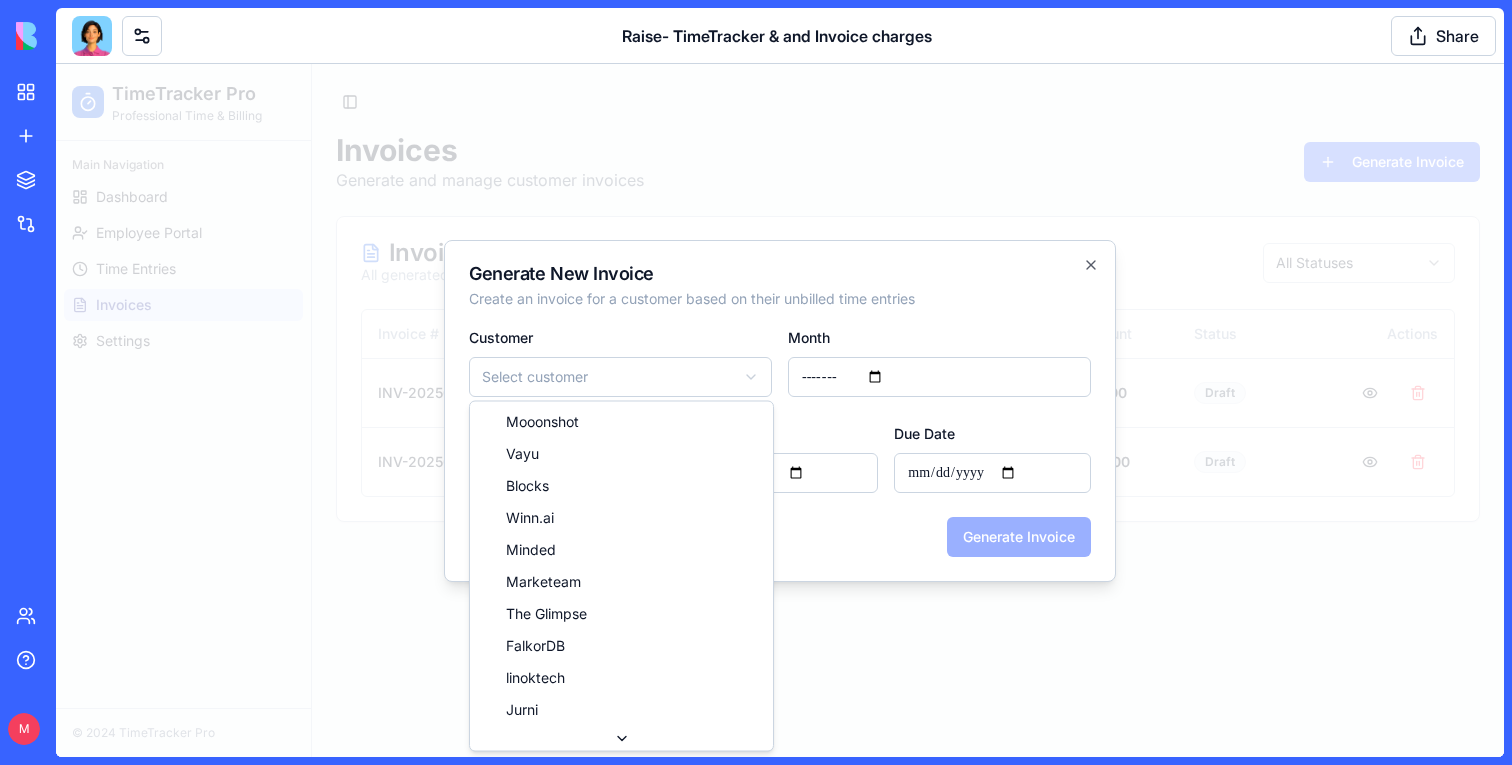 click on "**********" at bounding box center [780, 410] 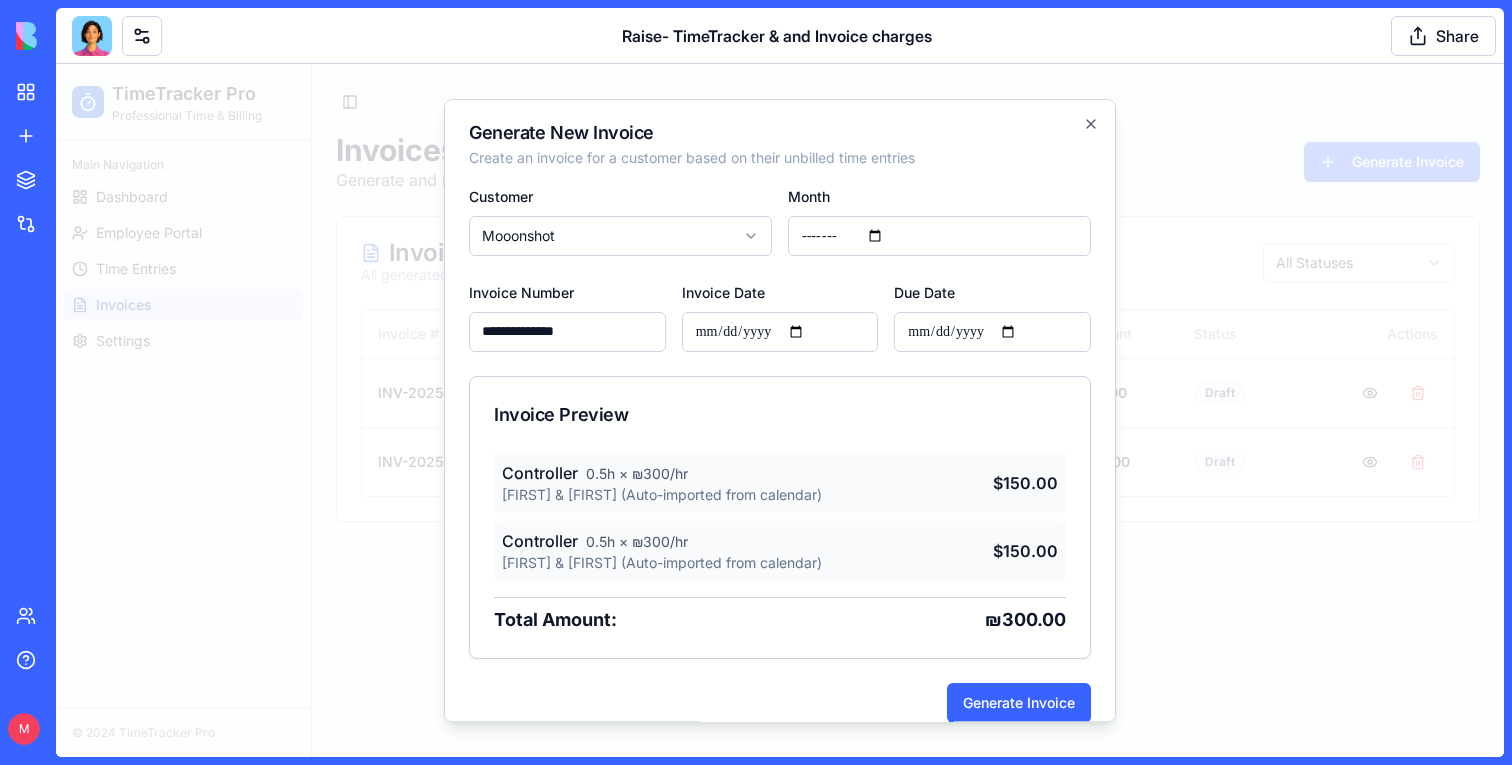 click on "**********" at bounding box center [780, 332] 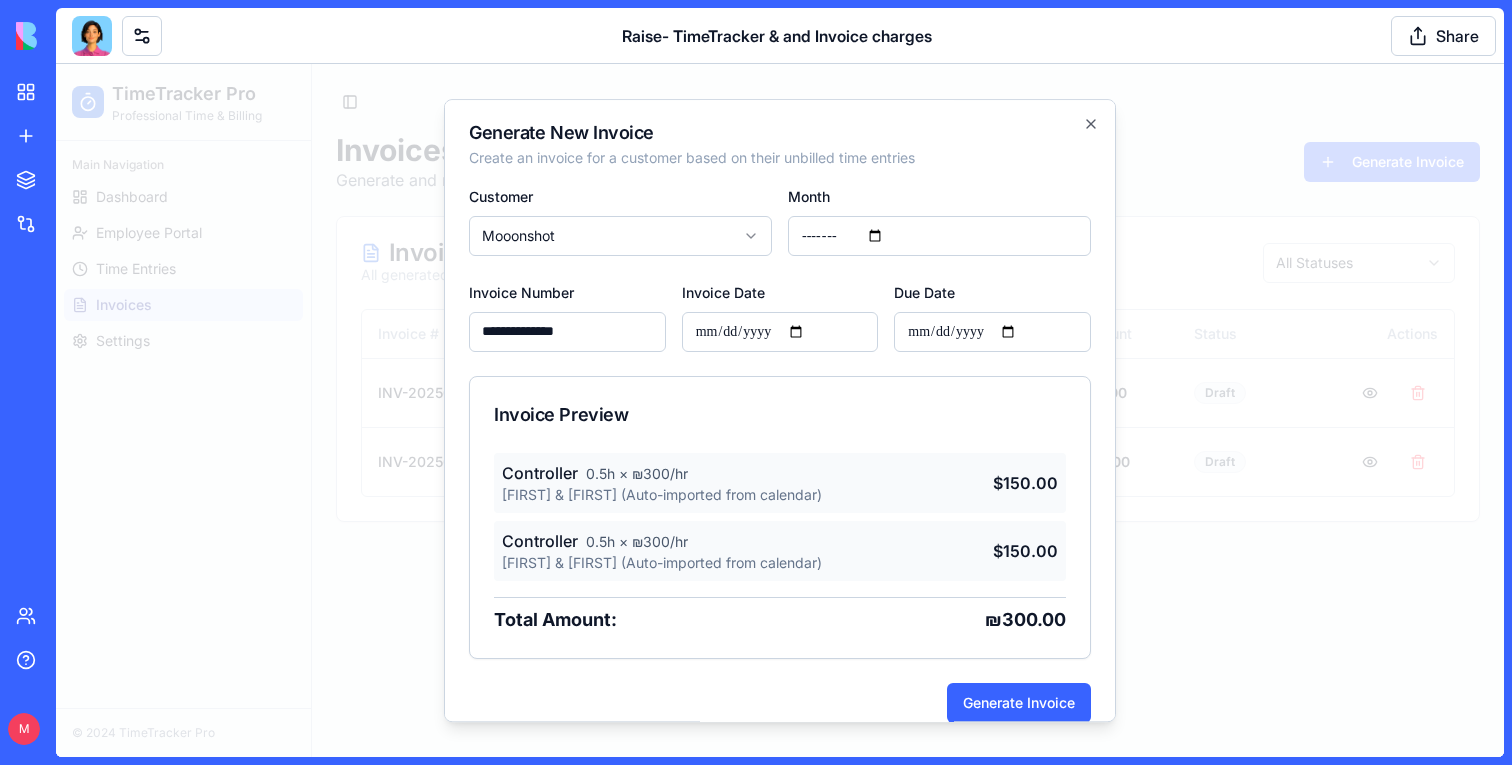 type on "**********" 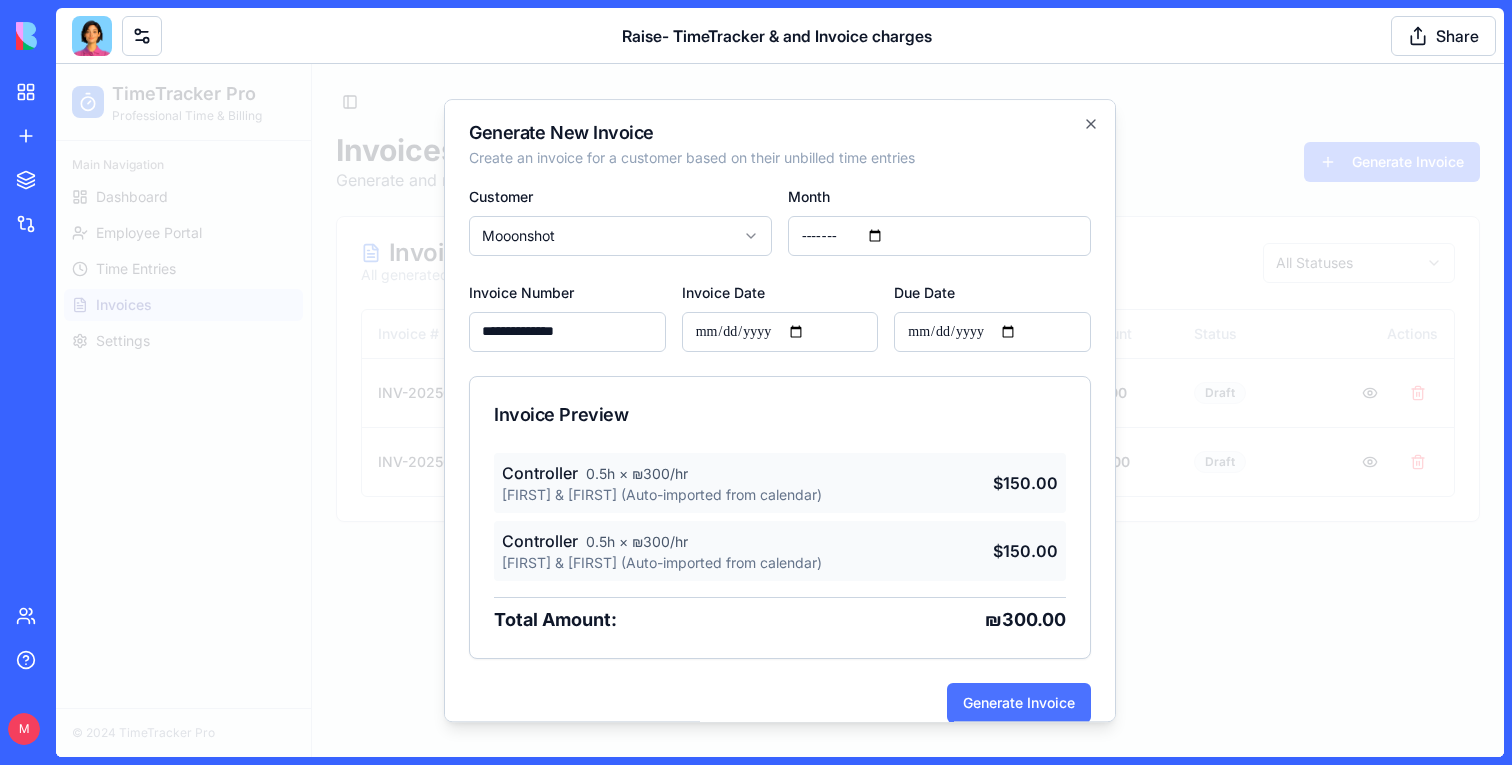 click on "Generate Invoice" at bounding box center (1019, 703) 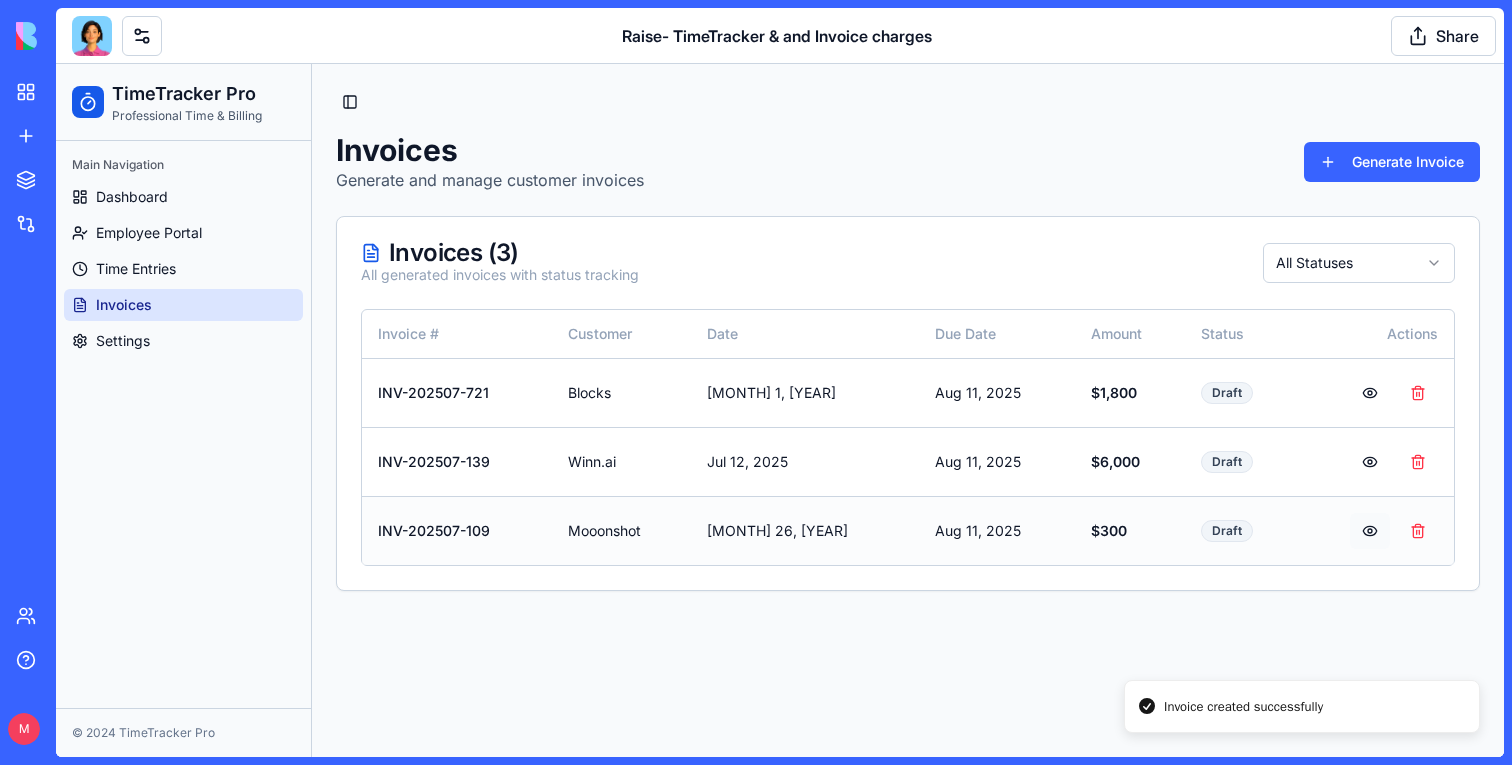 click at bounding box center (1370, 531) 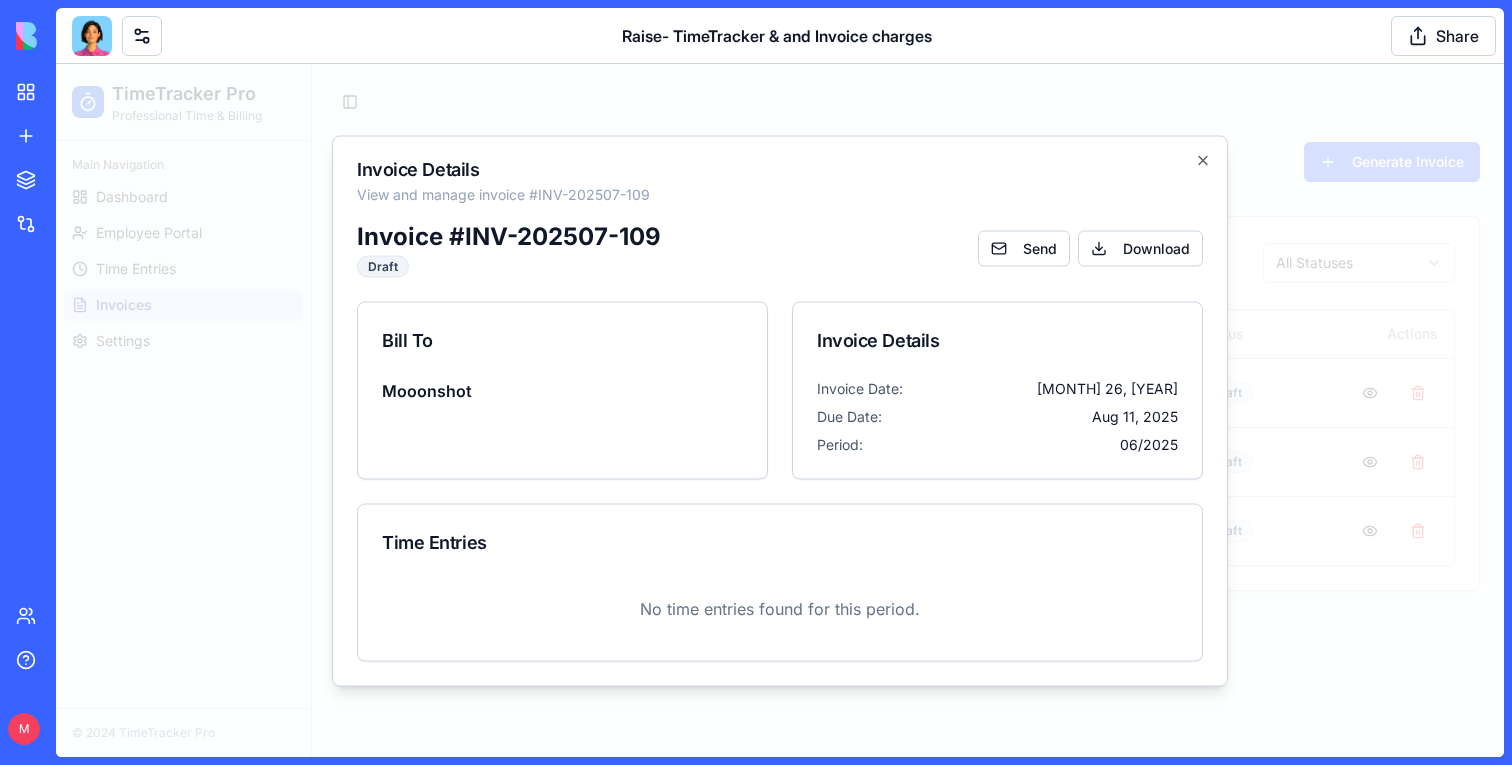 click at bounding box center (780, 410) 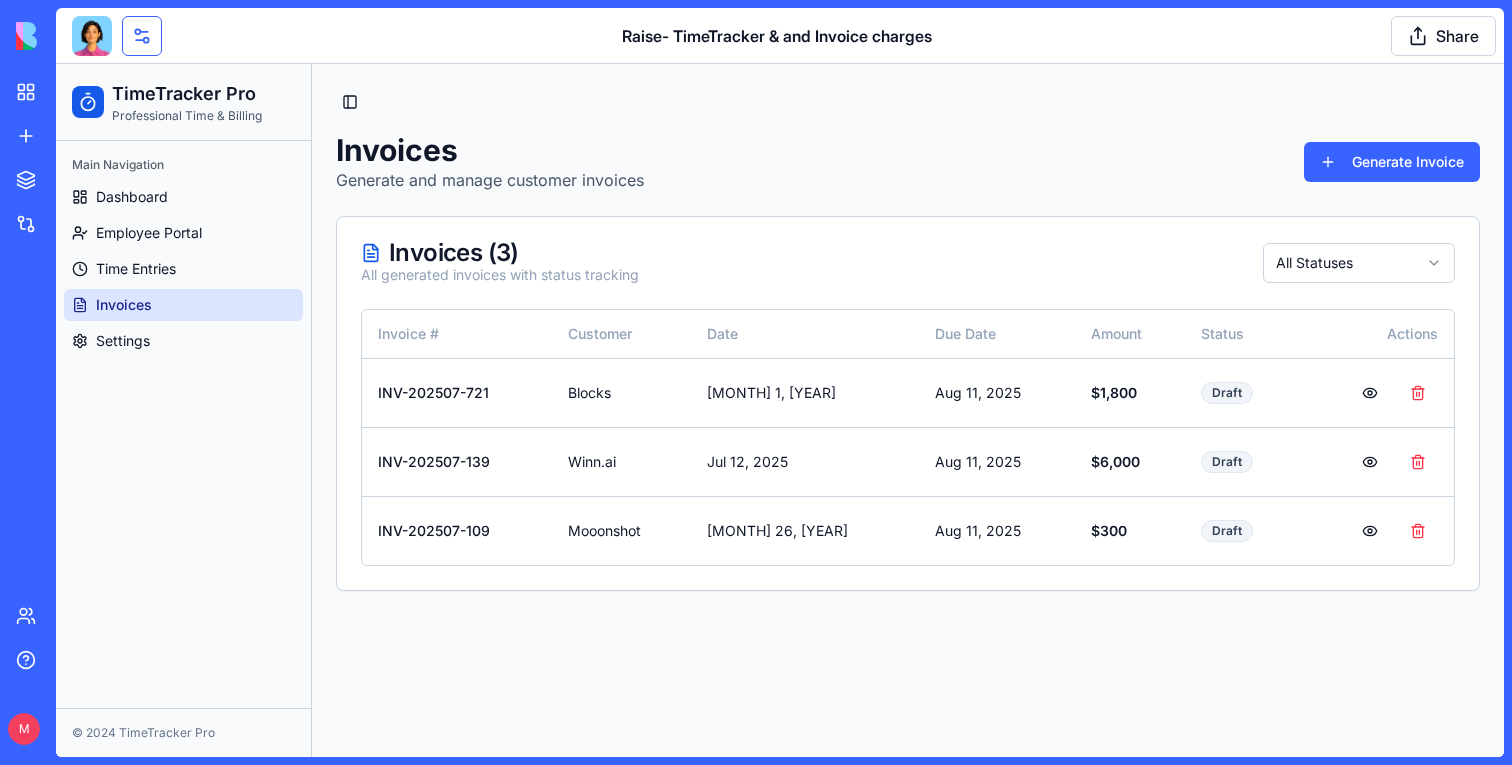 click at bounding box center (142, 36) 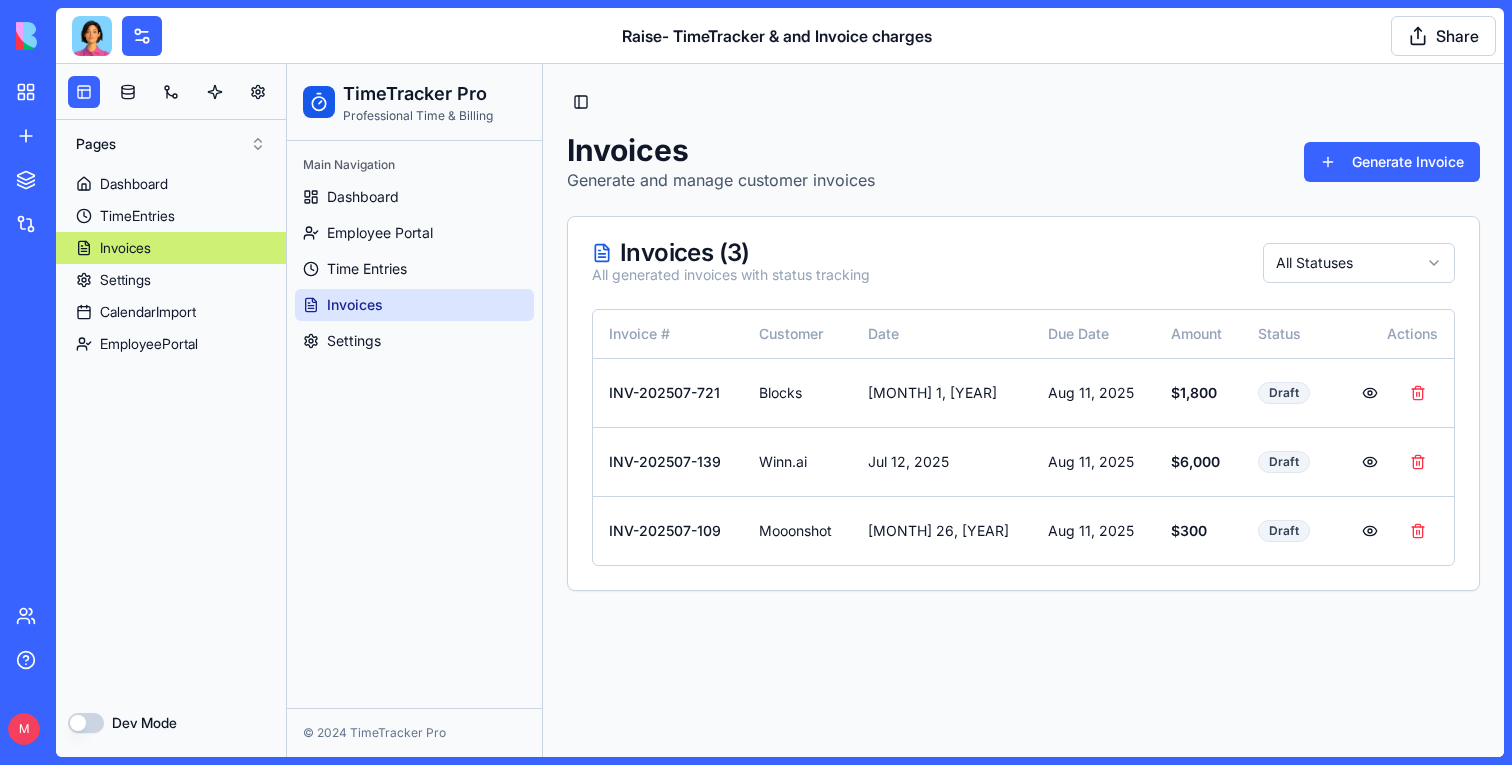 click at bounding box center [171, 92] 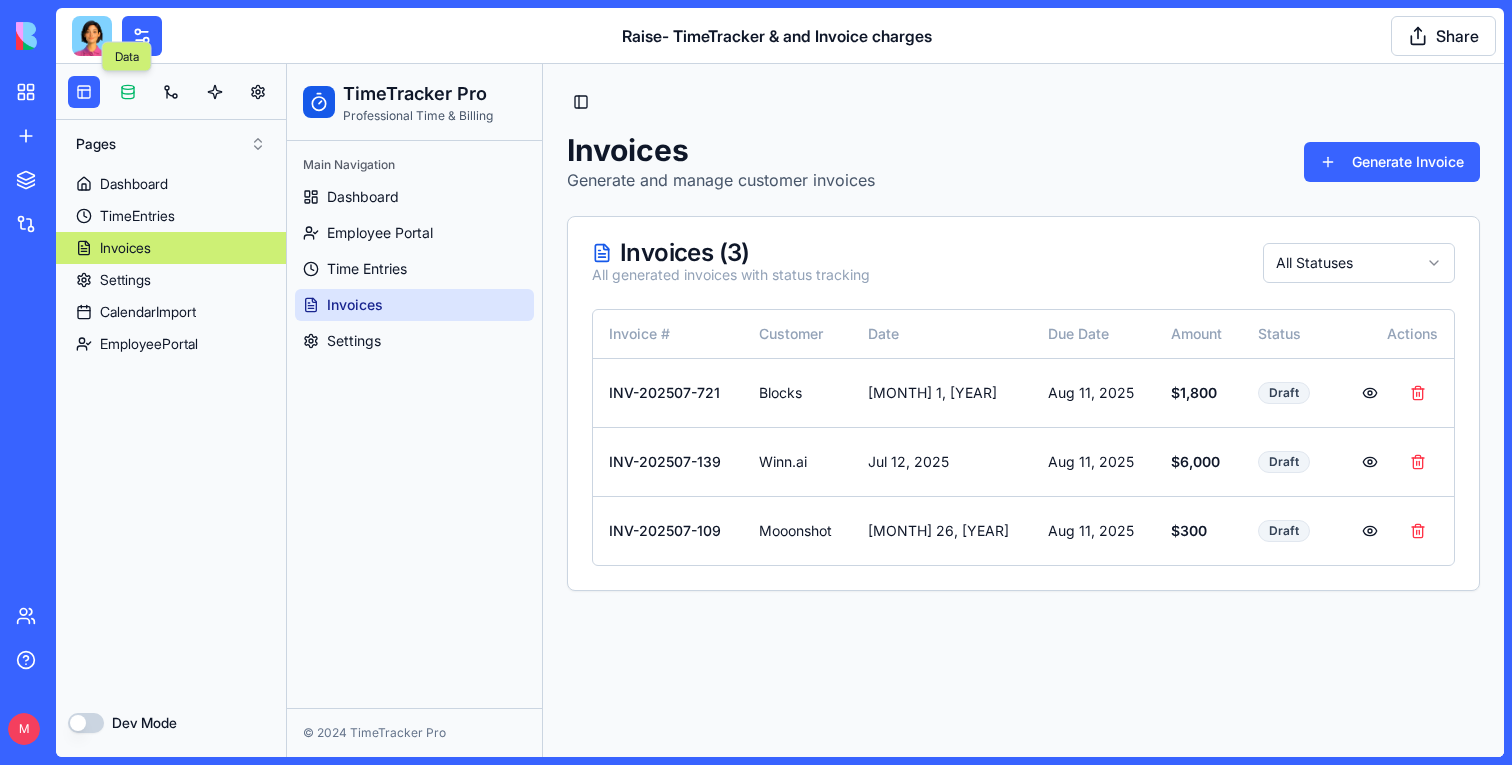 click at bounding box center (128, 92) 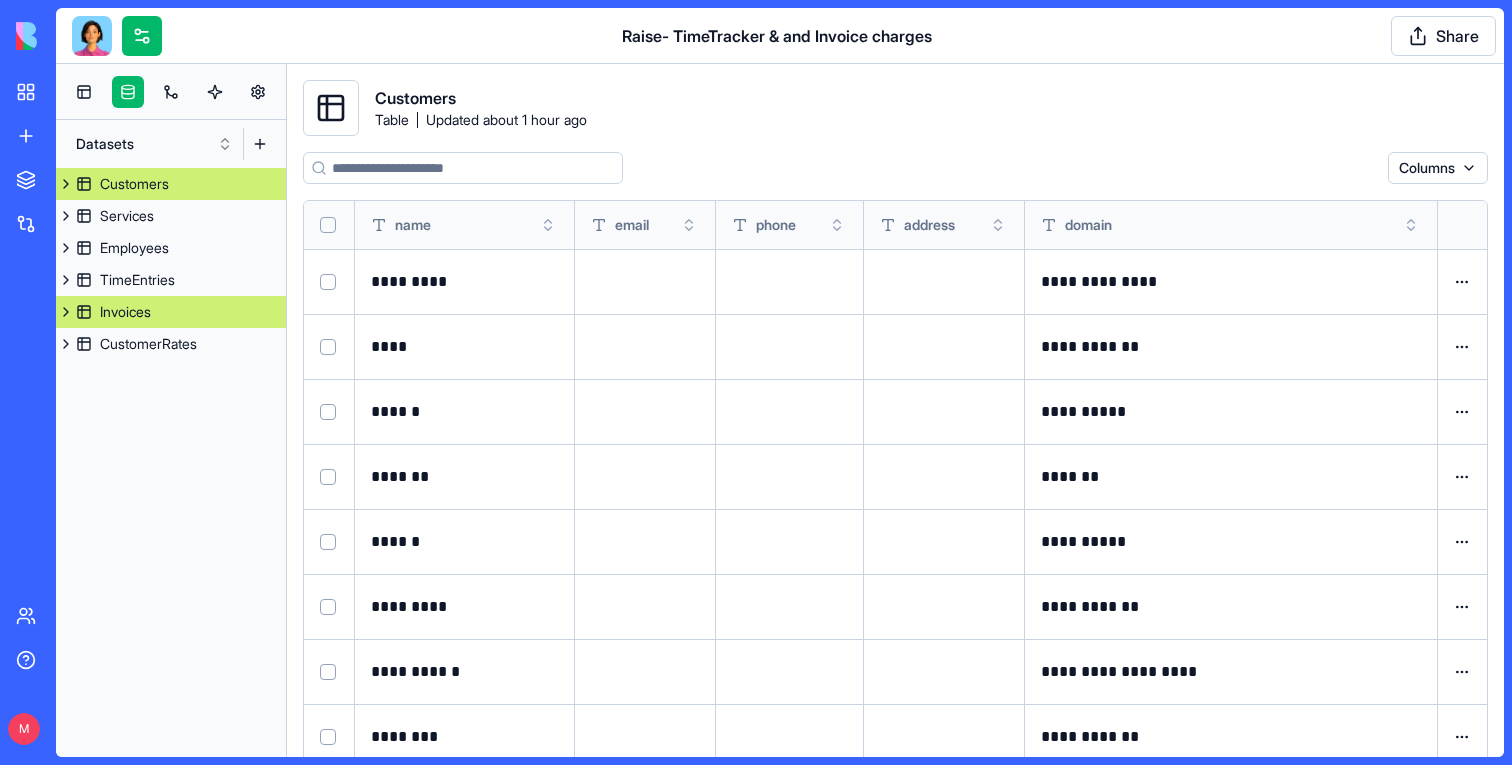 click on "Invoices" at bounding box center [125, 312] 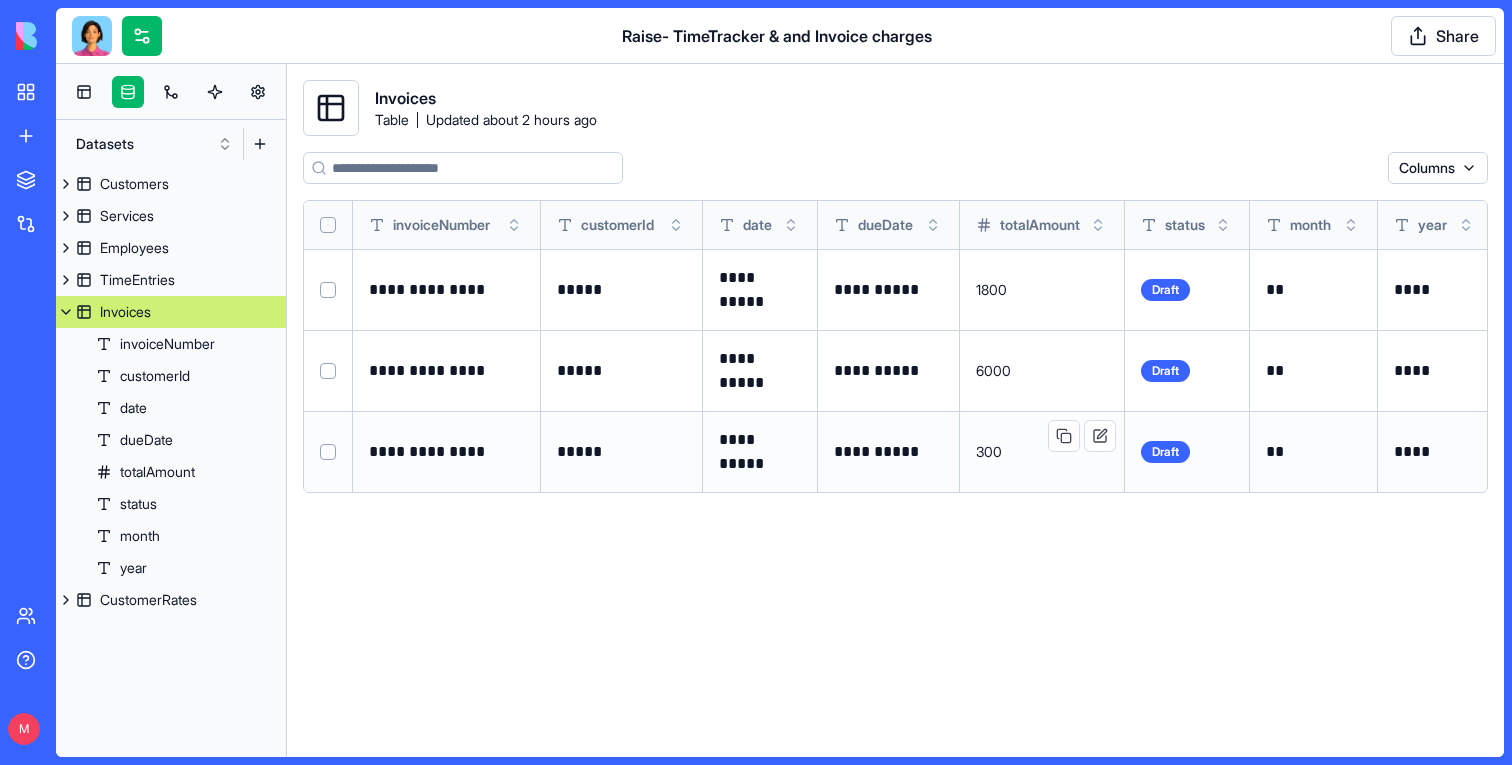 scroll, scrollTop: 0, scrollLeft: 43, axis: horizontal 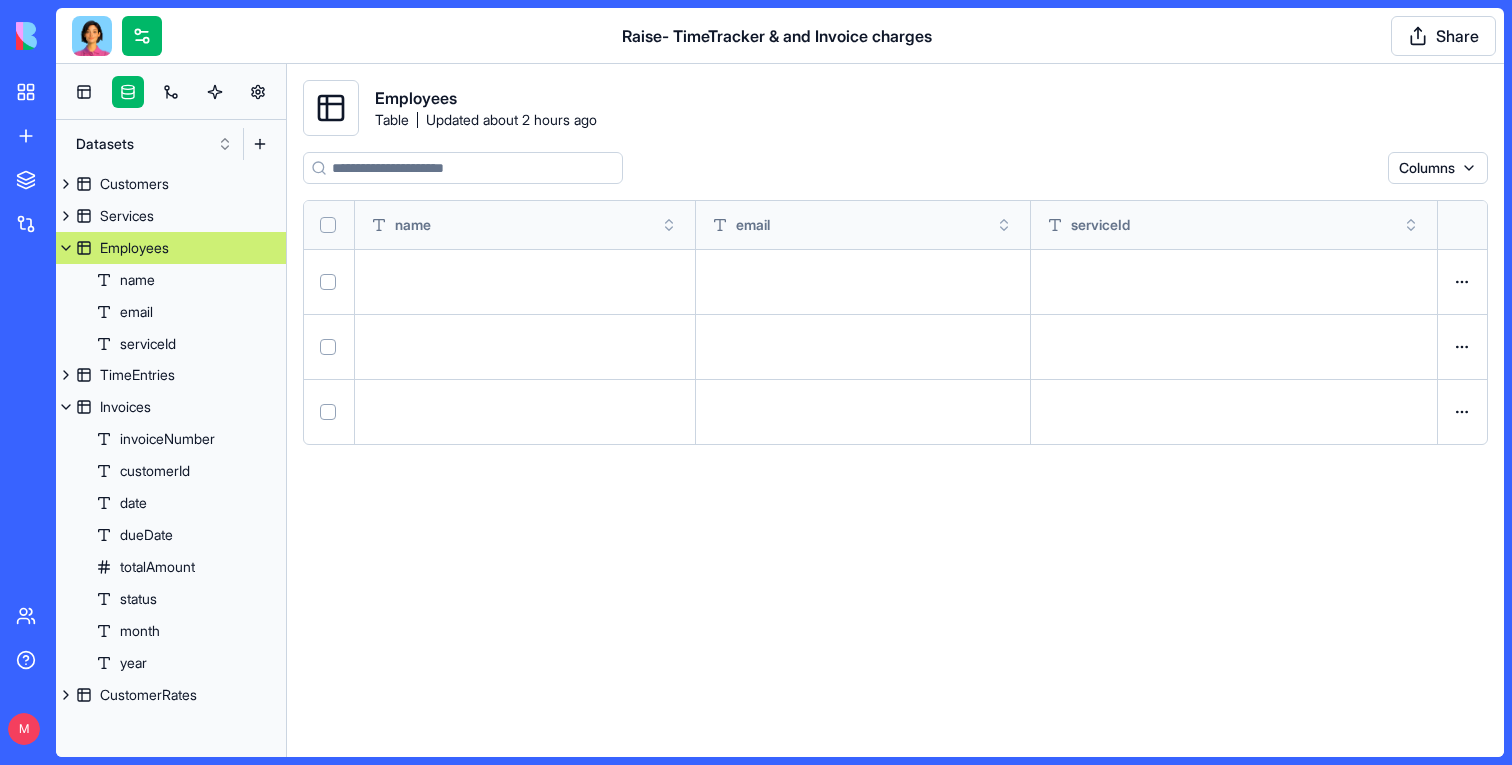 click on "Employees" at bounding box center (171, 248) 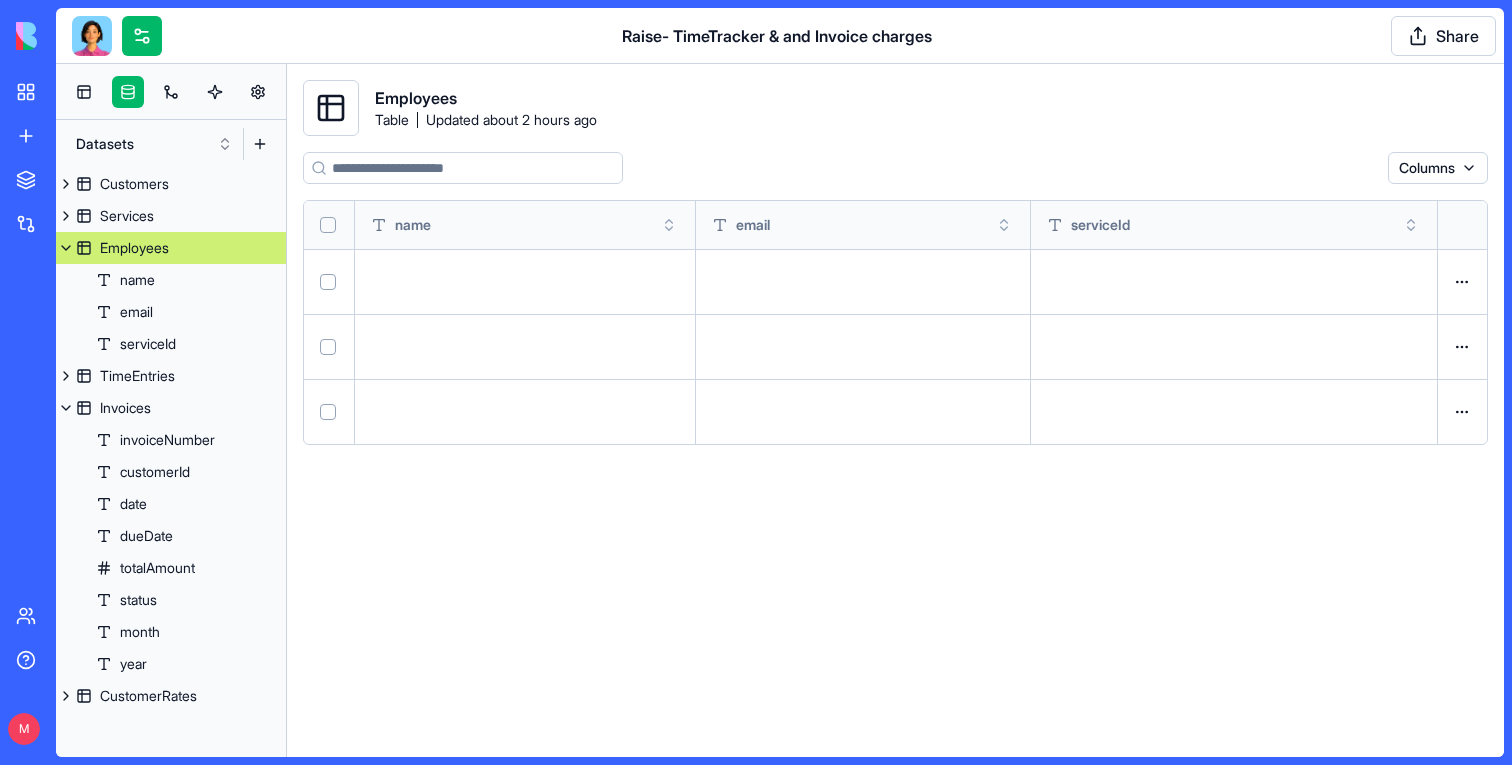 click on "Employees" at bounding box center (171, 248) 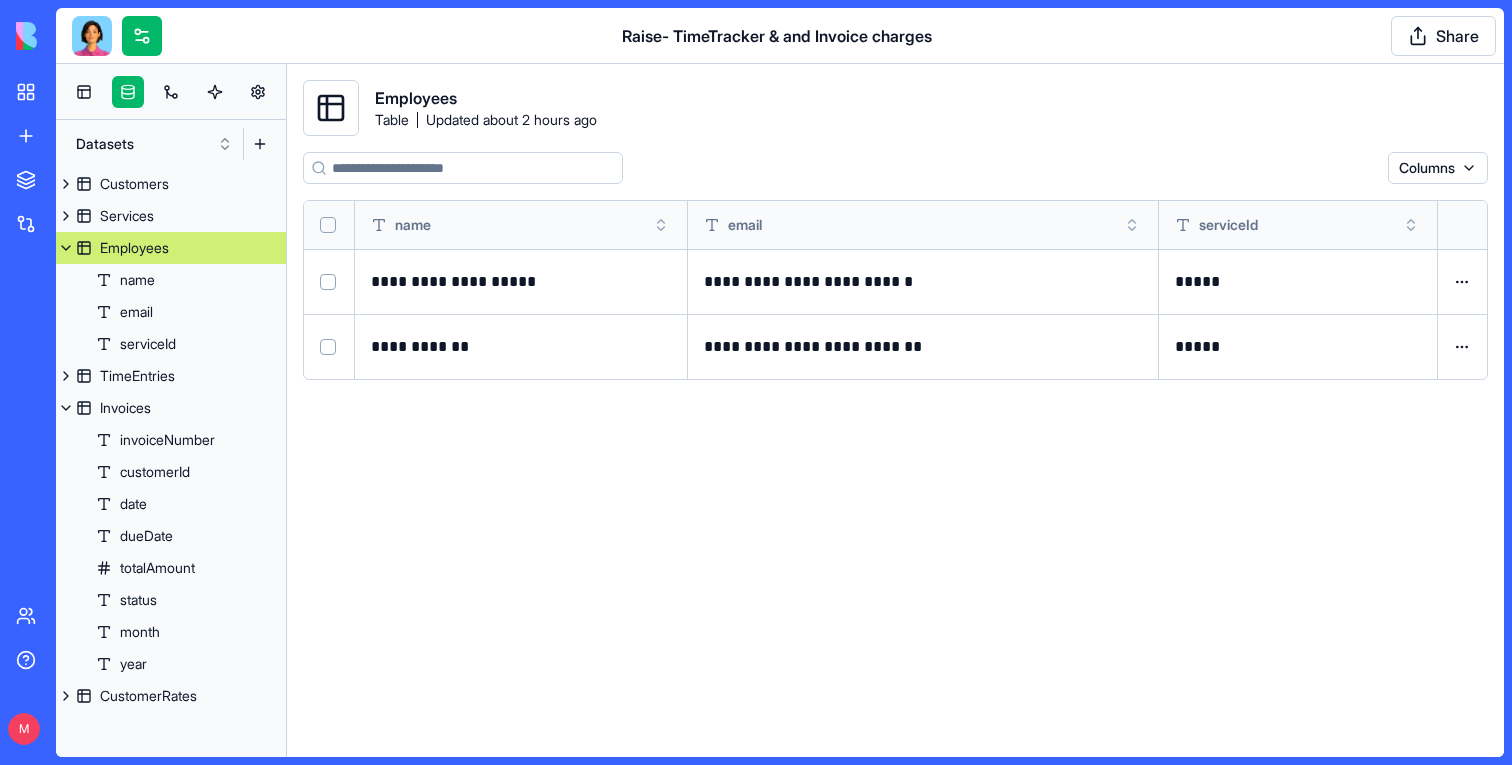 click at bounding box center [66, 248] 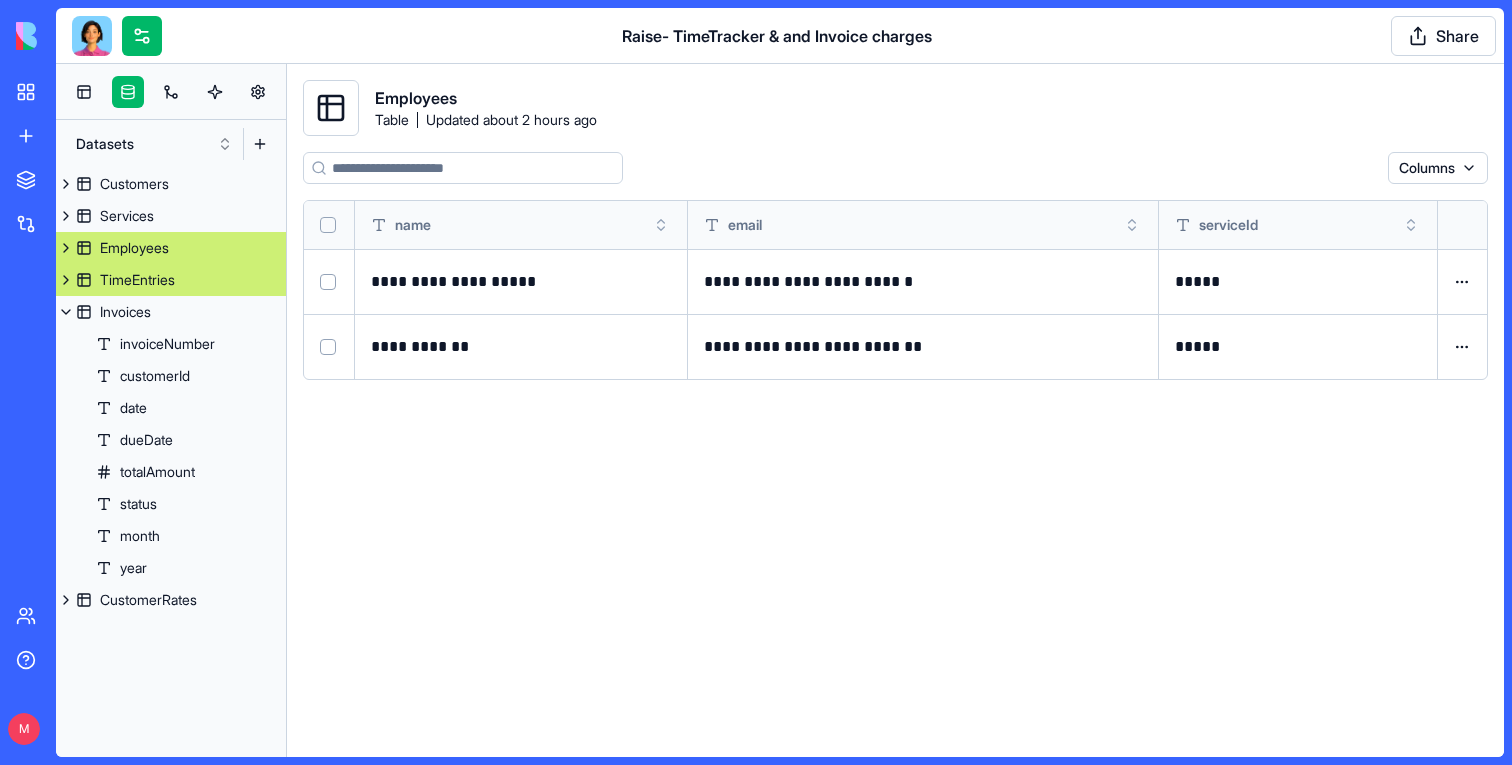click on "TimeEntries" at bounding box center (171, 280) 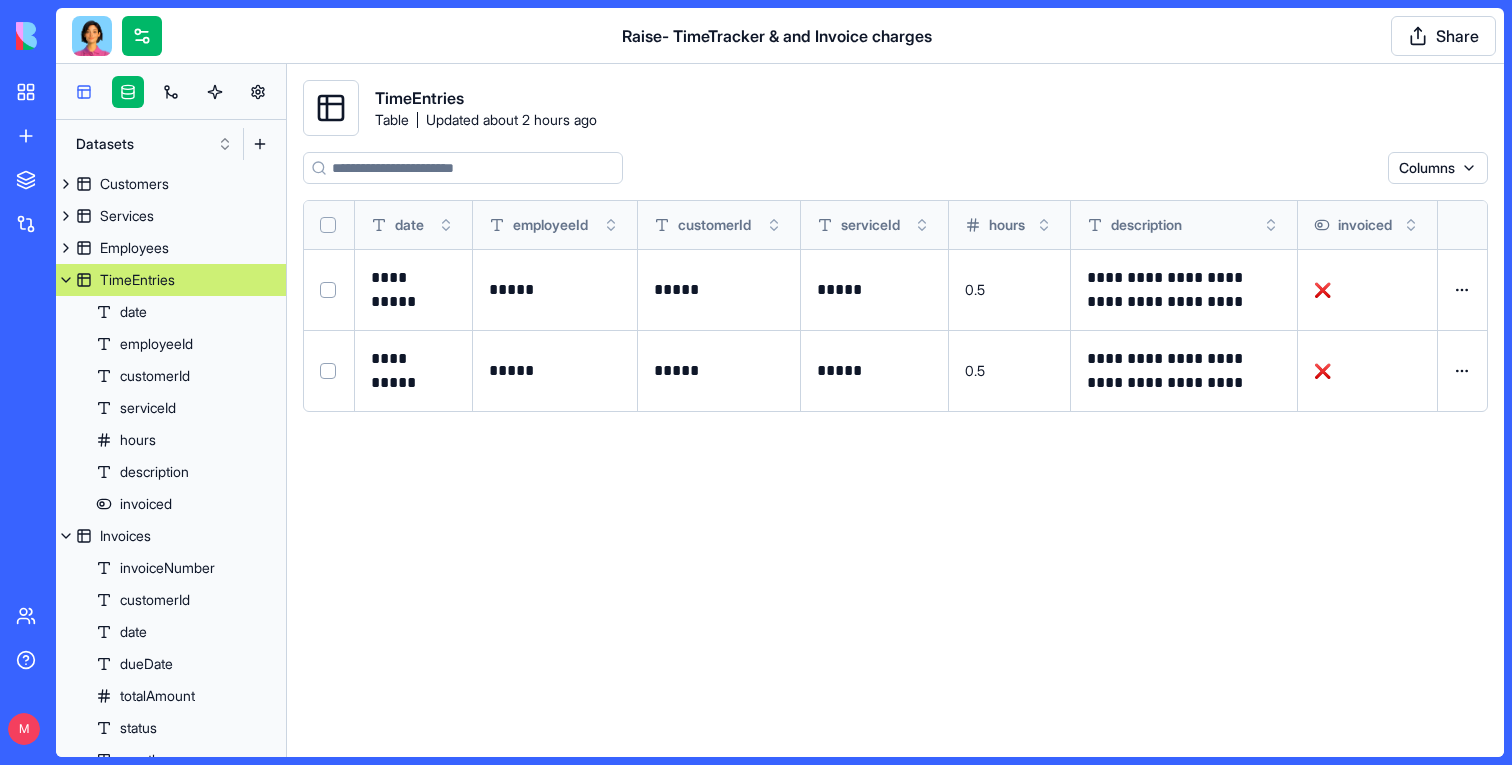 click at bounding box center (84, 92) 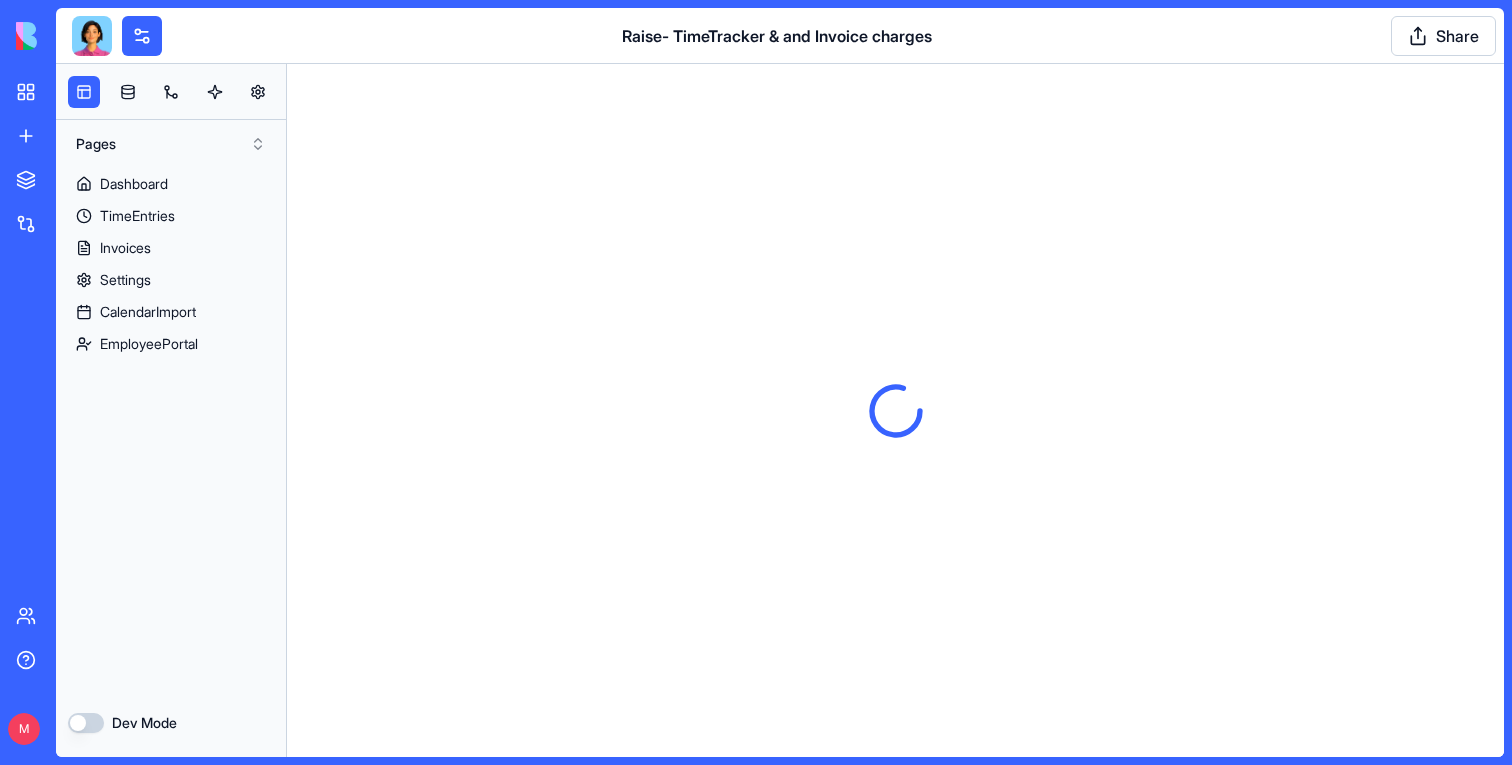 scroll, scrollTop: 0, scrollLeft: 0, axis: both 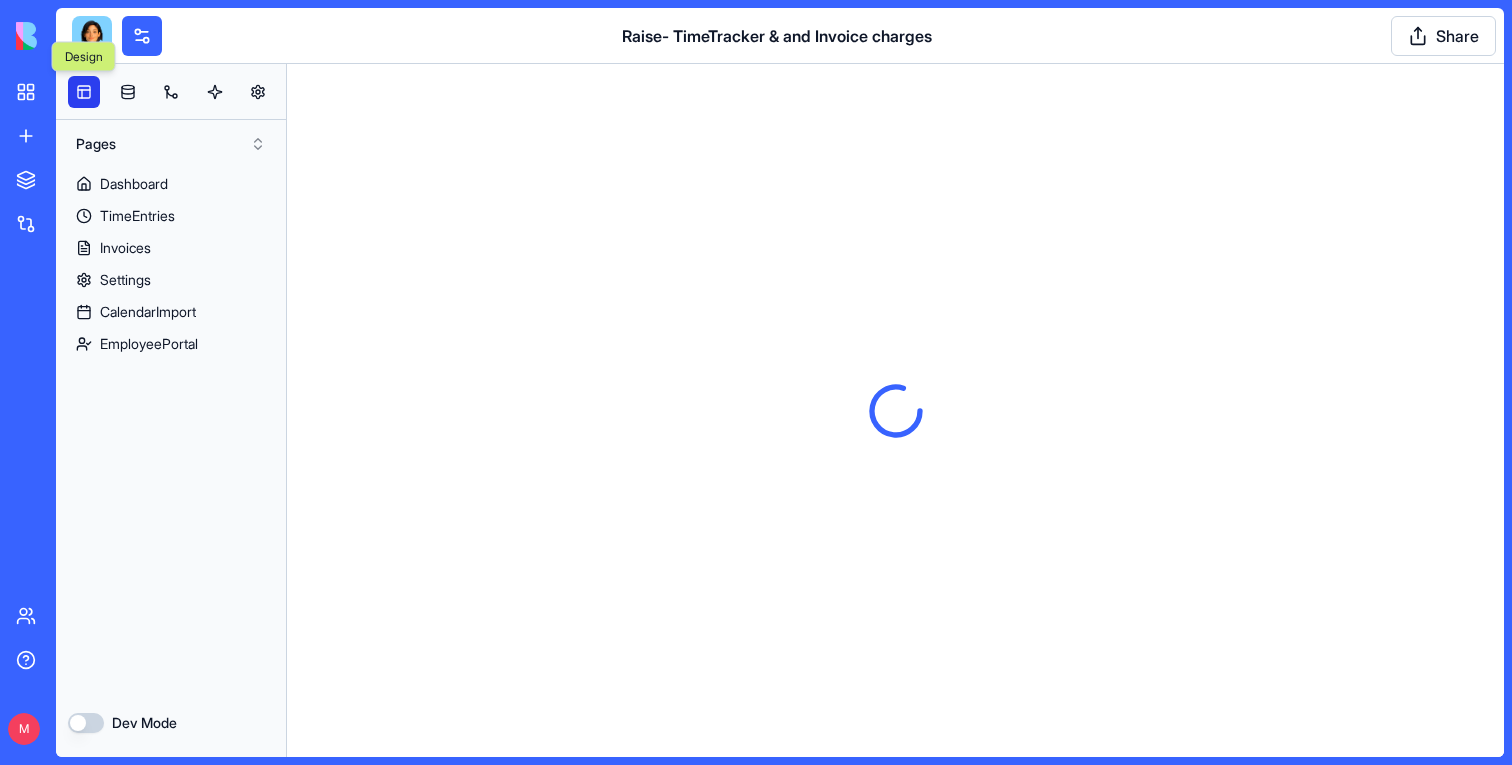 click at bounding box center (84, 92) 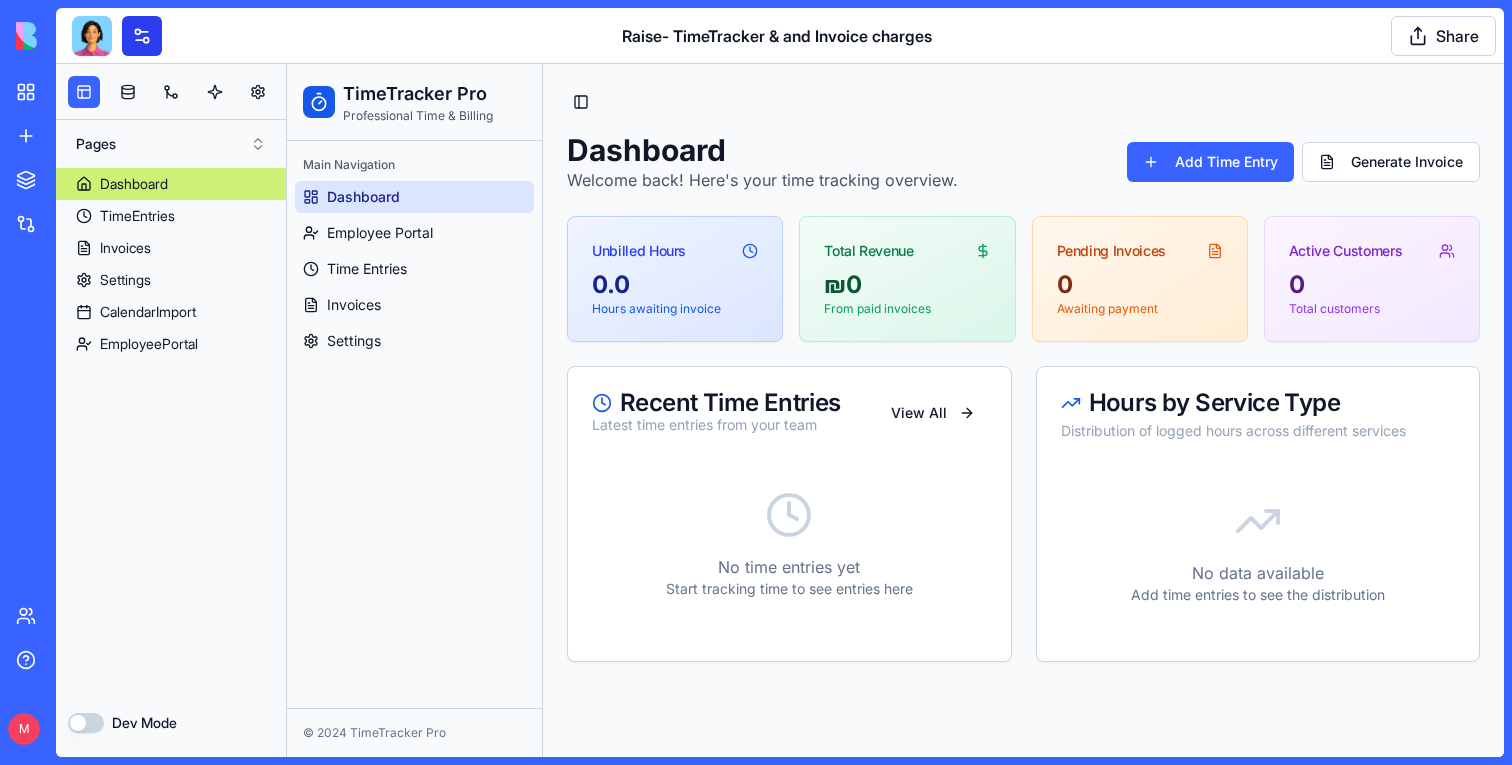 click at bounding box center (142, 36) 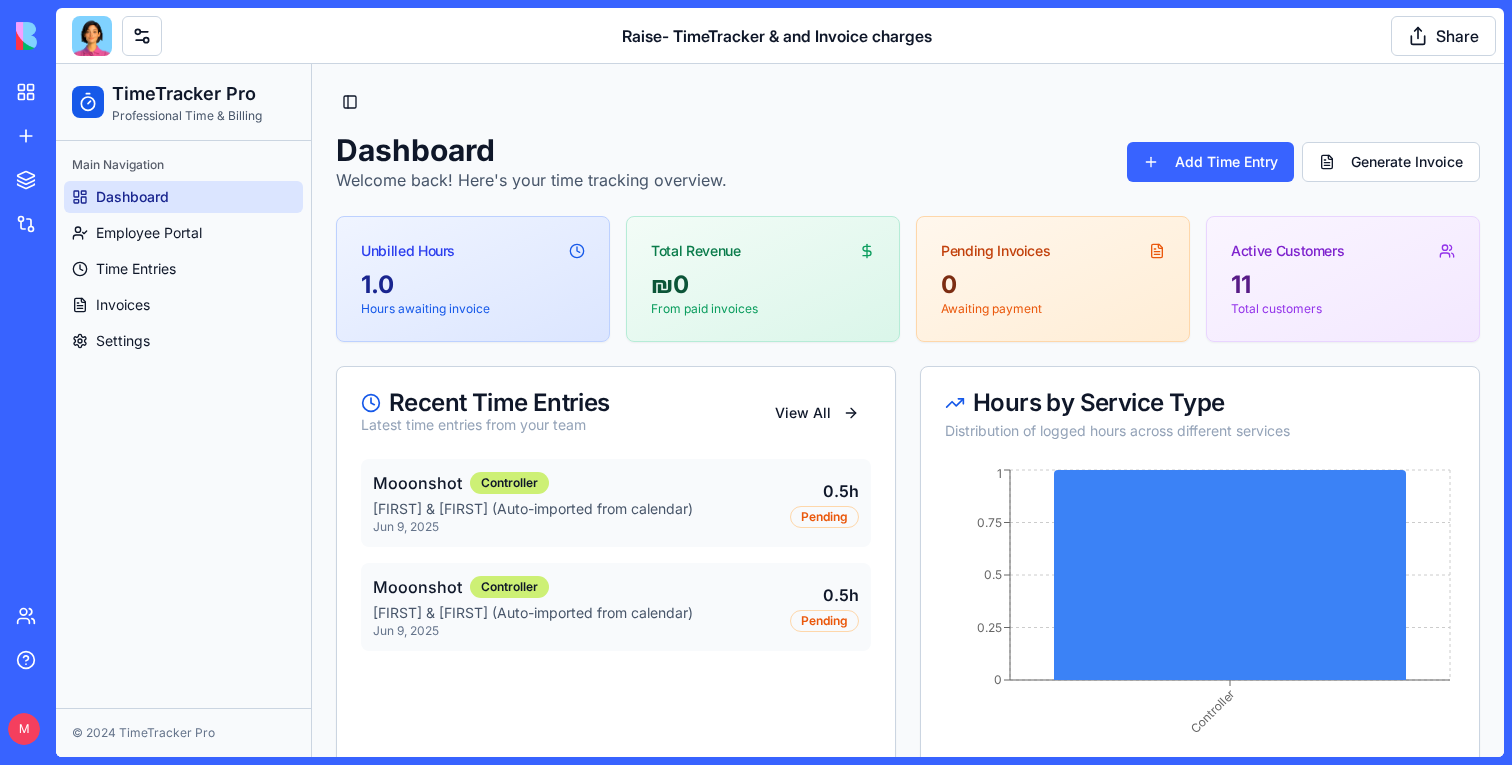 click at bounding box center [92, 36] 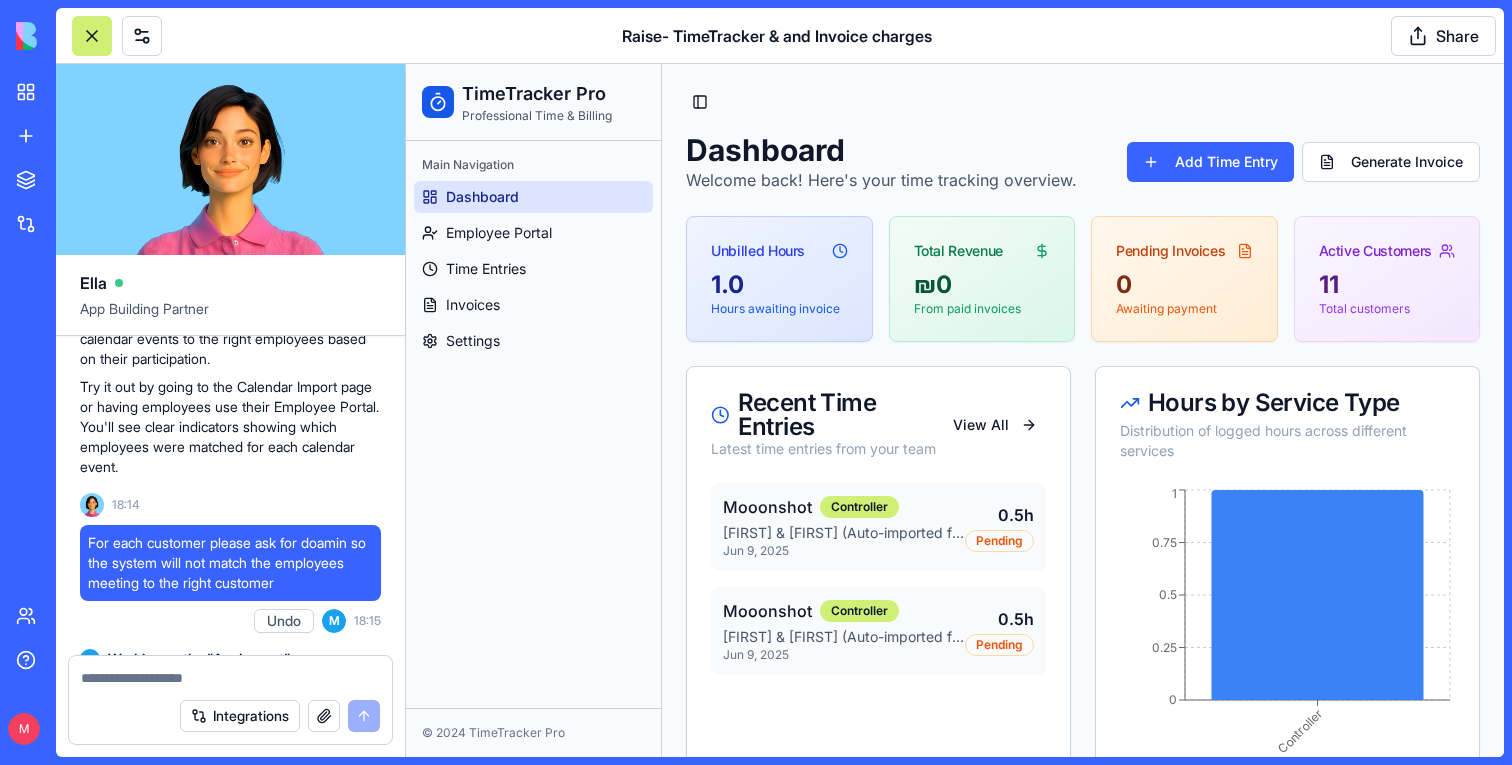 scroll, scrollTop: 11039, scrollLeft: 0, axis: vertical 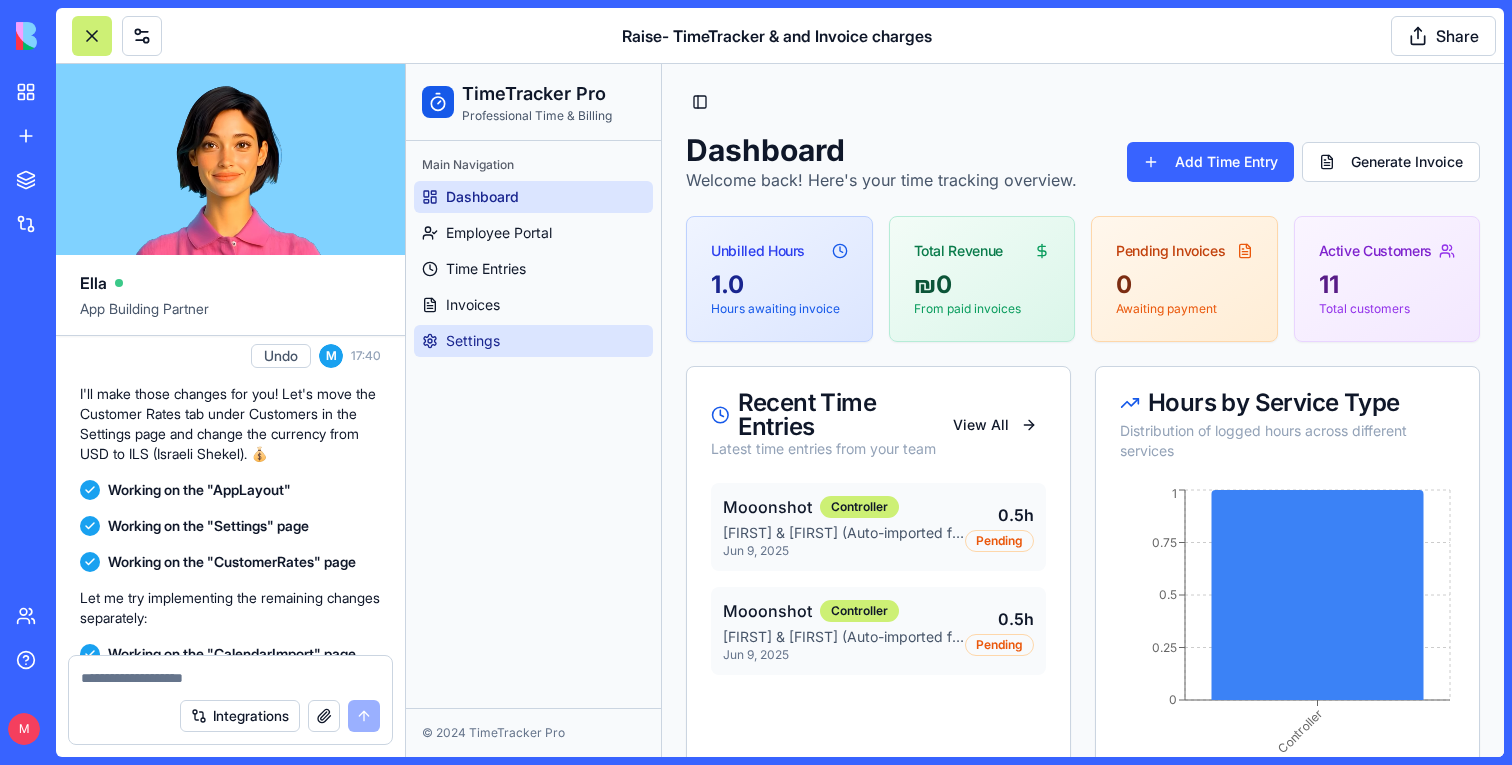 click on "Settings" at bounding box center (533, 341) 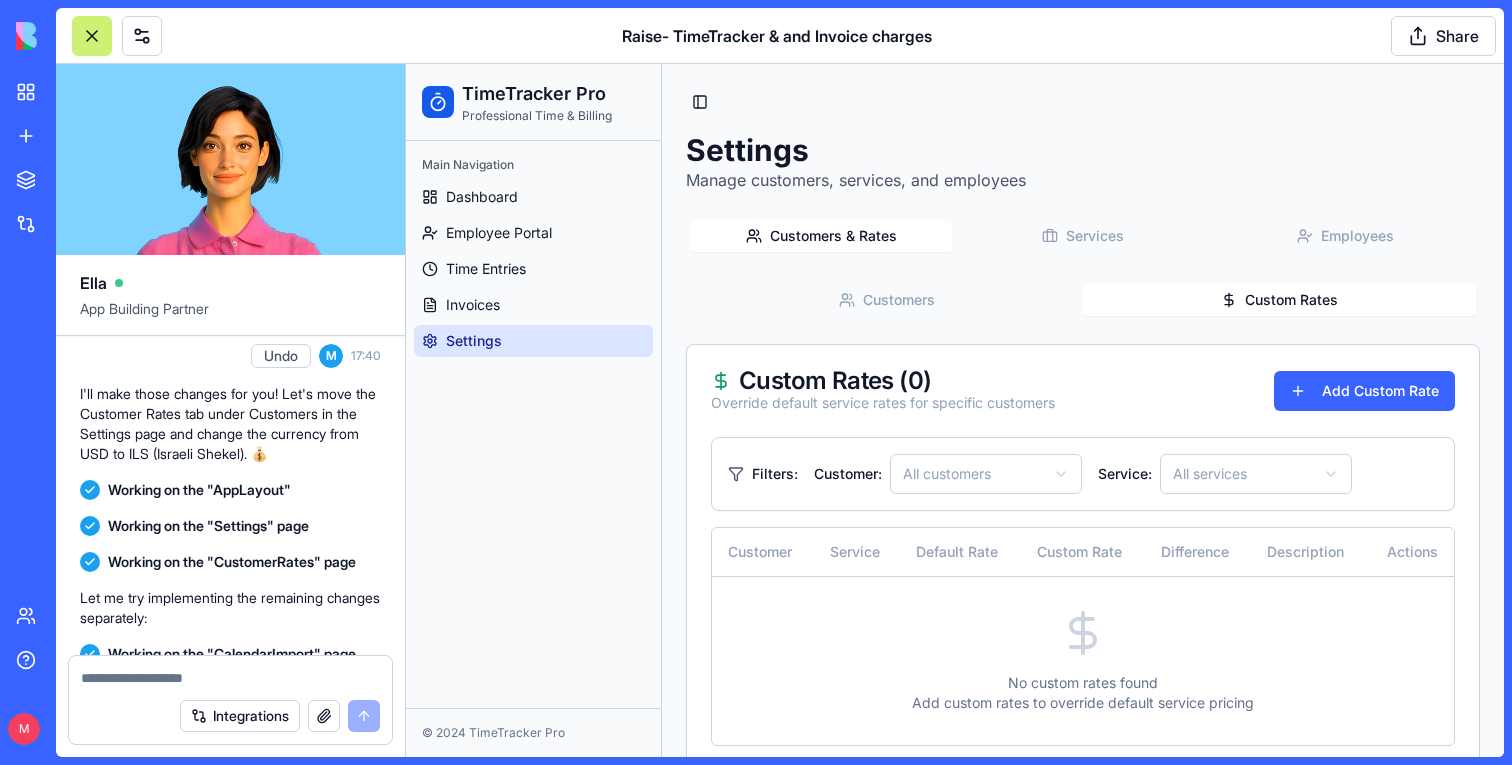 click on "Custom Rates" at bounding box center (1279, 300) 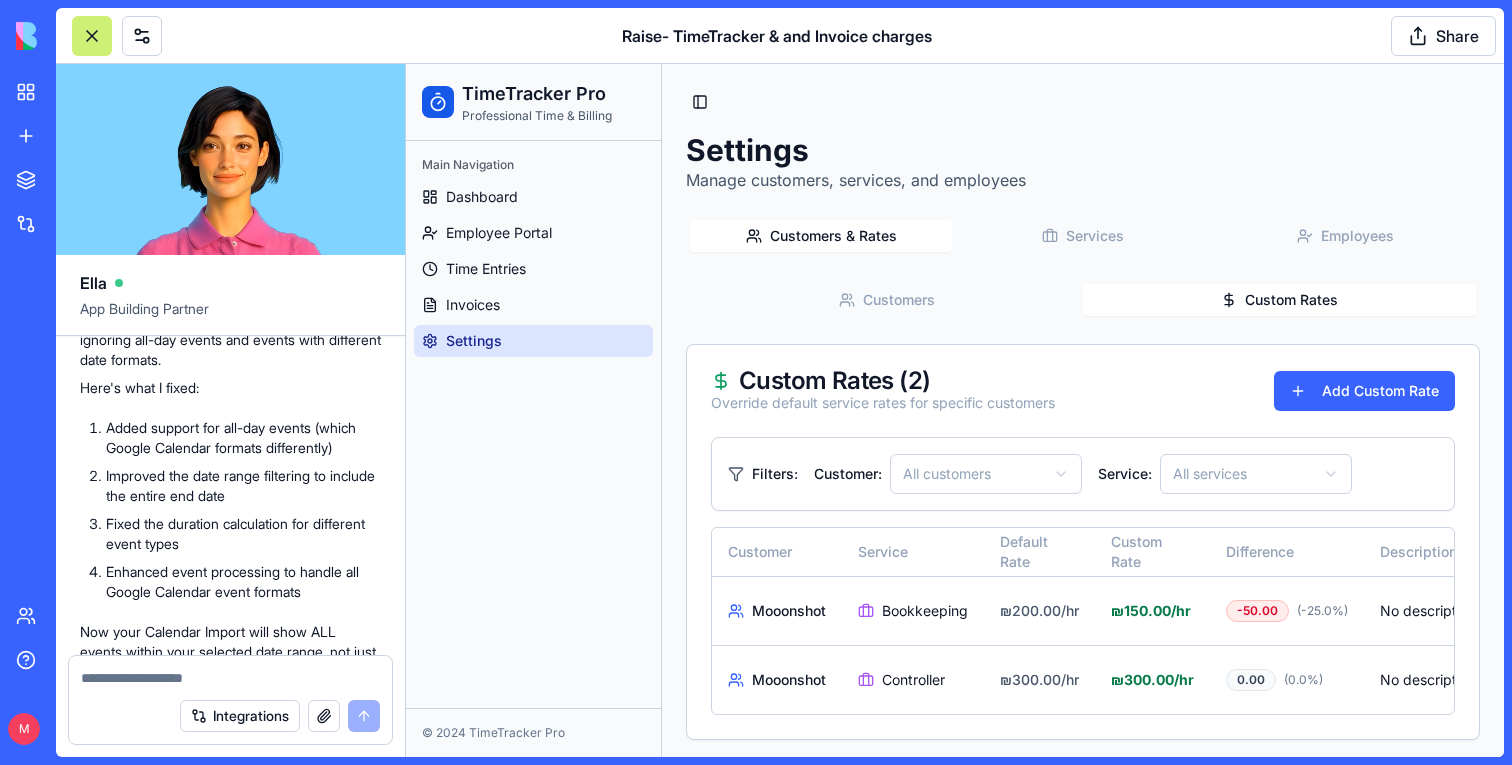 scroll, scrollTop: 6952, scrollLeft: 0, axis: vertical 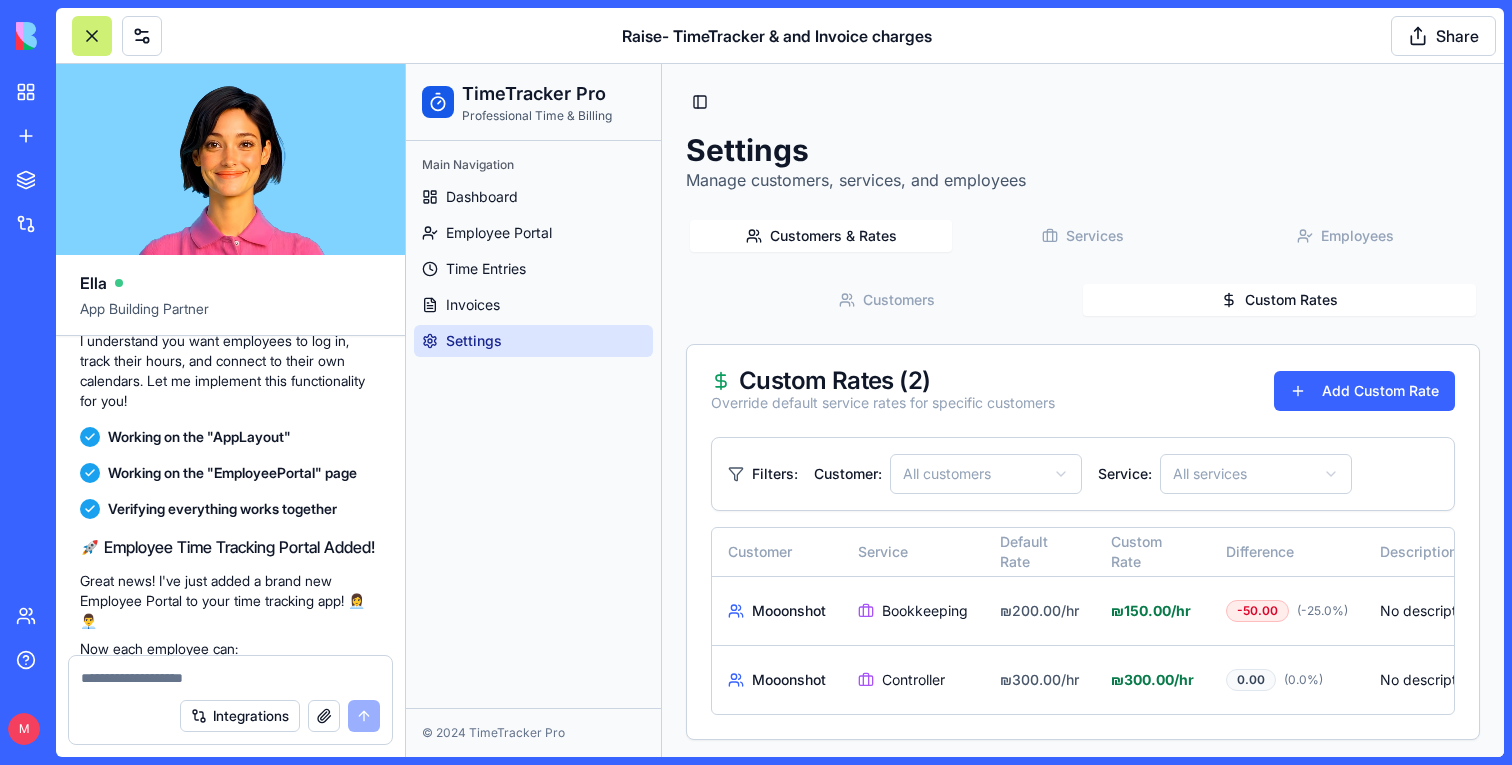 type 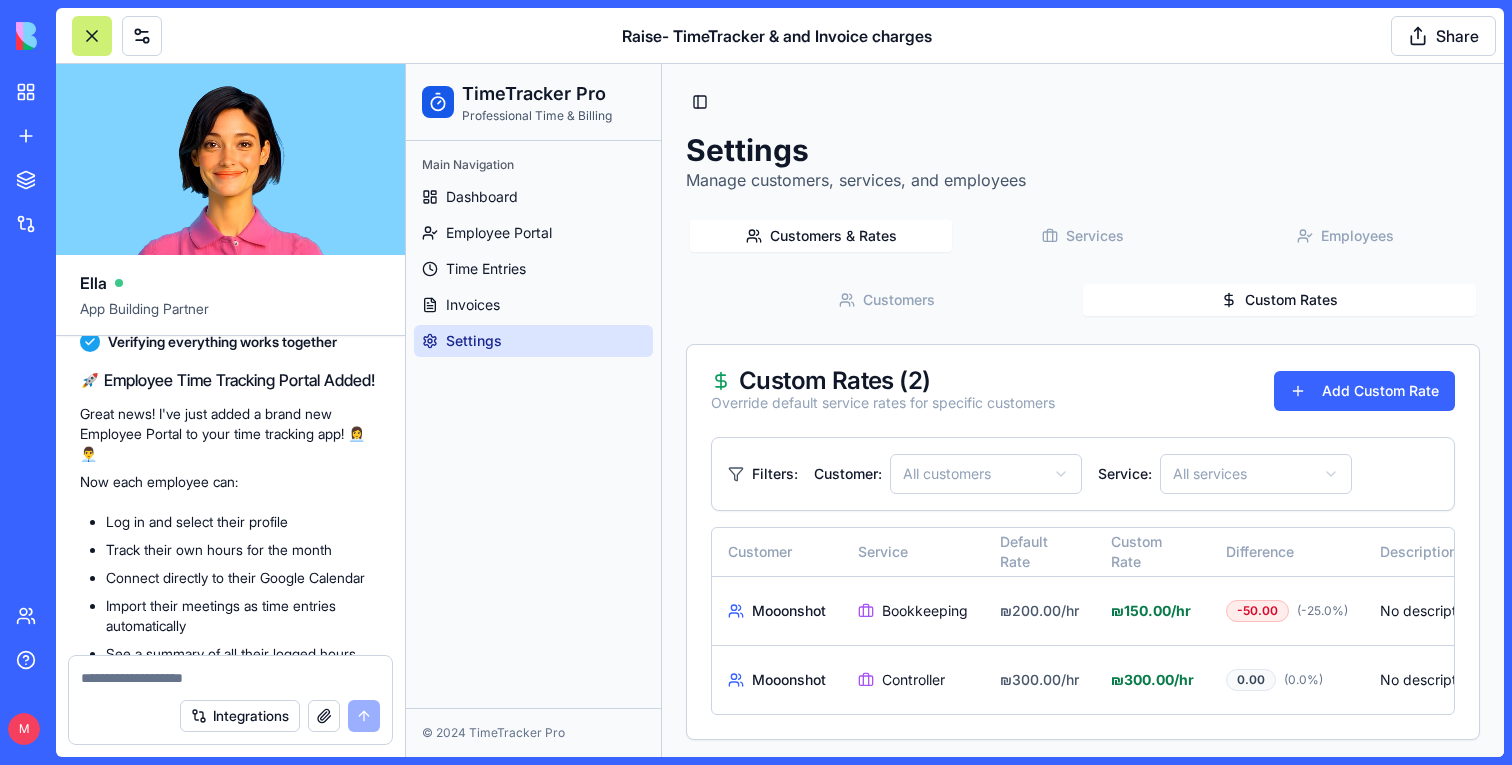 scroll, scrollTop: 7787, scrollLeft: 0, axis: vertical 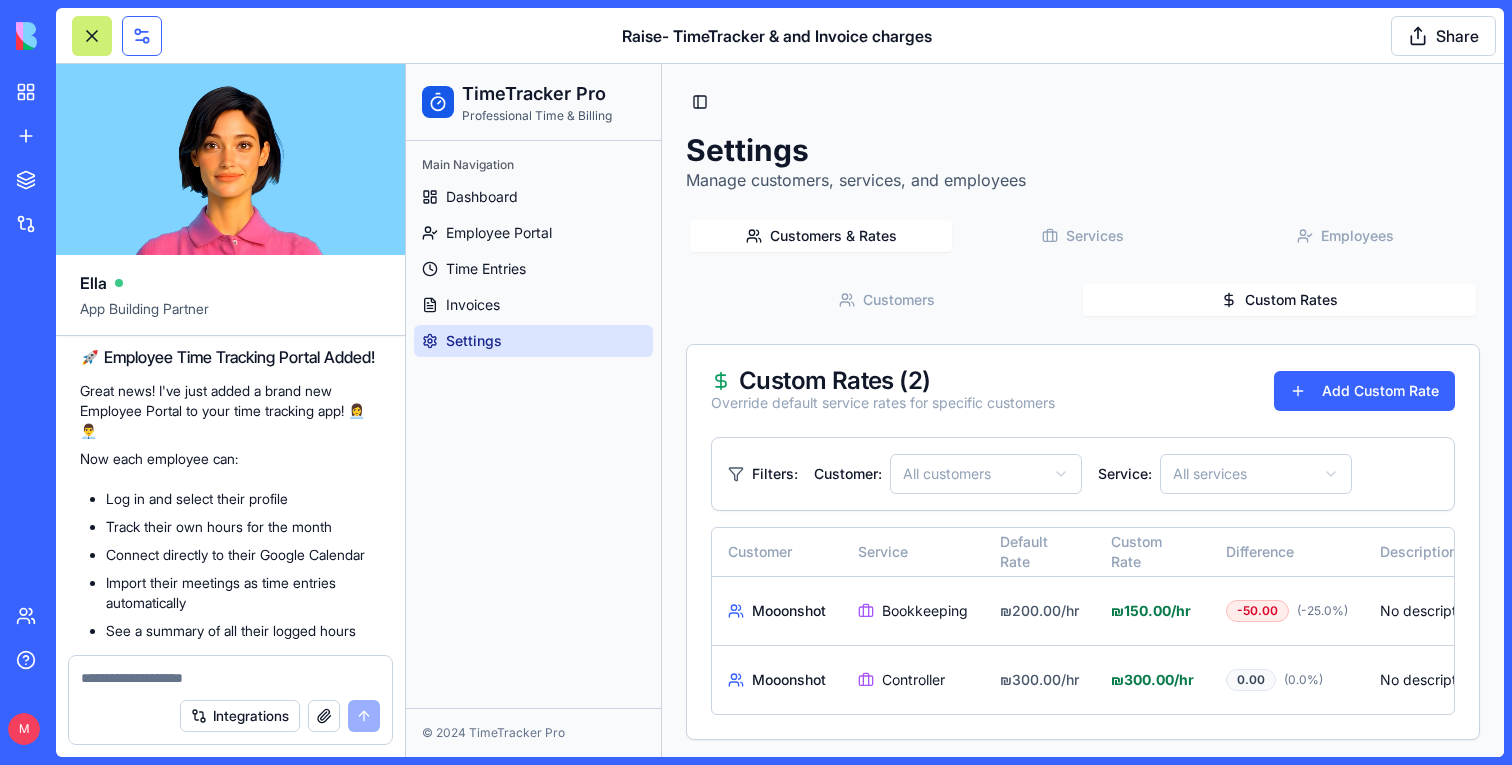 click at bounding box center [142, 36] 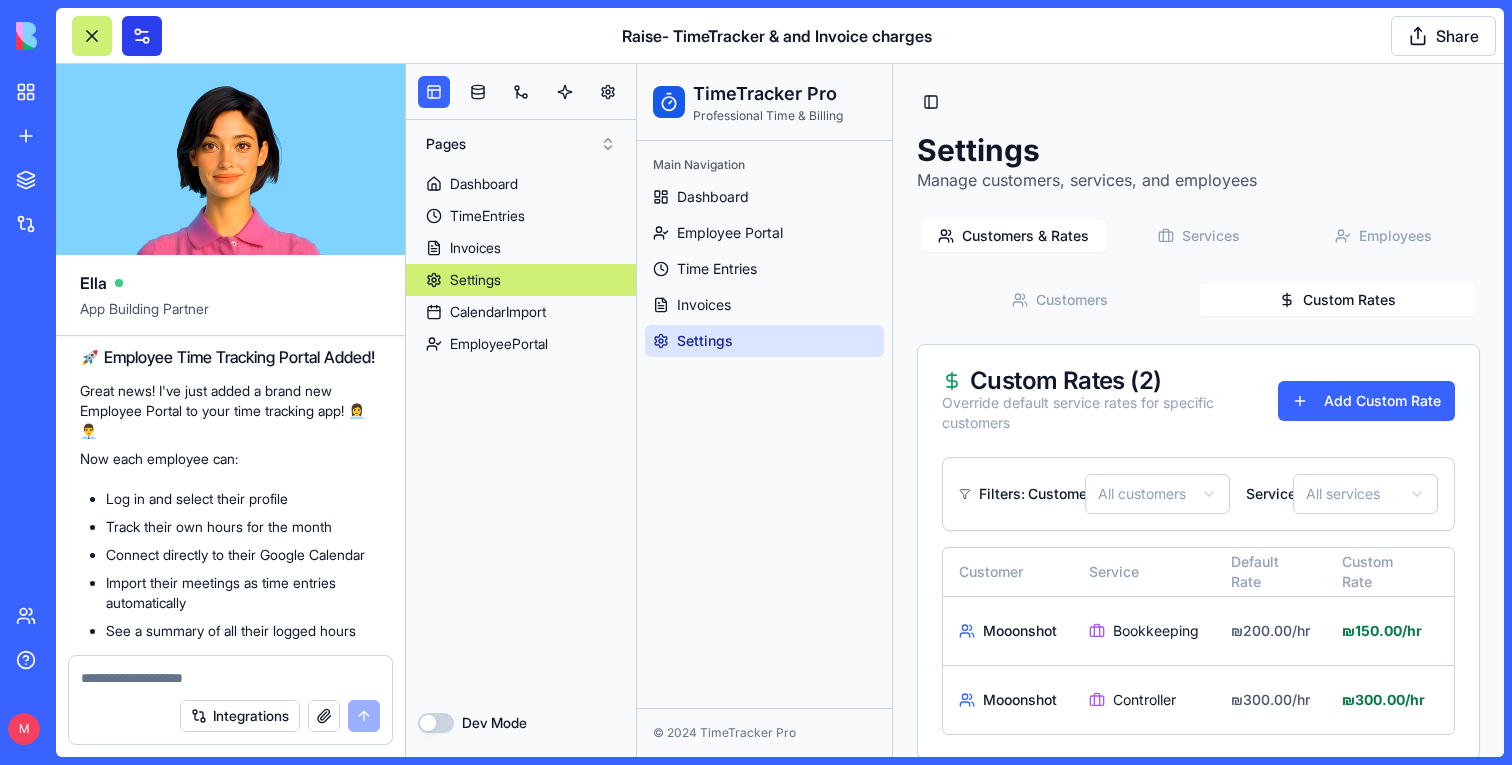 click at bounding box center [142, 36] 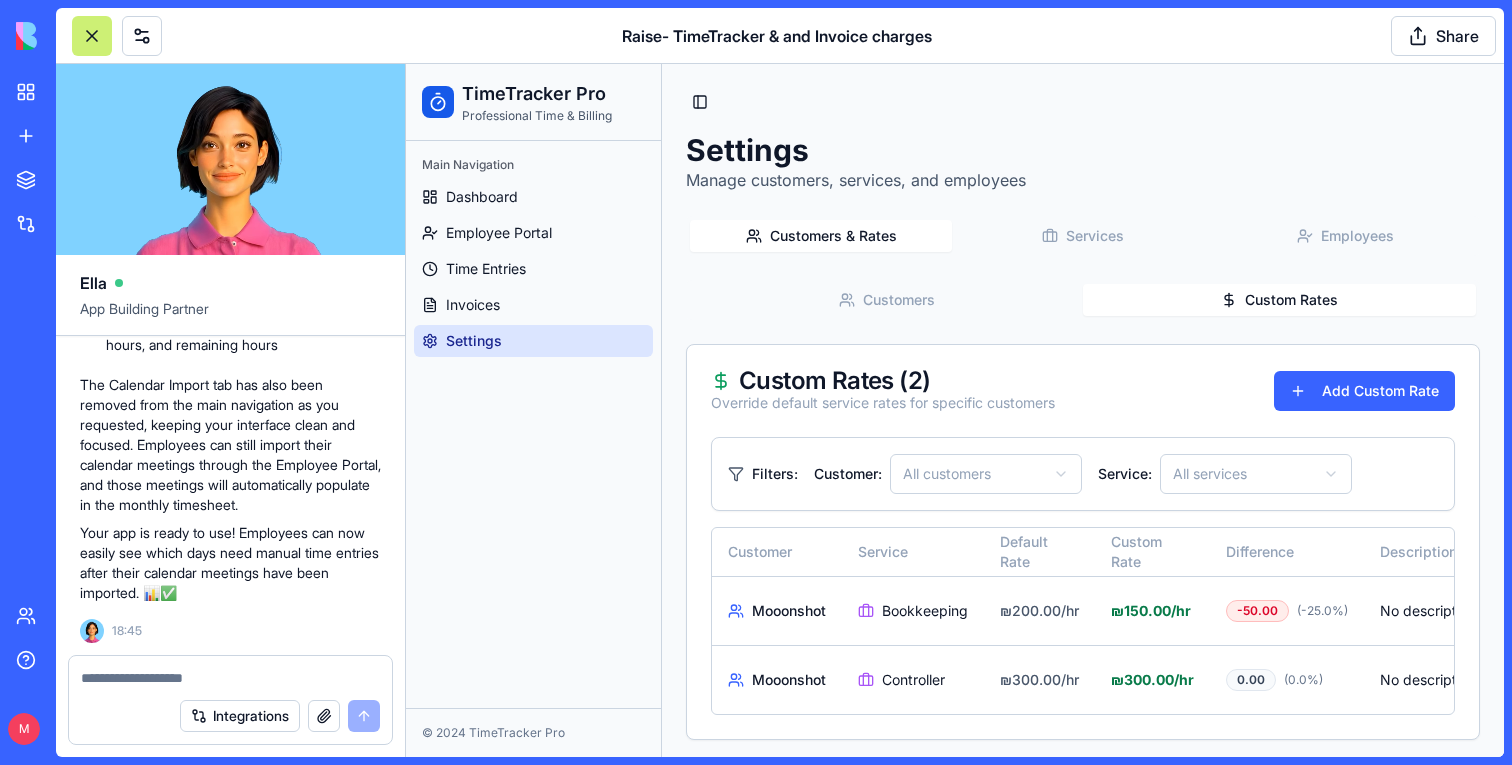 scroll, scrollTop: 15257, scrollLeft: 0, axis: vertical 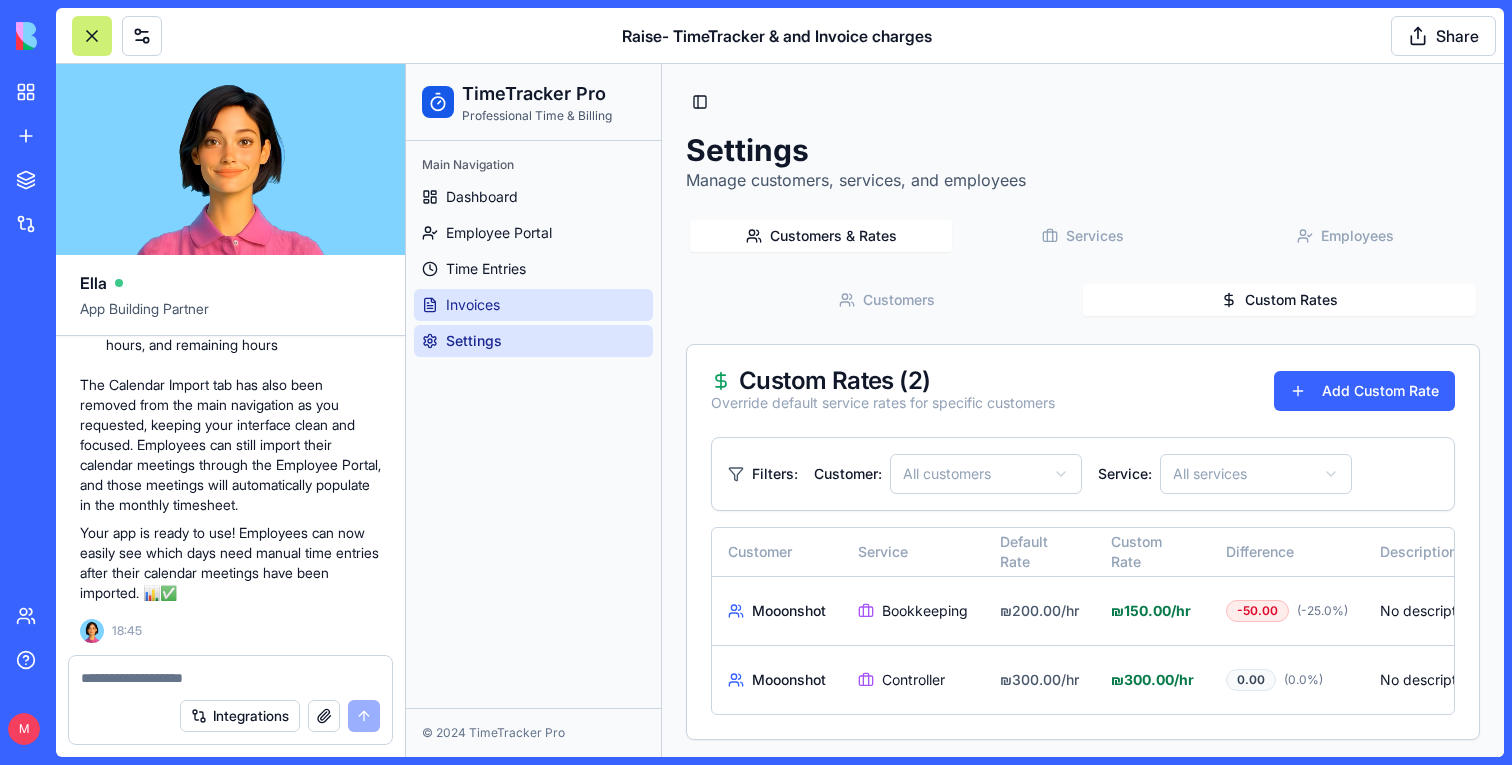 click on "Invoices" at bounding box center [473, 305] 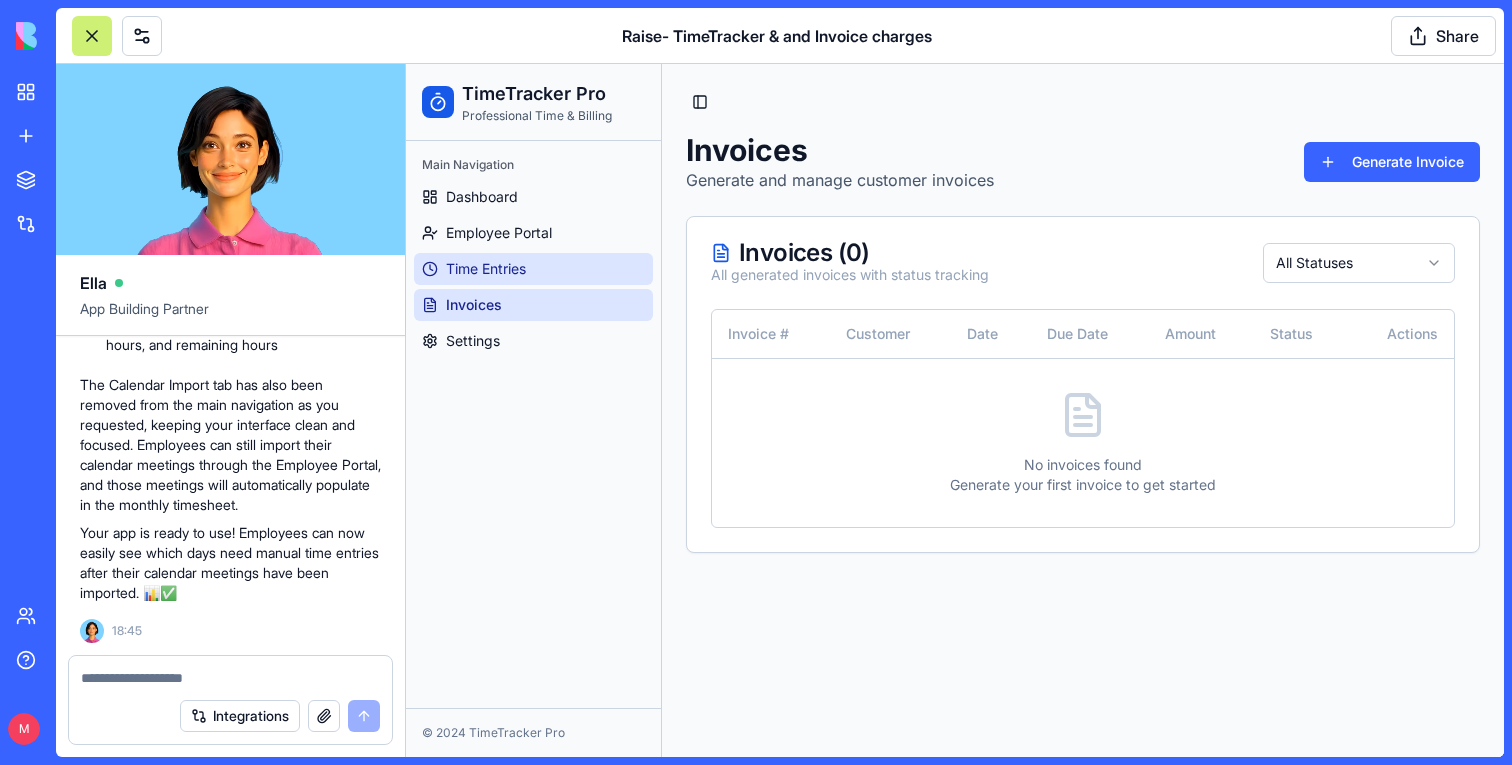 click on "Time Entries" at bounding box center (486, 269) 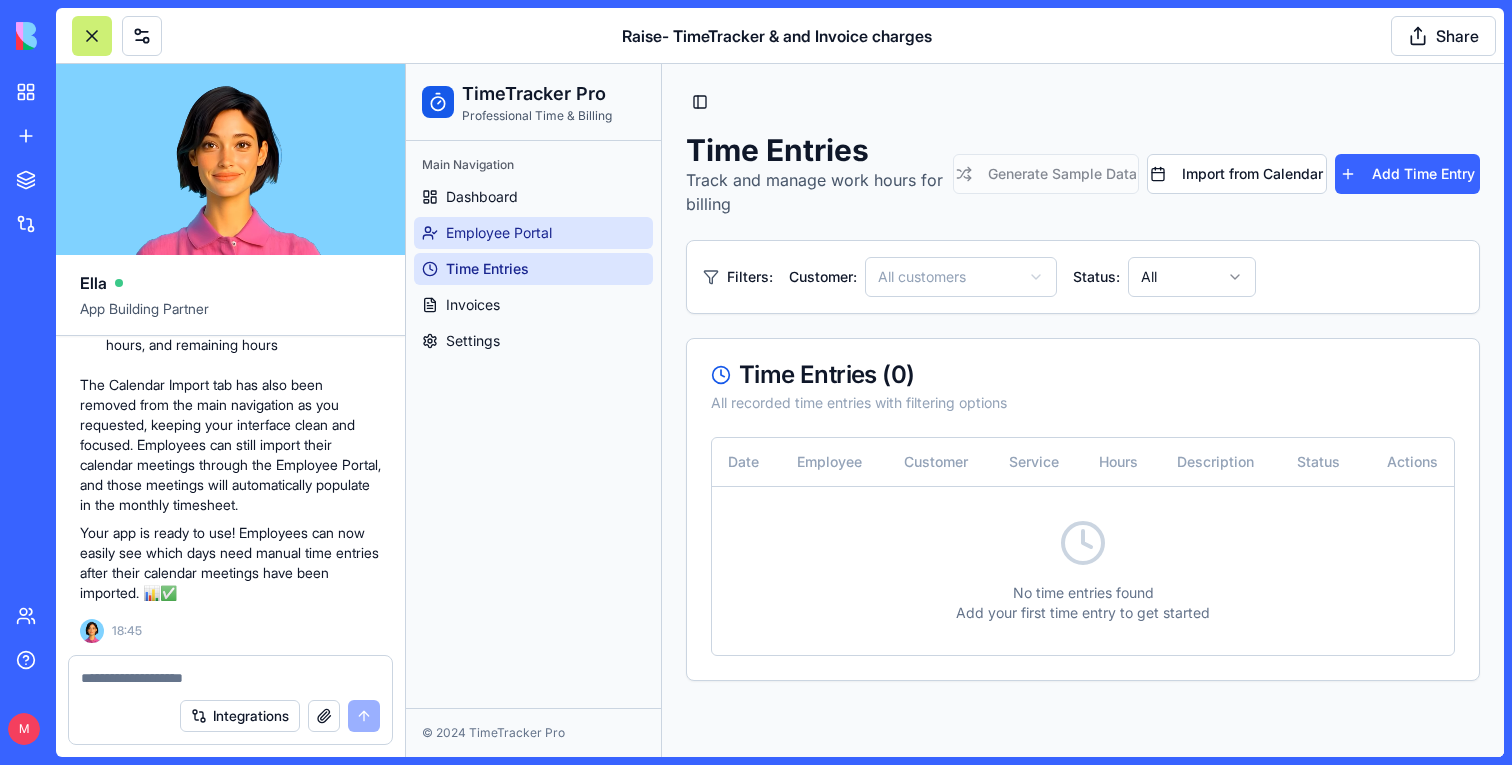 click on "Employee Portal" at bounding box center [533, 233] 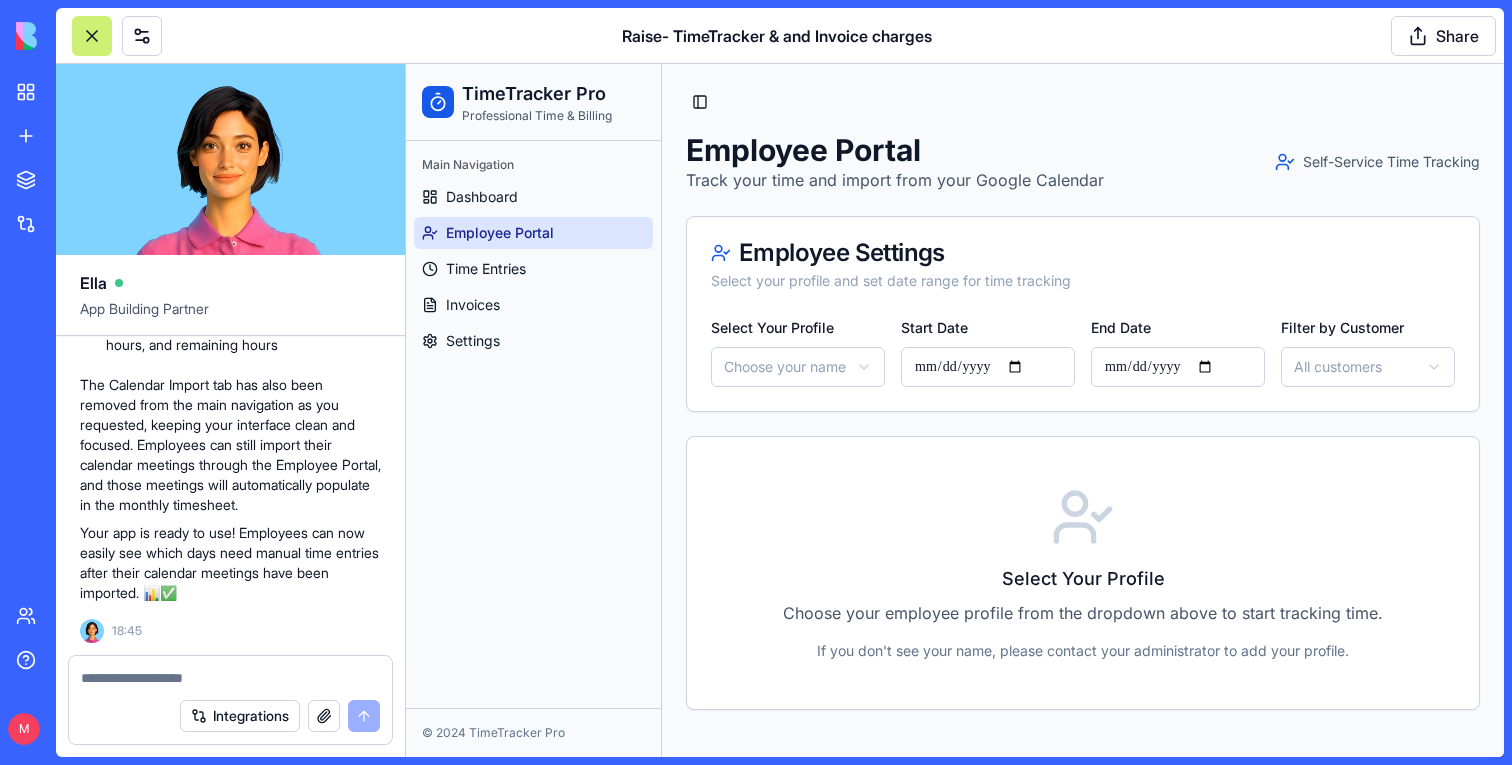 click on "Dashboard Employee Portal Time Entries Invoices Settings" at bounding box center (533, 269) 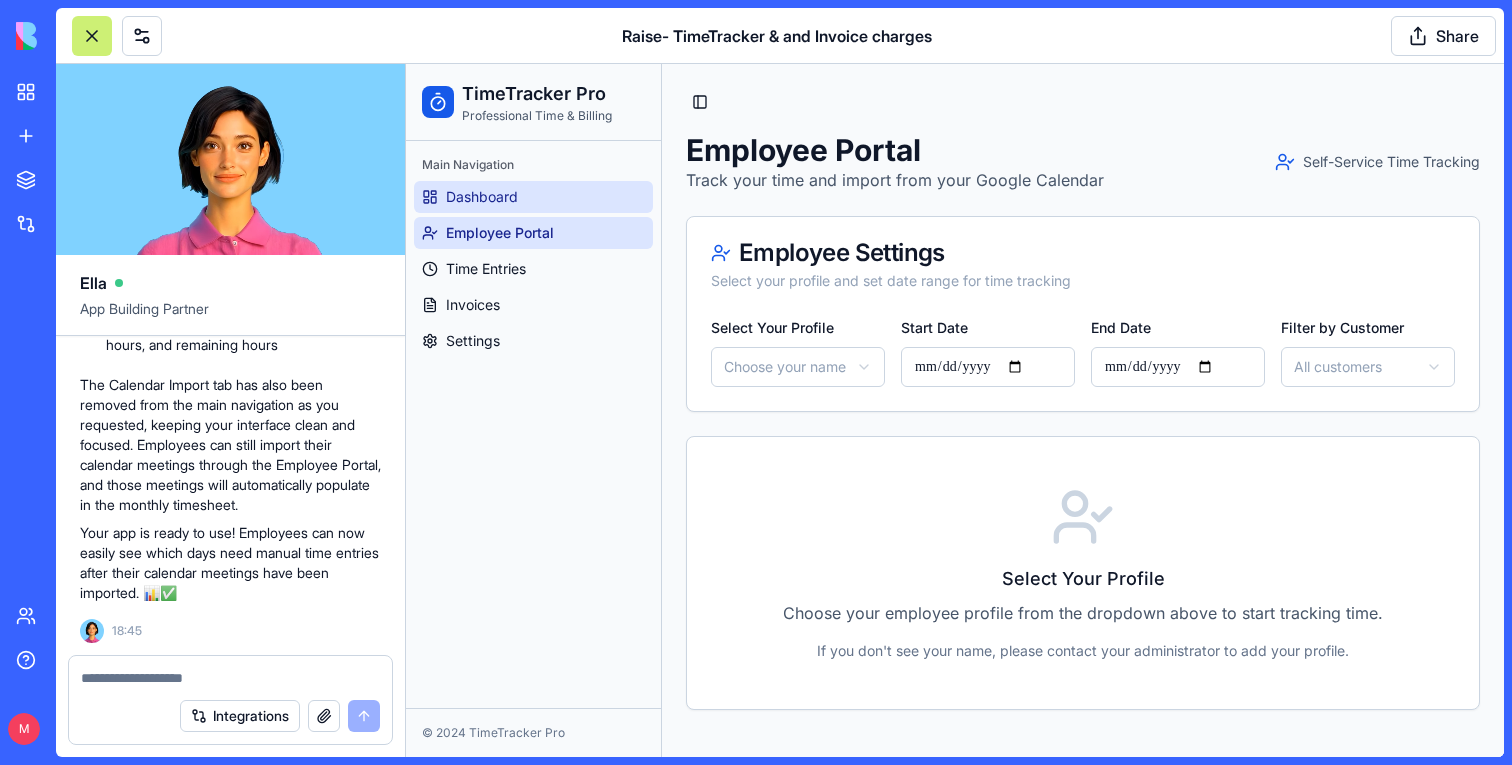 click on "Dashboard" at bounding box center (482, 197) 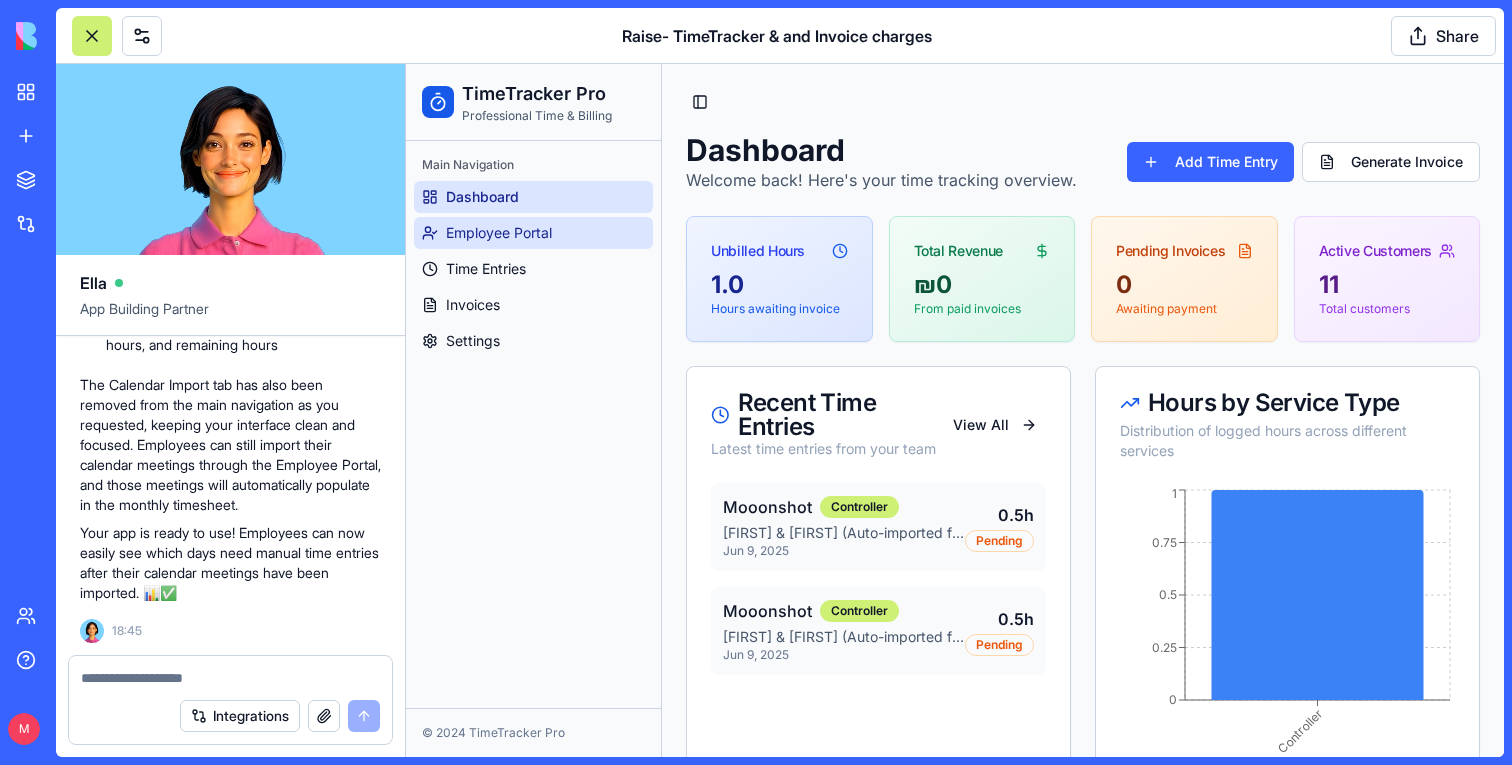 click on "Employee Portal" at bounding box center (499, 233) 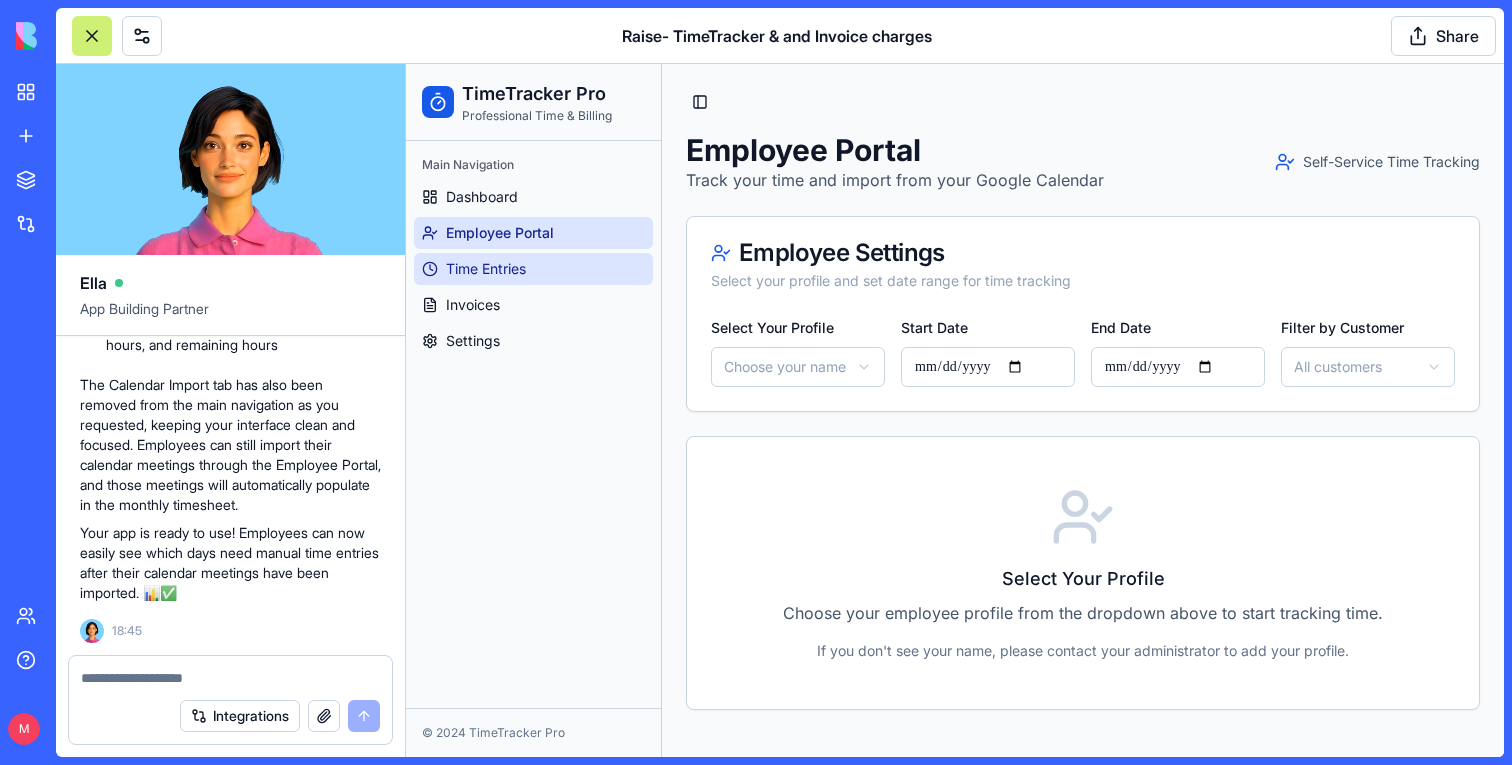 click on "Time Entries" at bounding box center (533, 269) 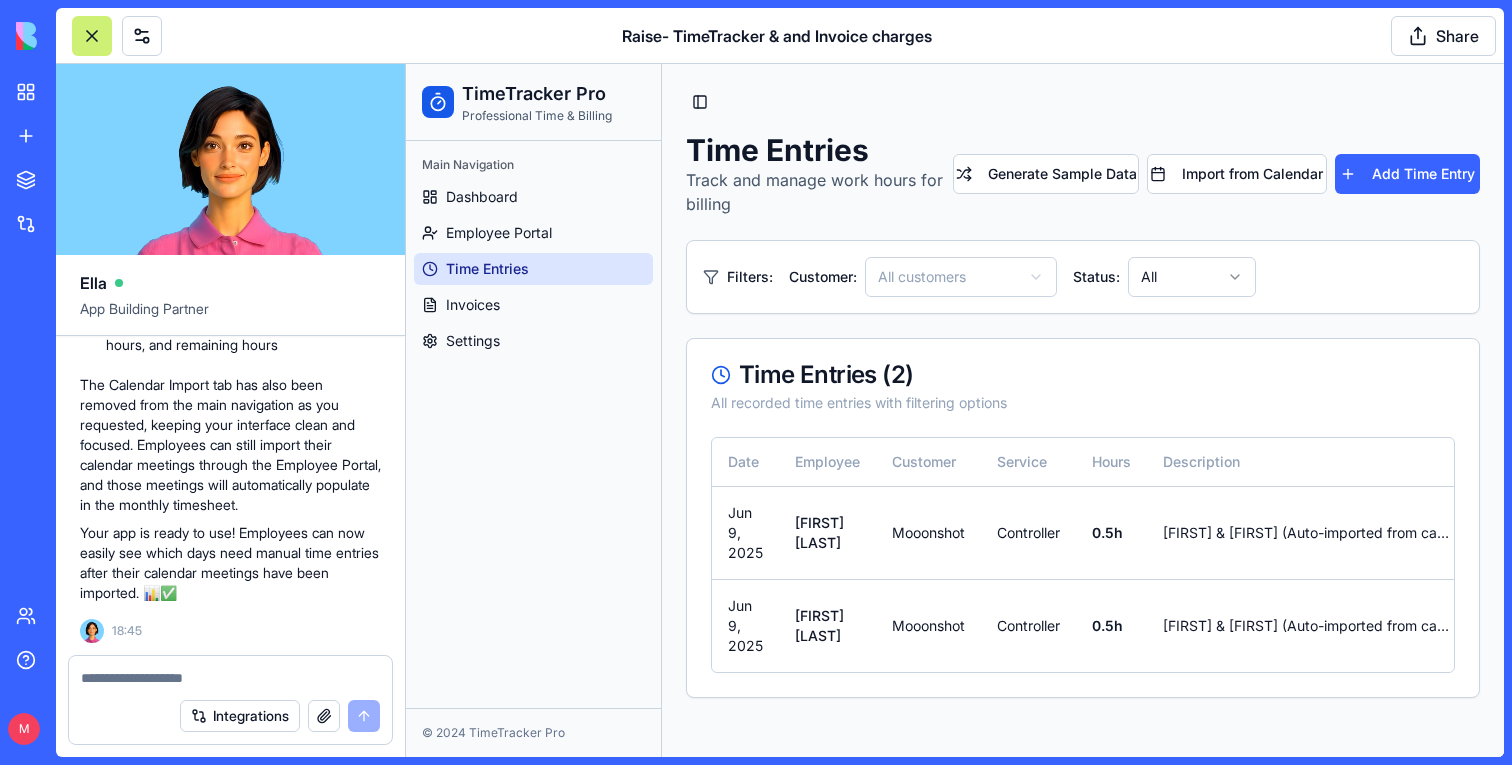 click on "Date [MONTH] 9, [YEAR] [FIRST] [LAST] Mooonshot Controller 0.5 h [FIRST] & [FIRST] (Auto-imported from calendar) Pending [MONTH] 9, [YEAR] [FIRST] [LAST] Mooonshot Controller 0.5 h [FIRST] & [FIRST] (Auto-imported from calendar) Pending" at bounding box center (955, 410) 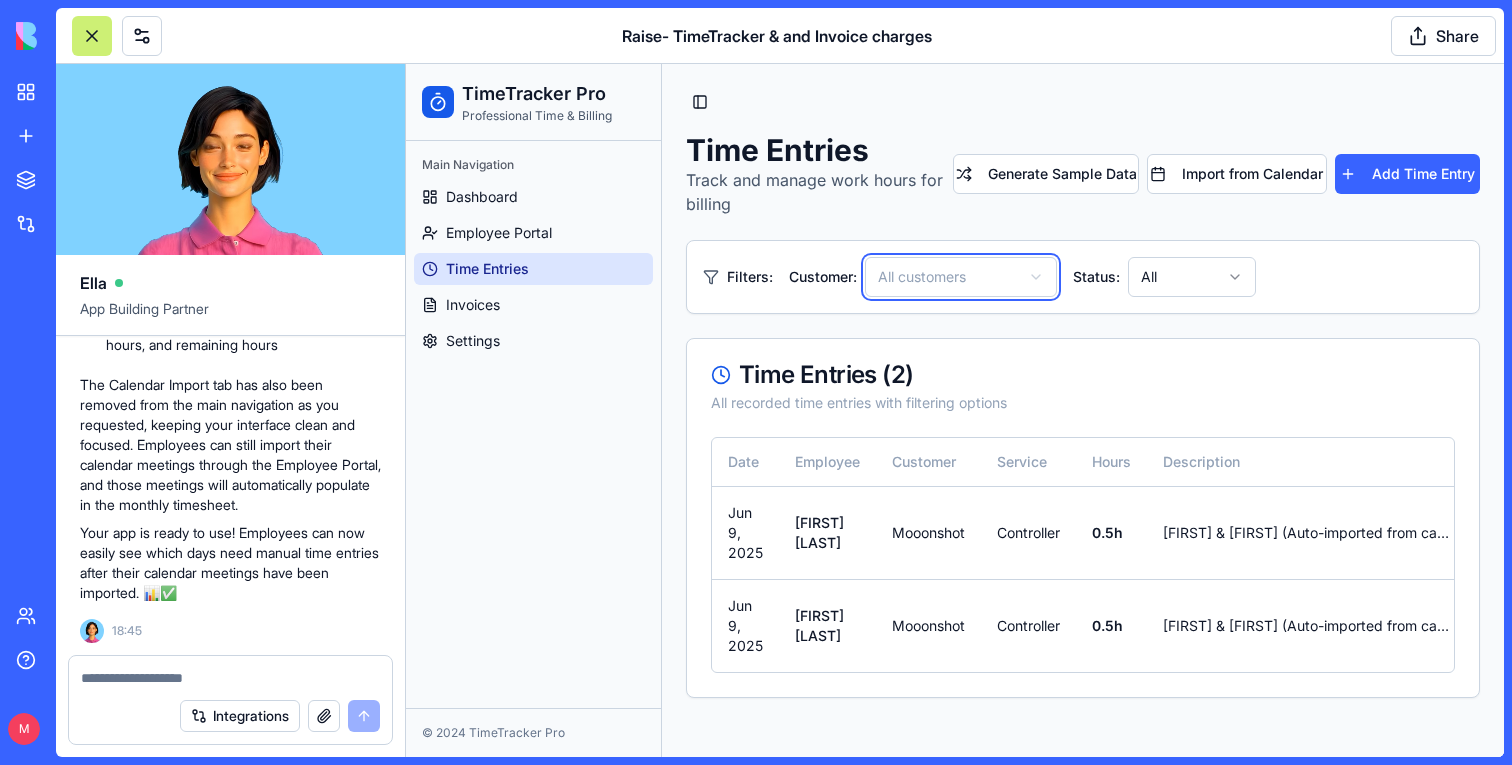 click on "Date [MONTH] 9, [YEAR] [FIRST] [LAST] Mooonshot Controller 0.5 h [FIRST] & [FIRST] (Auto-imported from calendar) Pending [MONTH] 9, [YEAR] [FIRST] [LAST] Mooonshot Controller 0.5 h [FIRST] & [FIRST] (Auto-imported from calendar) Pending" at bounding box center [955, 410] 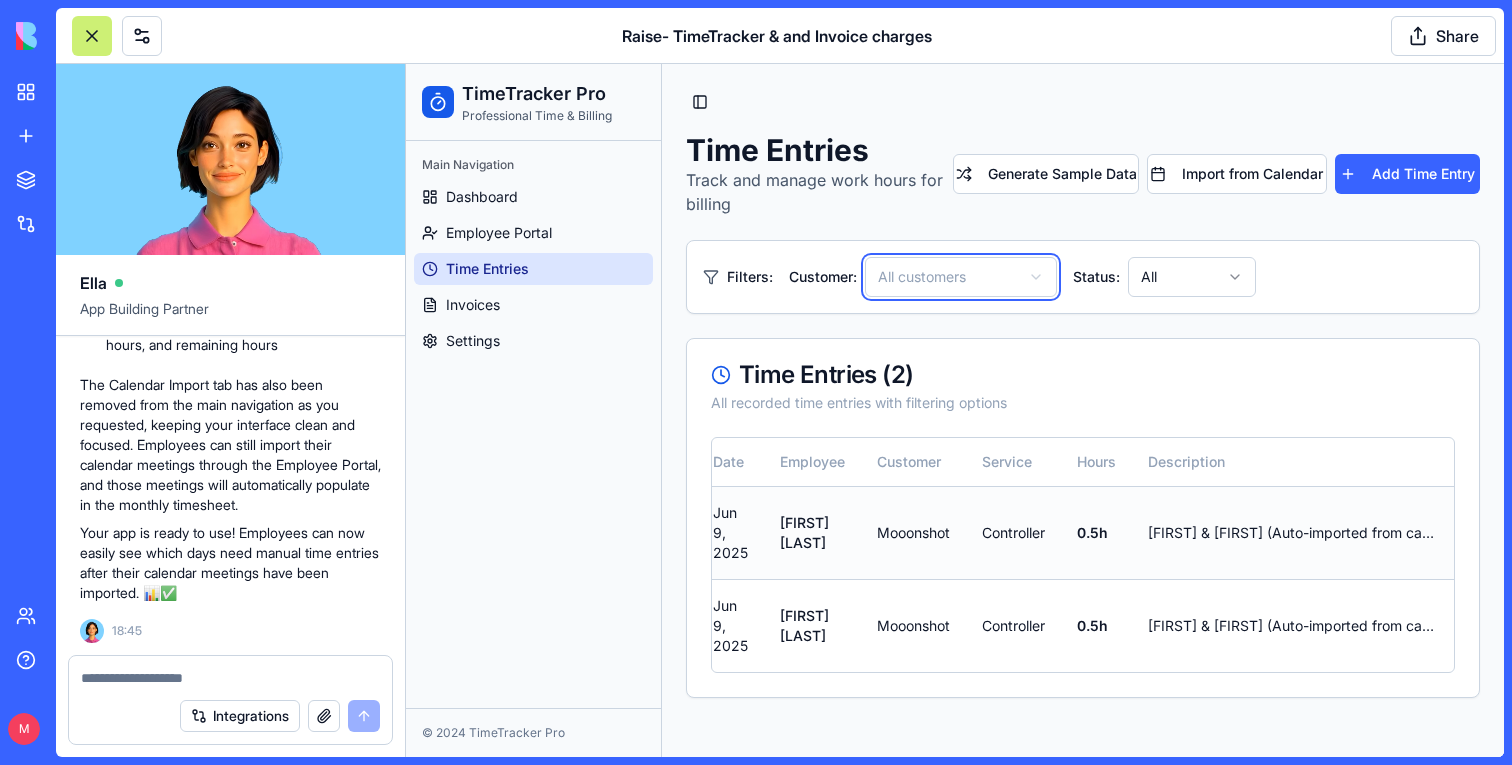 scroll, scrollTop: 0, scrollLeft: 255, axis: horizontal 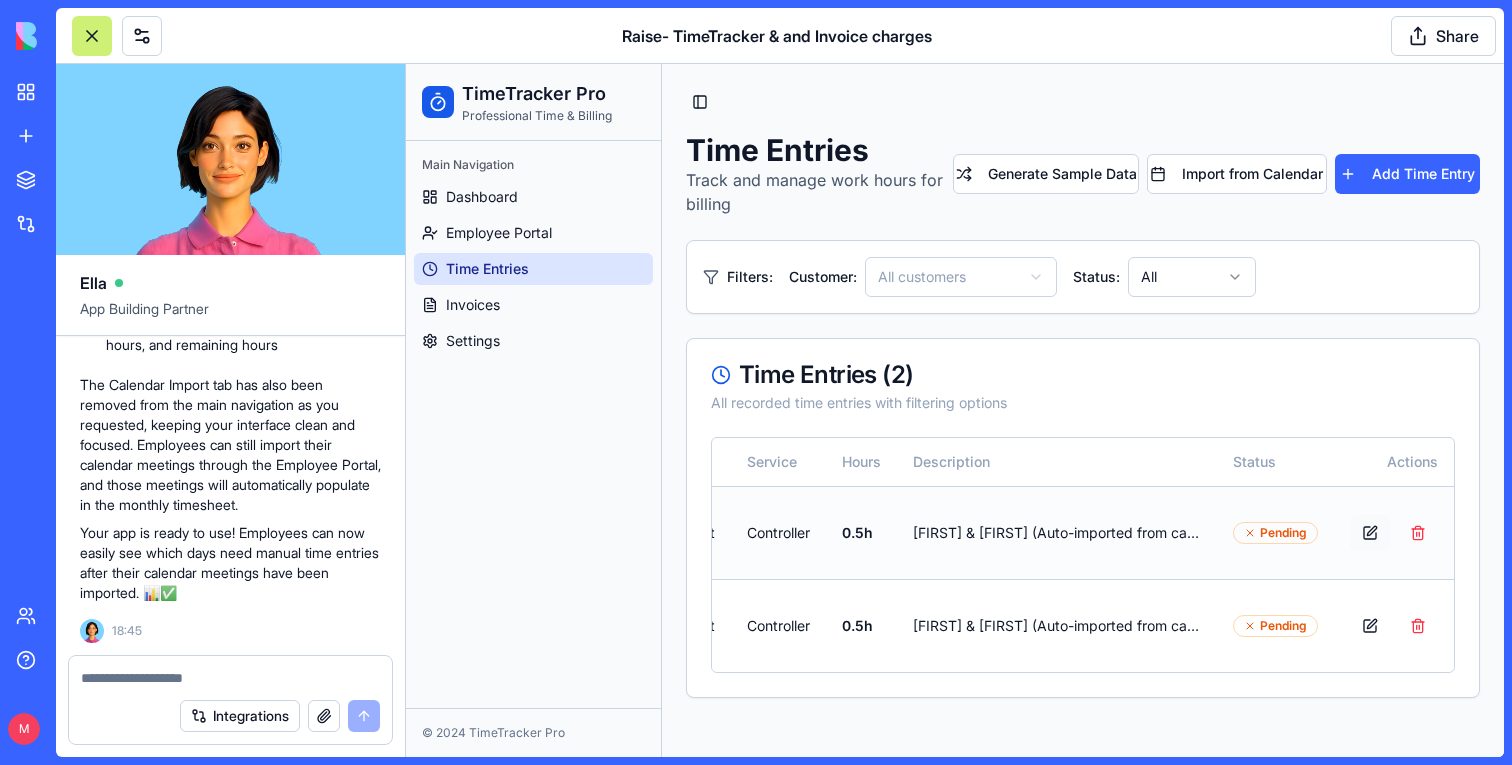 click at bounding box center (1370, 533) 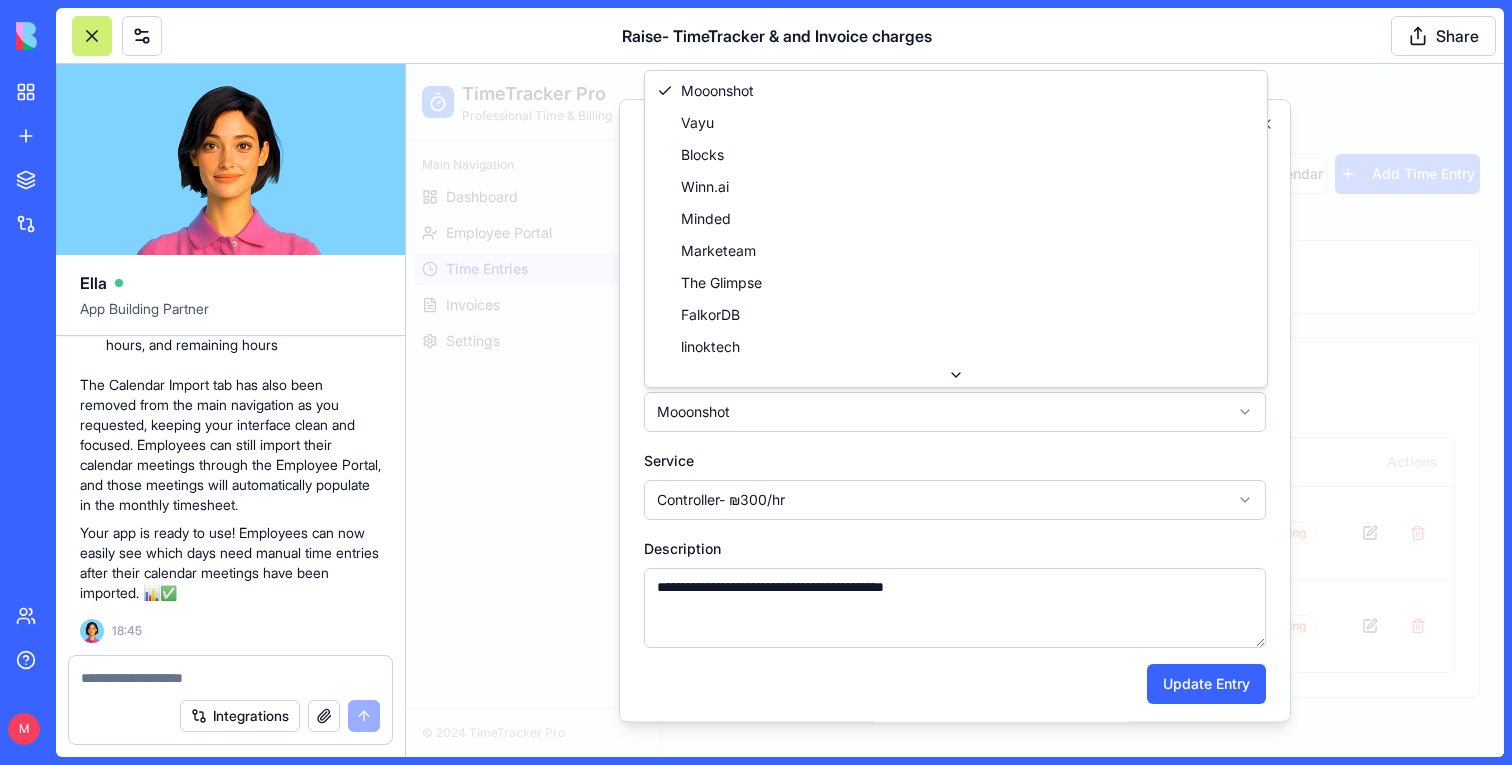 click on "**********" at bounding box center [955, 410] 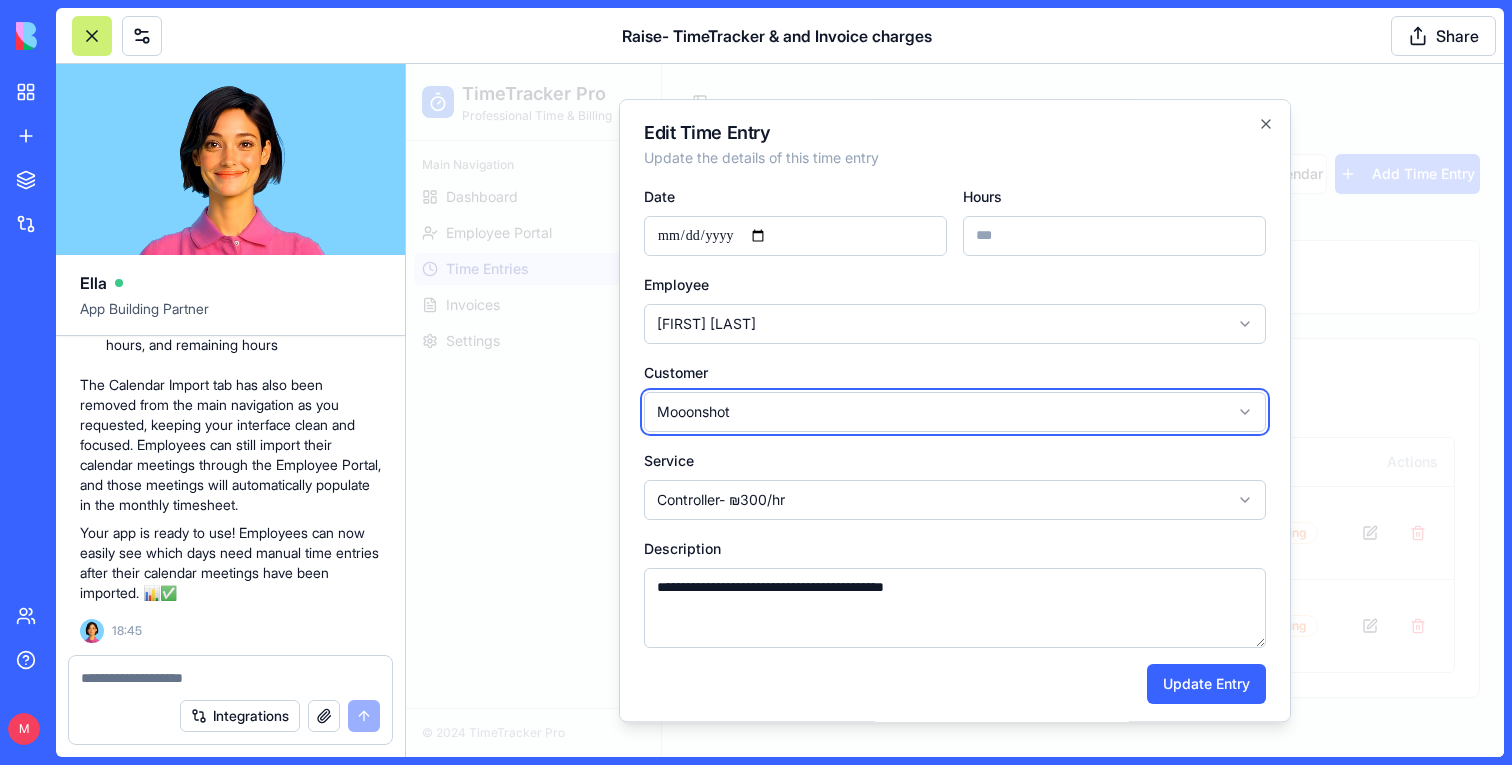 click at bounding box center (955, 410) 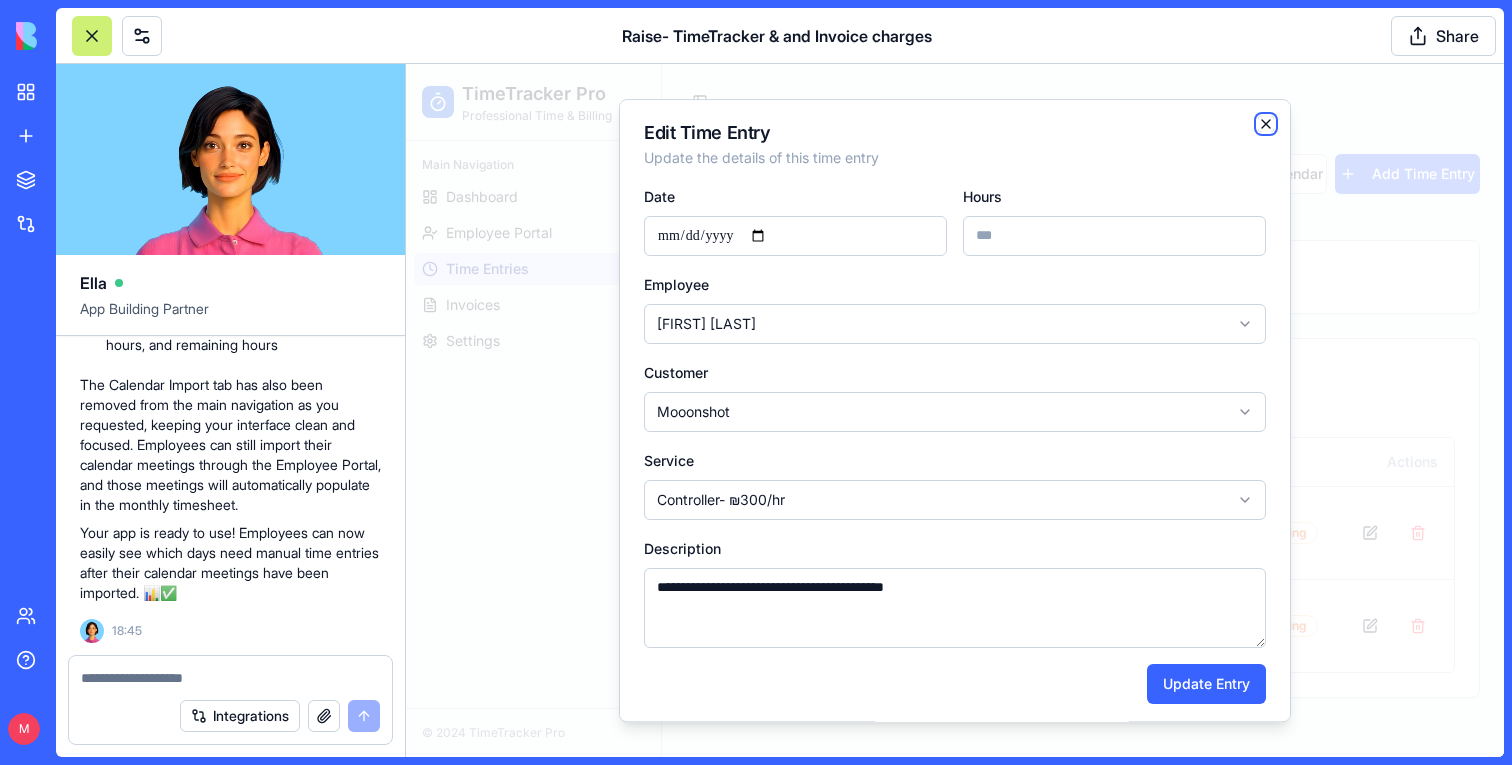 click 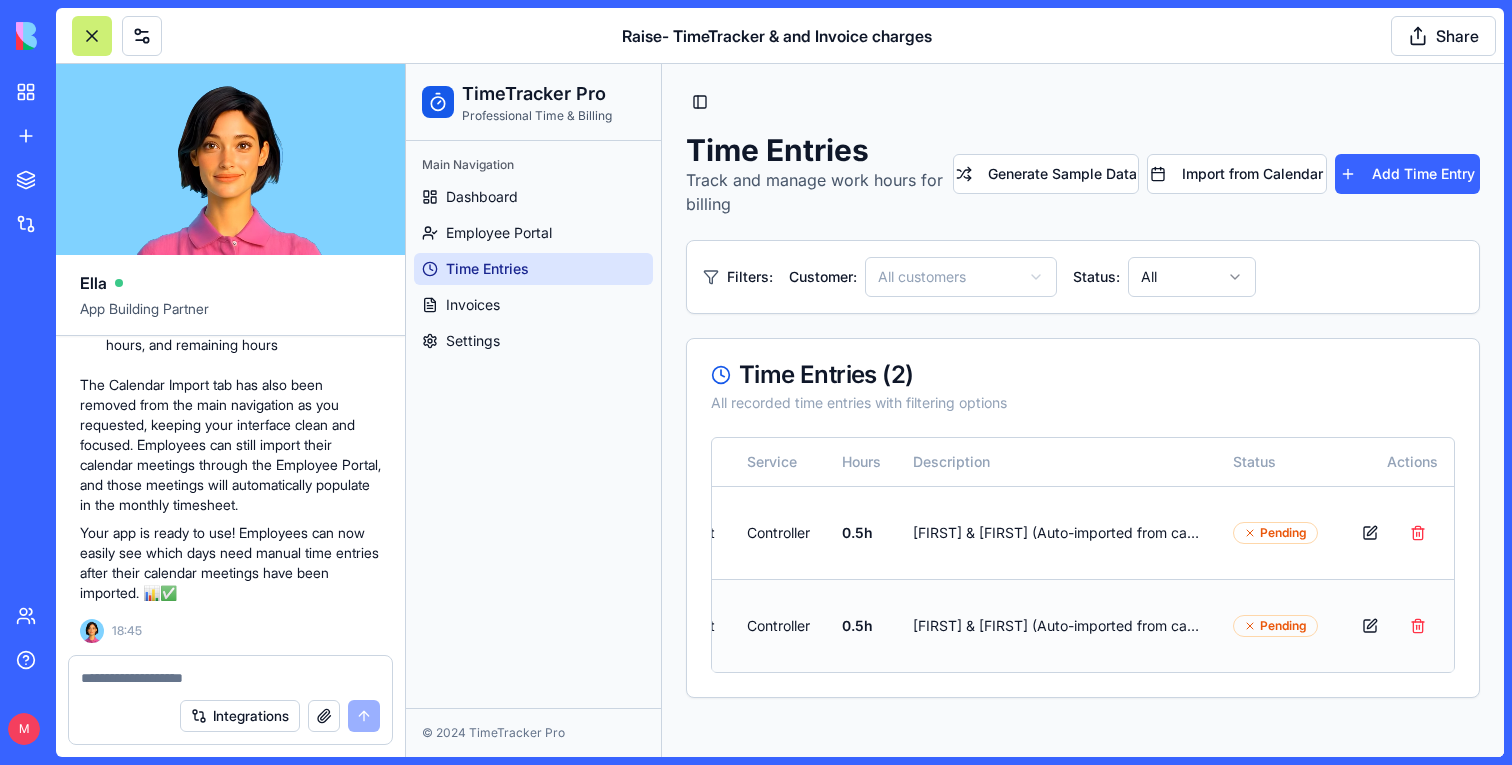 scroll, scrollTop: 0, scrollLeft: 0, axis: both 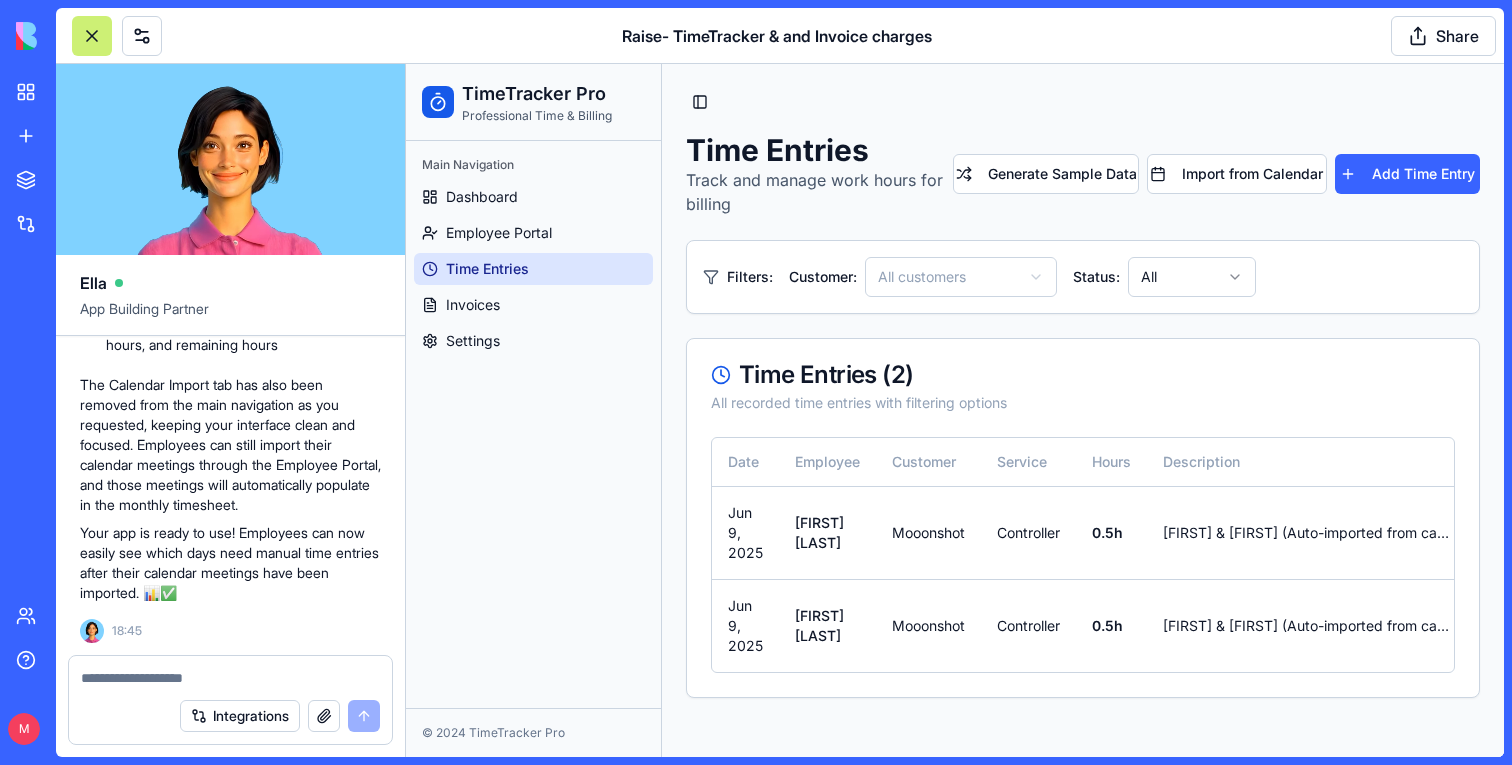 click at bounding box center (92, 36) 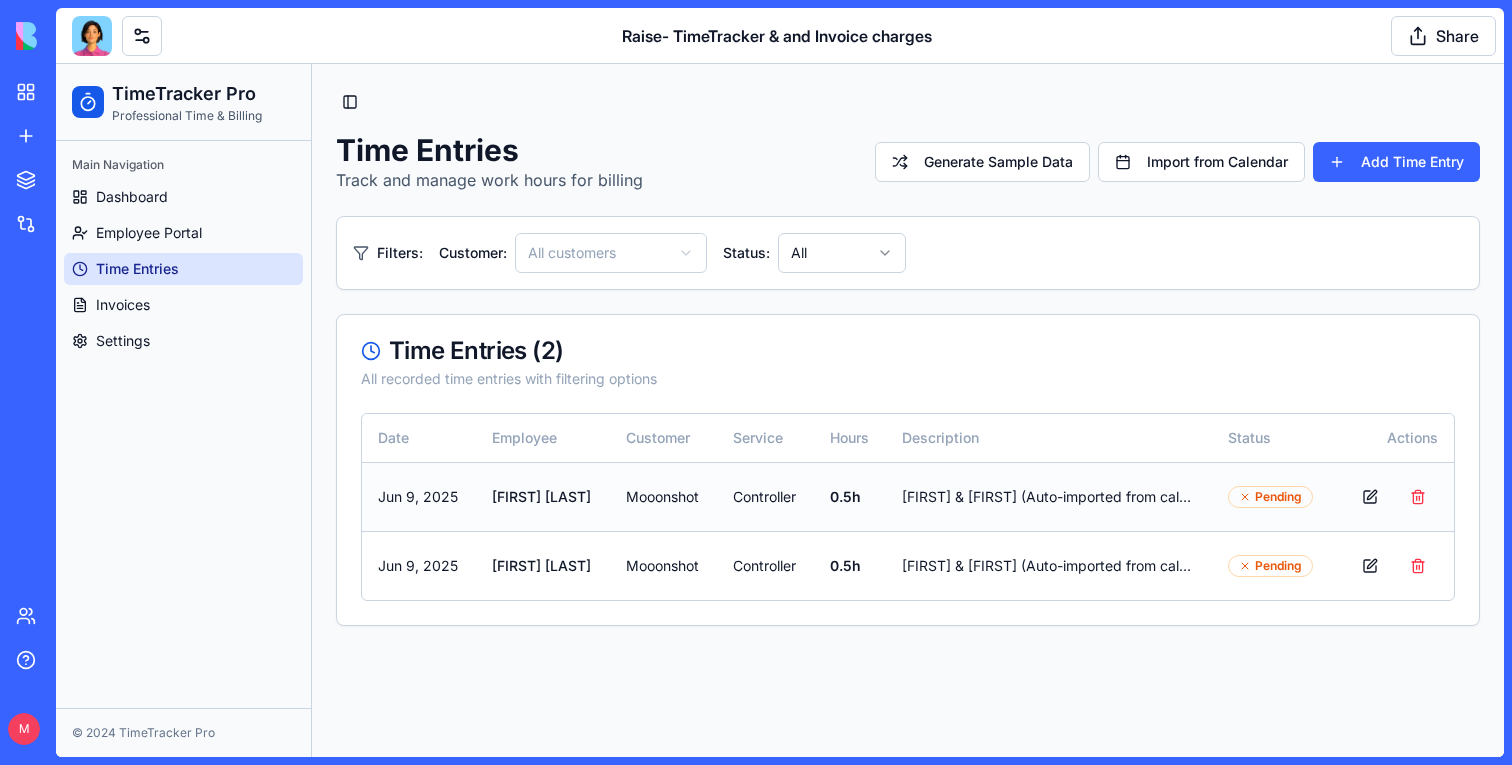 click on "Pending" at bounding box center [1270, 497] 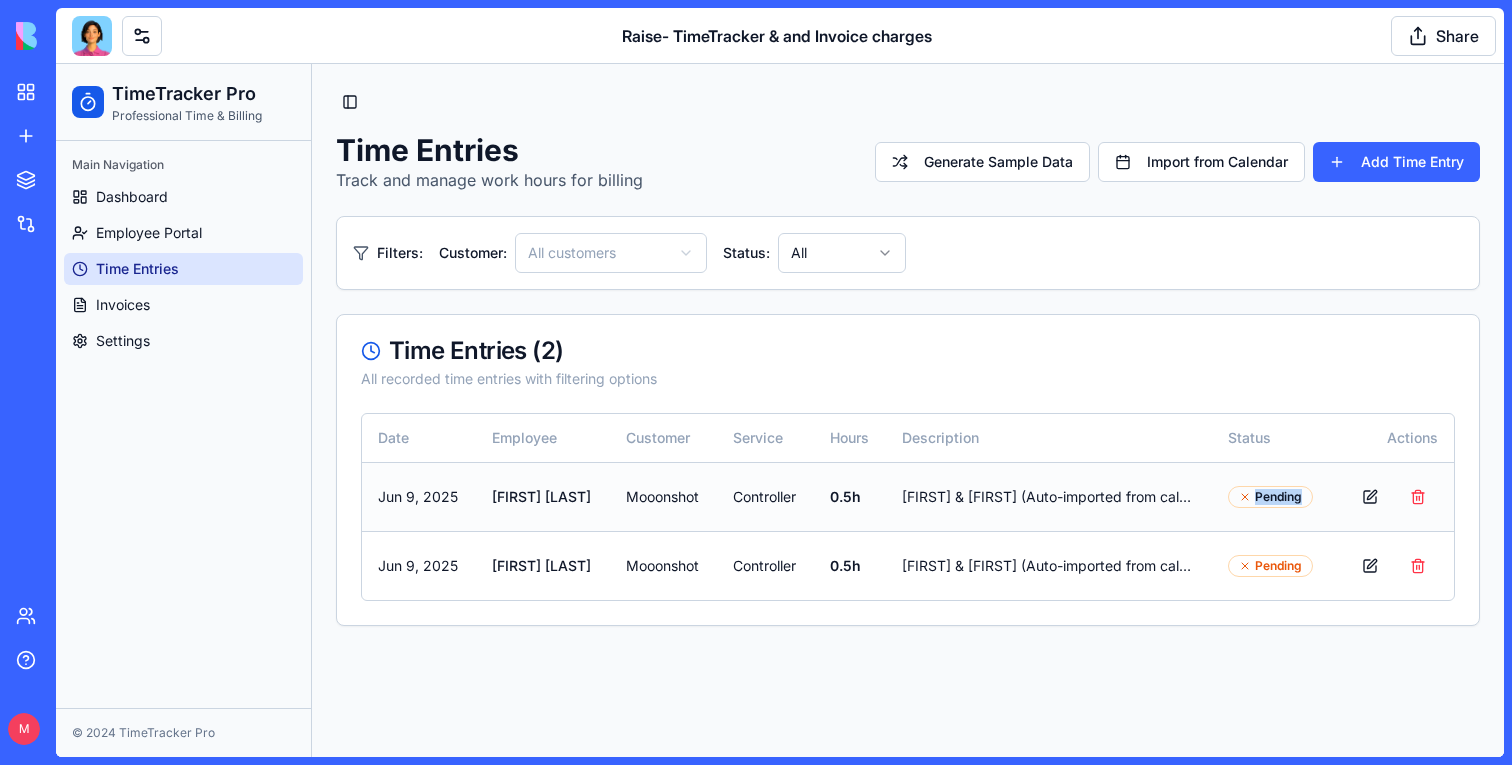 click on "Pending" at bounding box center (1270, 497) 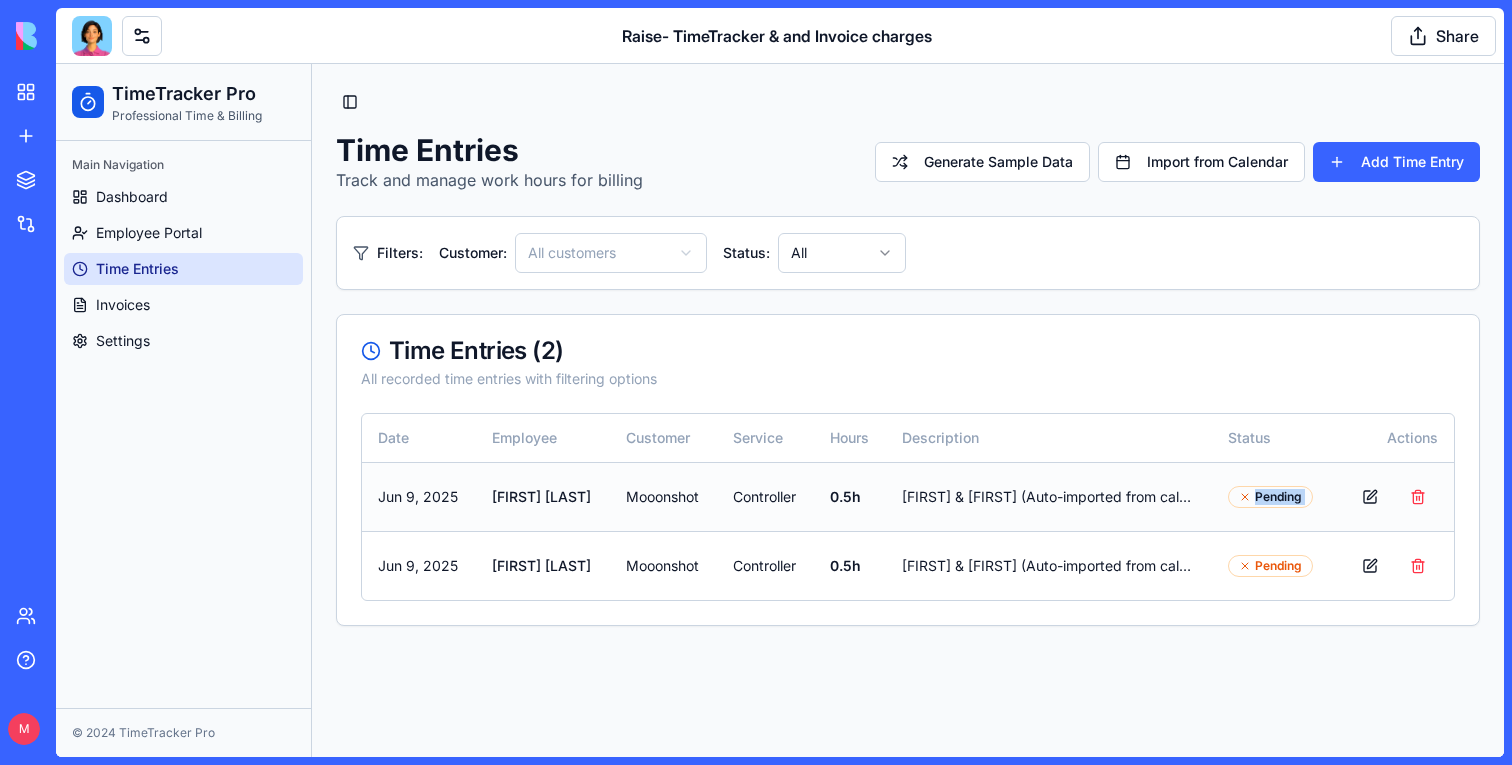 click on "Pending" at bounding box center (1270, 497) 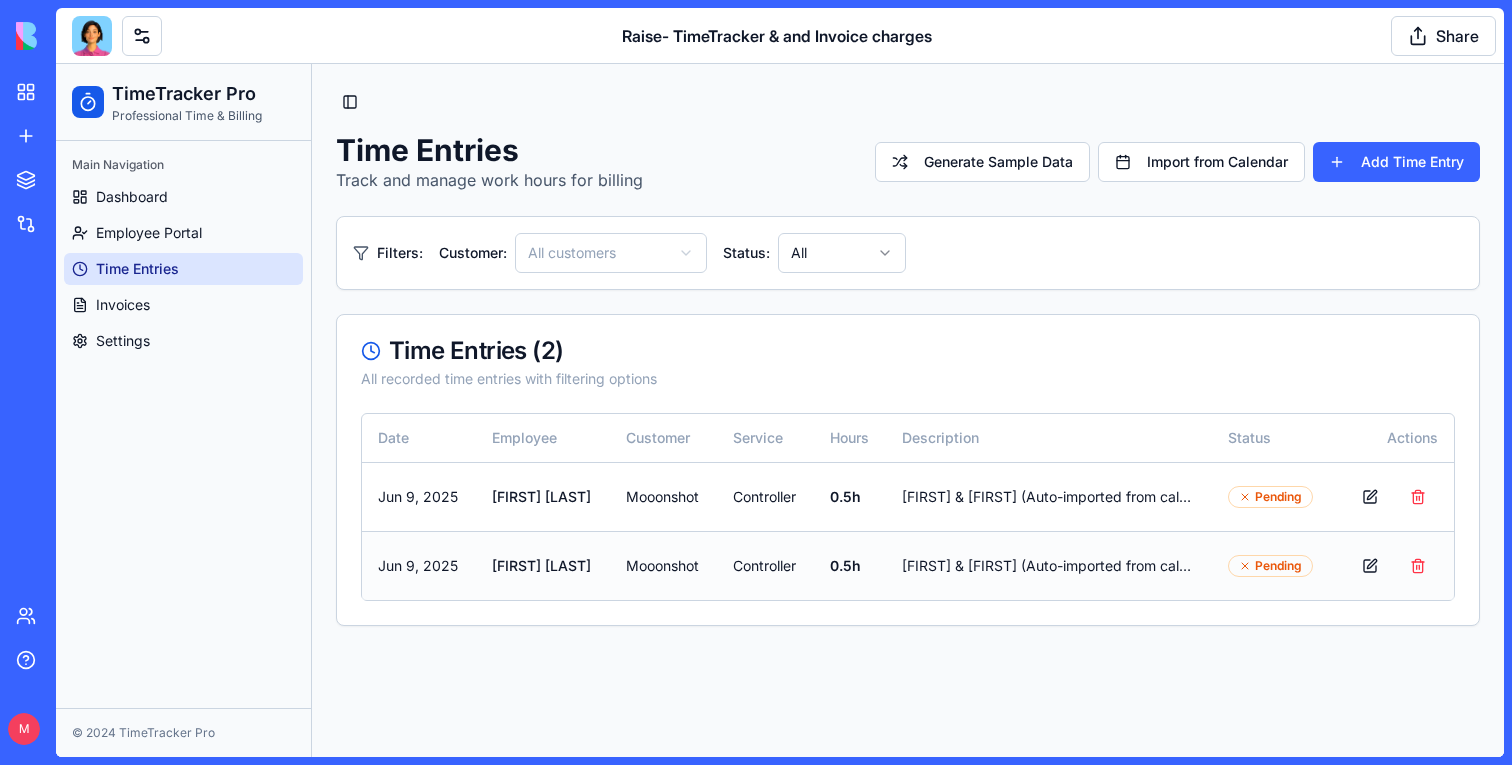 click on "Pending" at bounding box center (1270, 566) 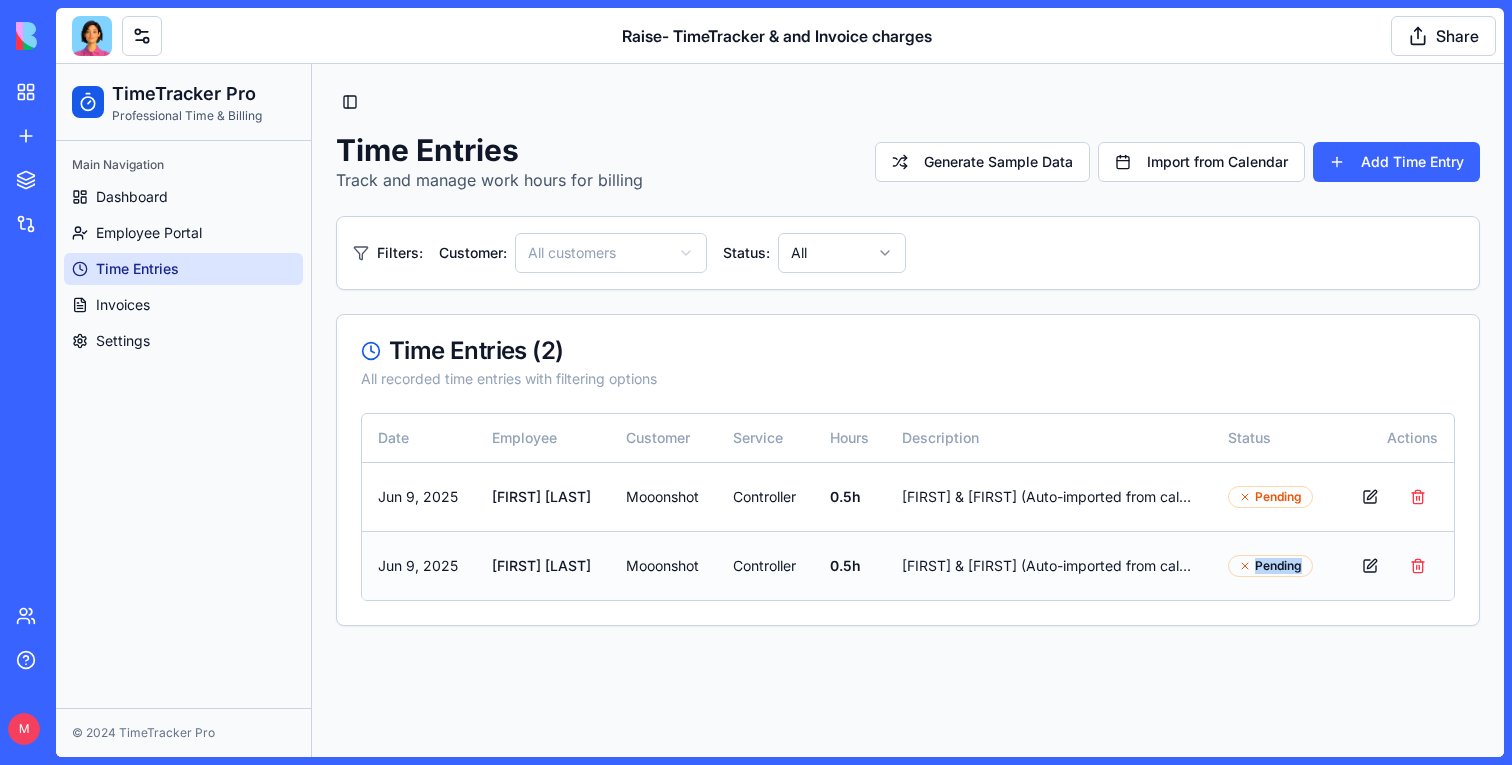 click on "Pending" at bounding box center (1270, 566) 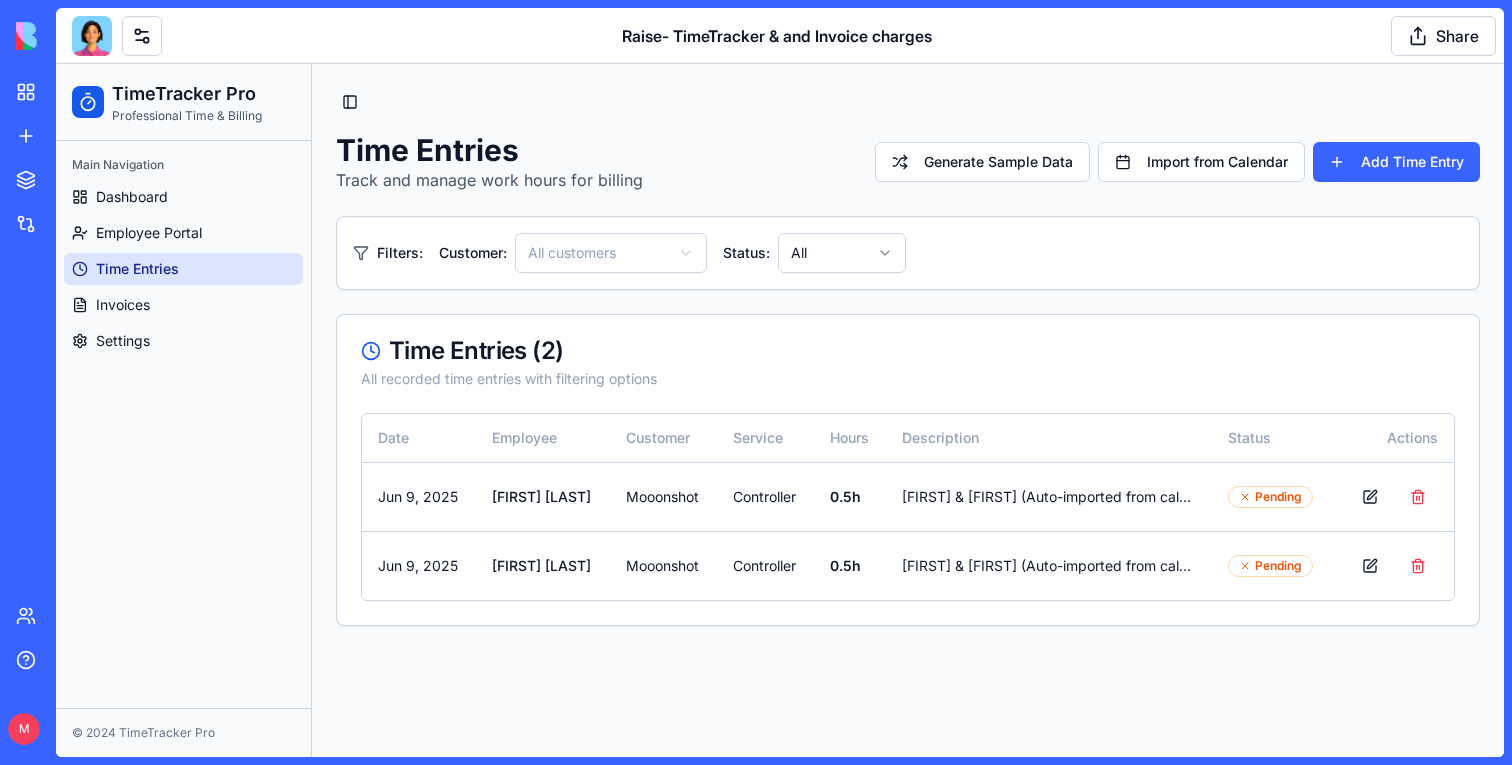 click on "Date [MONTH] 9, [YEAR] [FIRST] [LAST] Mooonshot Controller 0.5 h [FIRST] & [FIRST] (Auto-imported from calendar) Pending [MONTH] 9, [YEAR] [FIRST] [LAST] Mooonshot Controller 0.5 h [FIRST] & [FIRST] (Auto-imported from calendar) Pending" at bounding box center [908, 357] 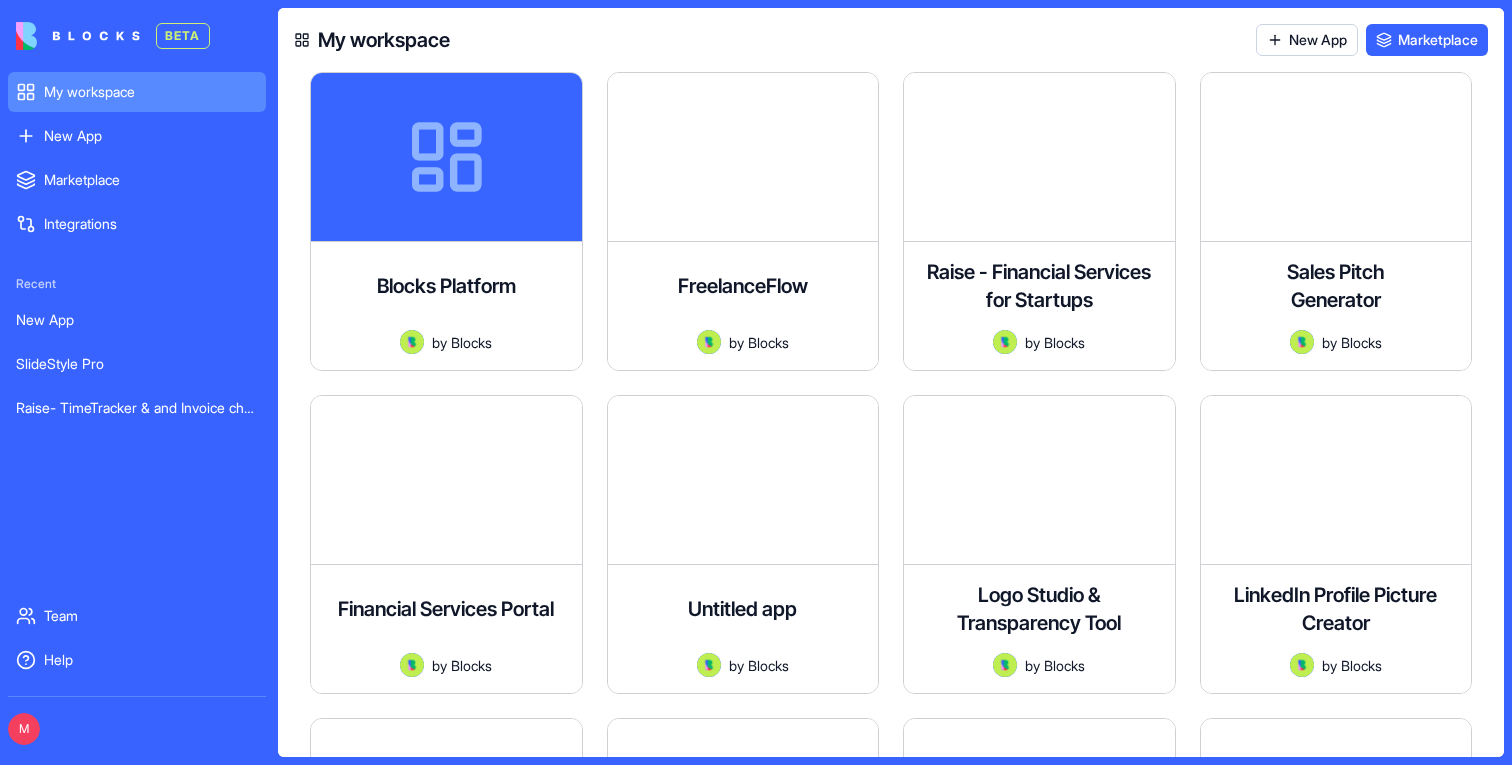 scroll, scrollTop: 0, scrollLeft: 0, axis: both 